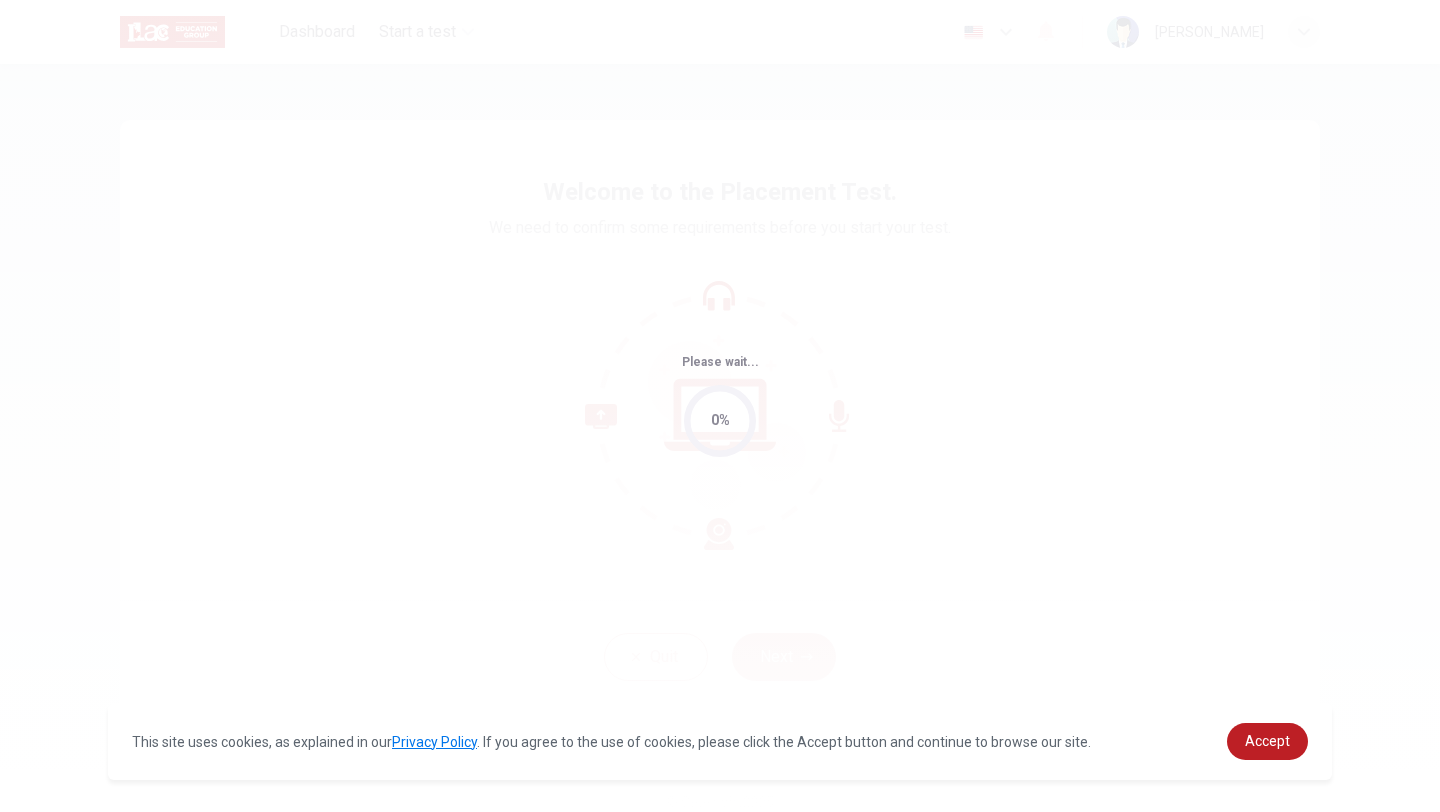 scroll, scrollTop: 0, scrollLeft: 0, axis: both 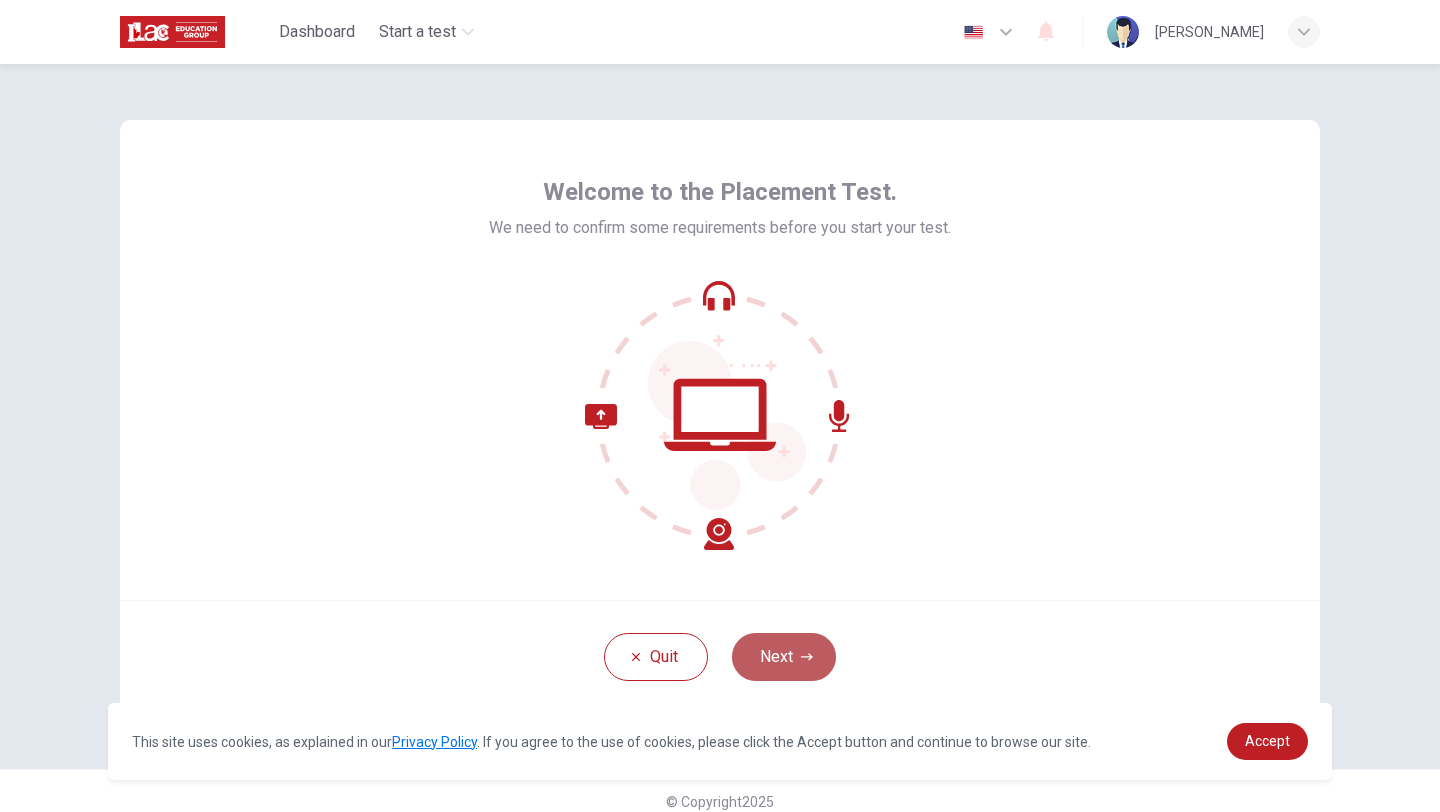 click 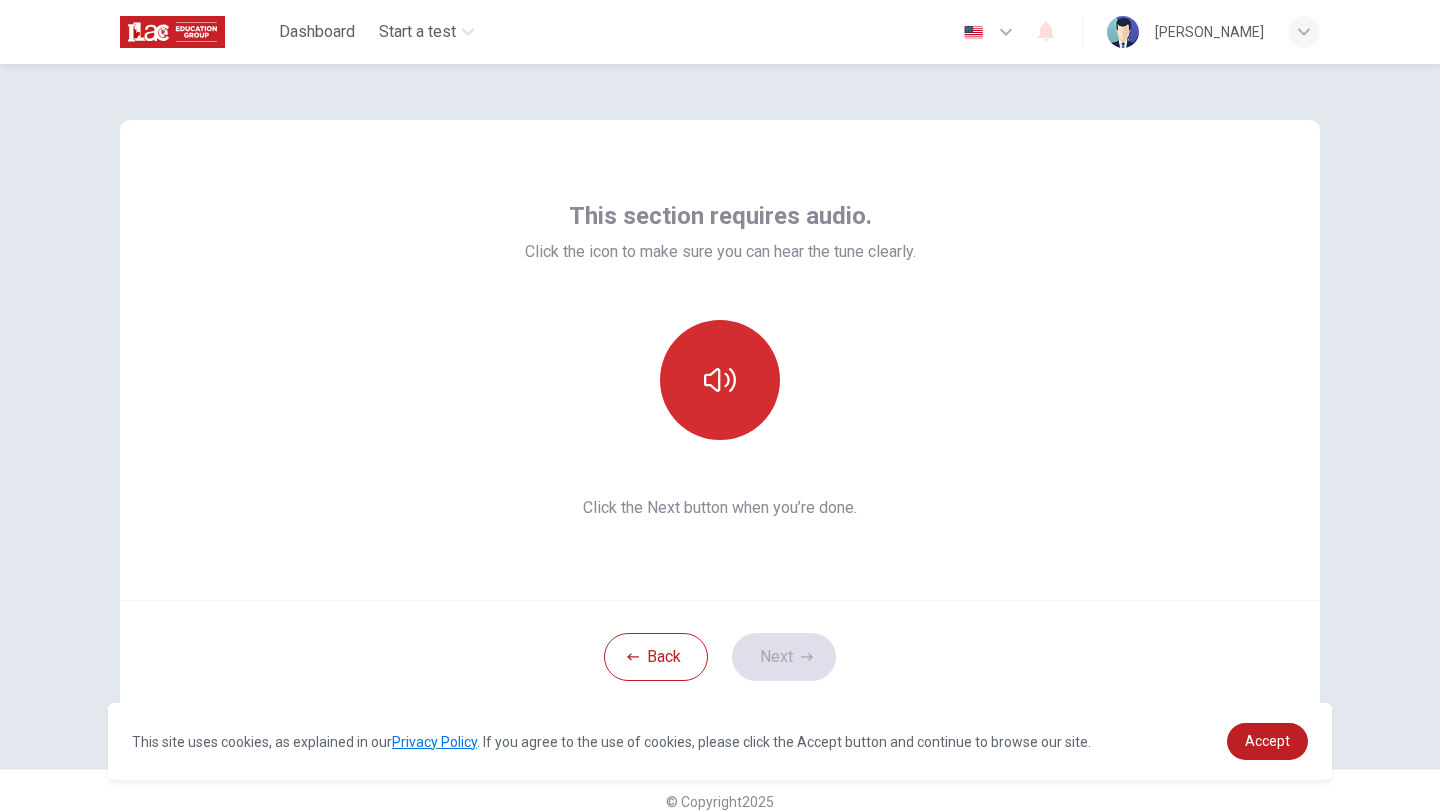 click 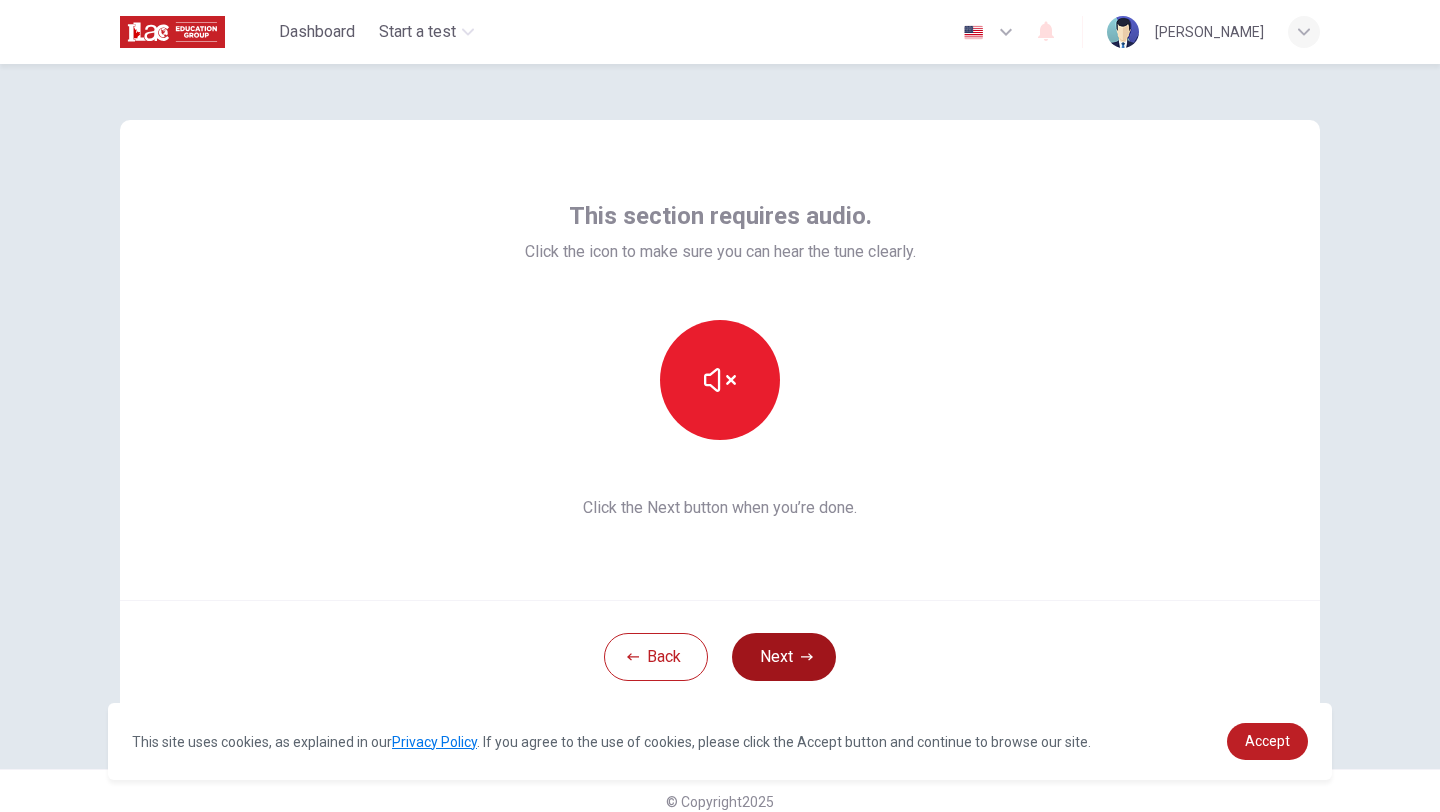click on "Next" at bounding box center [784, 657] 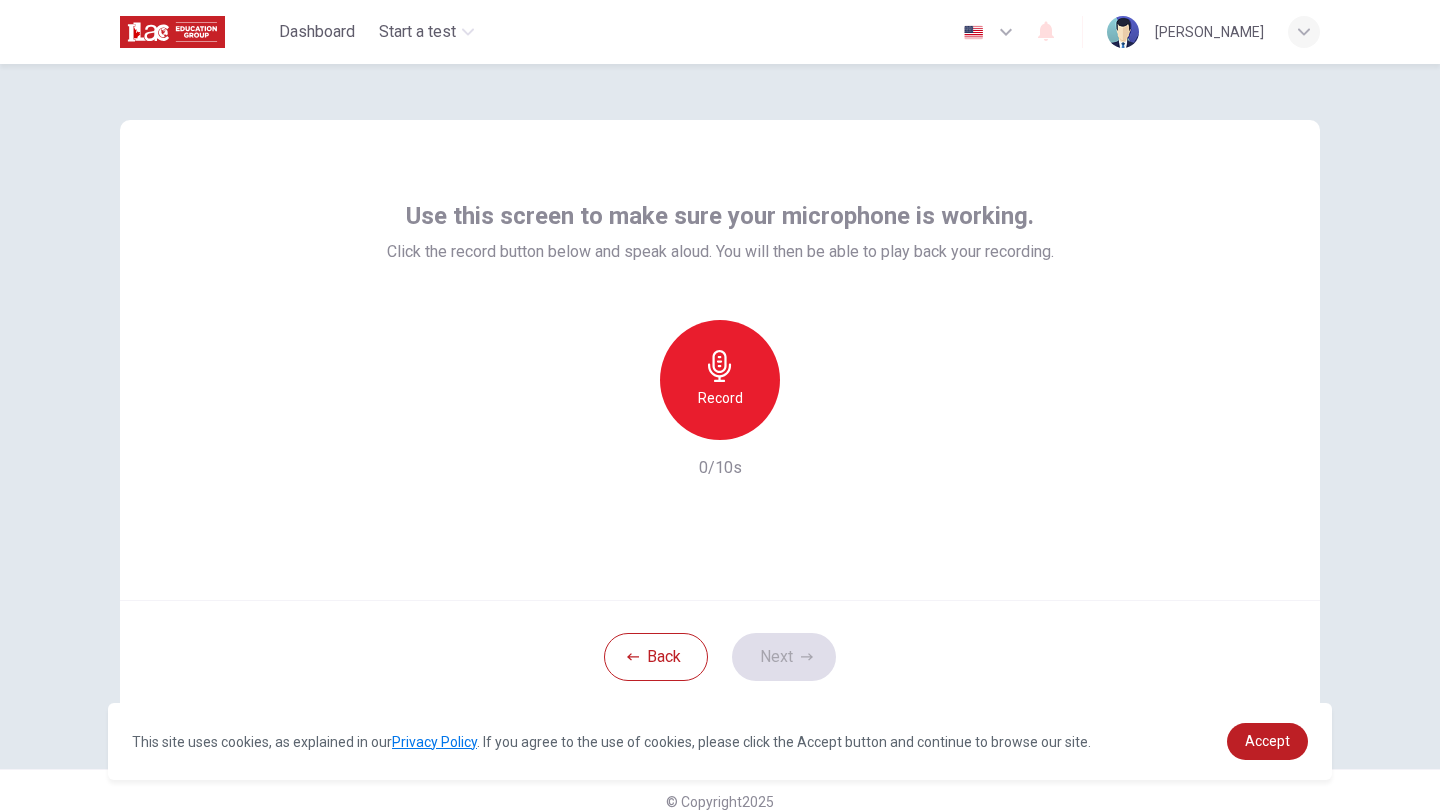click 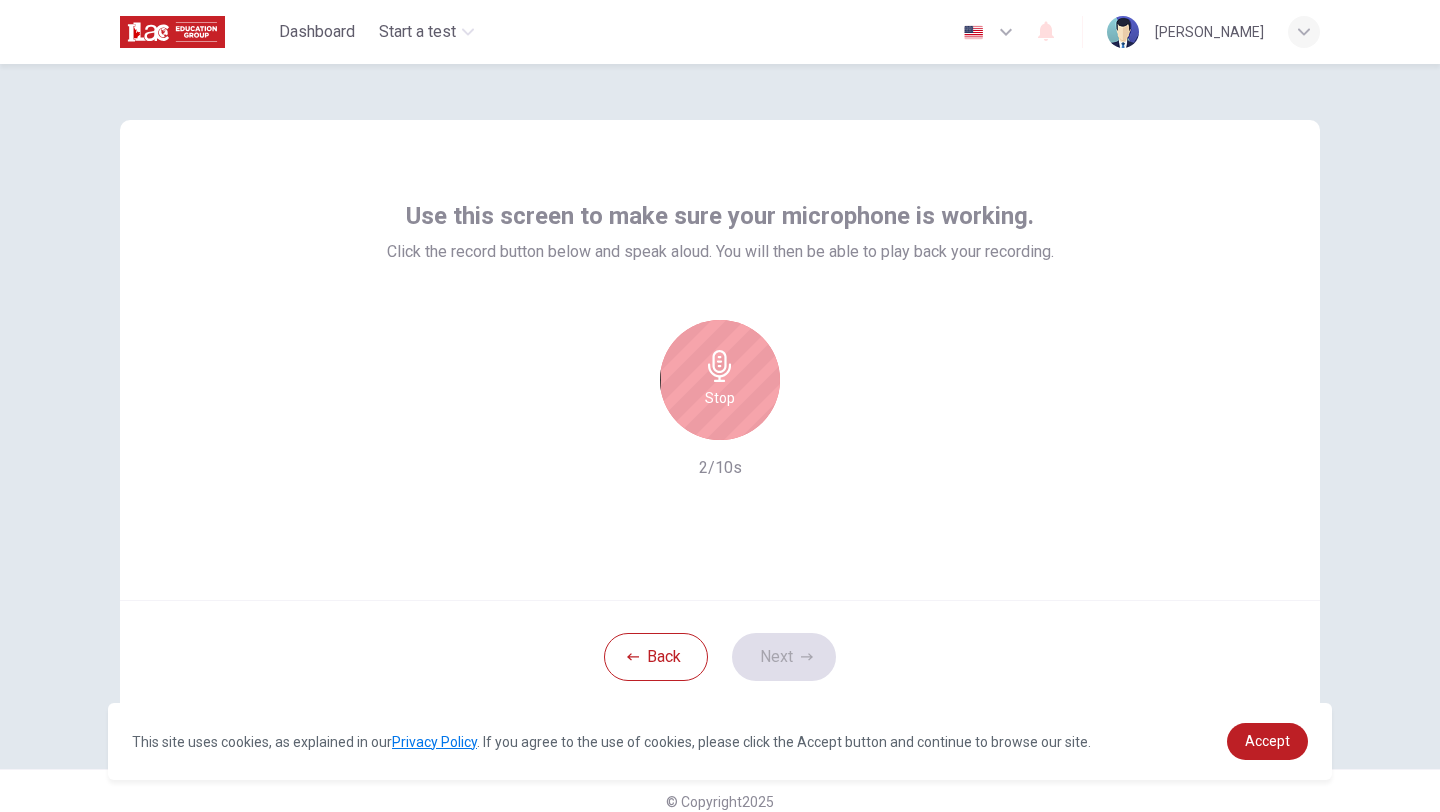 click 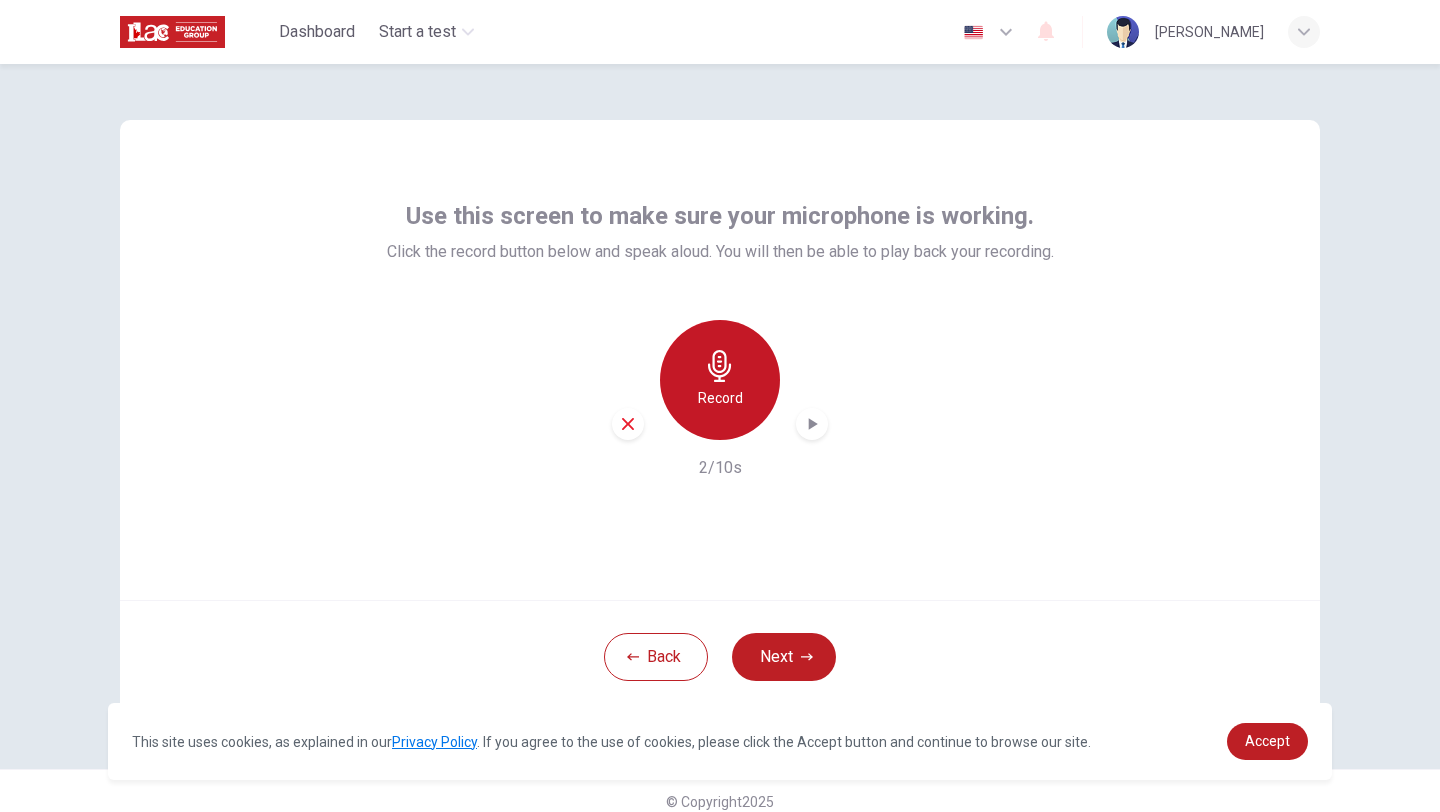 click 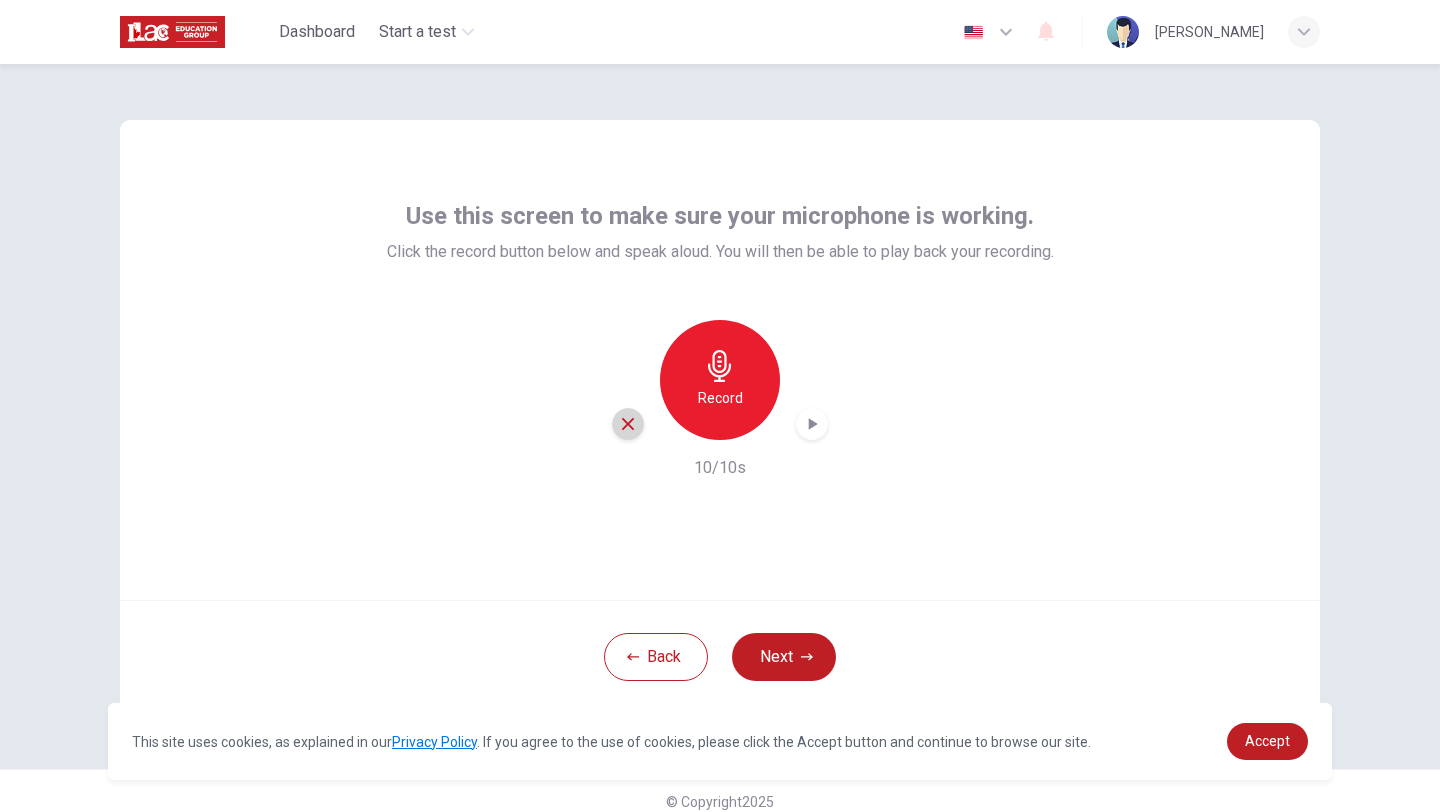 click at bounding box center [628, 424] 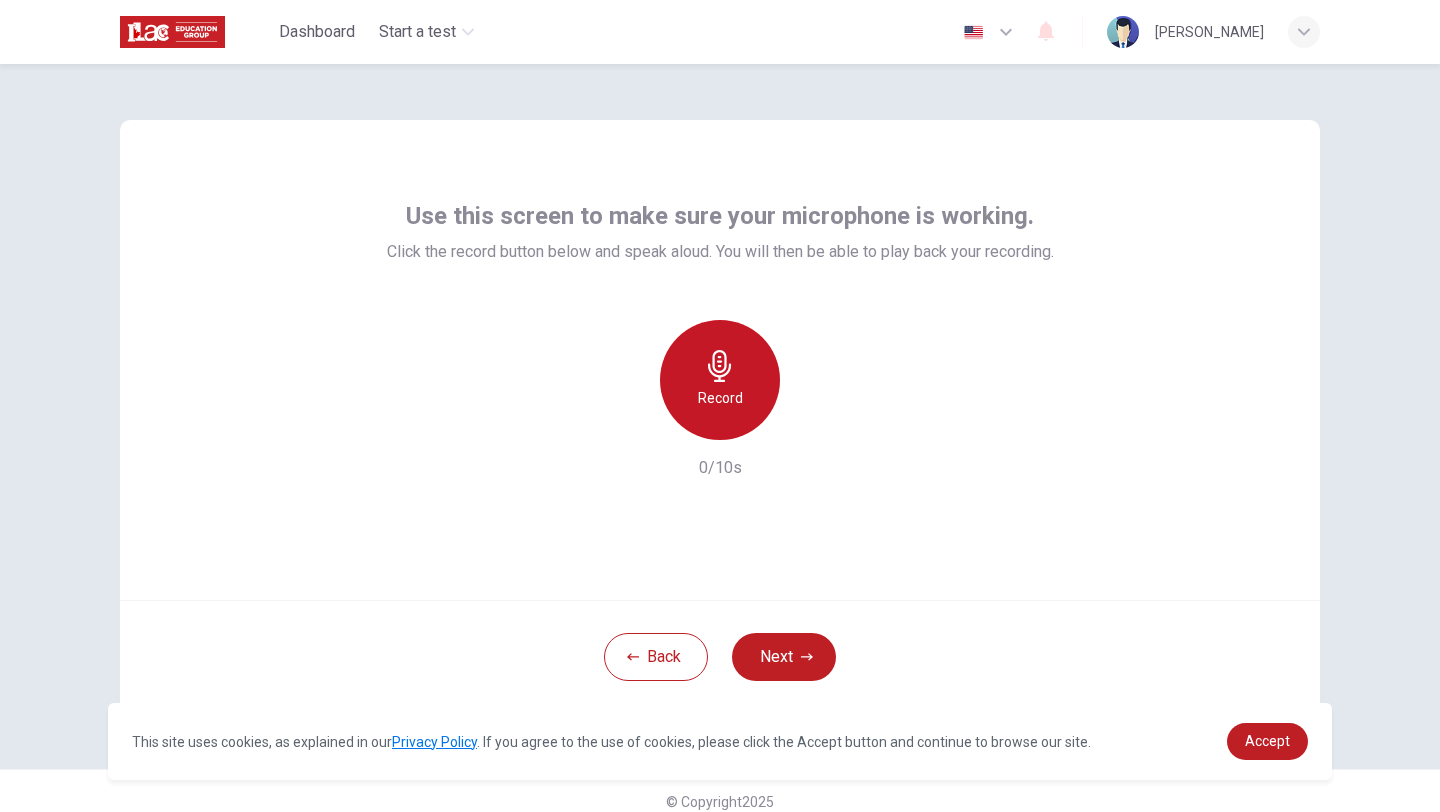click on "Record" at bounding box center (720, 380) 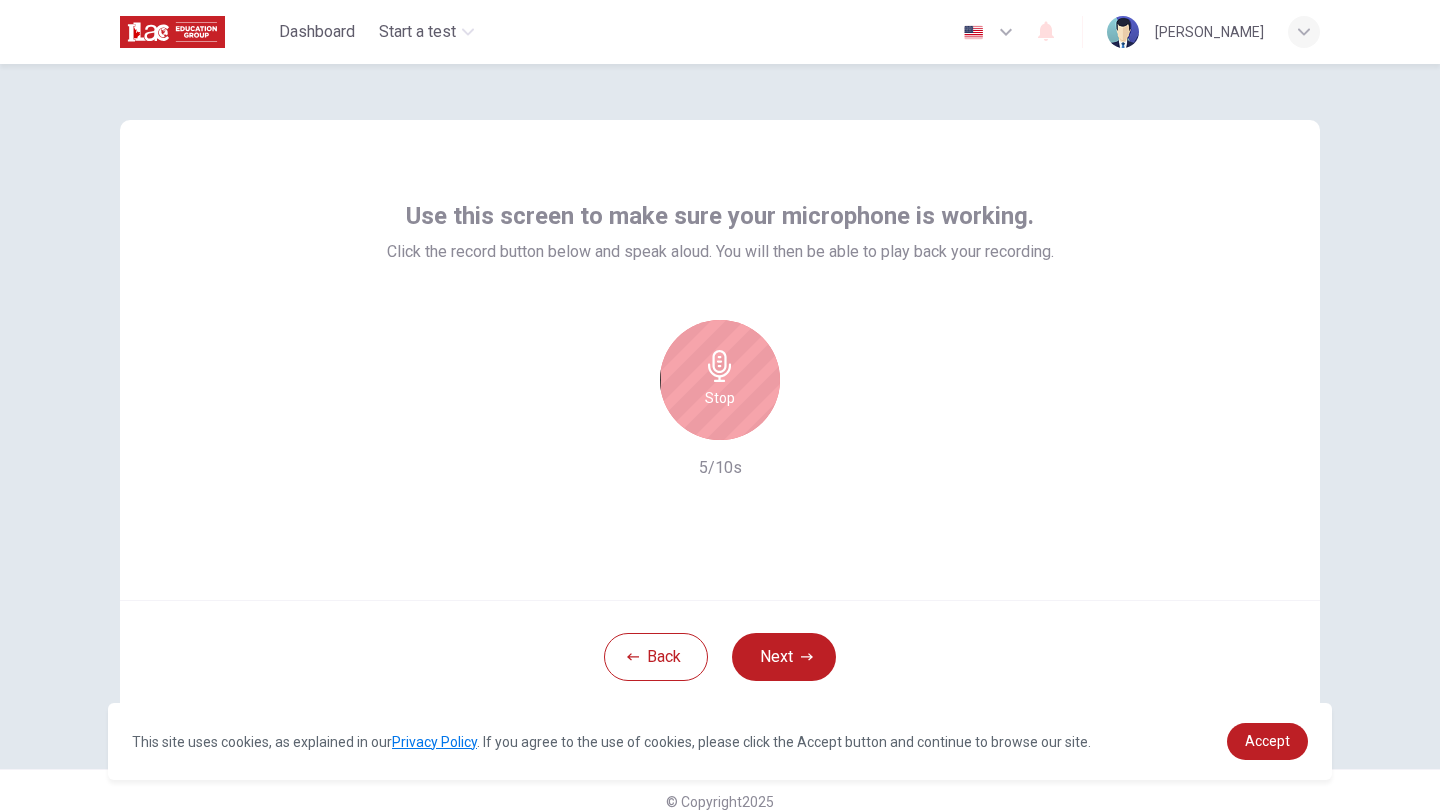 click on "Stop" at bounding box center (720, 380) 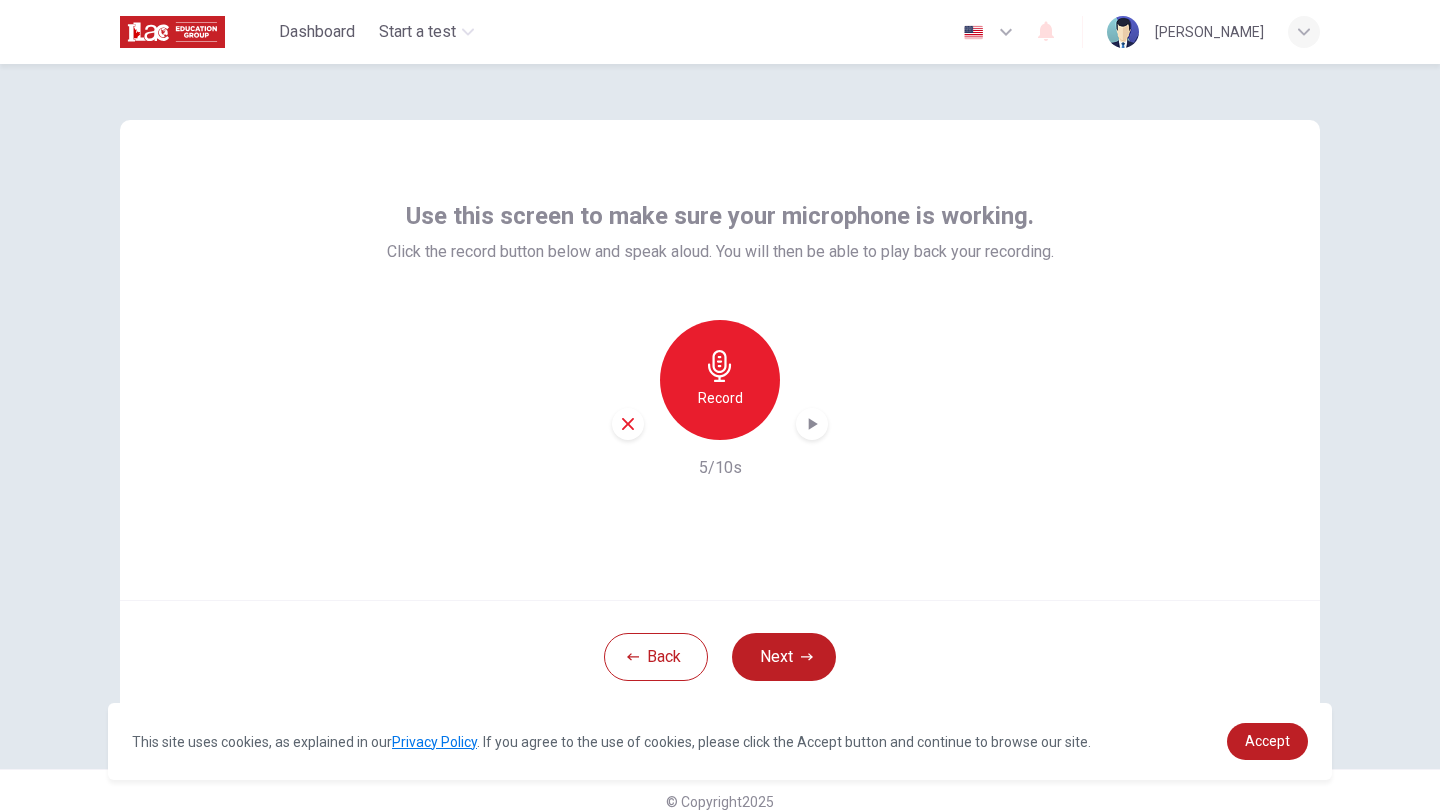 click 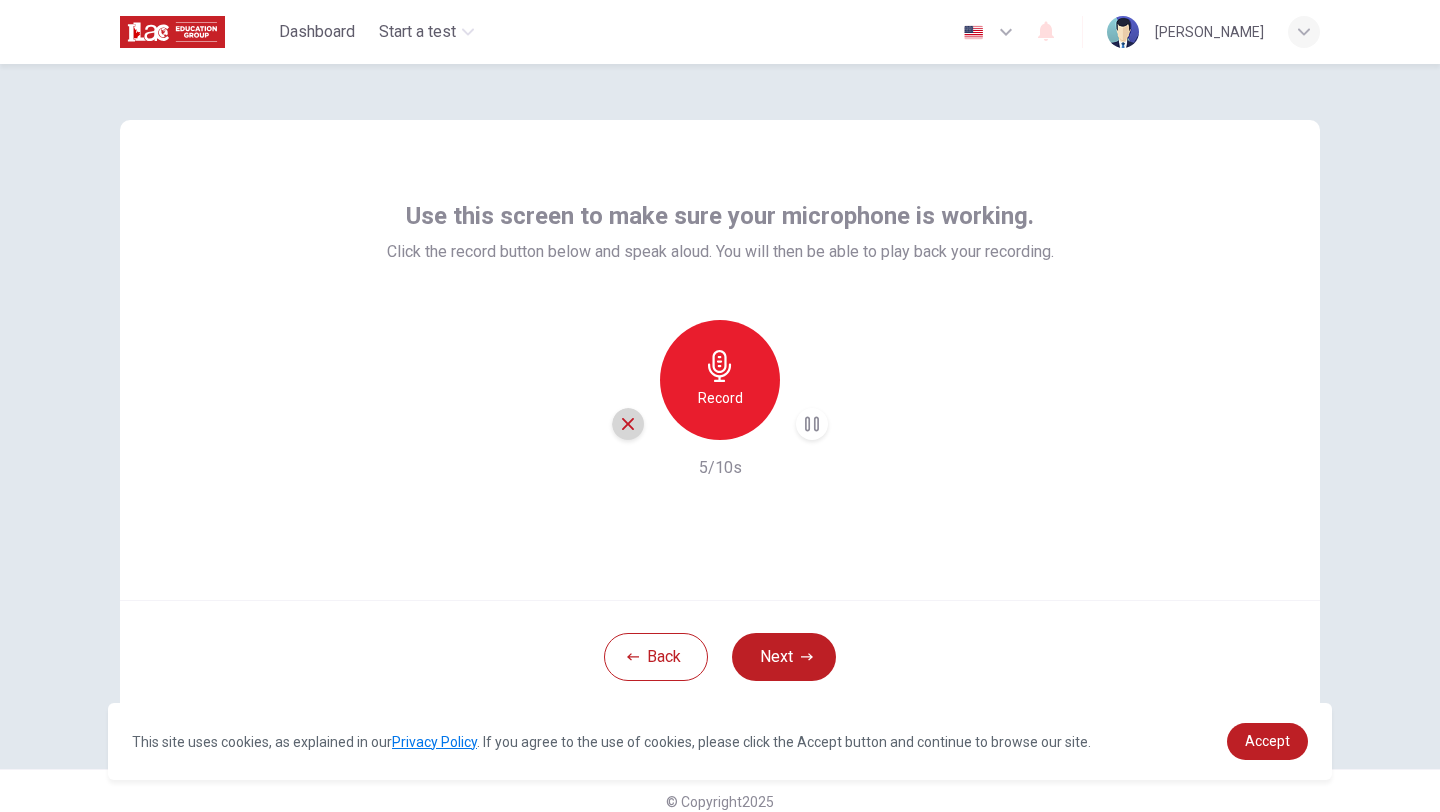 click at bounding box center (628, 424) 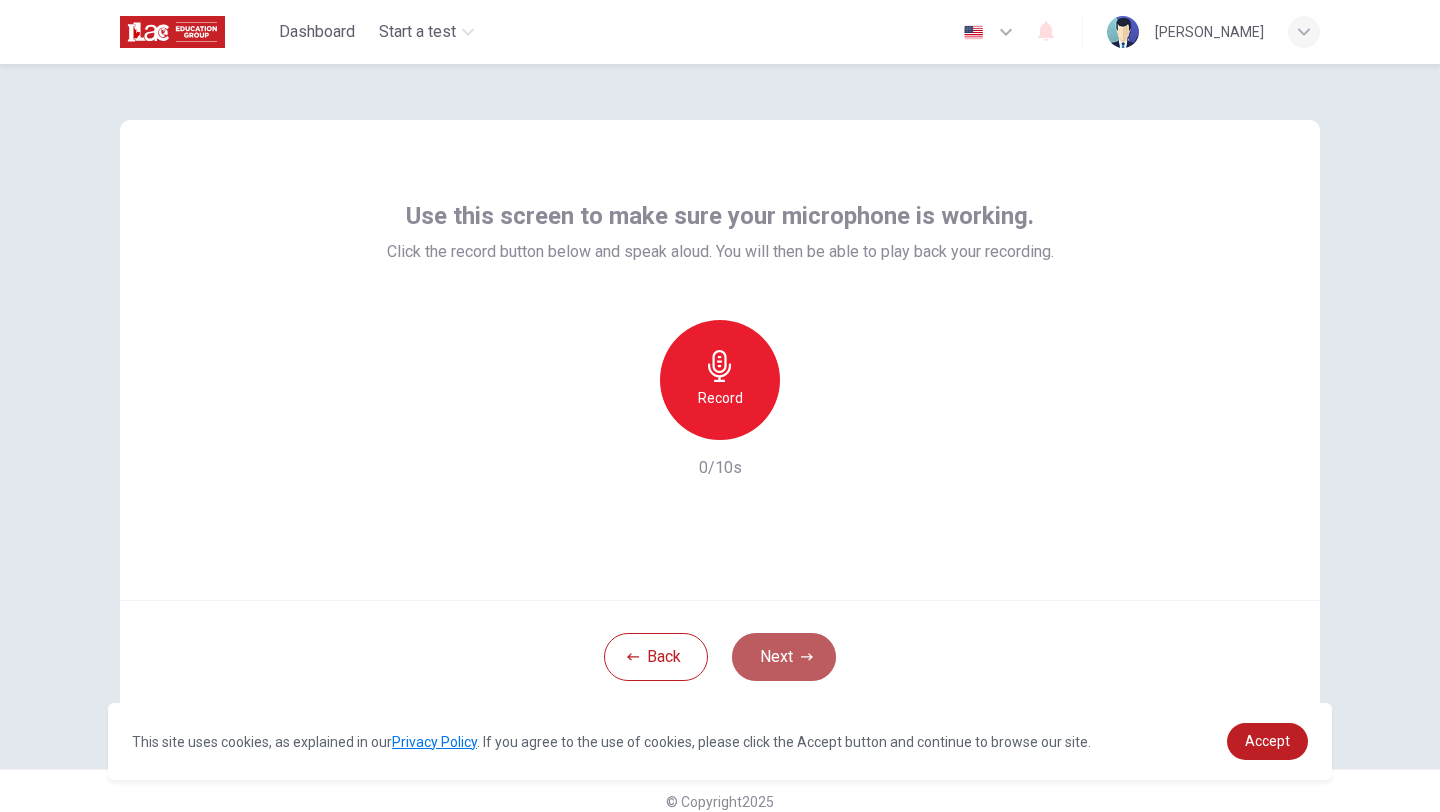 click on "Next" at bounding box center [784, 657] 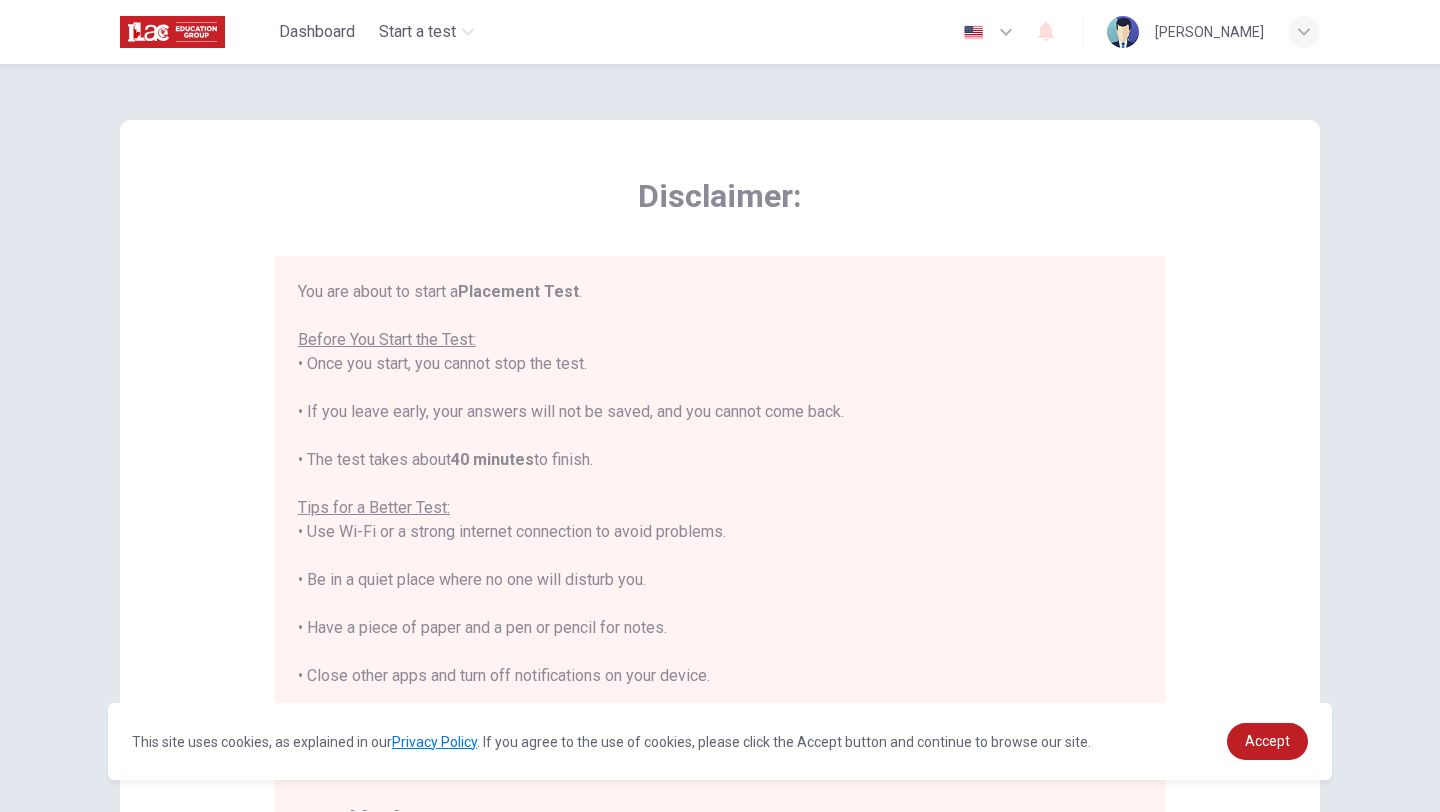 scroll, scrollTop: 23, scrollLeft: 0, axis: vertical 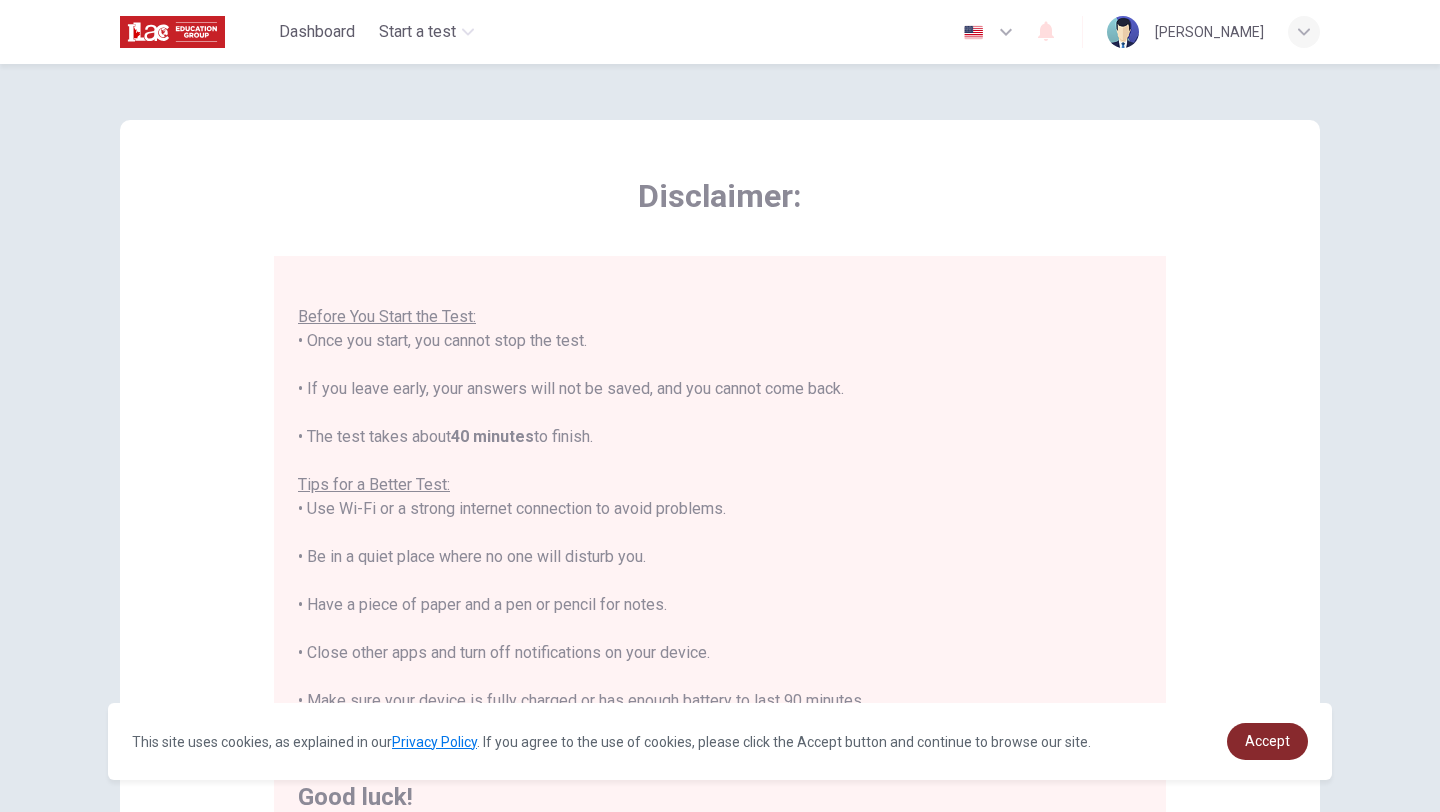 click on "Accept" at bounding box center [1267, 741] 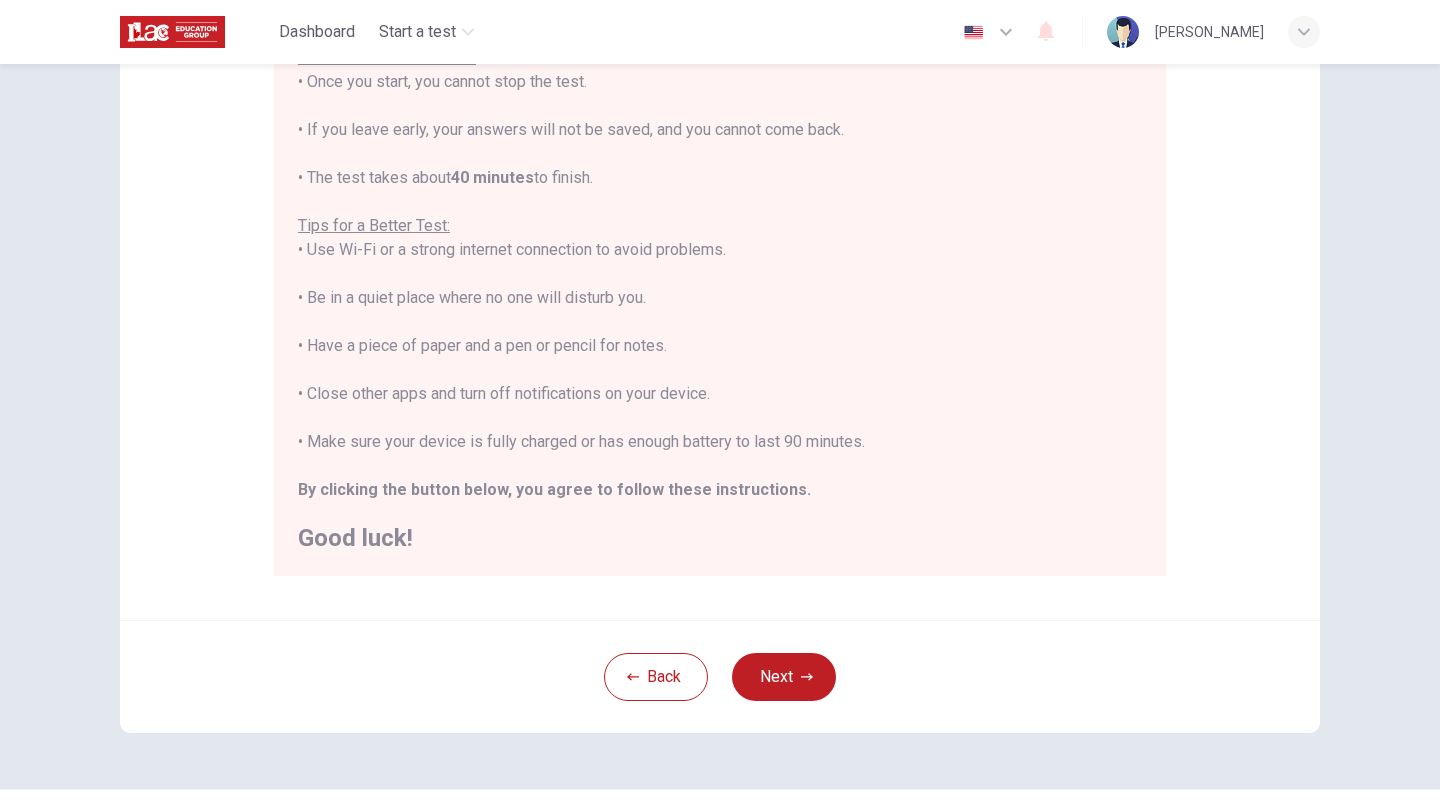 scroll, scrollTop: 300, scrollLeft: 0, axis: vertical 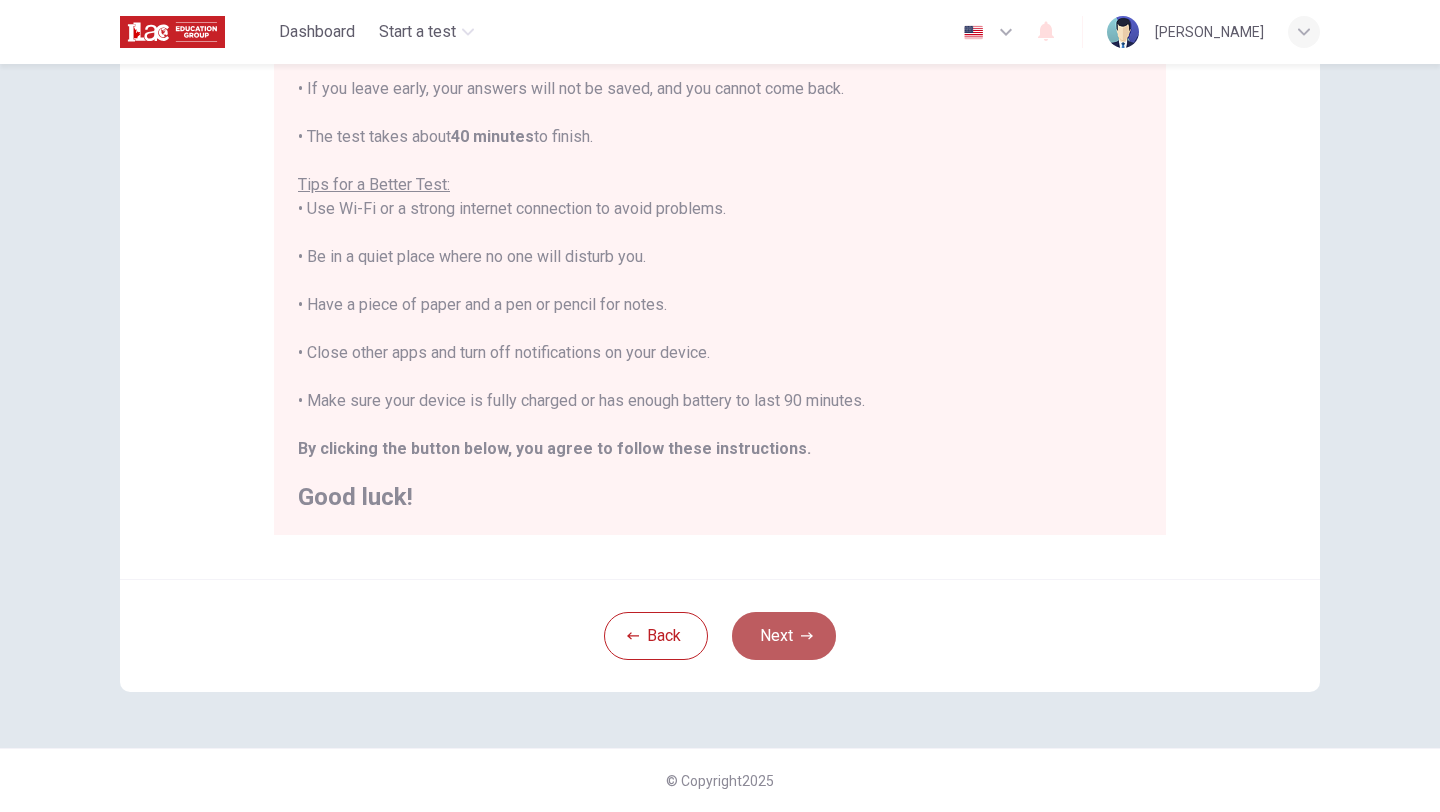 click on "Next" at bounding box center (784, 636) 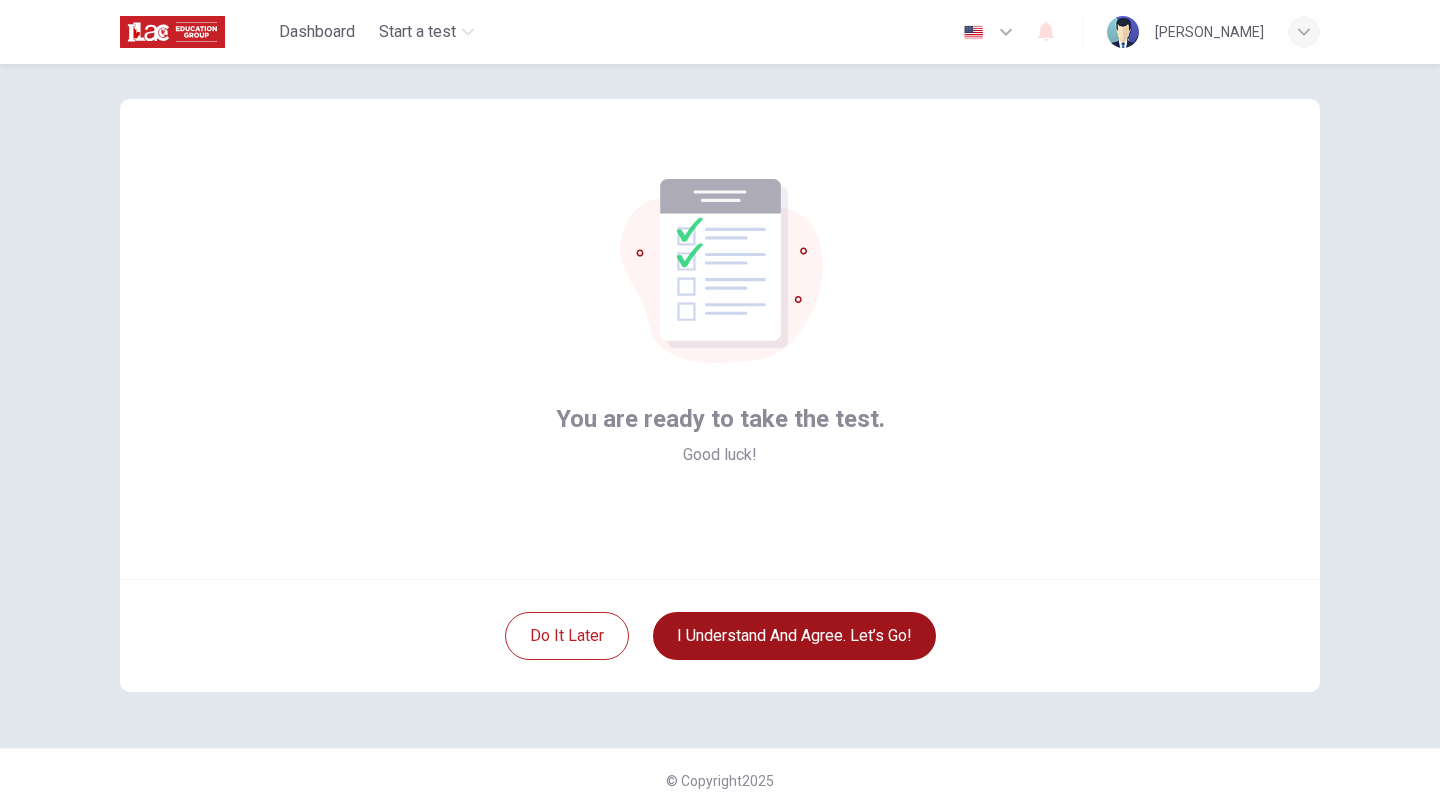 click on "I understand and agree. Let’s go!" at bounding box center (794, 636) 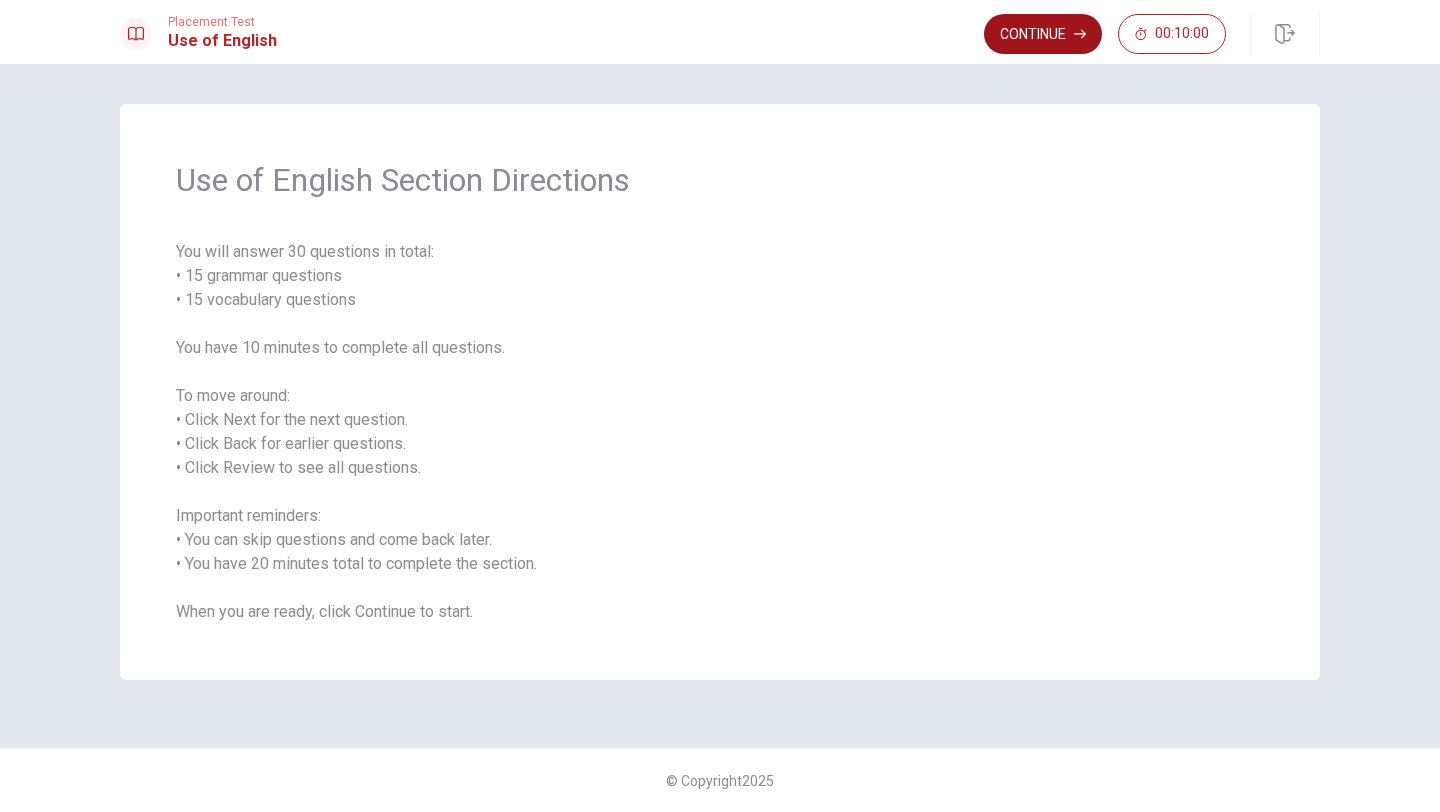 click on "Continue" at bounding box center [1043, 34] 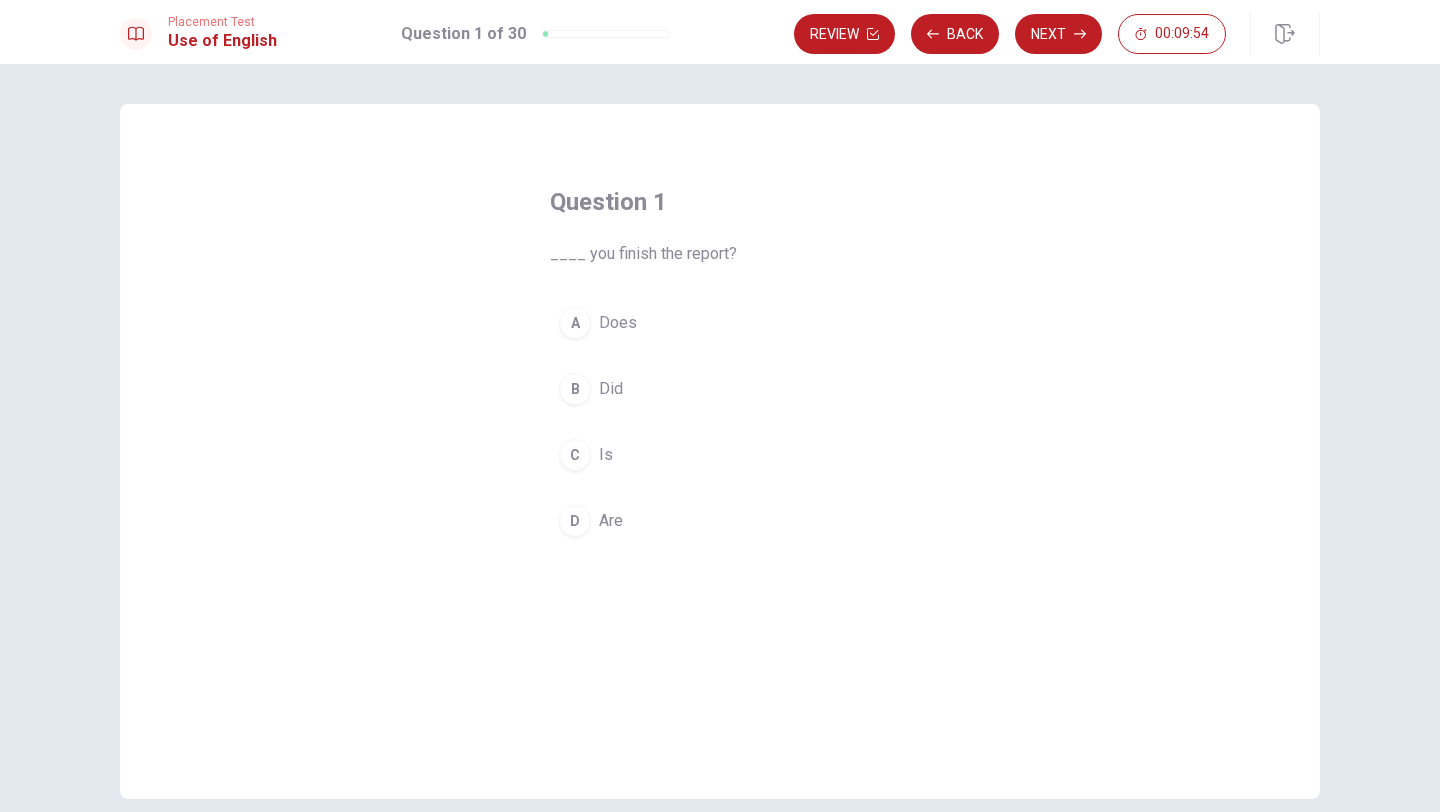 click on "B" at bounding box center [575, 389] 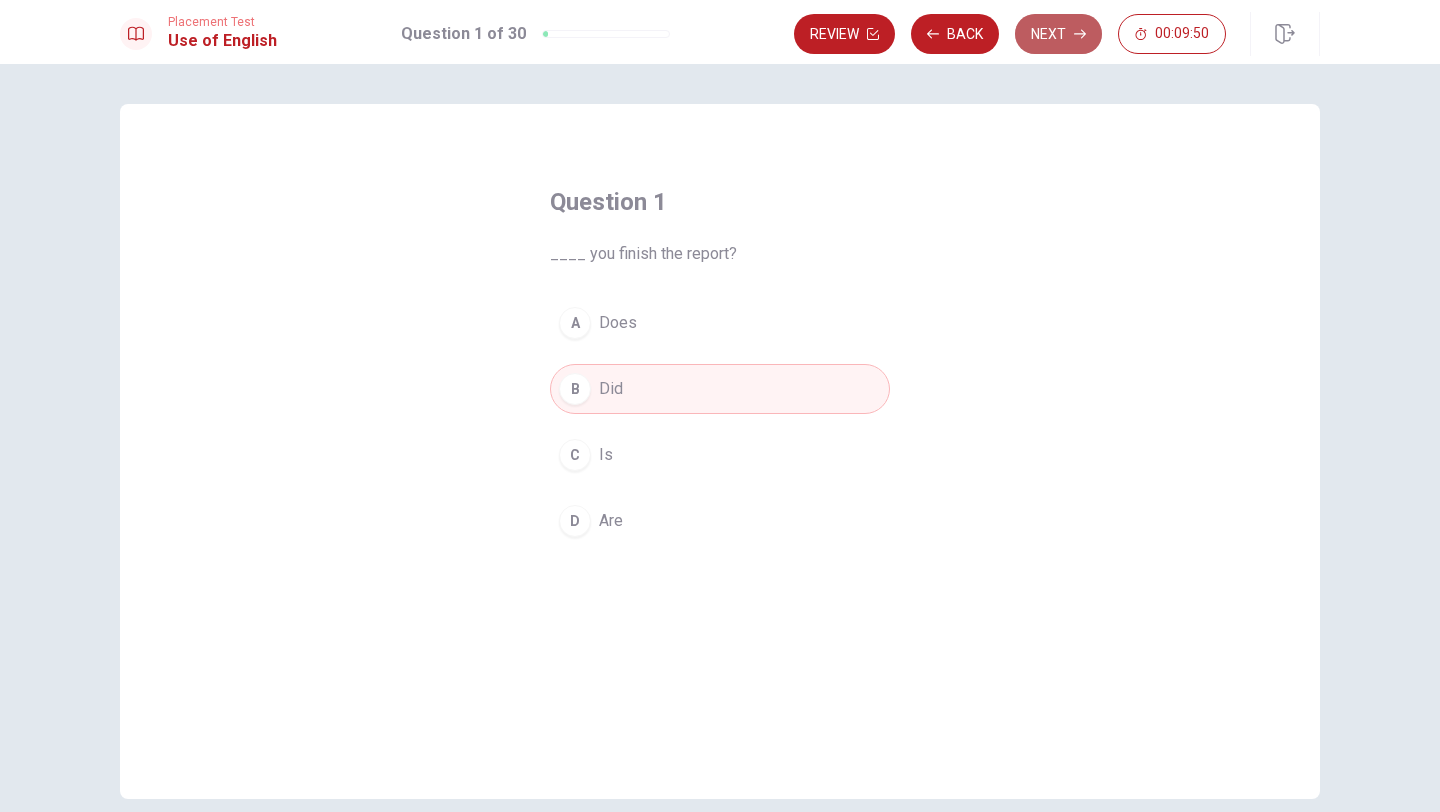 click on "Next" at bounding box center [1058, 34] 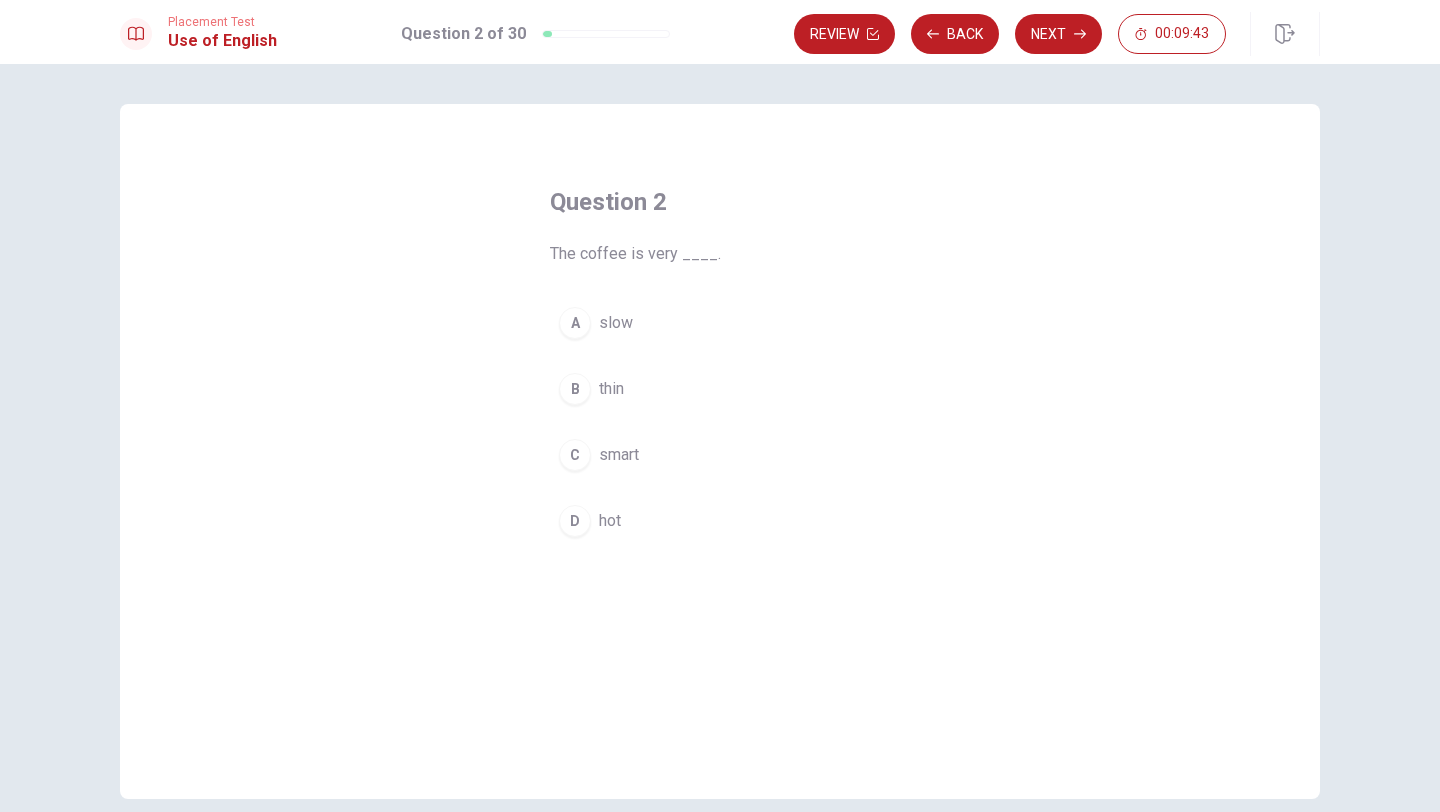 click on "D" at bounding box center (575, 521) 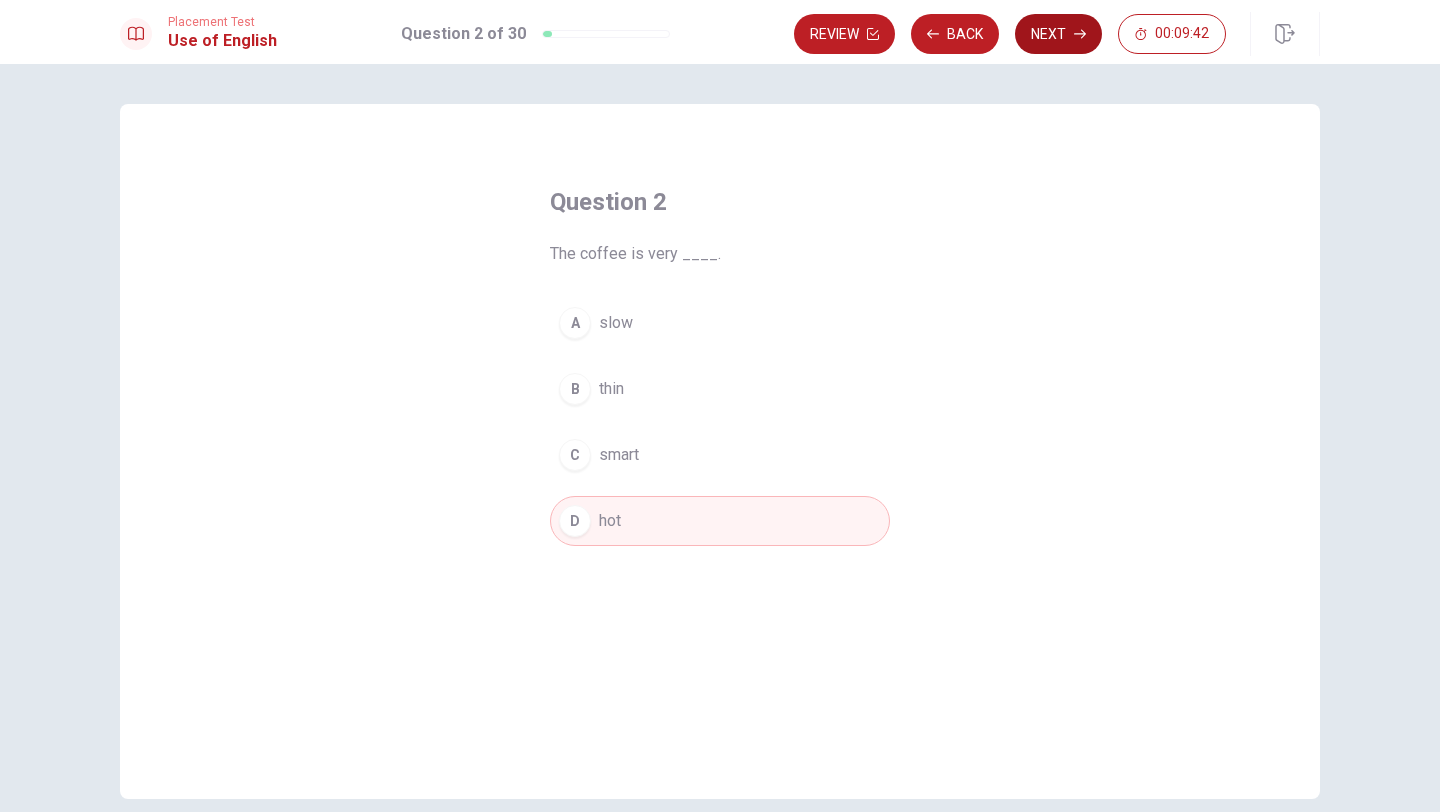 click on "Next" at bounding box center (1058, 34) 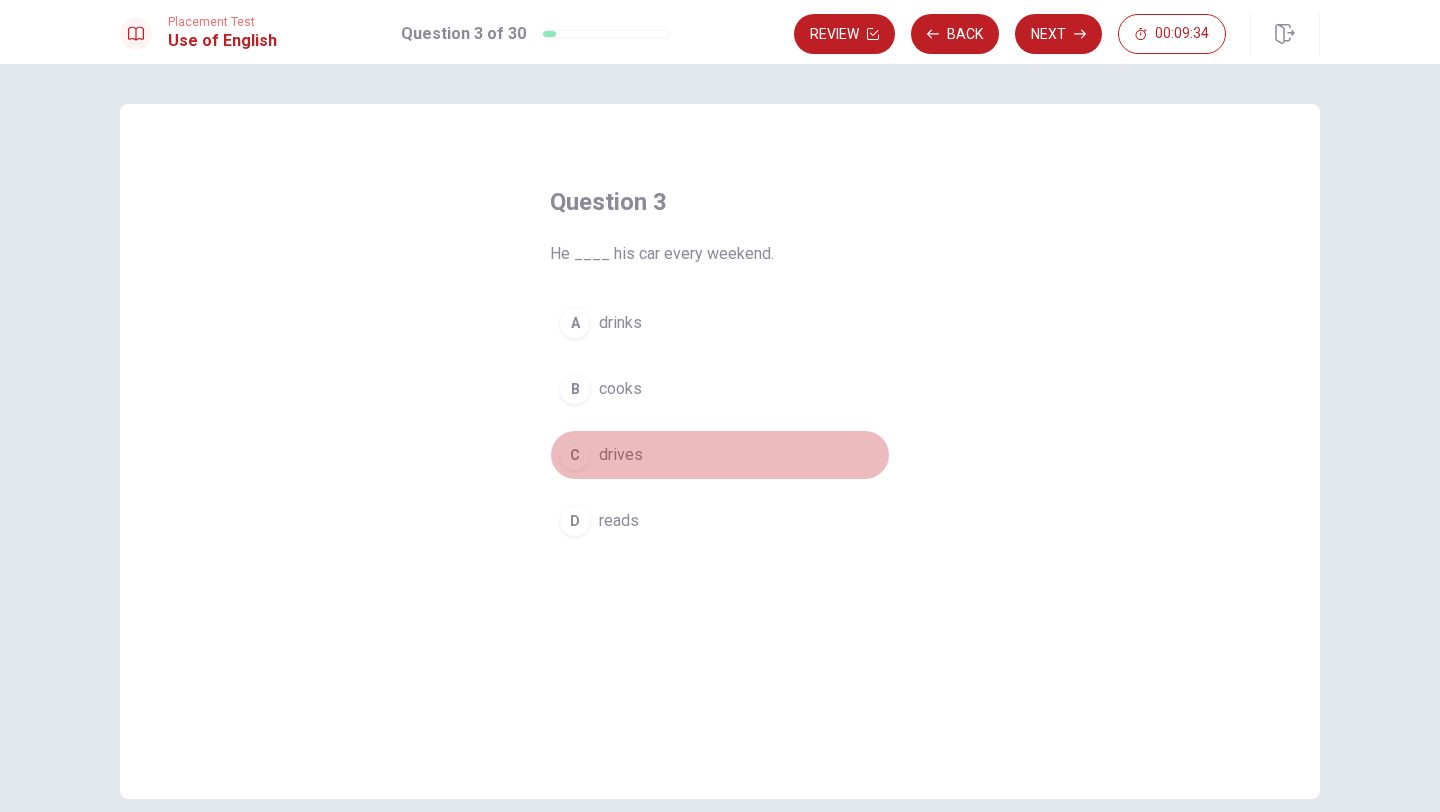 click on "C" at bounding box center [575, 455] 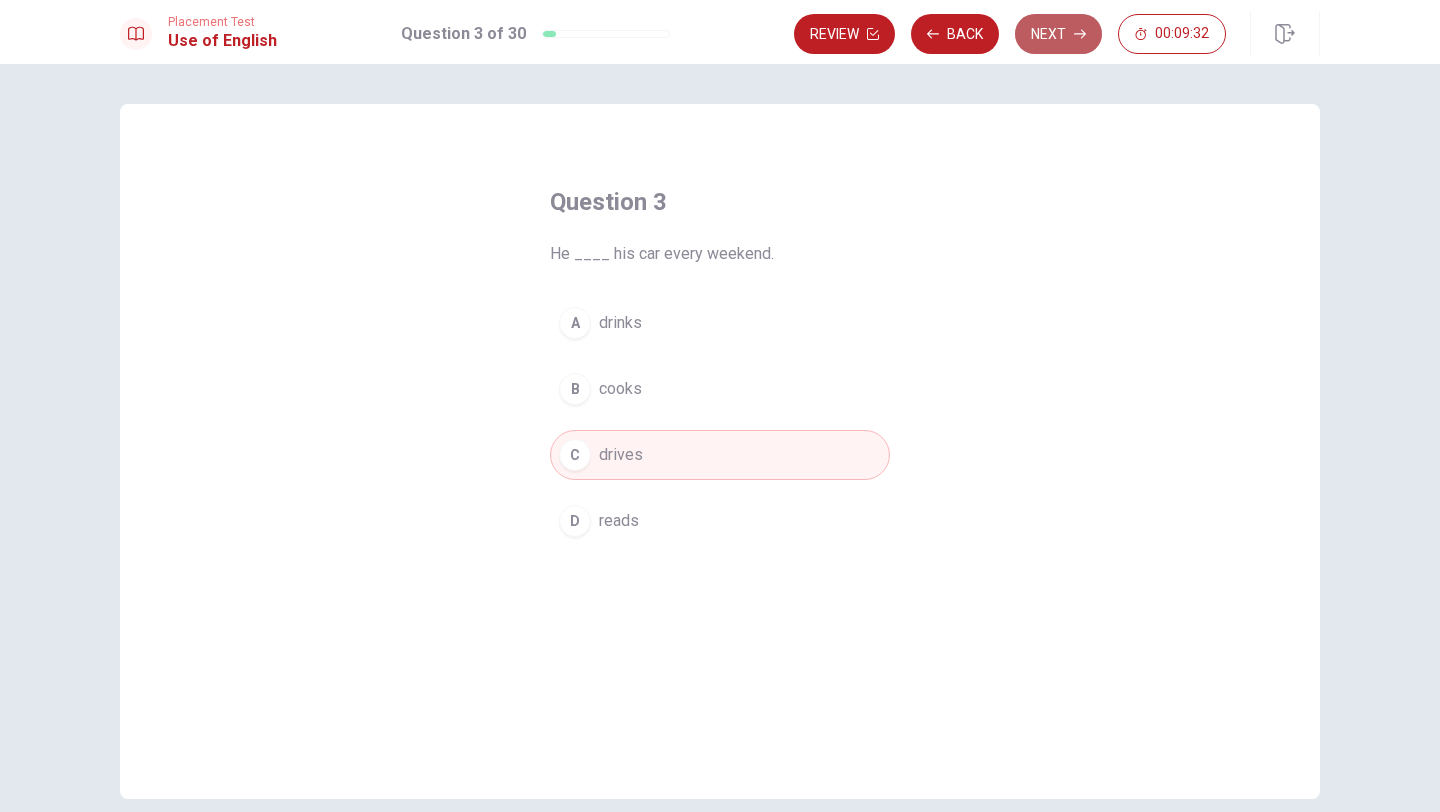 click on "Next" at bounding box center (1058, 34) 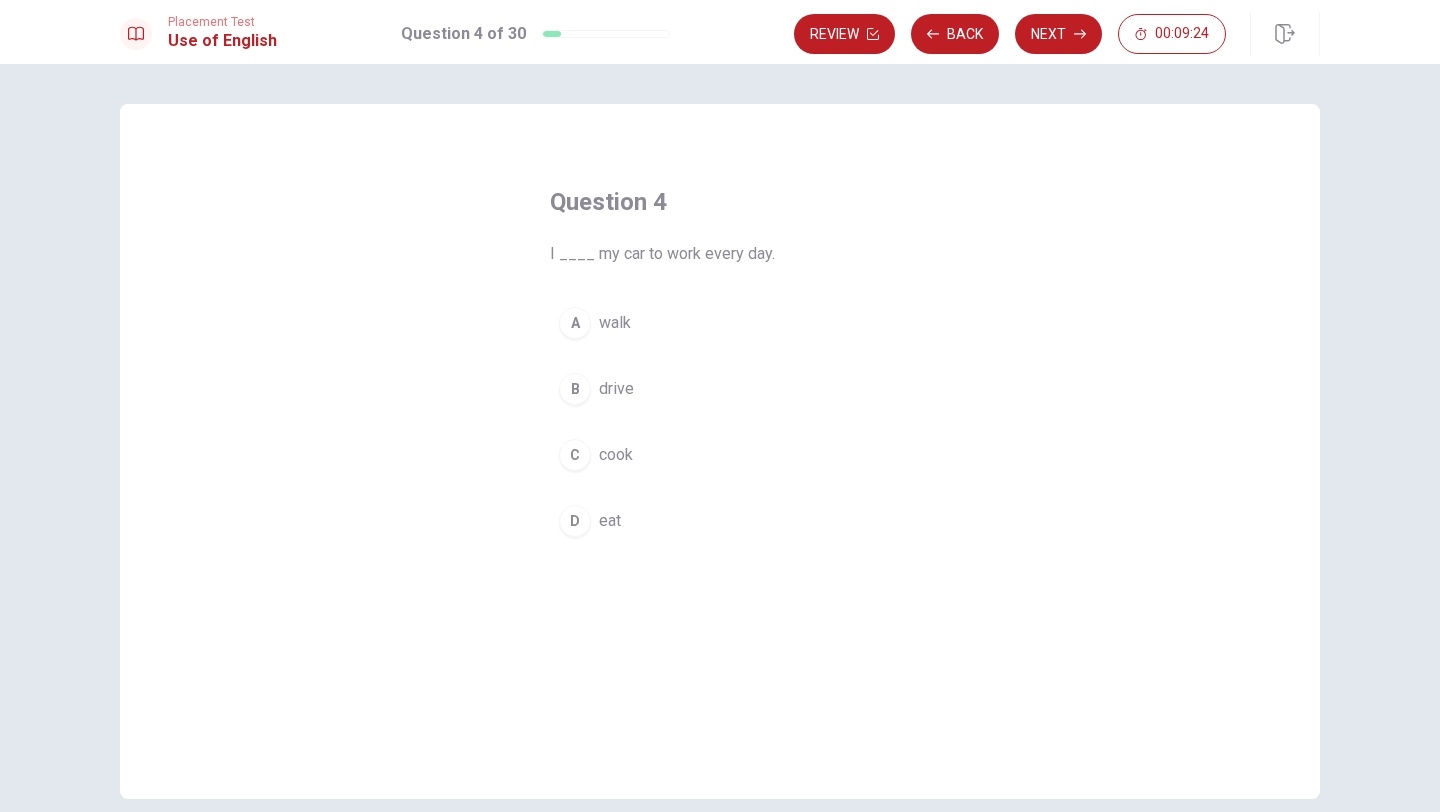 click on "B" at bounding box center (575, 389) 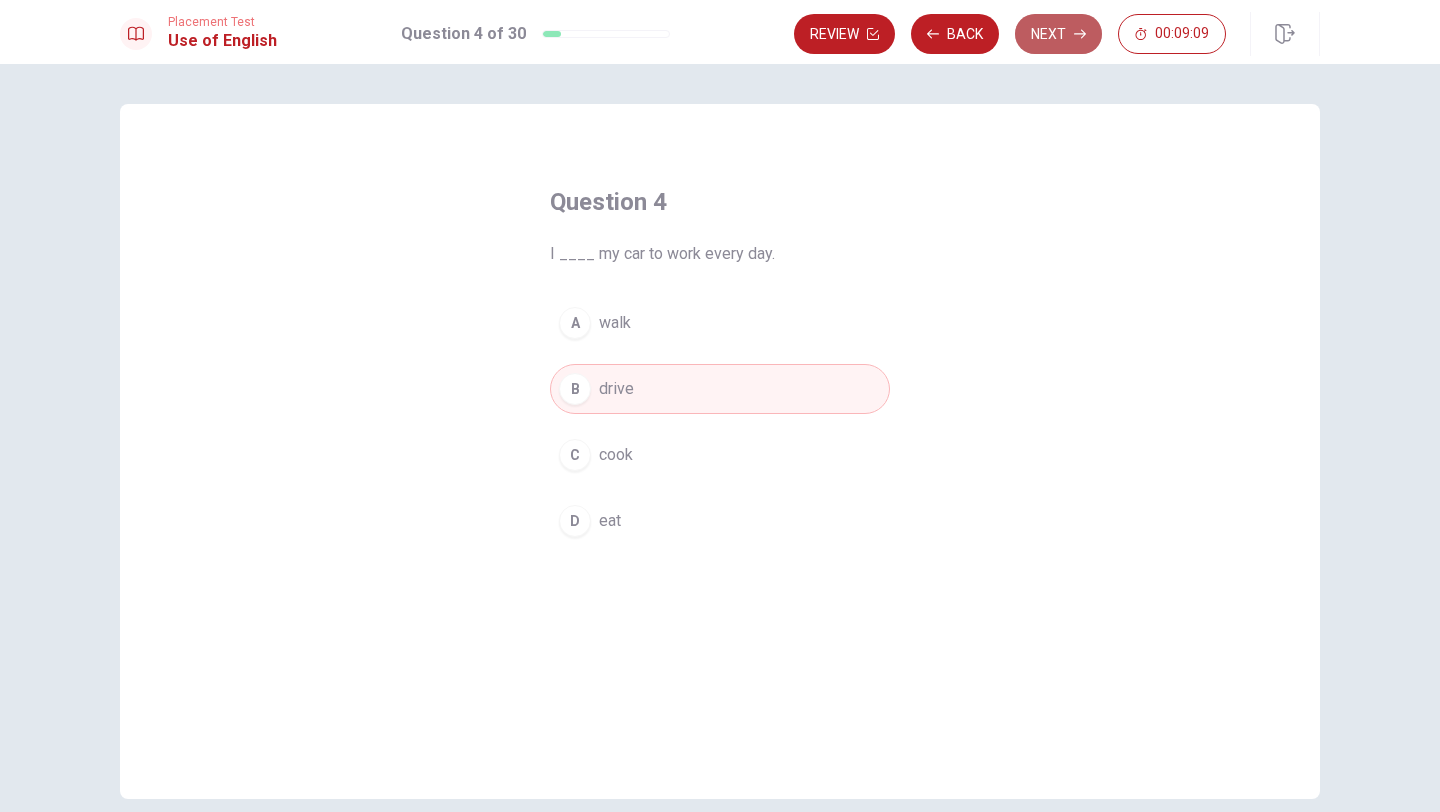 click on "Next" at bounding box center (1058, 34) 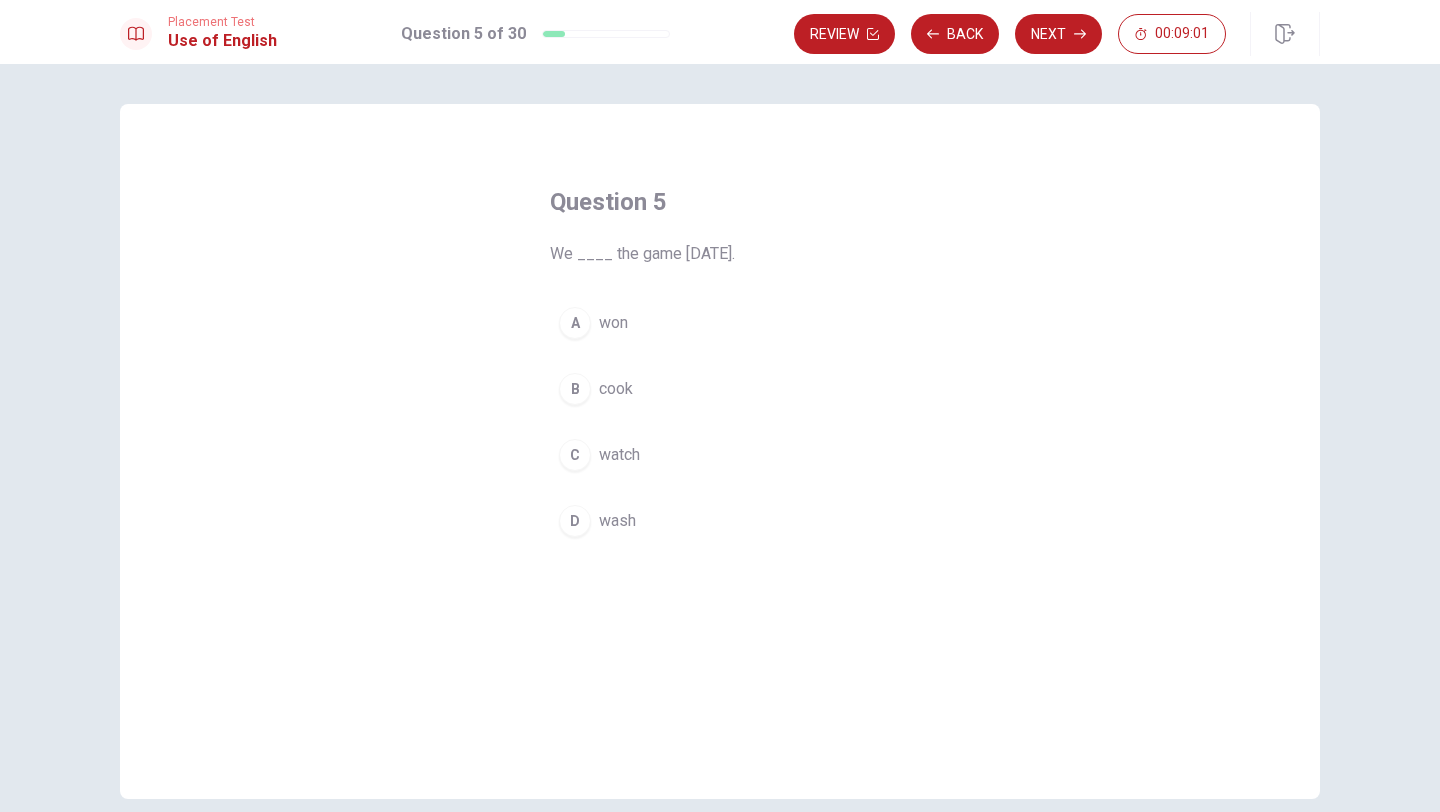 click on "A" at bounding box center [575, 323] 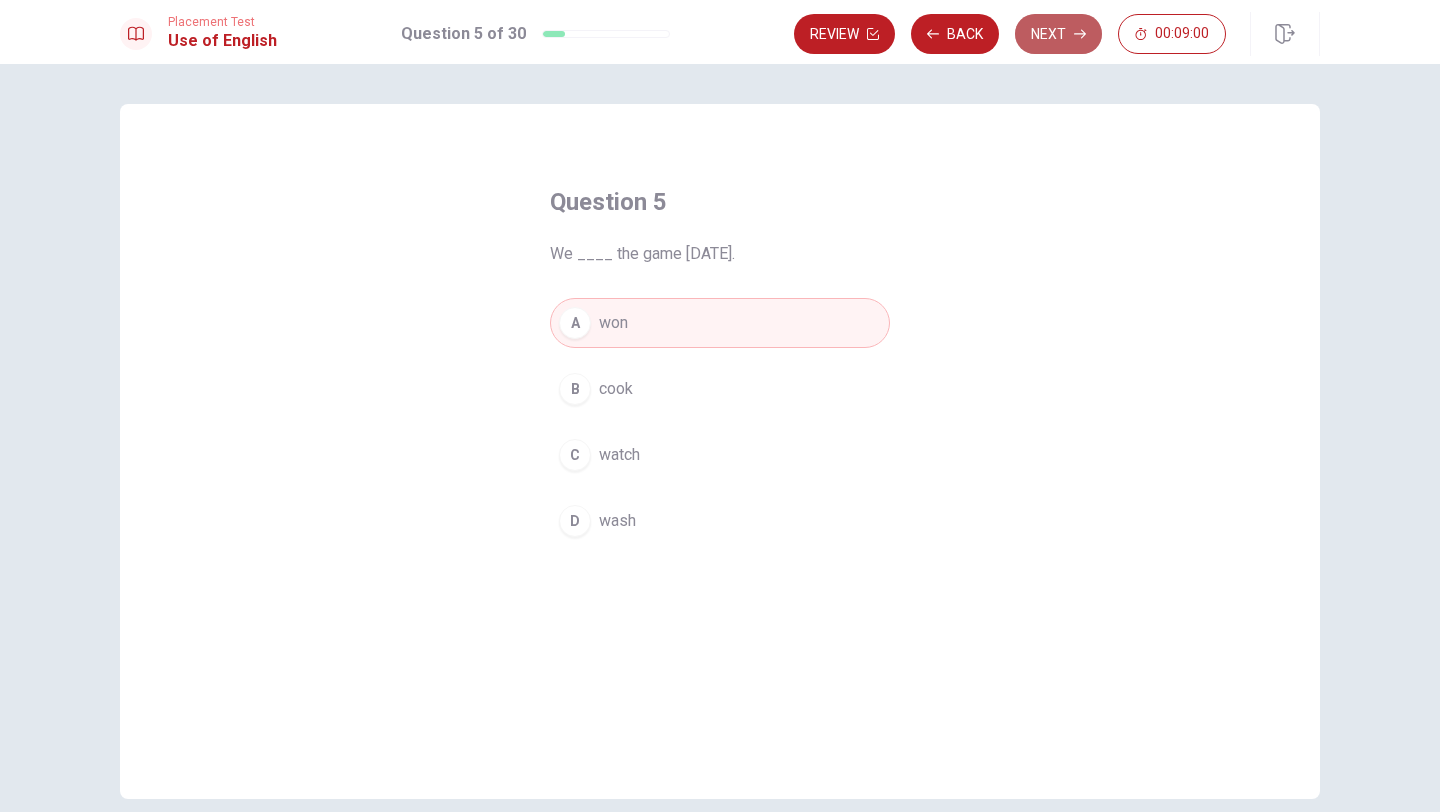 click on "Next" at bounding box center [1058, 34] 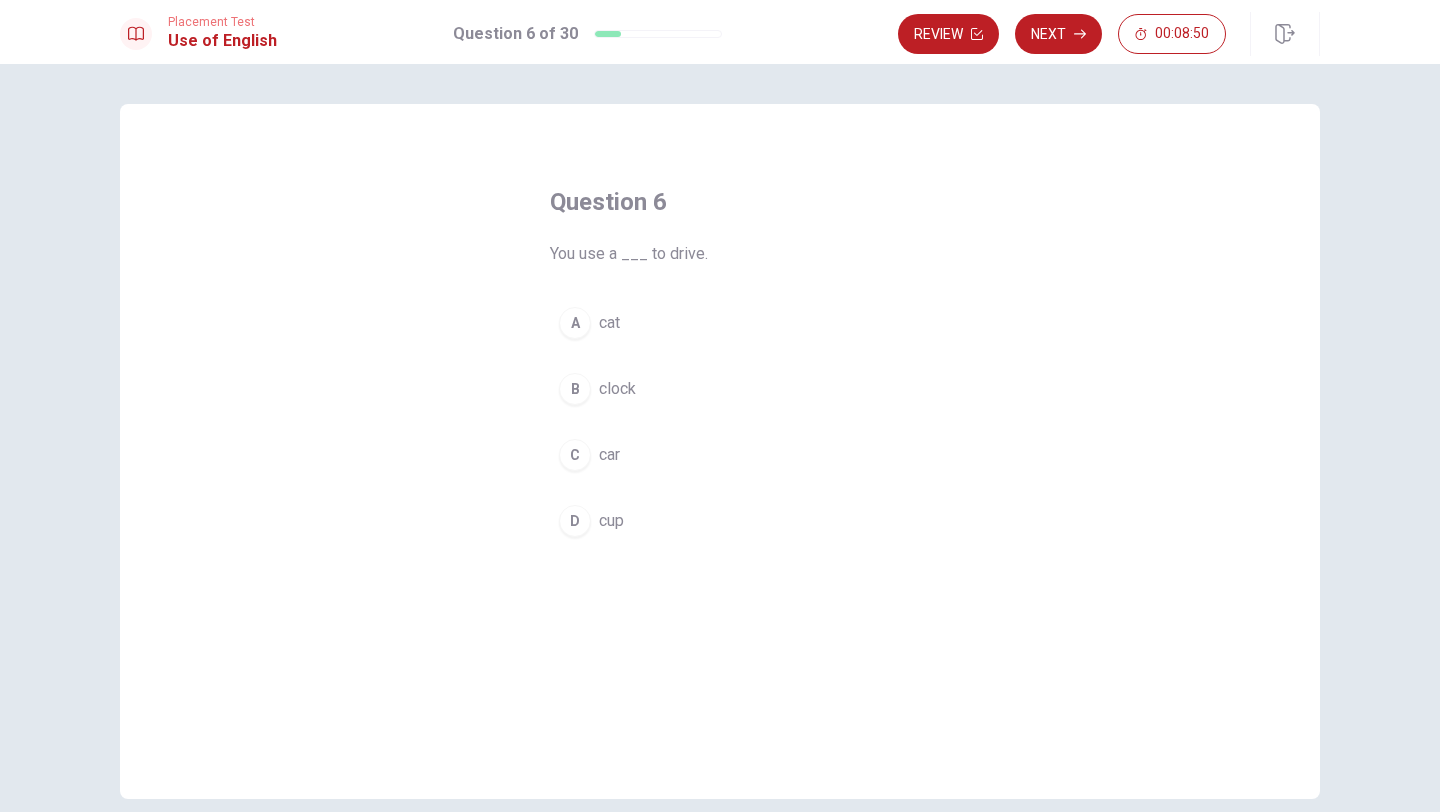 click on "C" at bounding box center (575, 455) 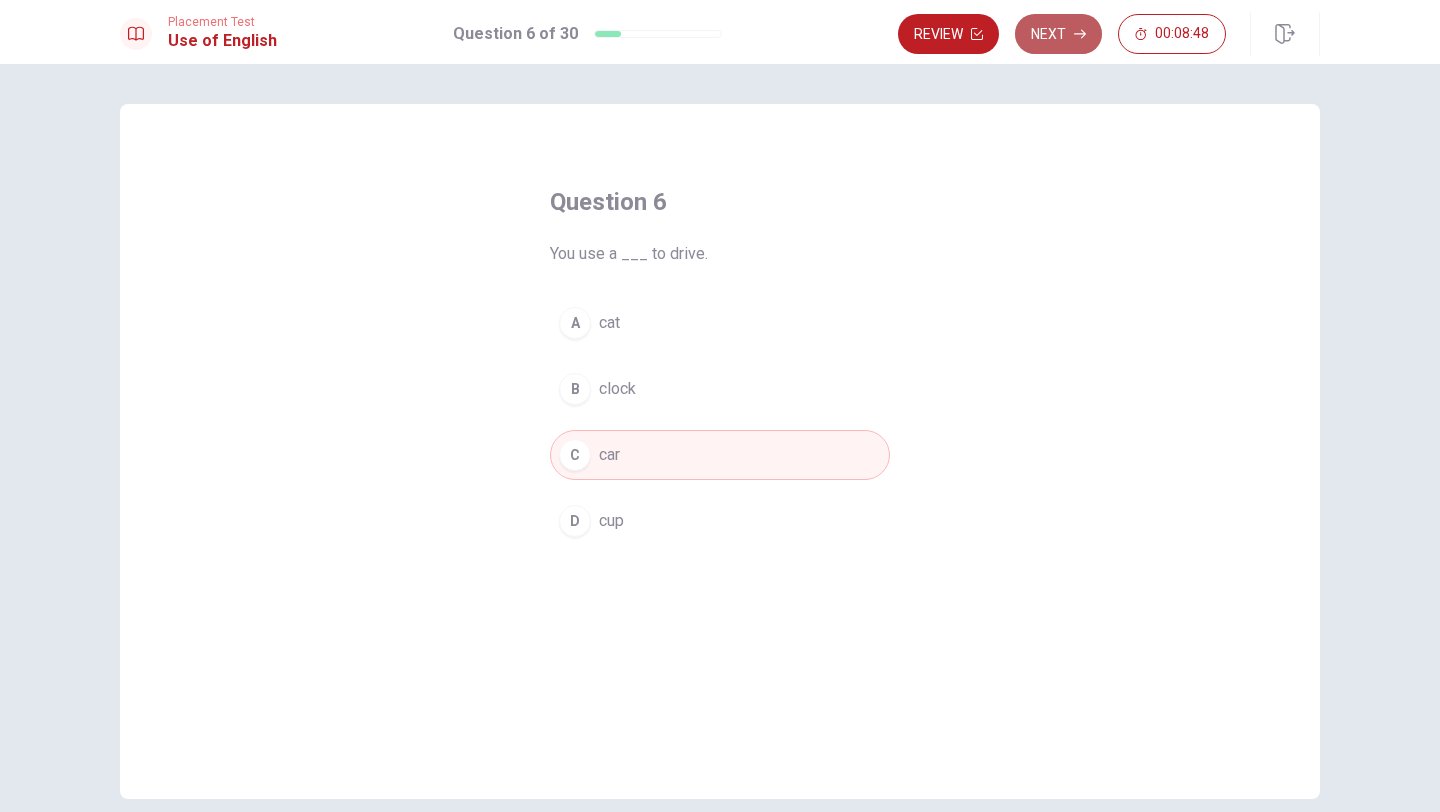 click on "Next" at bounding box center (1058, 34) 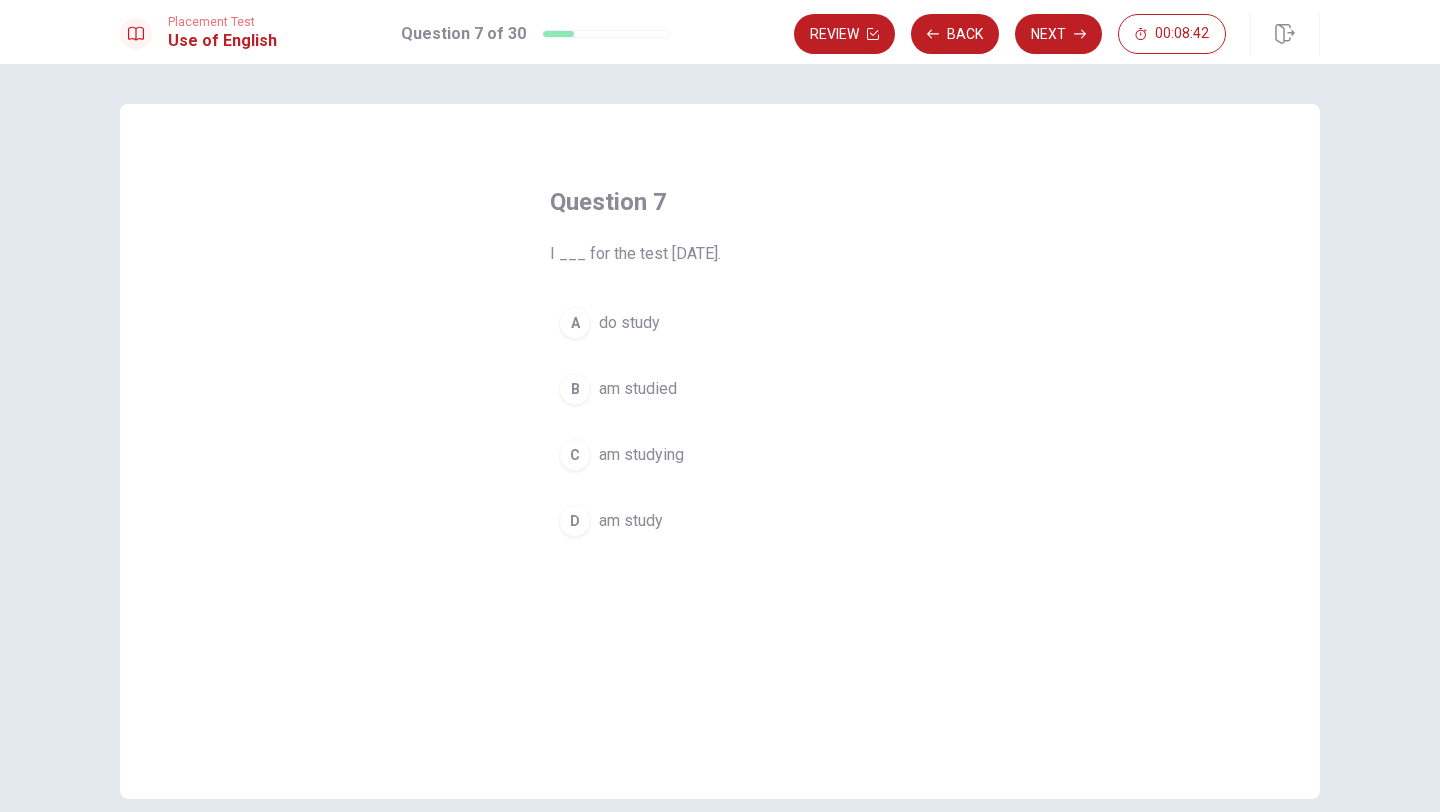 click on "C" at bounding box center [575, 455] 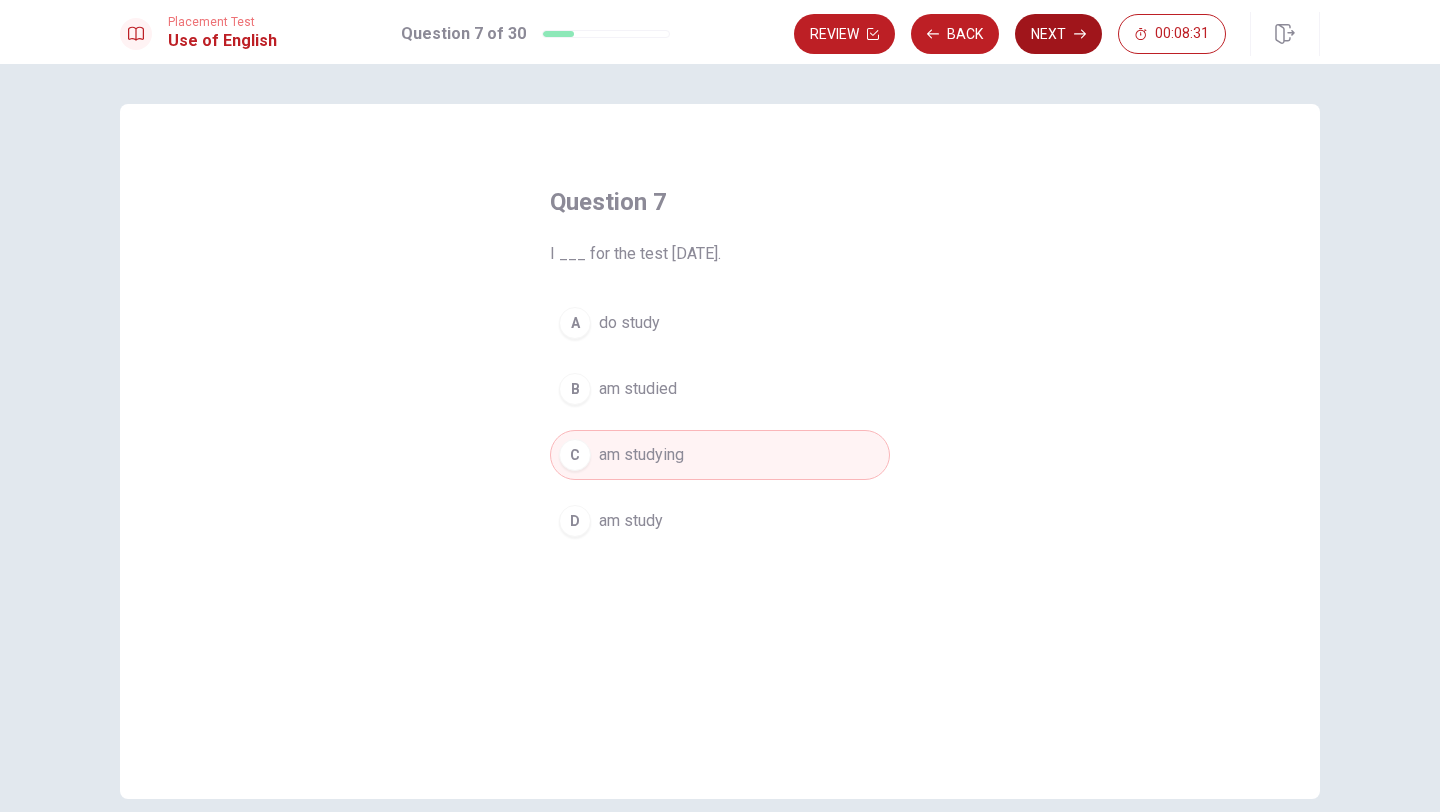 click on "Next" at bounding box center [1058, 34] 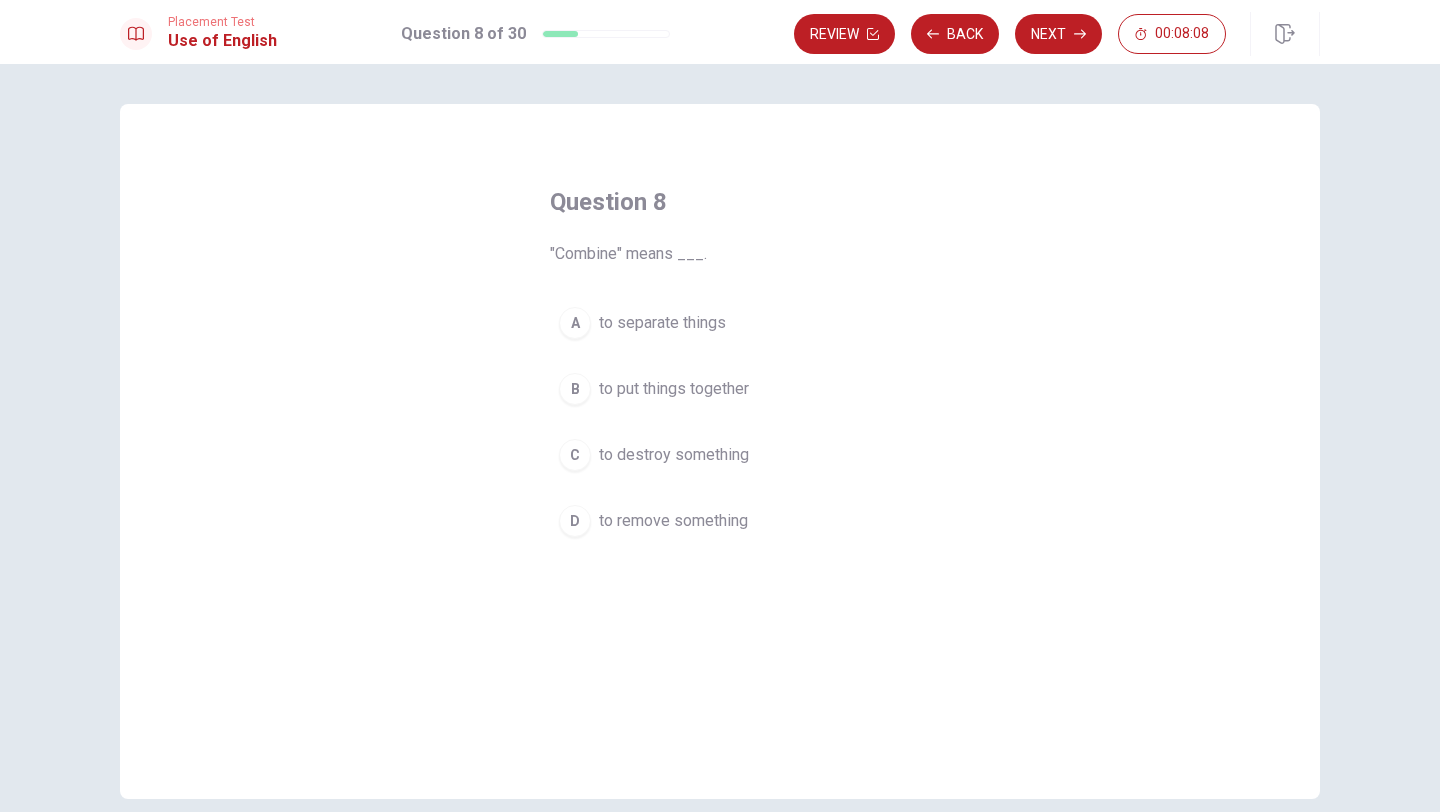 click on "B" at bounding box center (575, 389) 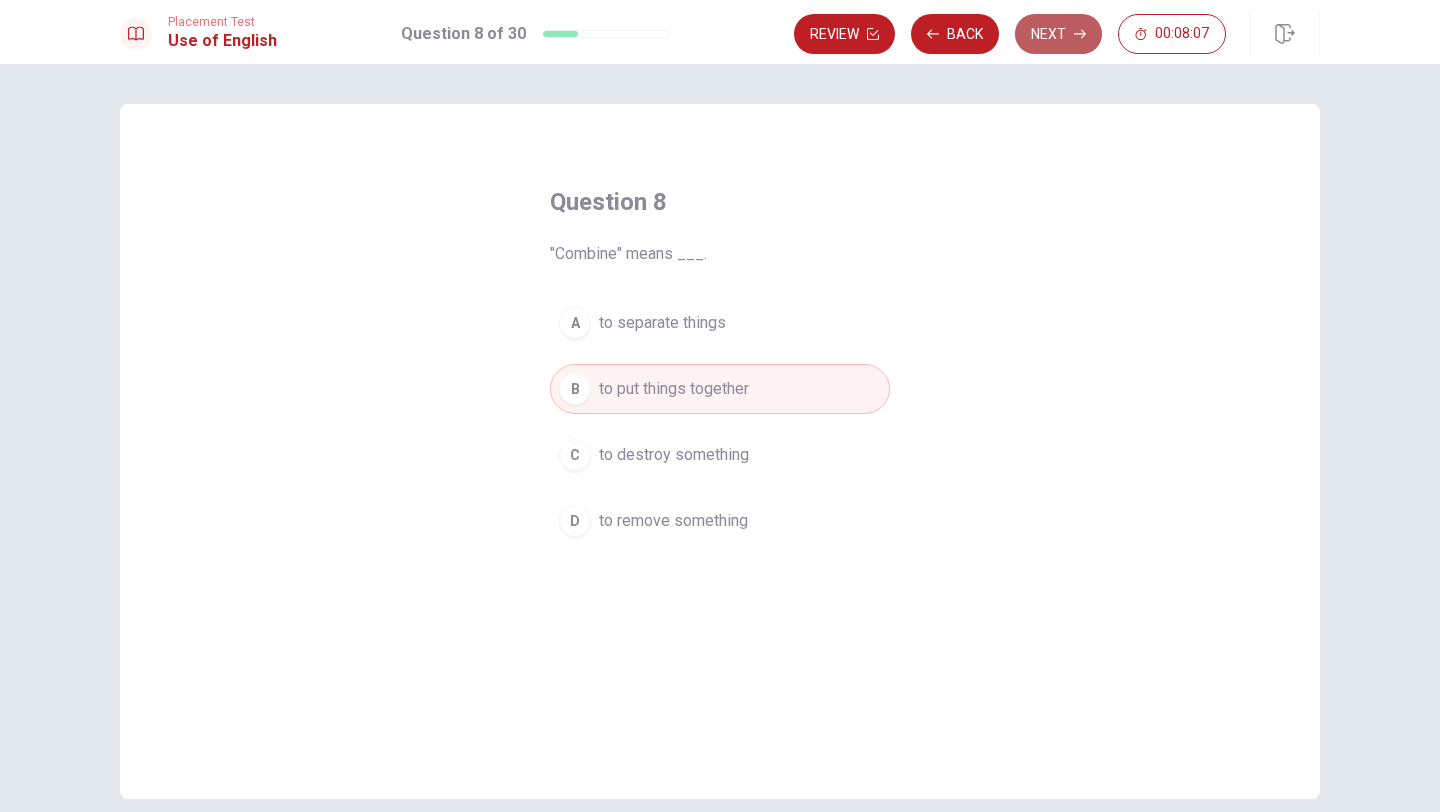 click on "Next" at bounding box center [1058, 34] 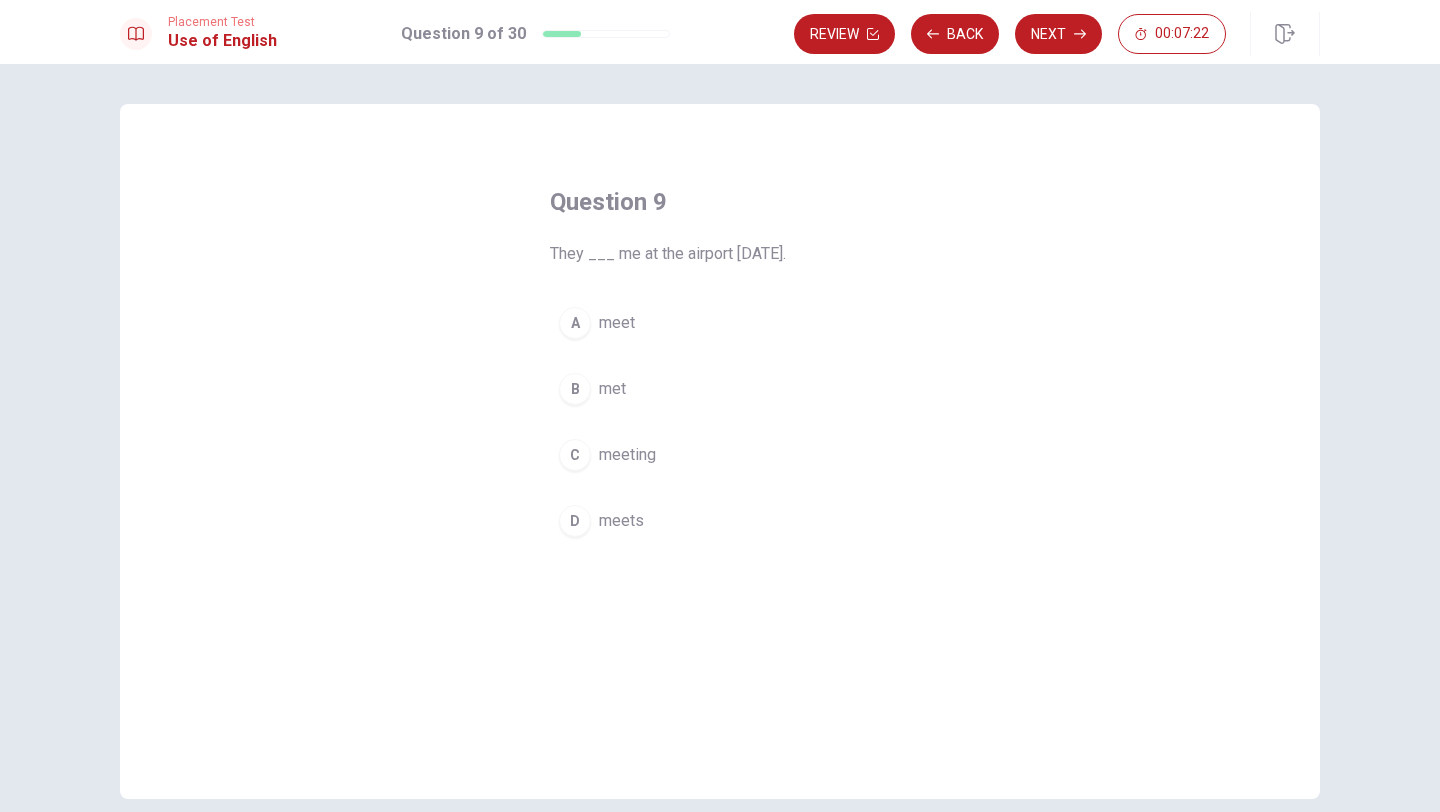 click on "B" at bounding box center (575, 389) 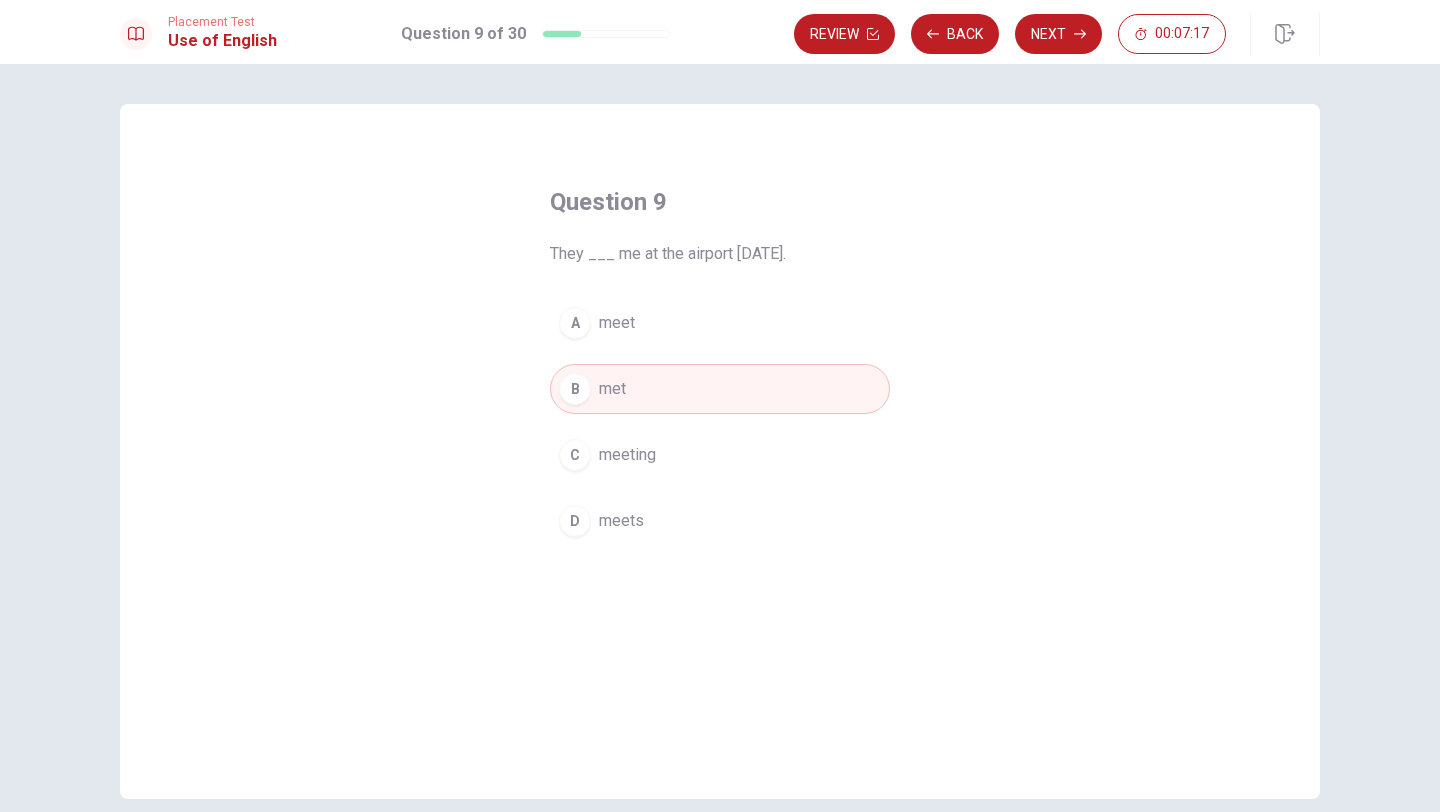click on "A" at bounding box center [575, 323] 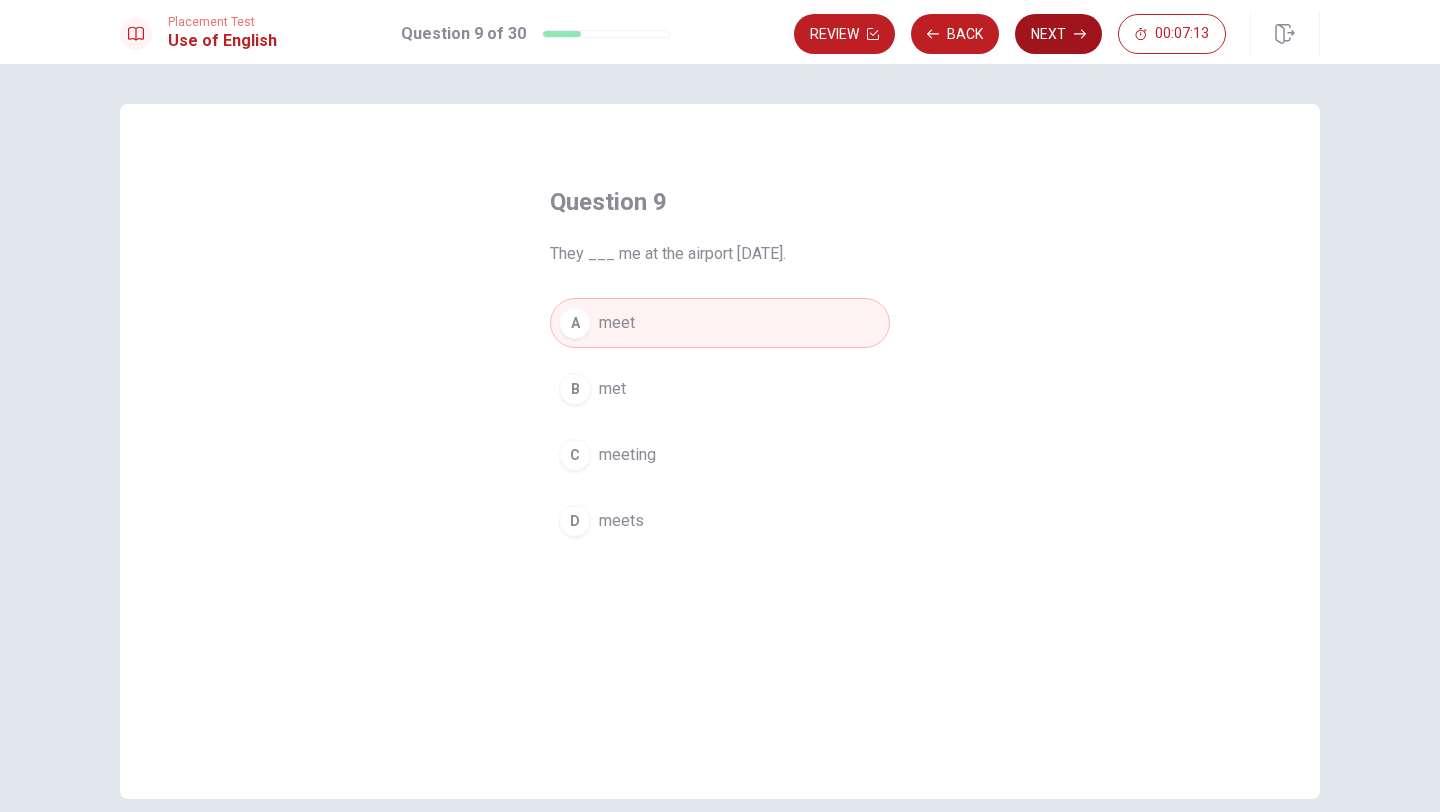 click on "Next" at bounding box center [1058, 34] 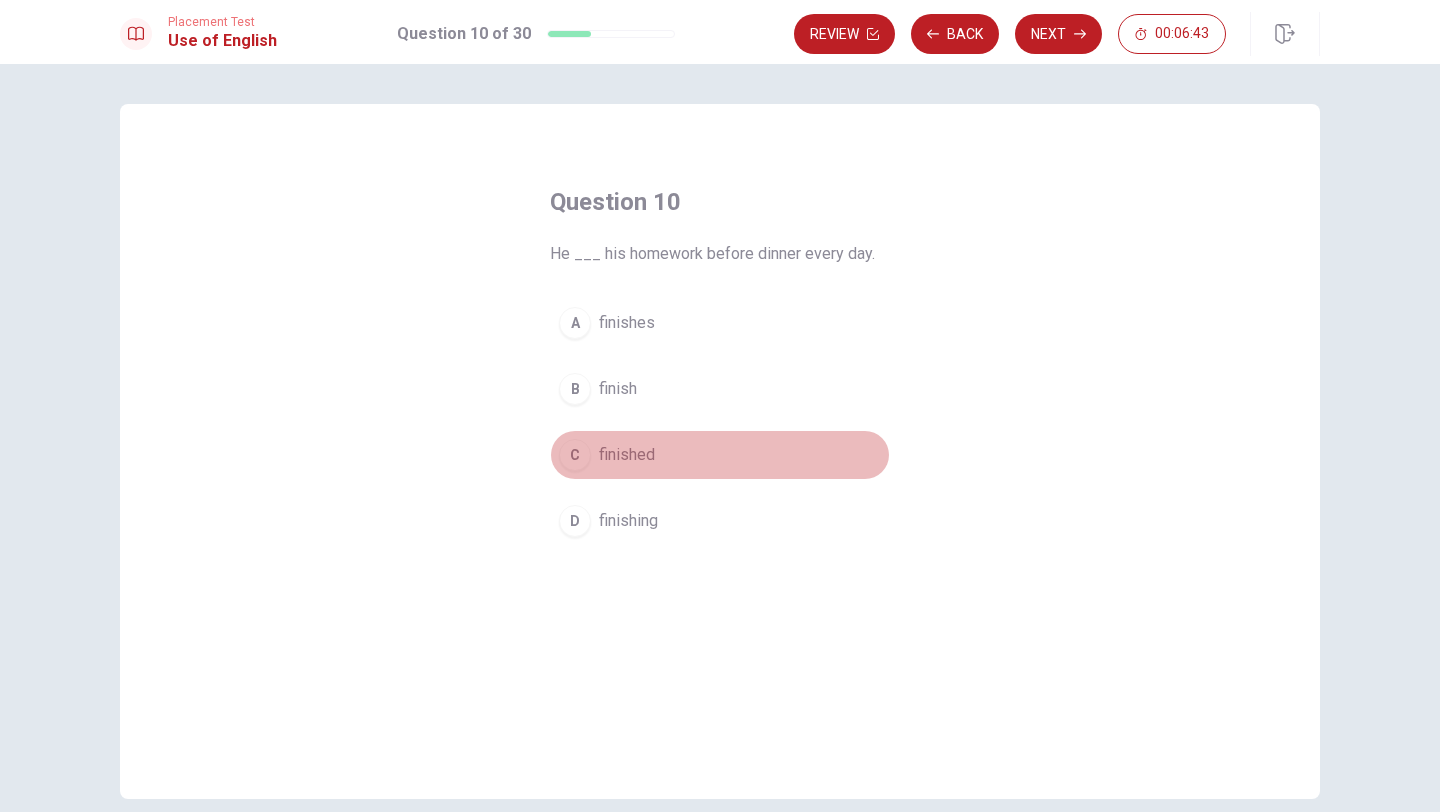 click on "C" at bounding box center [575, 455] 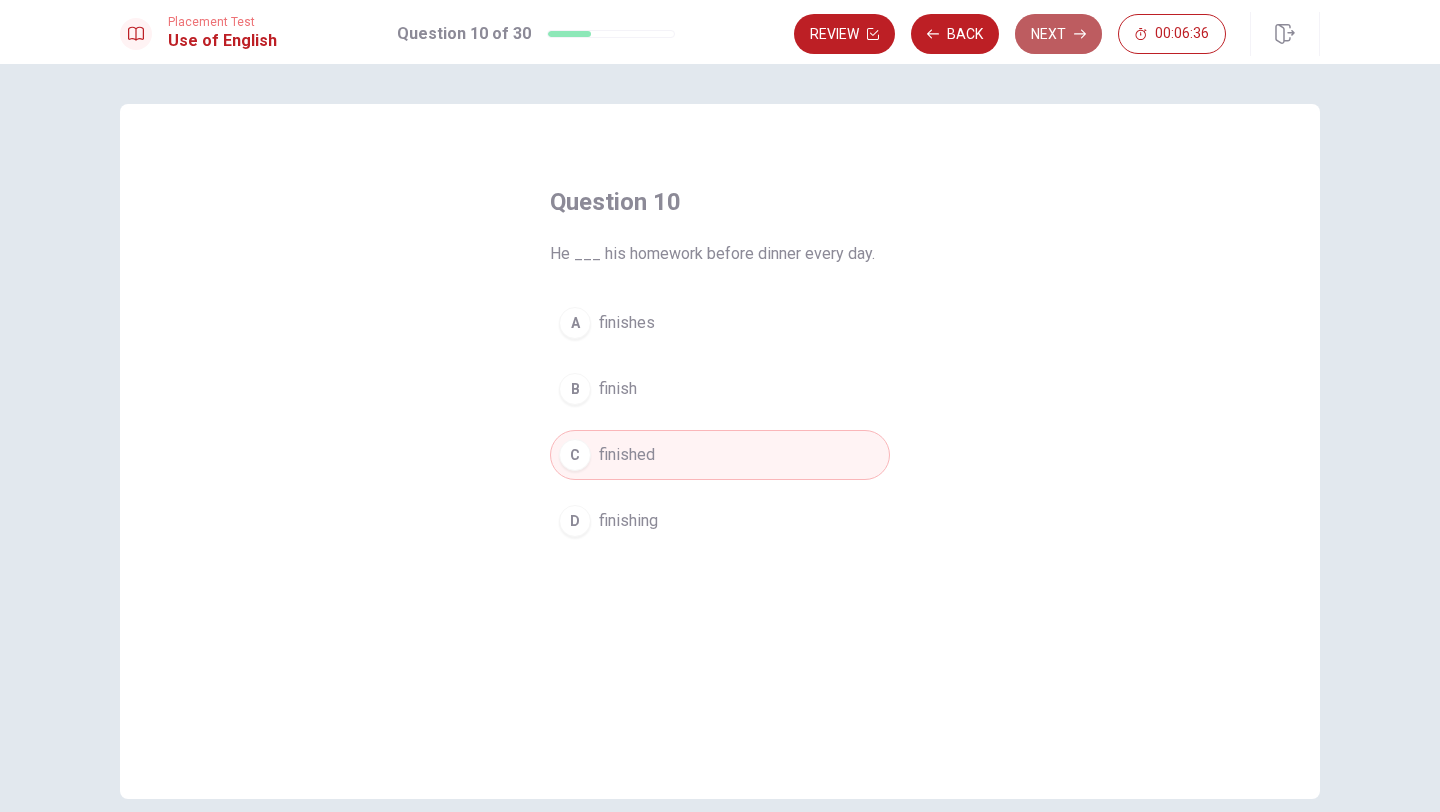 click on "Next" at bounding box center [1058, 34] 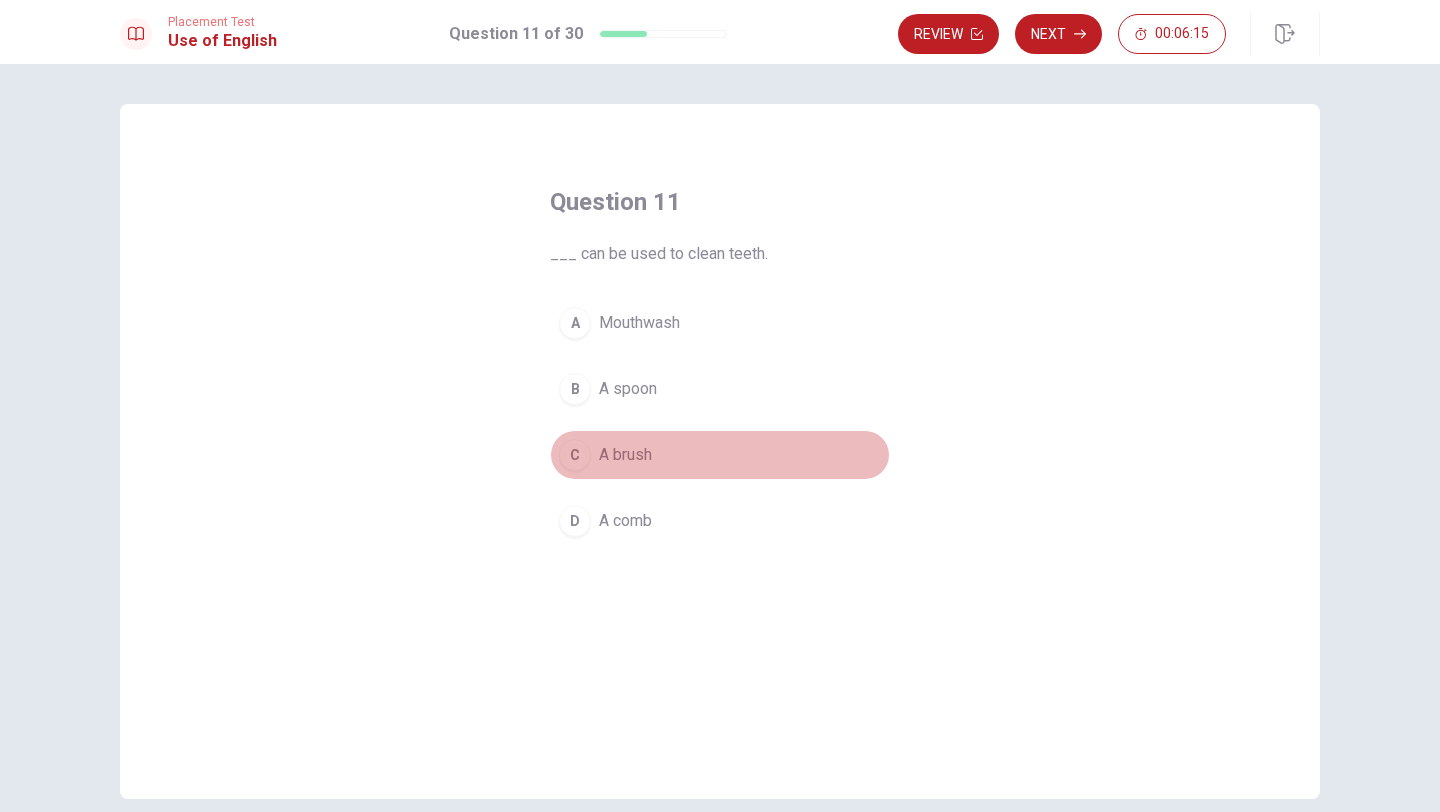 click on "C" at bounding box center [575, 455] 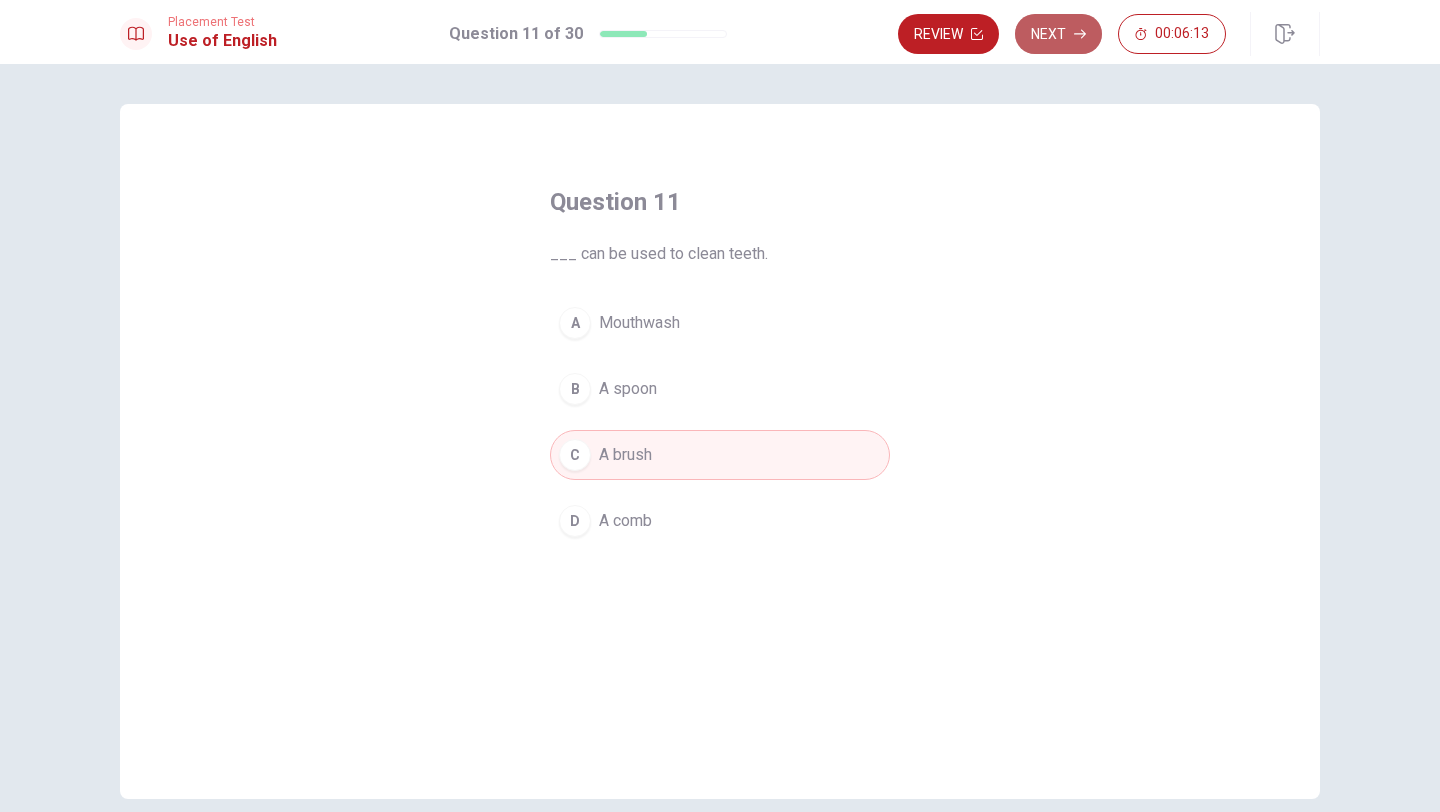 click 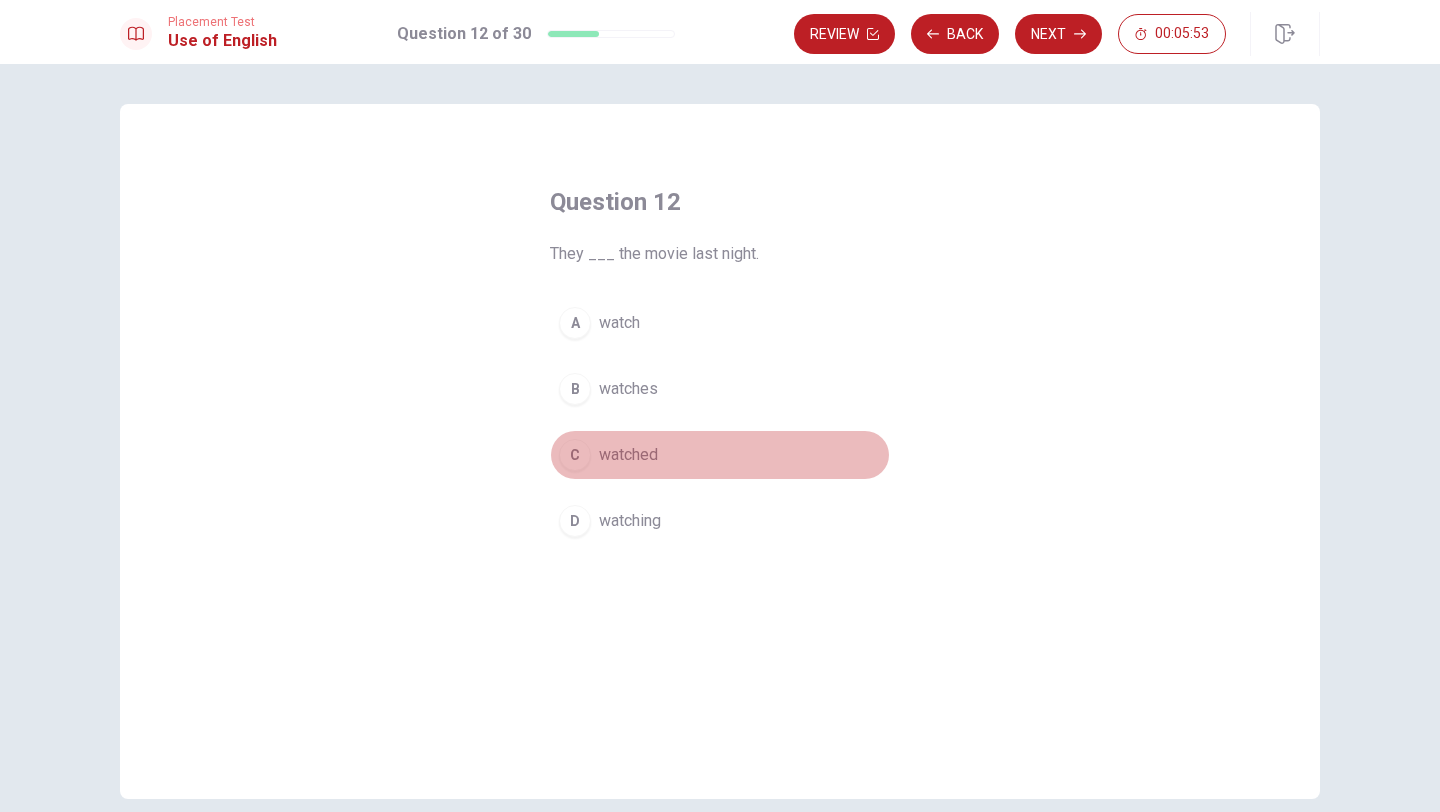 click on "C" at bounding box center (575, 455) 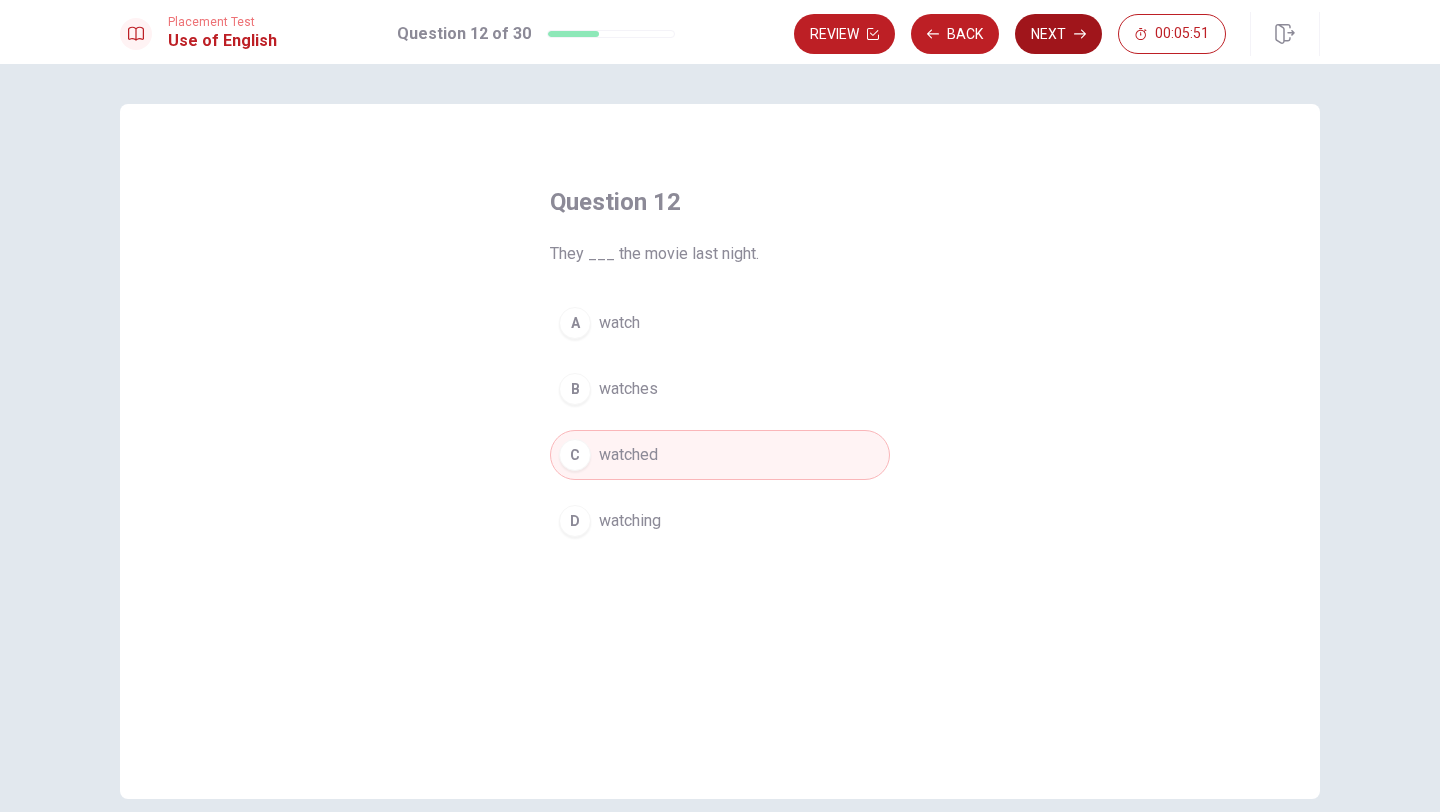 click on "Next" at bounding box center (1058, 34) 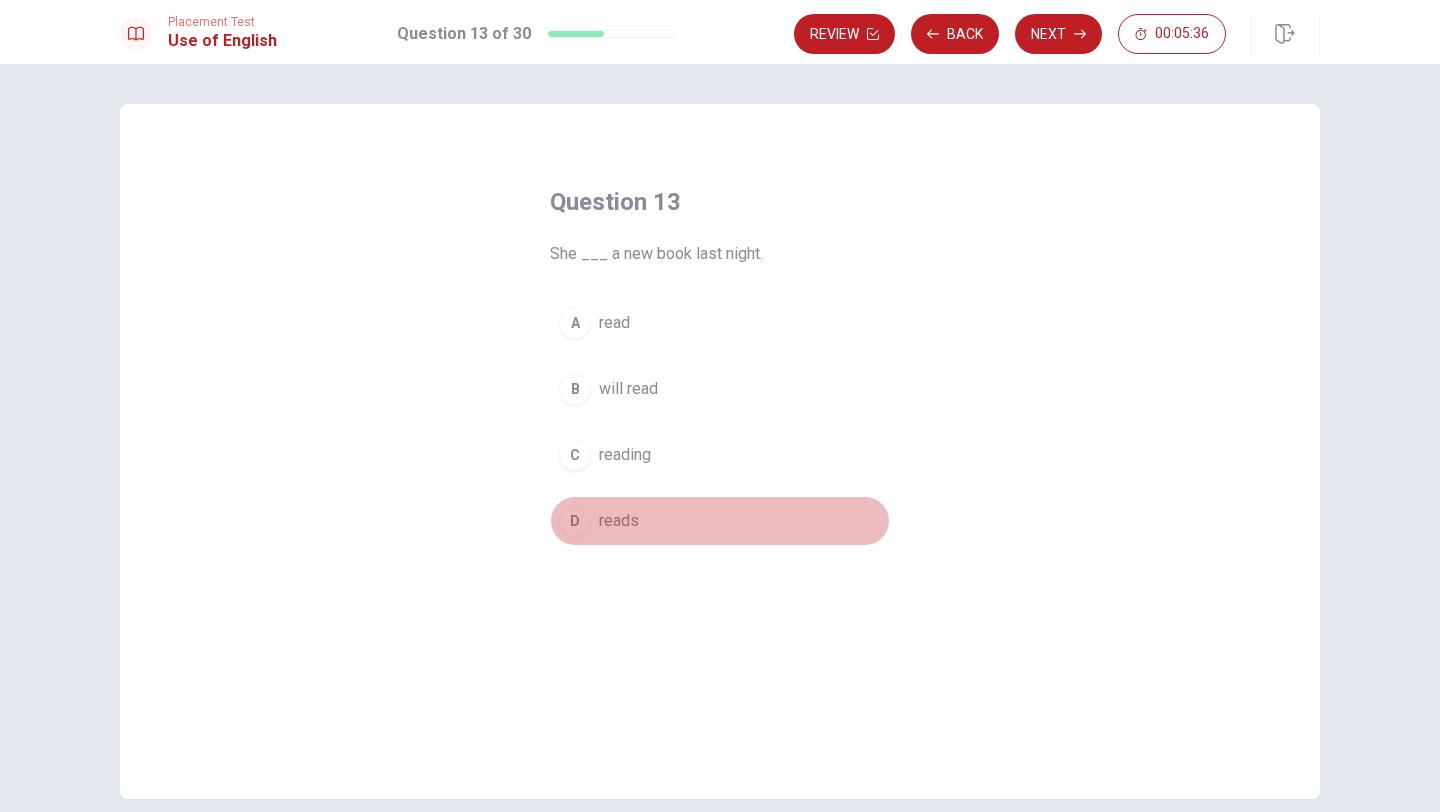 click on "D" at bounding box center [575, 521] 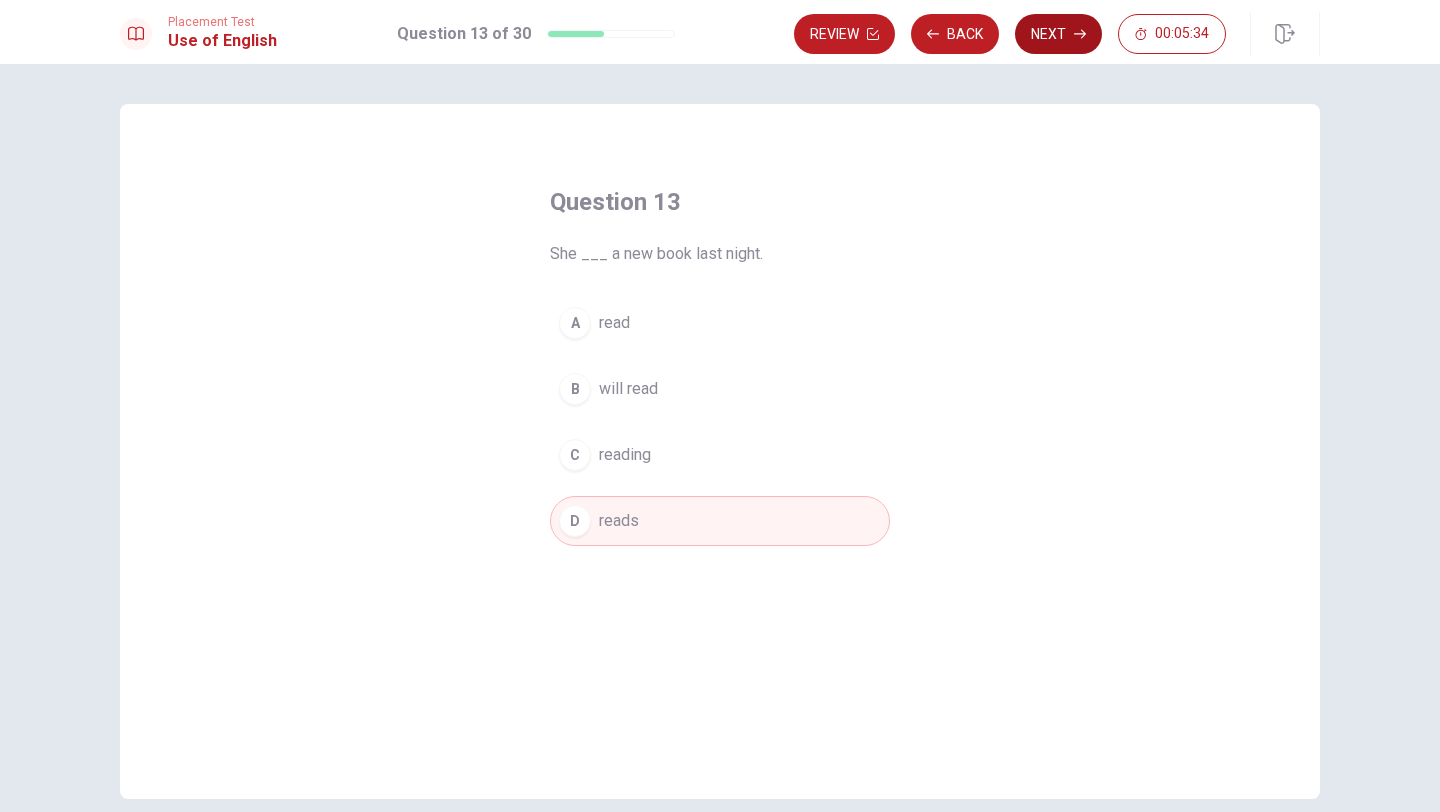 click on "Next" at bounding box center [1058, 34] 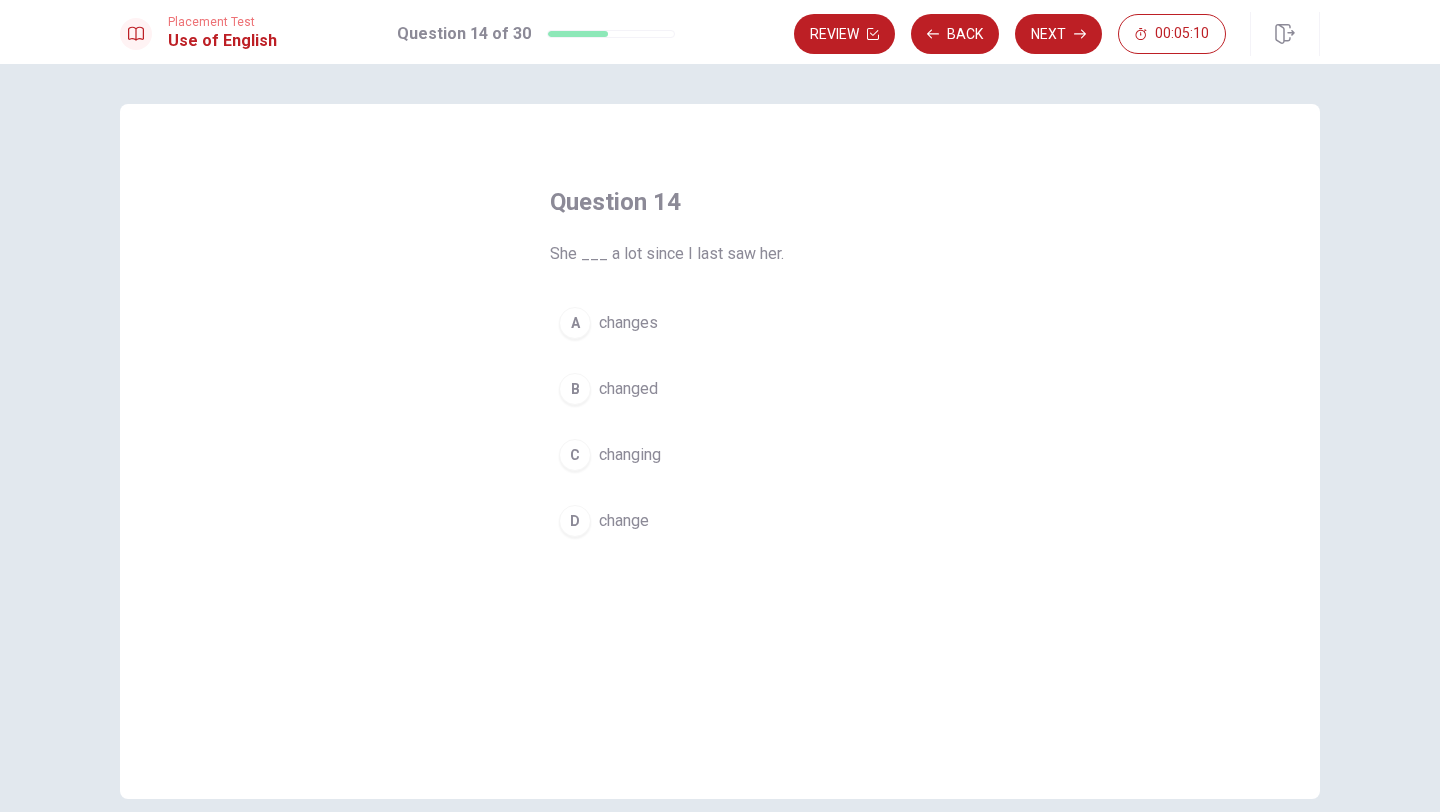 click on "B" at bounding box center (575, 389) 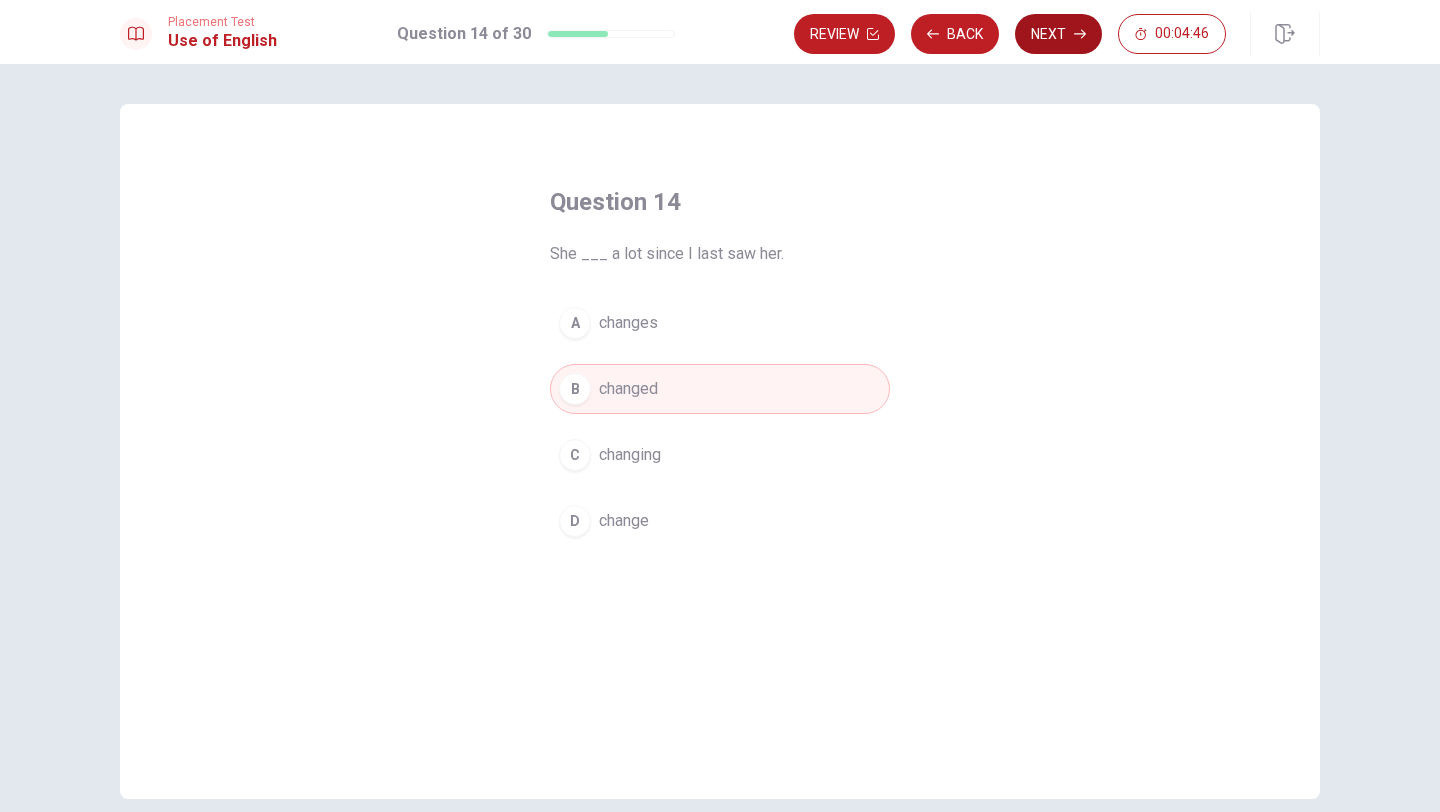 click on "Next" at bounding box center (1058, 34) 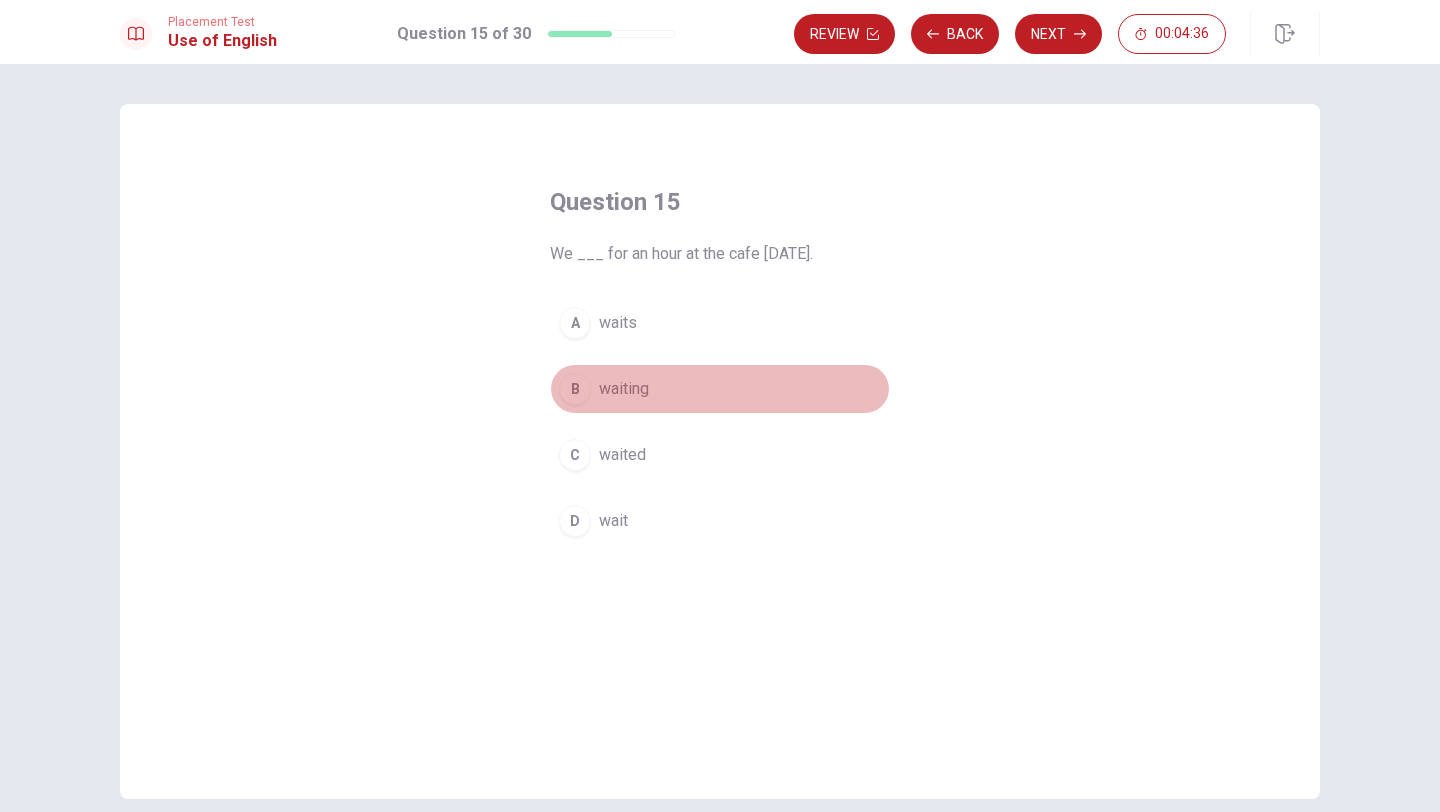 click on "B" at bounding box center (575, 389) 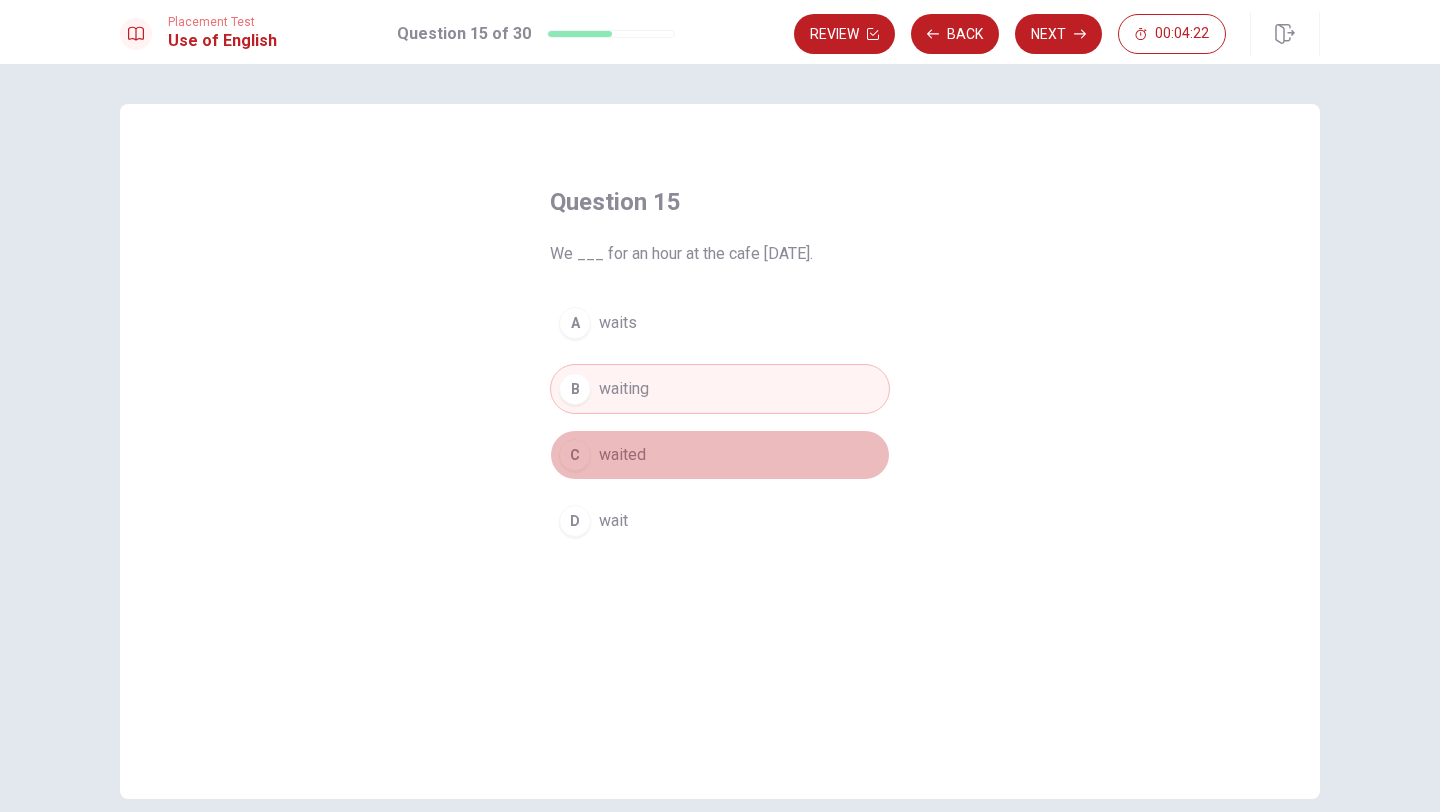 click on "C" at bounding box center [575, 455] 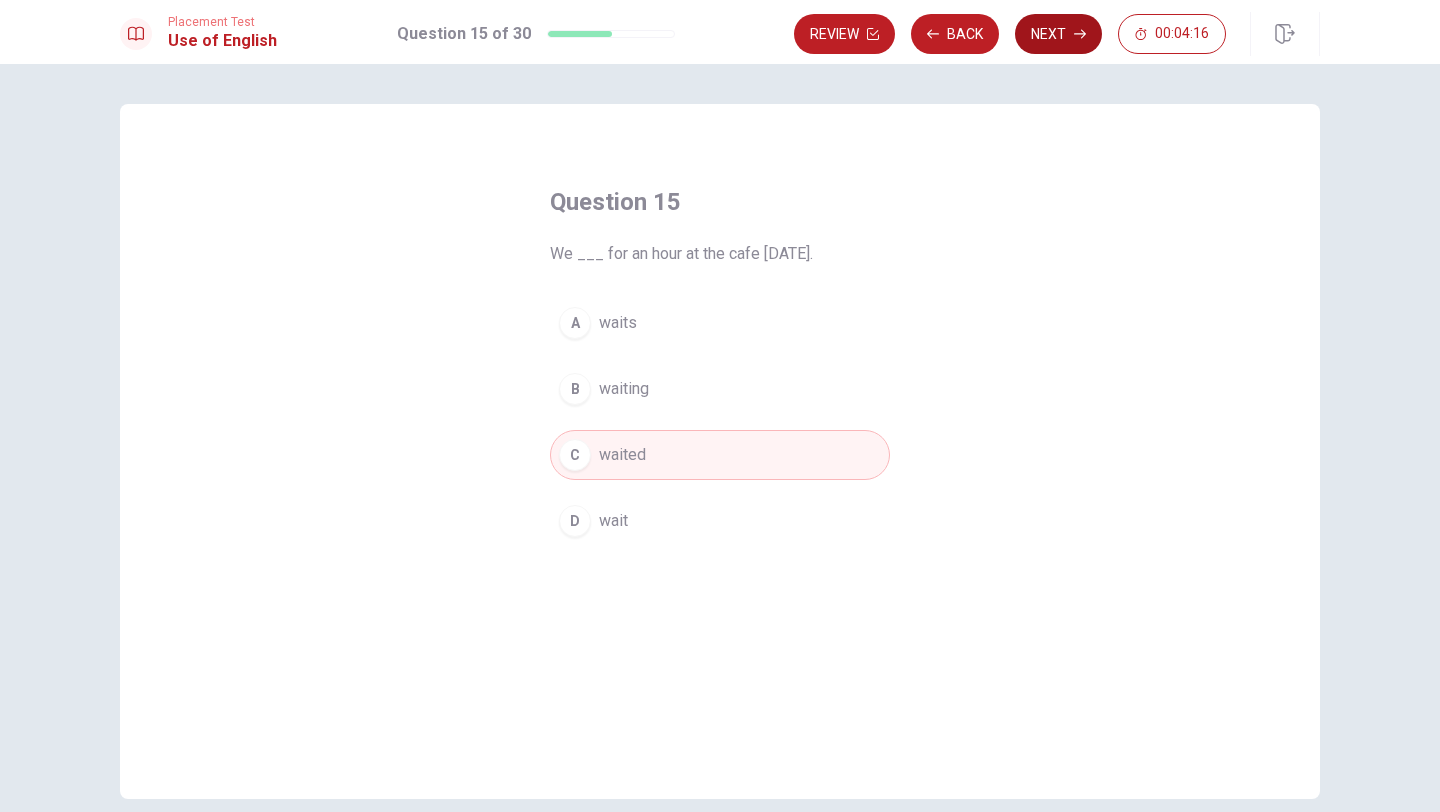 click on "Next" at bounding box center (1058, 34) 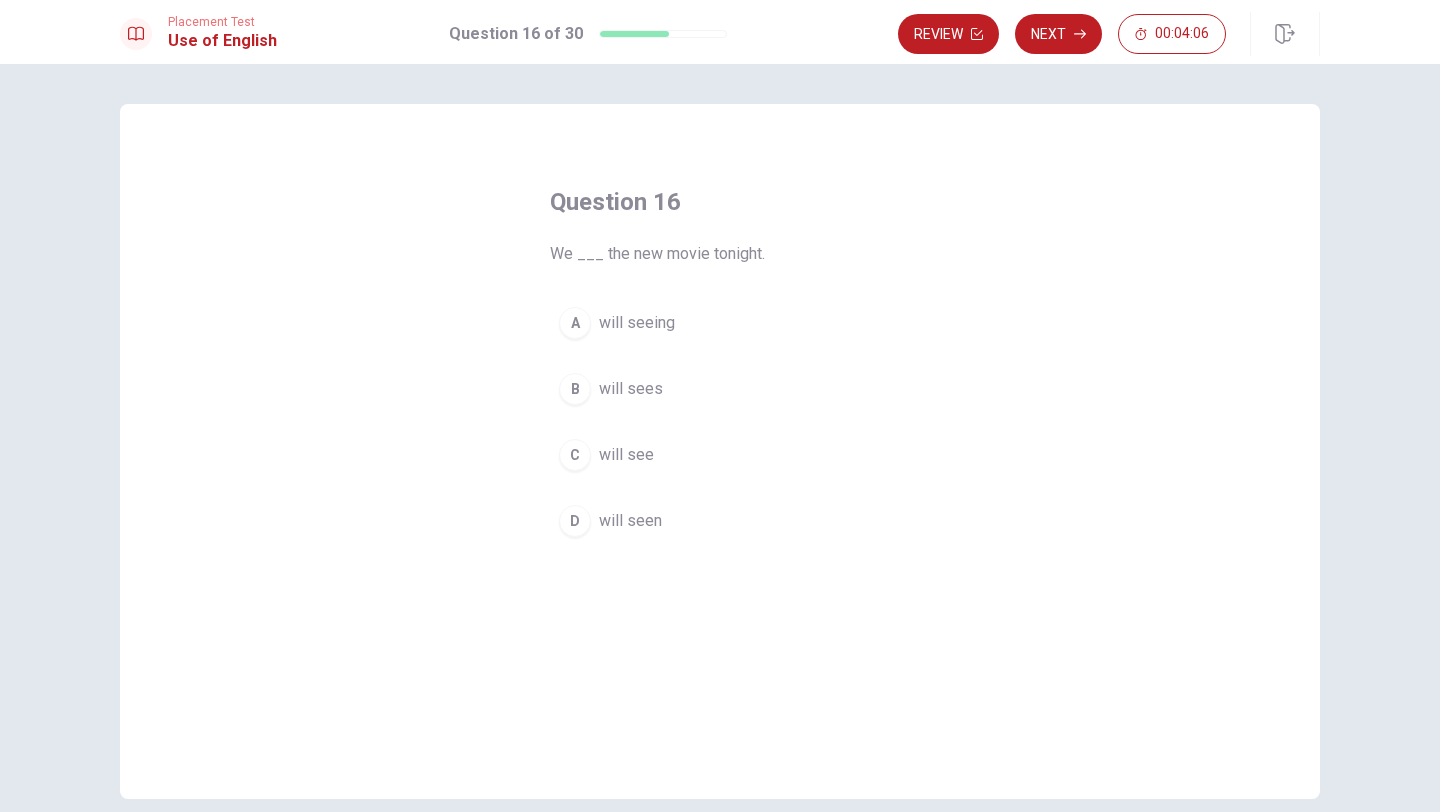click on "A" at bounding box center (575, 323) 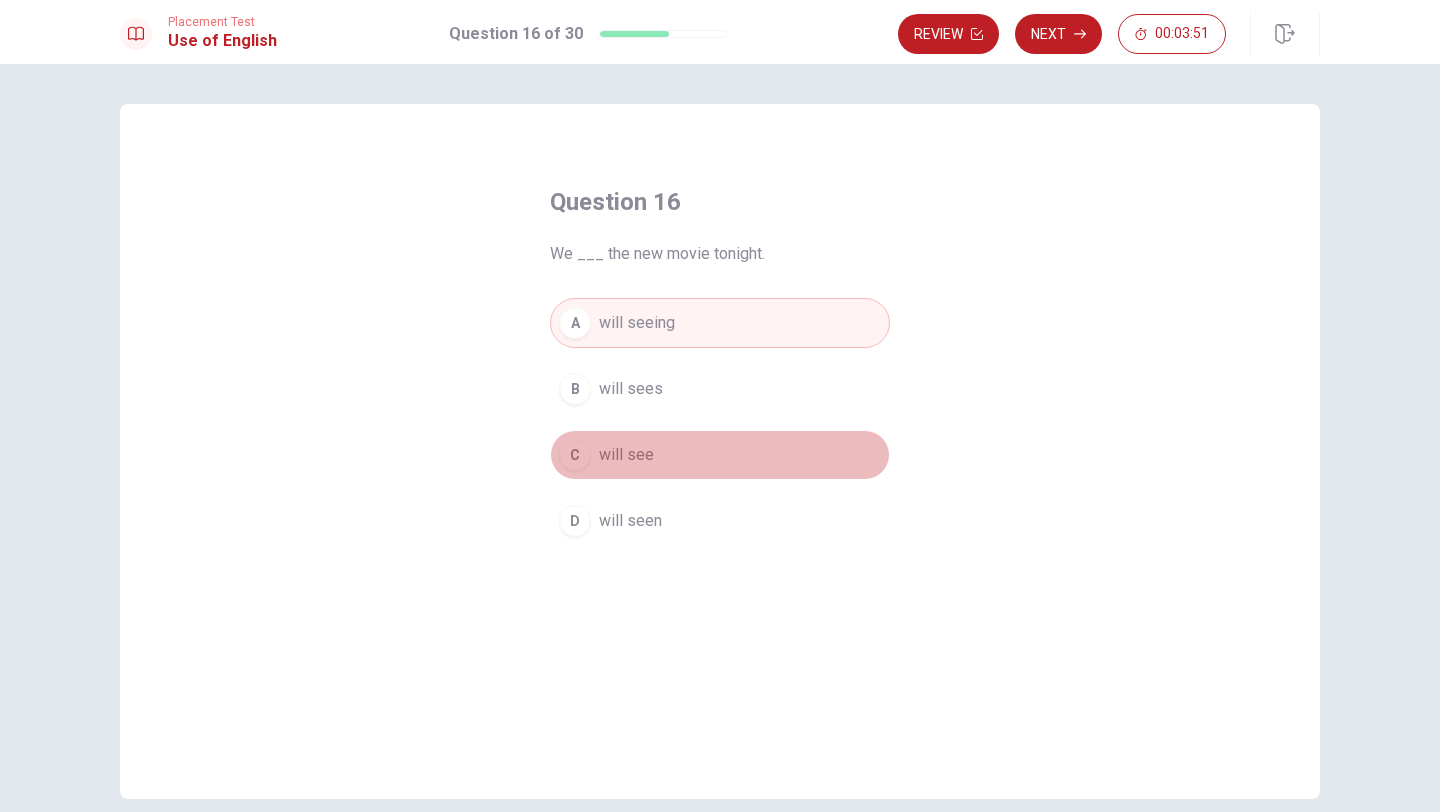 click on "C" at bounding box center [575, 455] 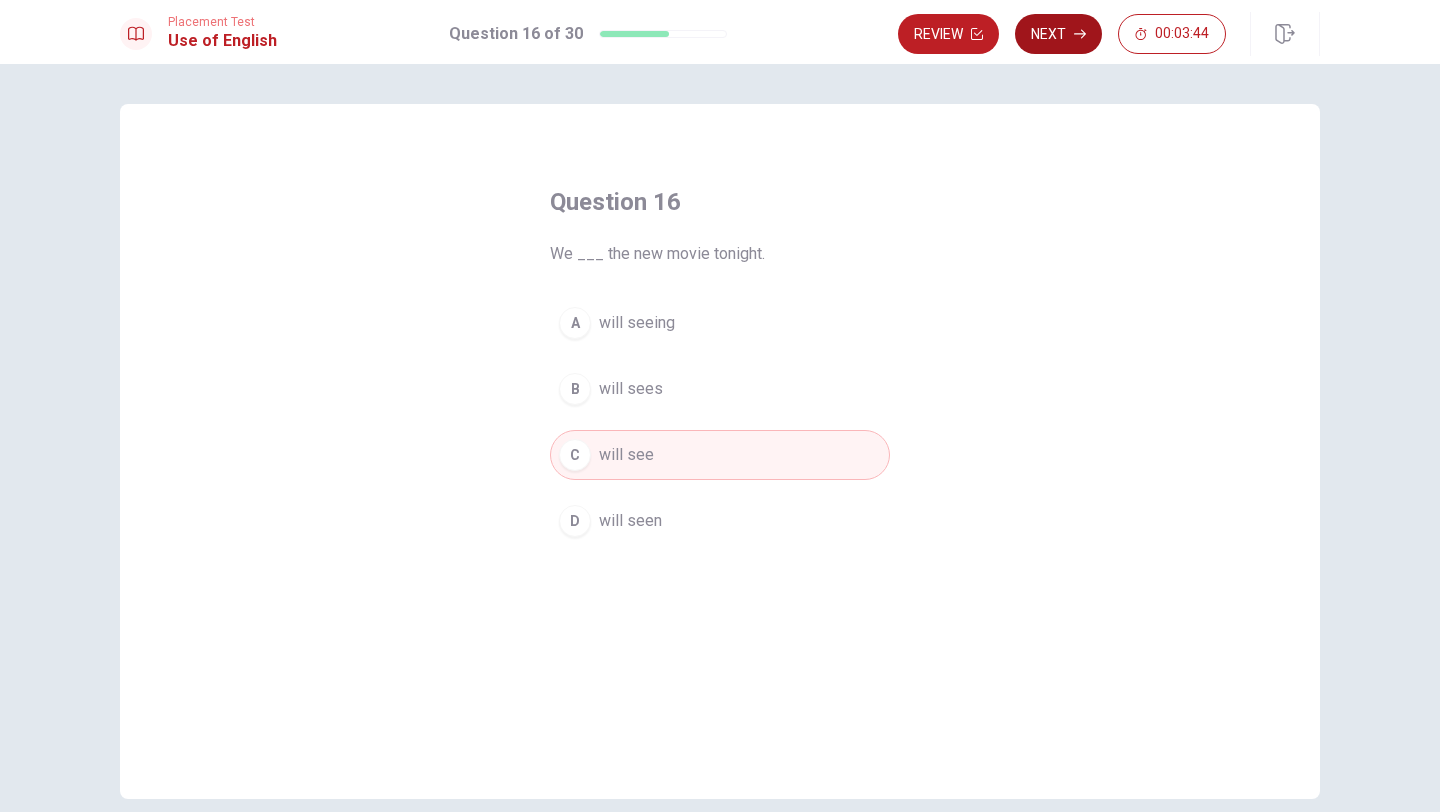 click on "Next" at bounding box center (1058, 34) 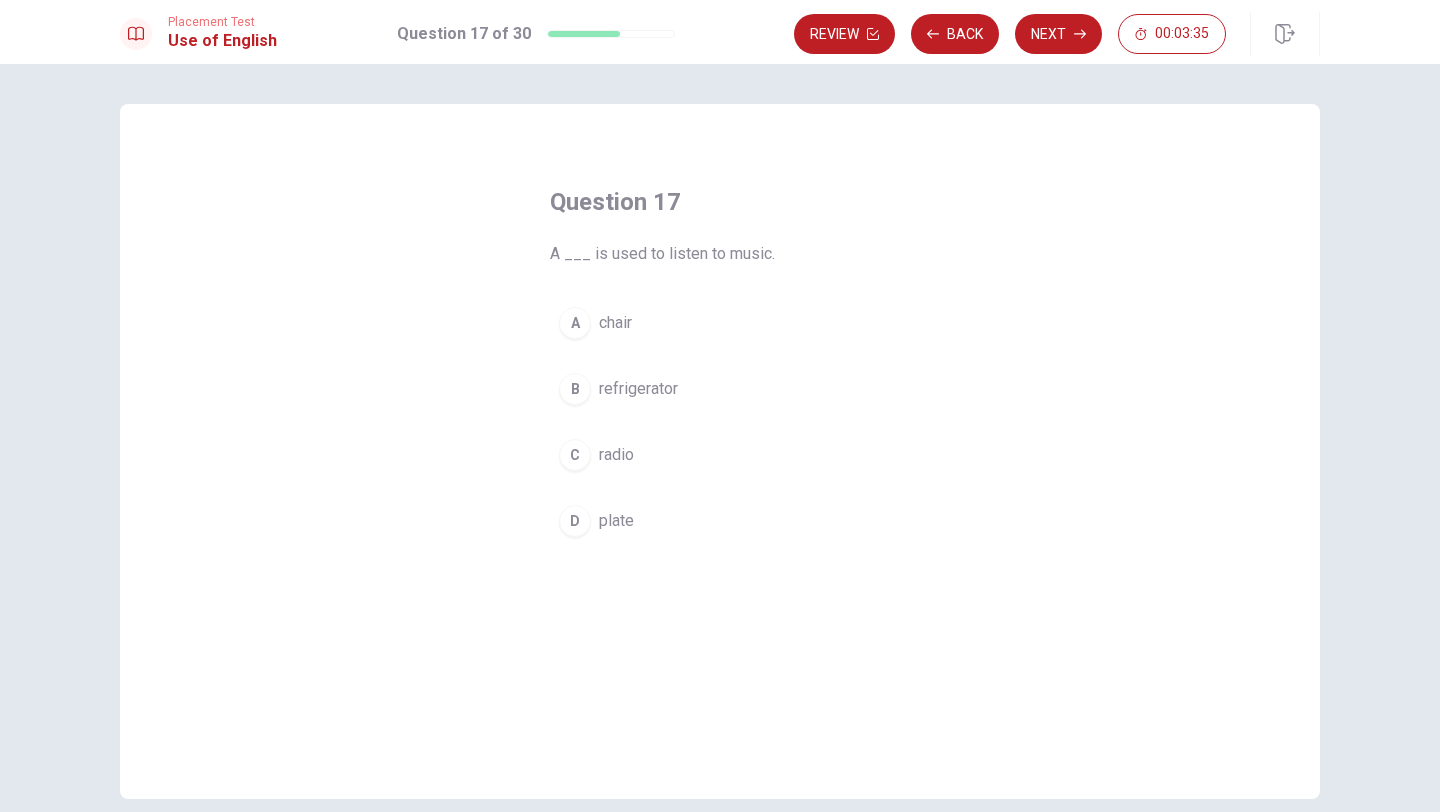click on "C" at bounding box center [575, 455] 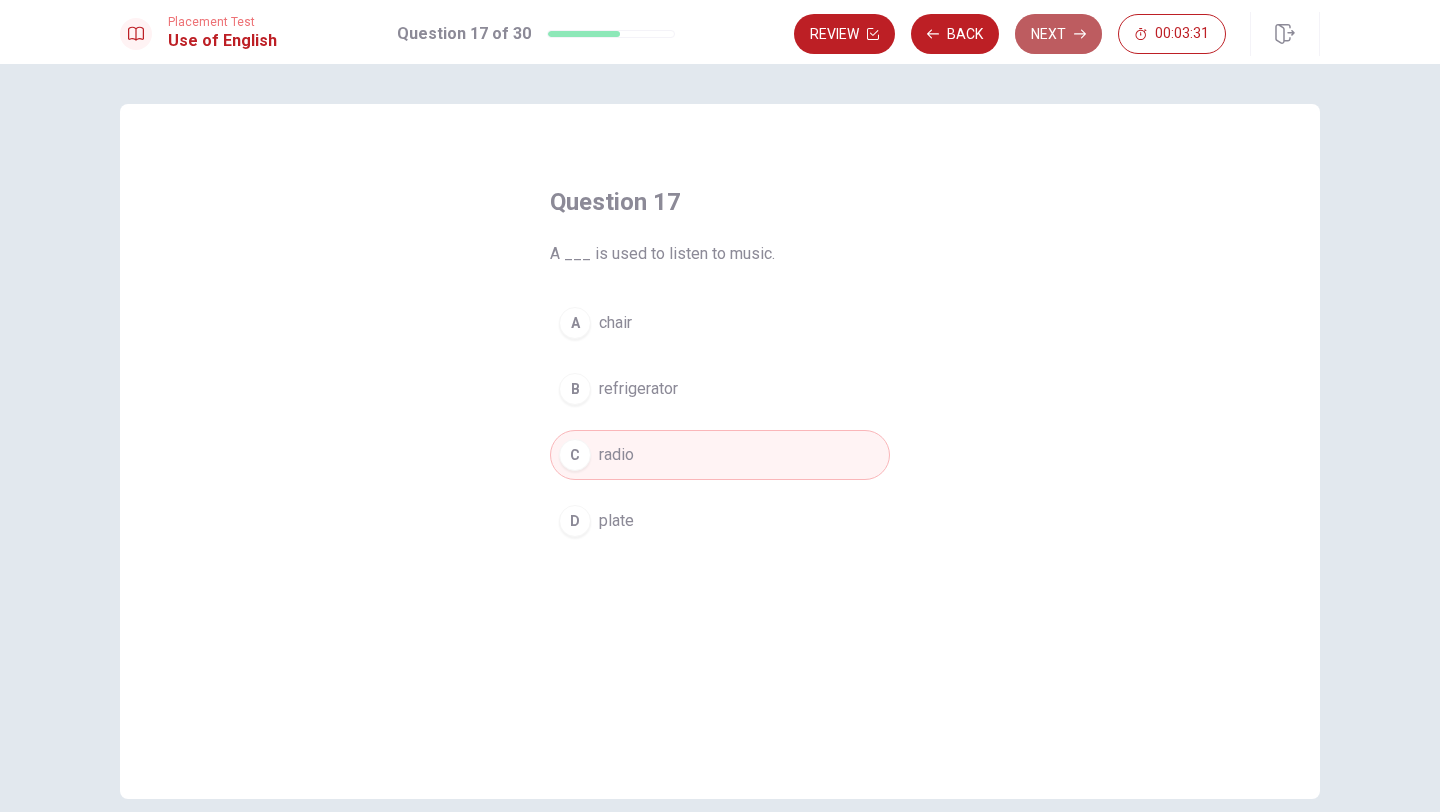 click on "Next" at bounding box center (1058, 34) 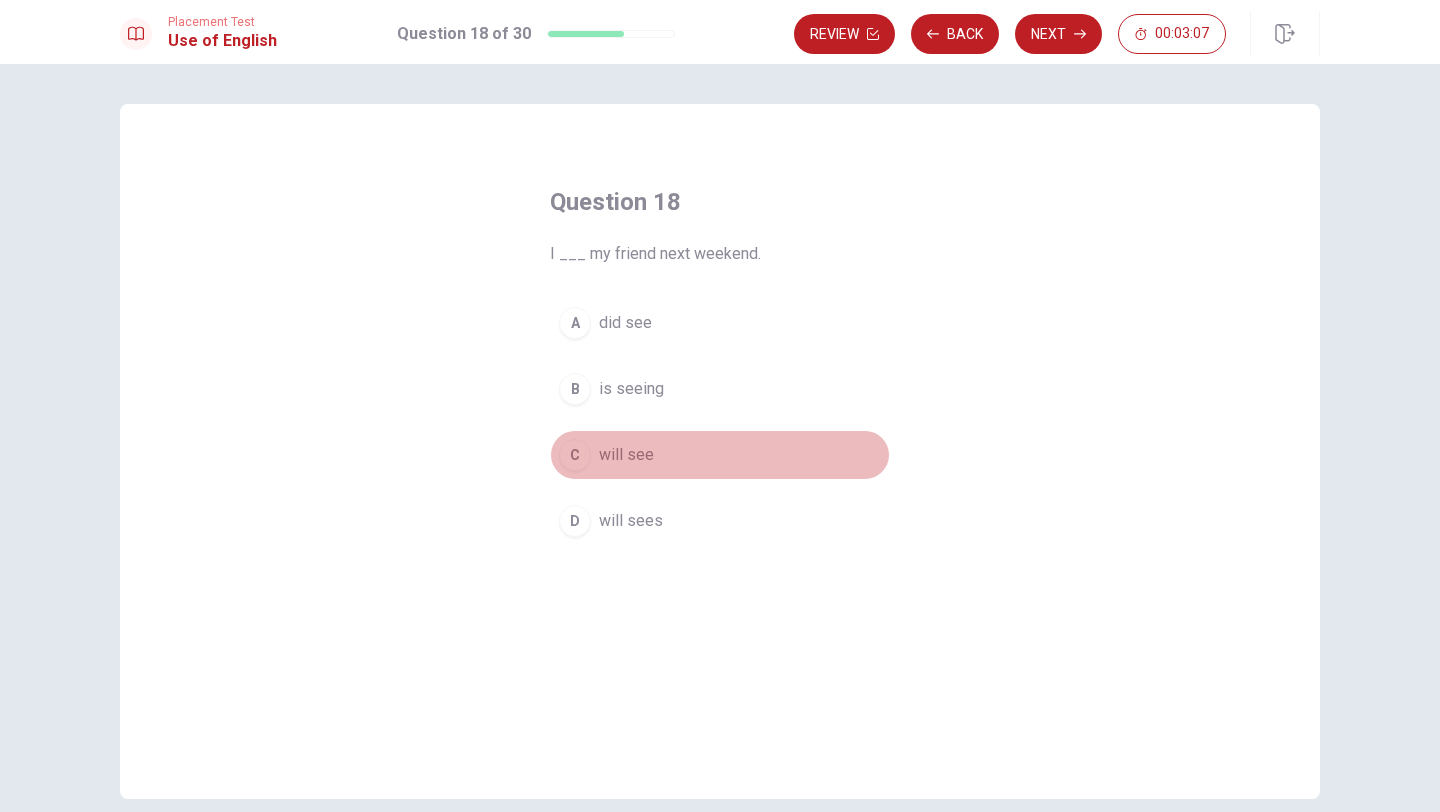 click on "C" at bounding box center (575, 455) 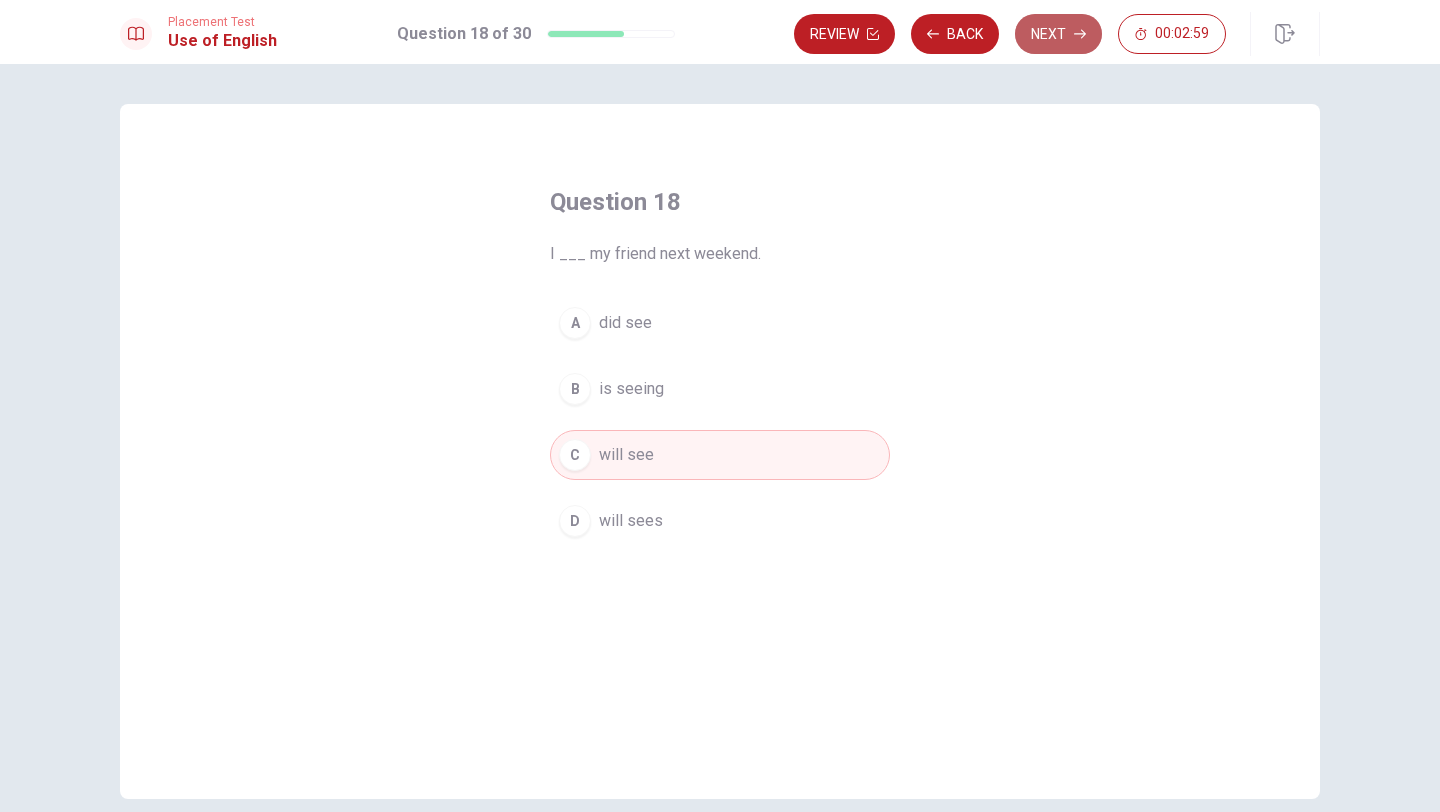 click on "Next" at bounding box center [1058, 34] 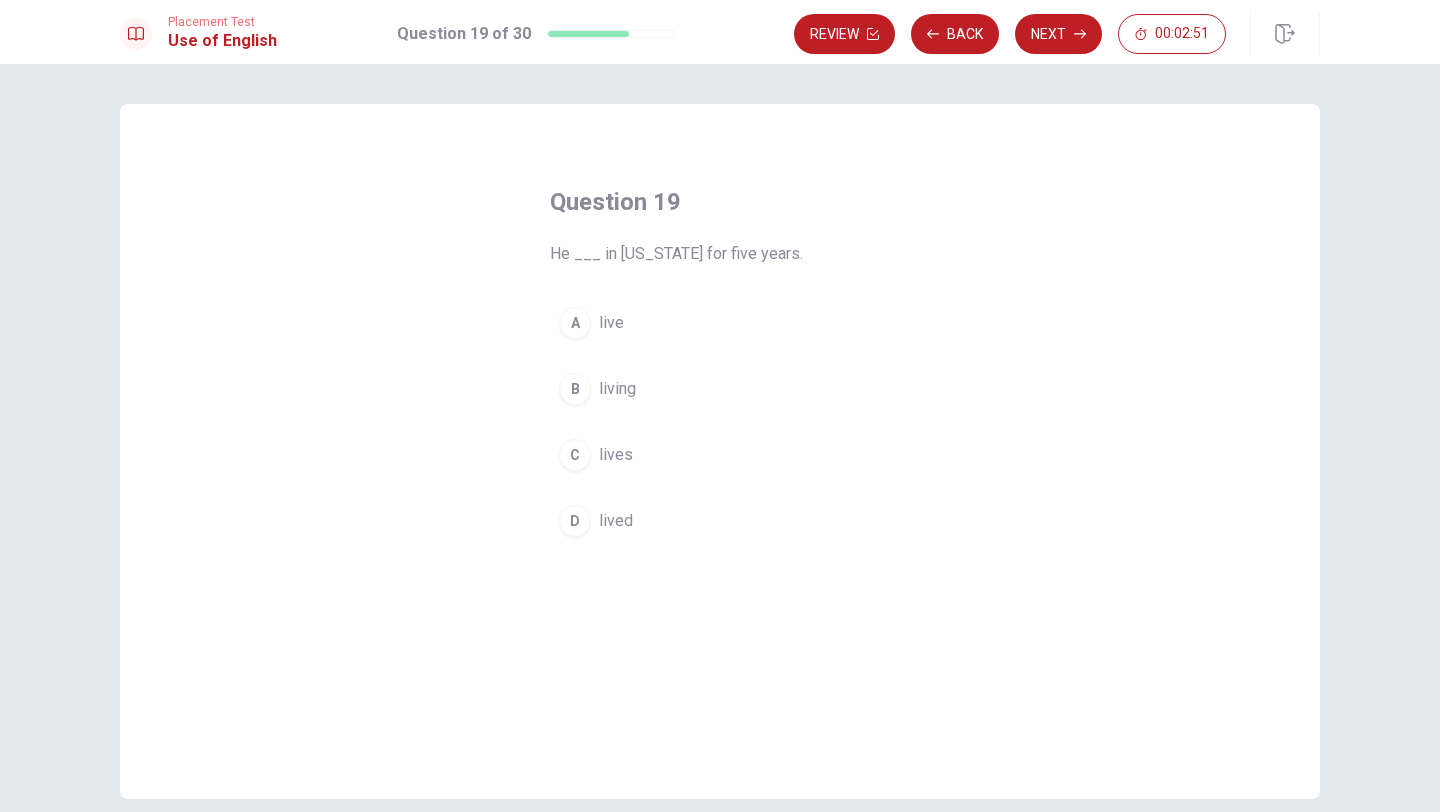 click on "D" at bounding box center (575, 521) 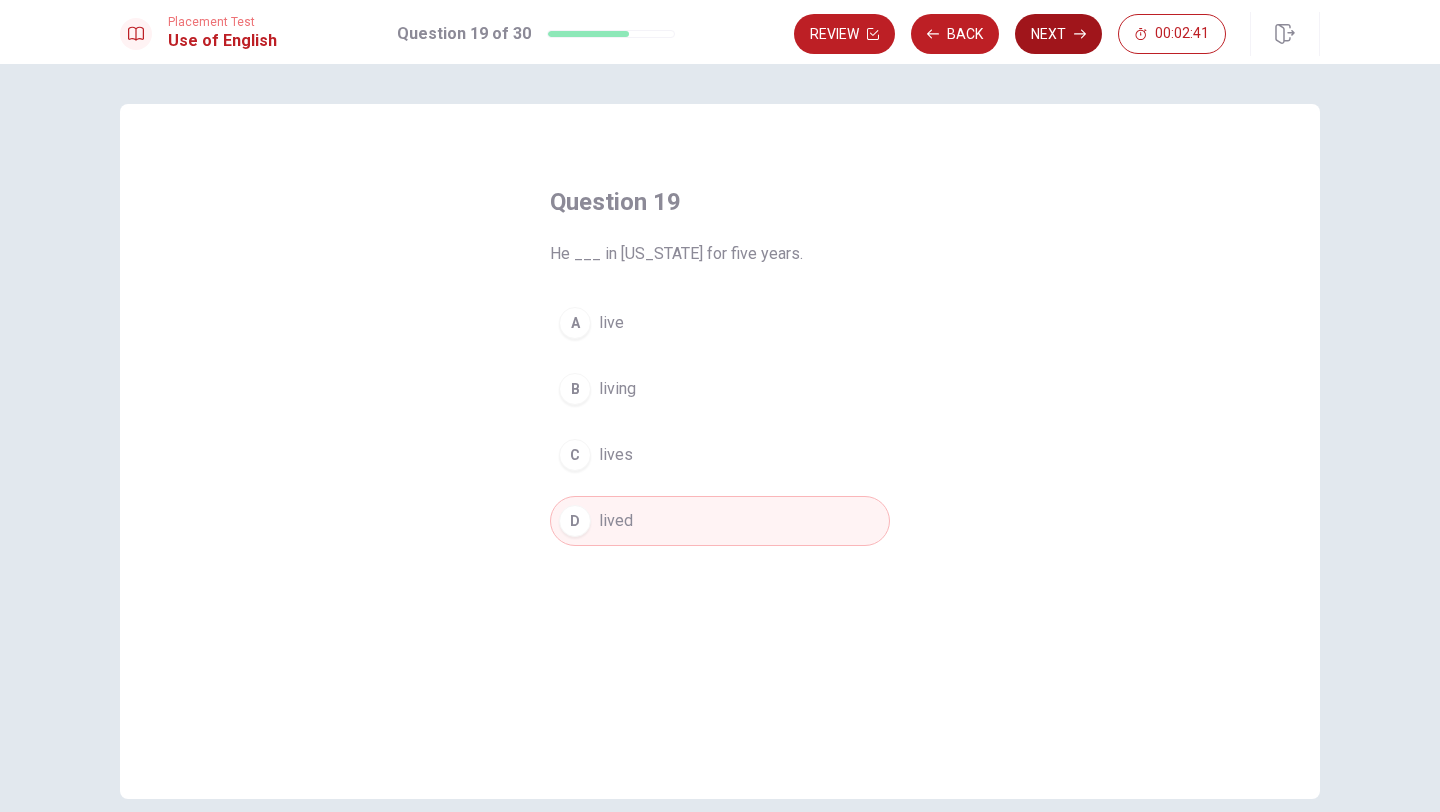 click on "Next" at bounding box center [1058, 34] 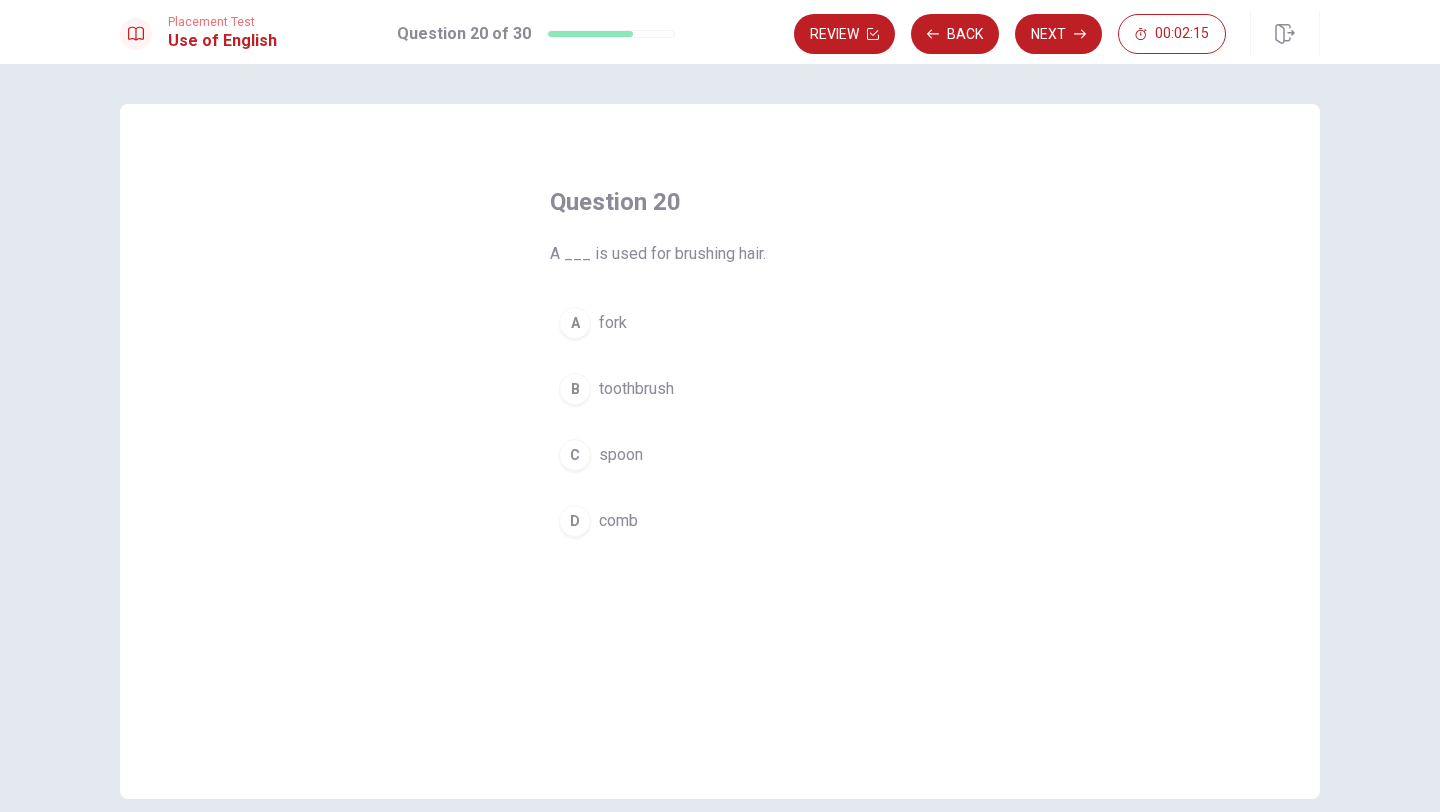 click on "D" at bounding box center [575, 521] 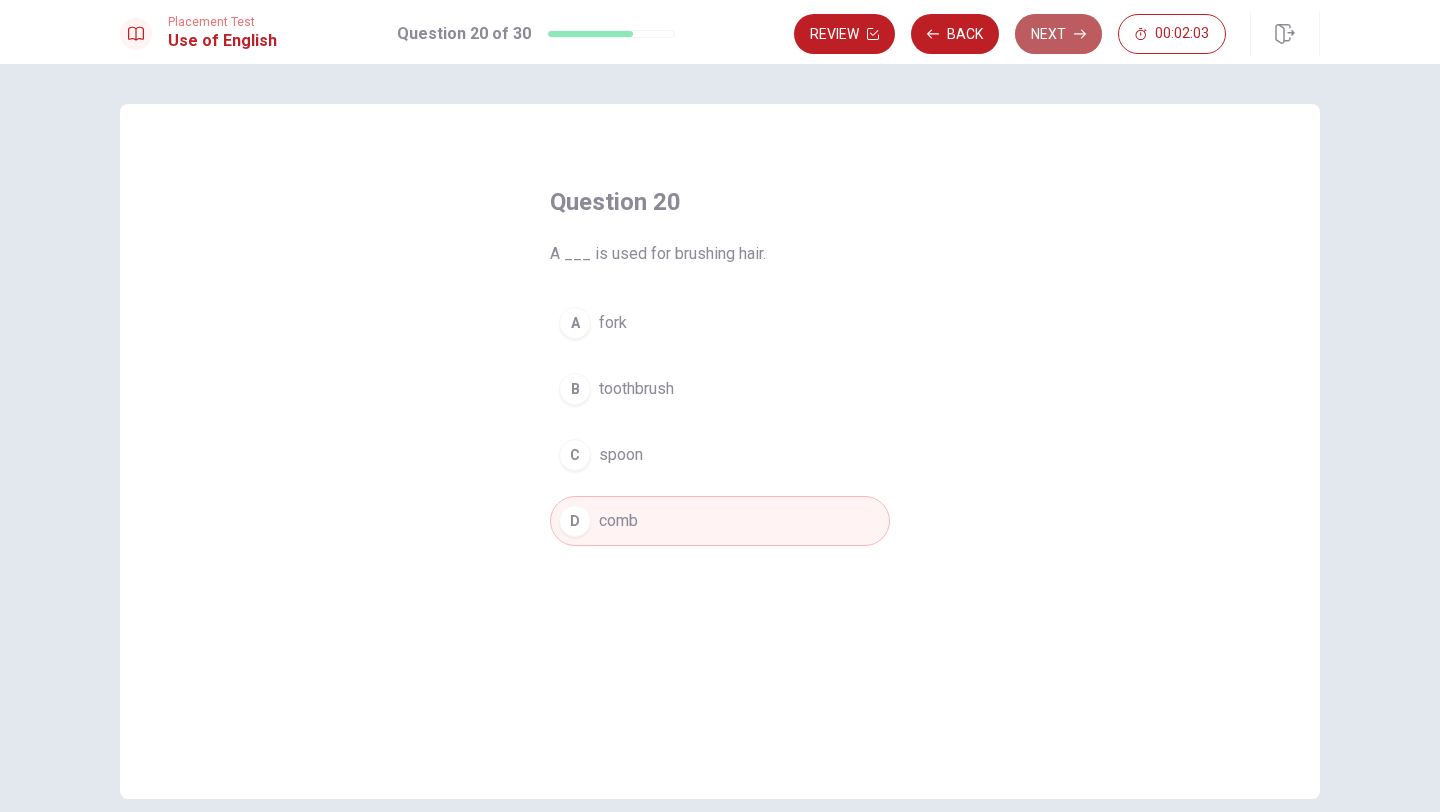 click on "Next" at bounding box center (1058, 34) 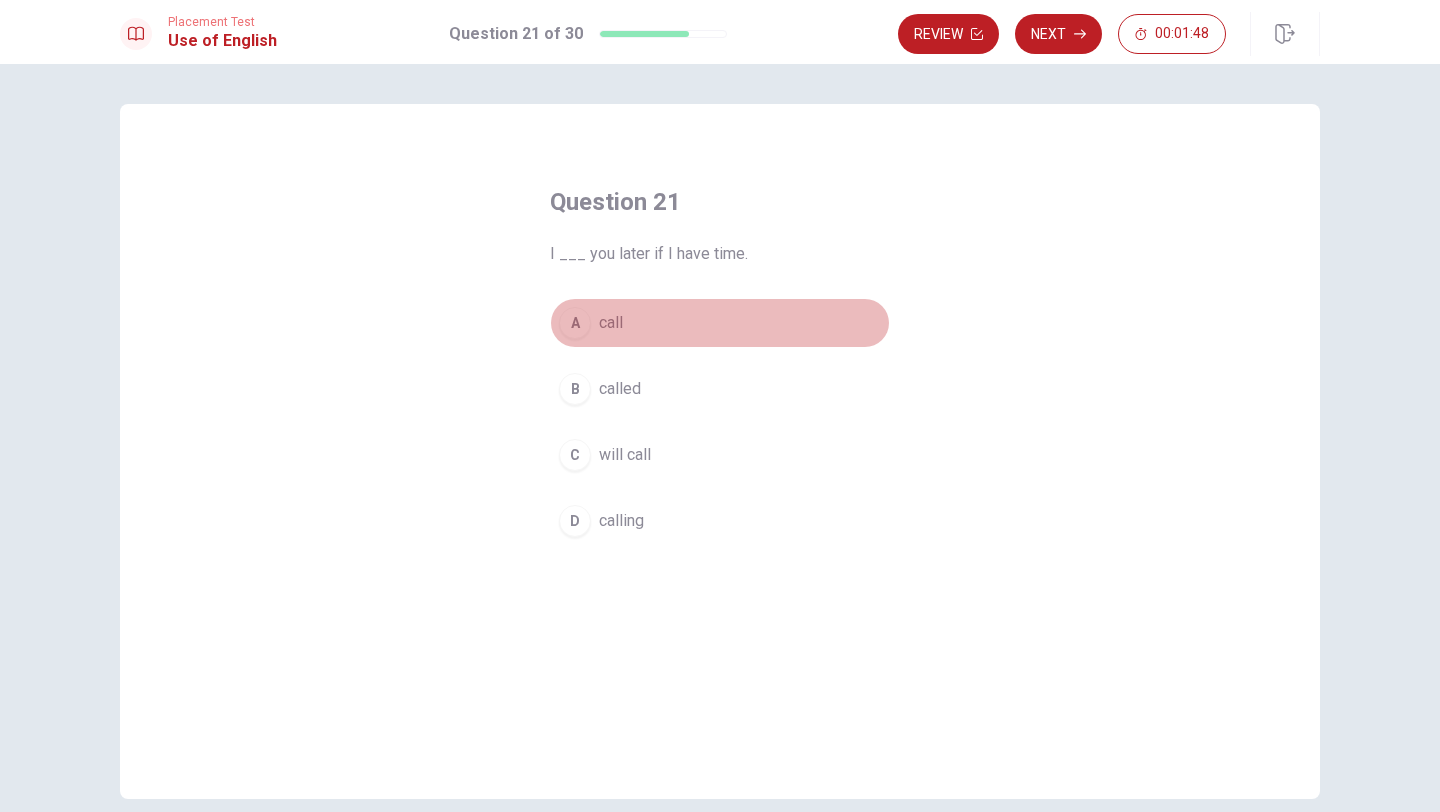 click on "A" at bounding box center [575, 323] 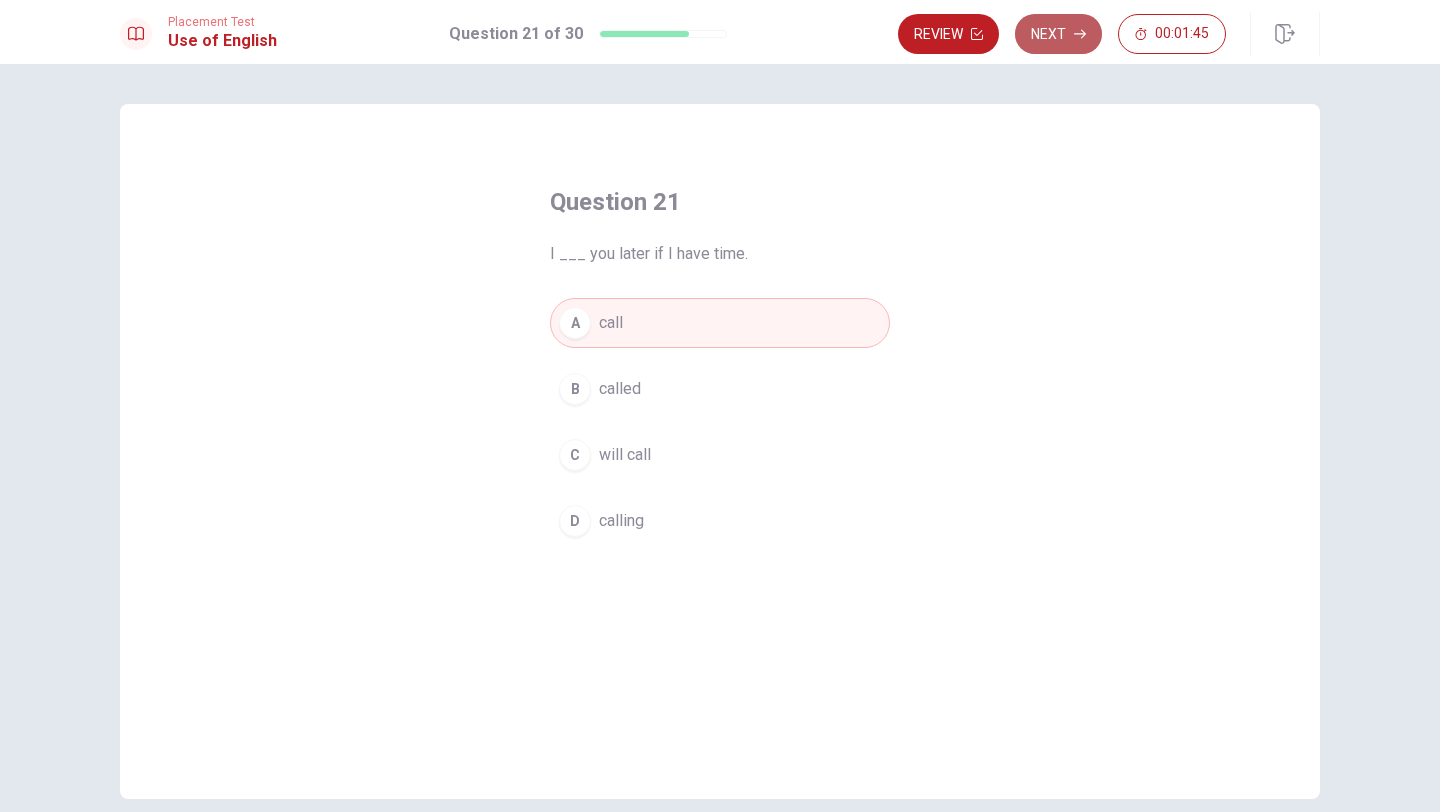 click on "Next" at bounding box center [1058, 34] 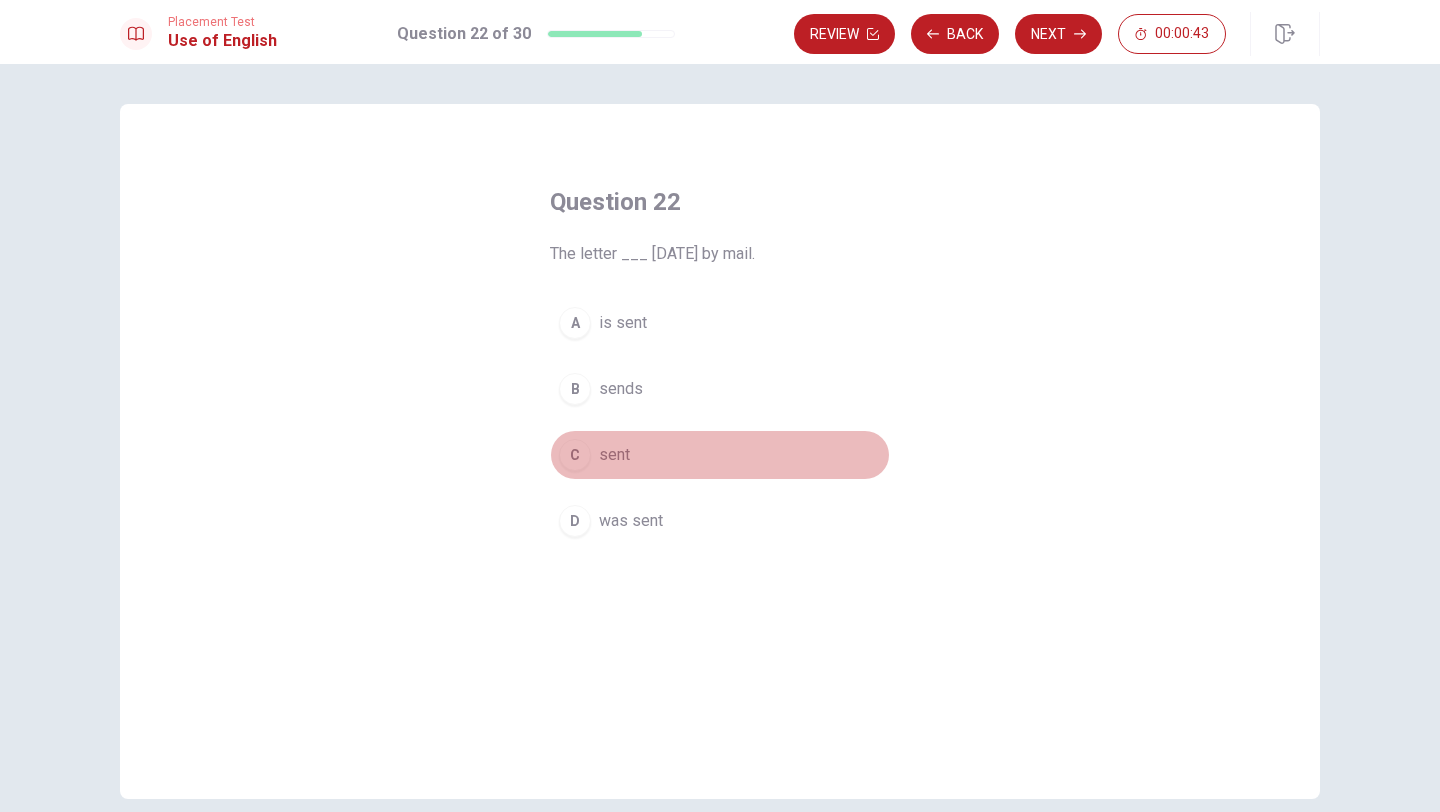 click on "C" at bounding box center (575, 455) 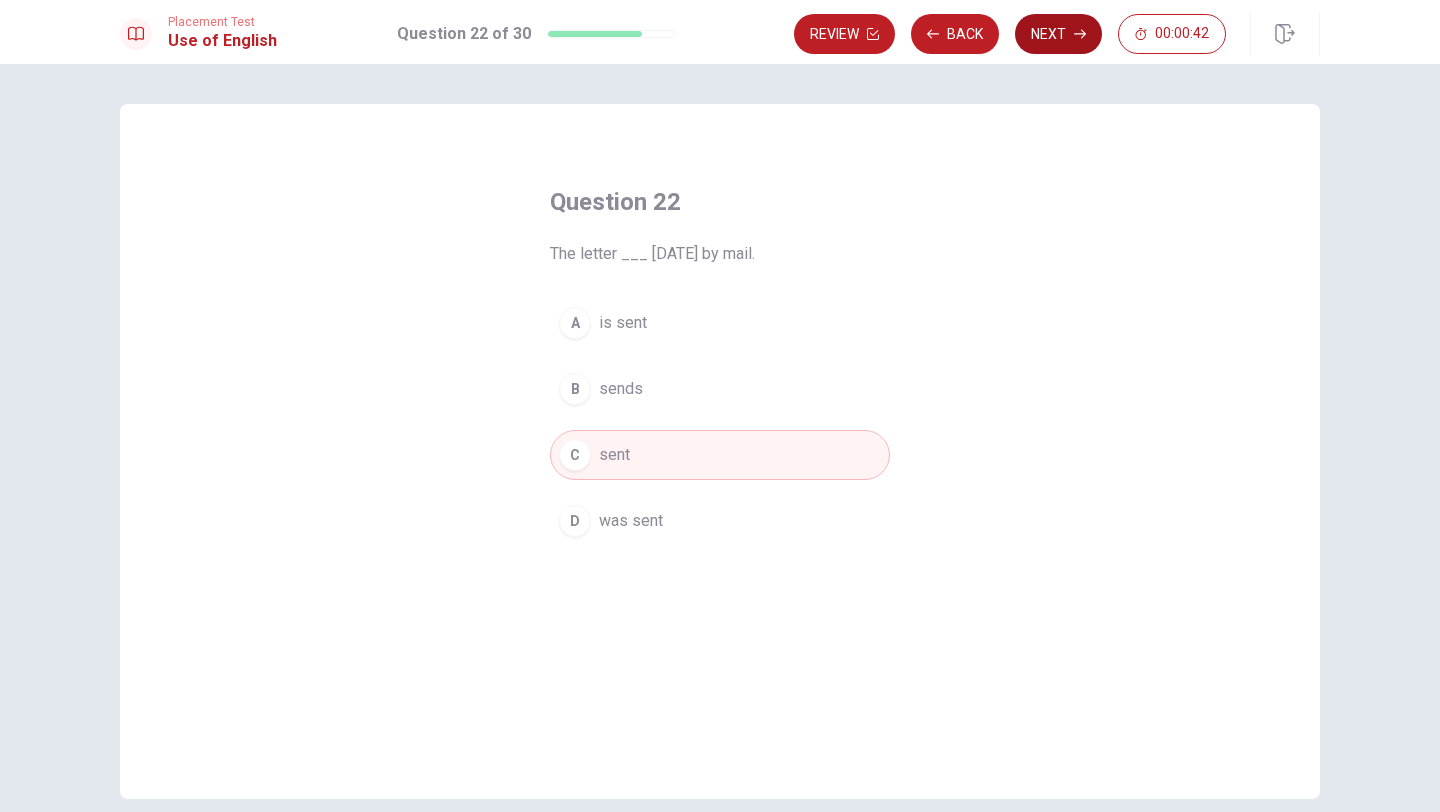 click on "Next" at bounding box center (1058, 34) 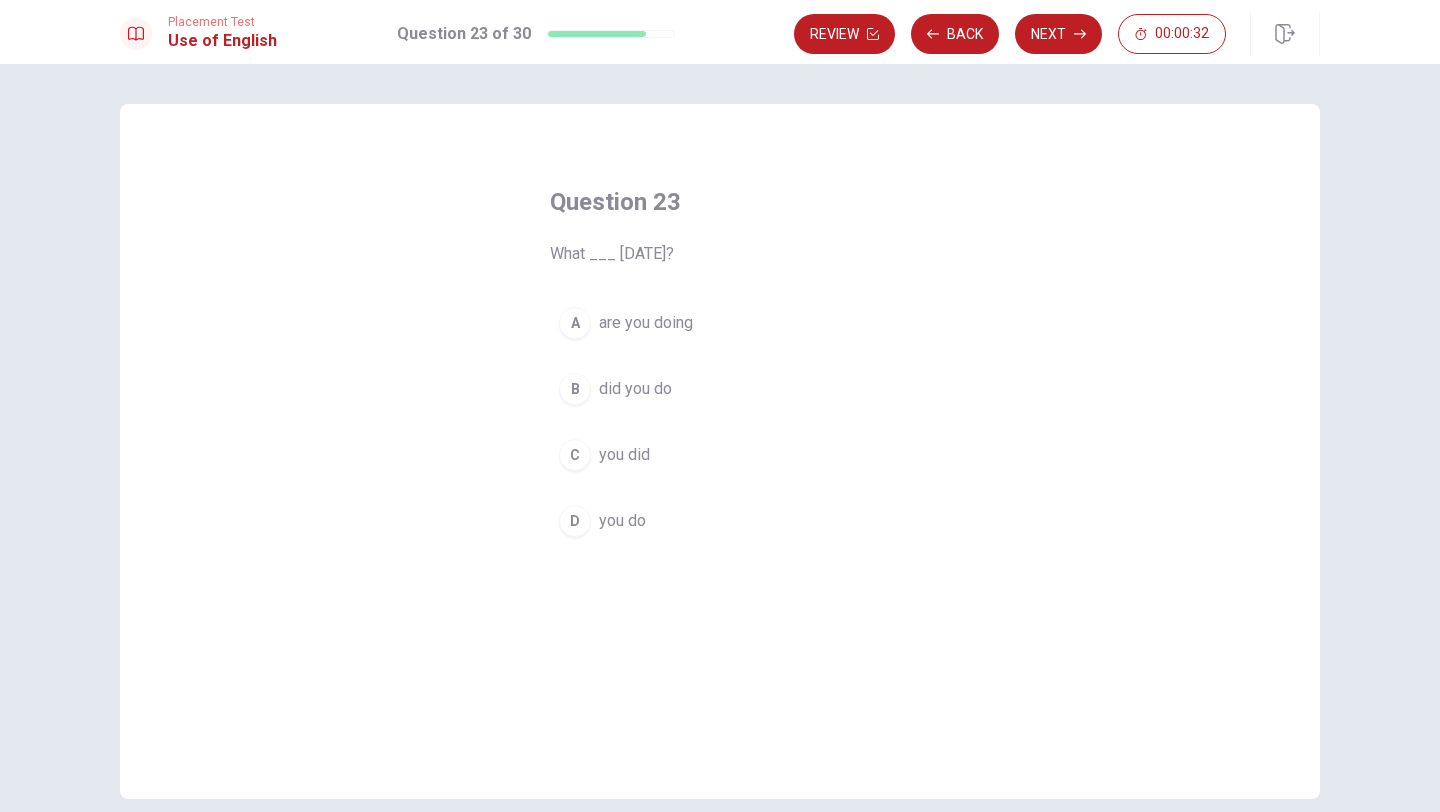 click on "A" at bounding box center [575, 323] 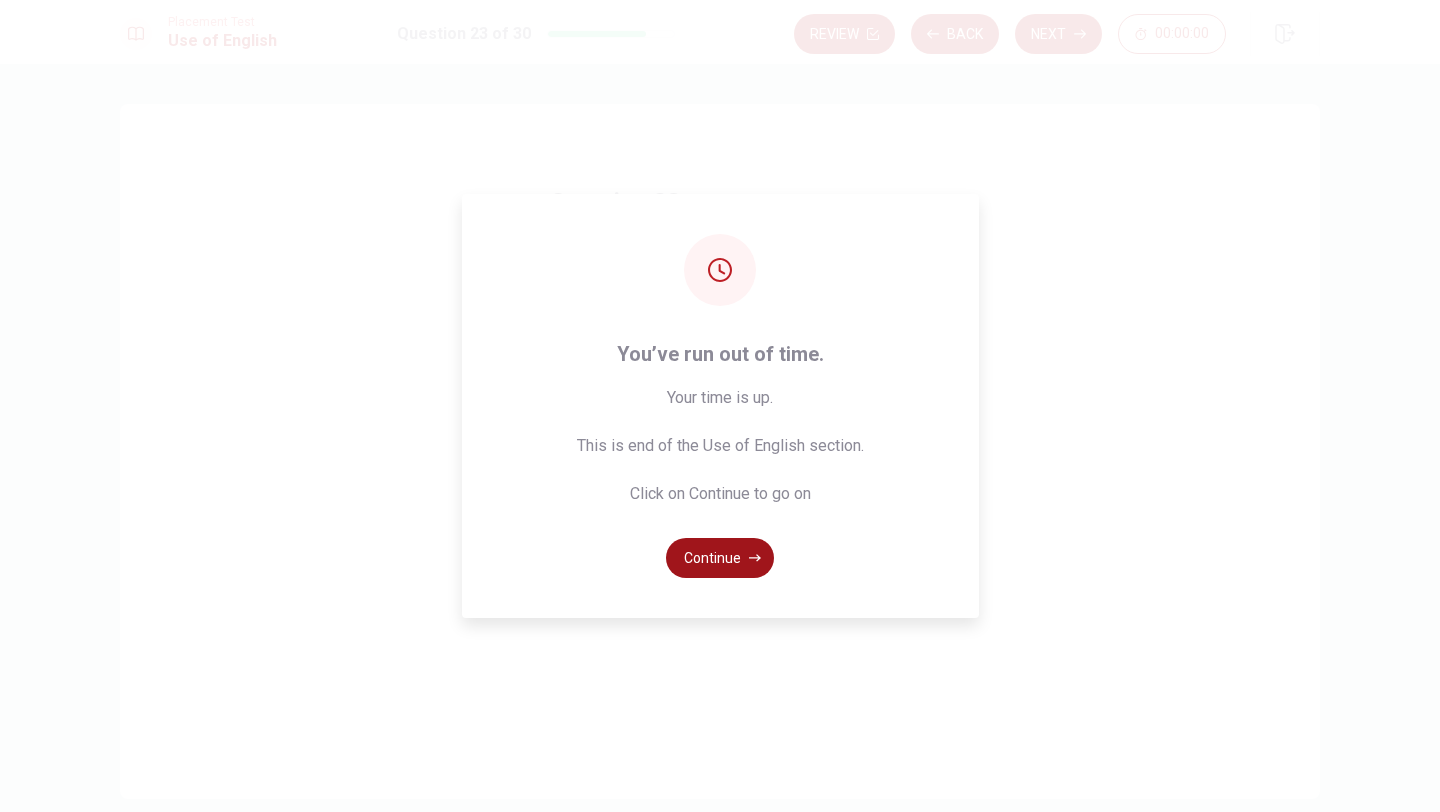 click on "Continue" at bounding box center [720, 558] 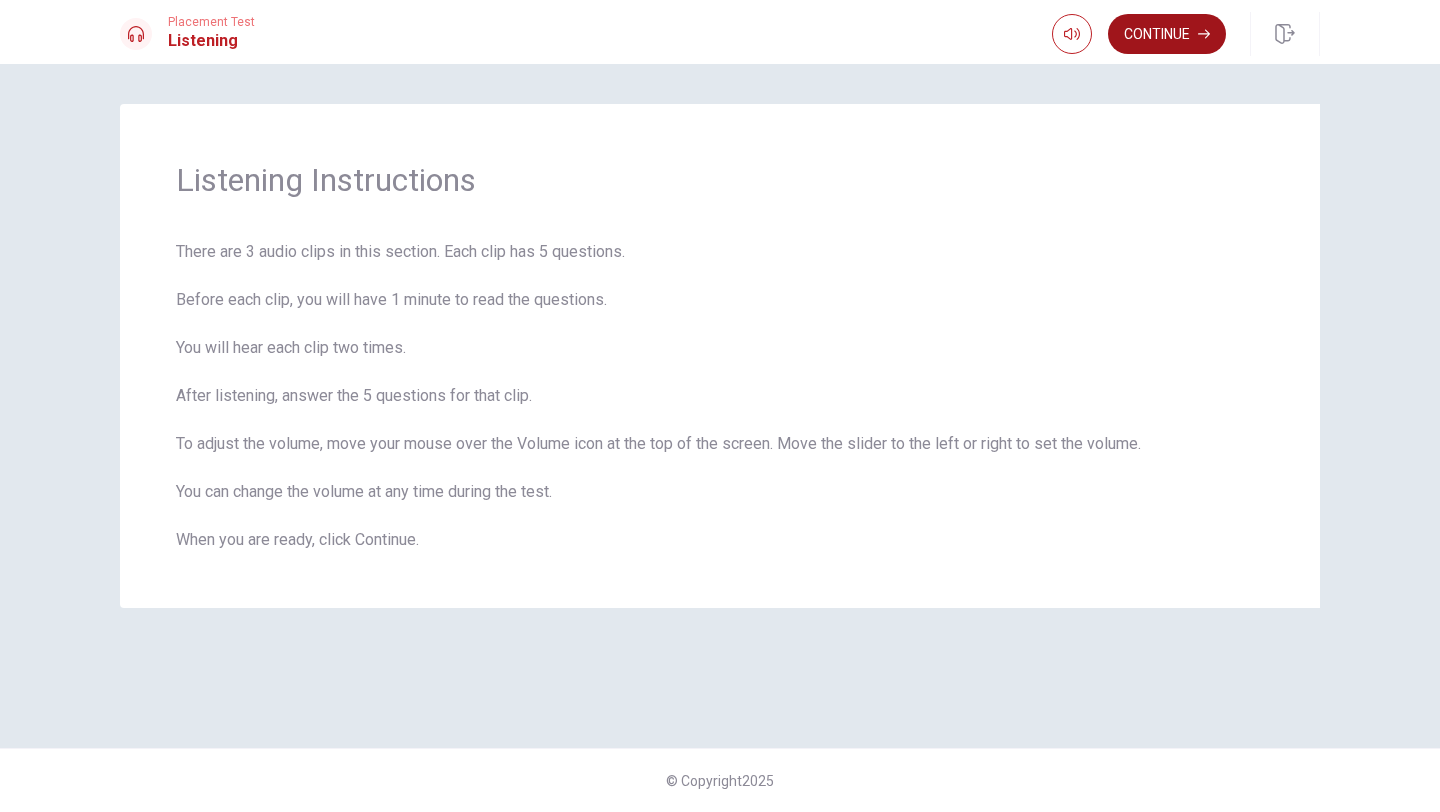 click on "Continue" at bounding box center [1167, 34] 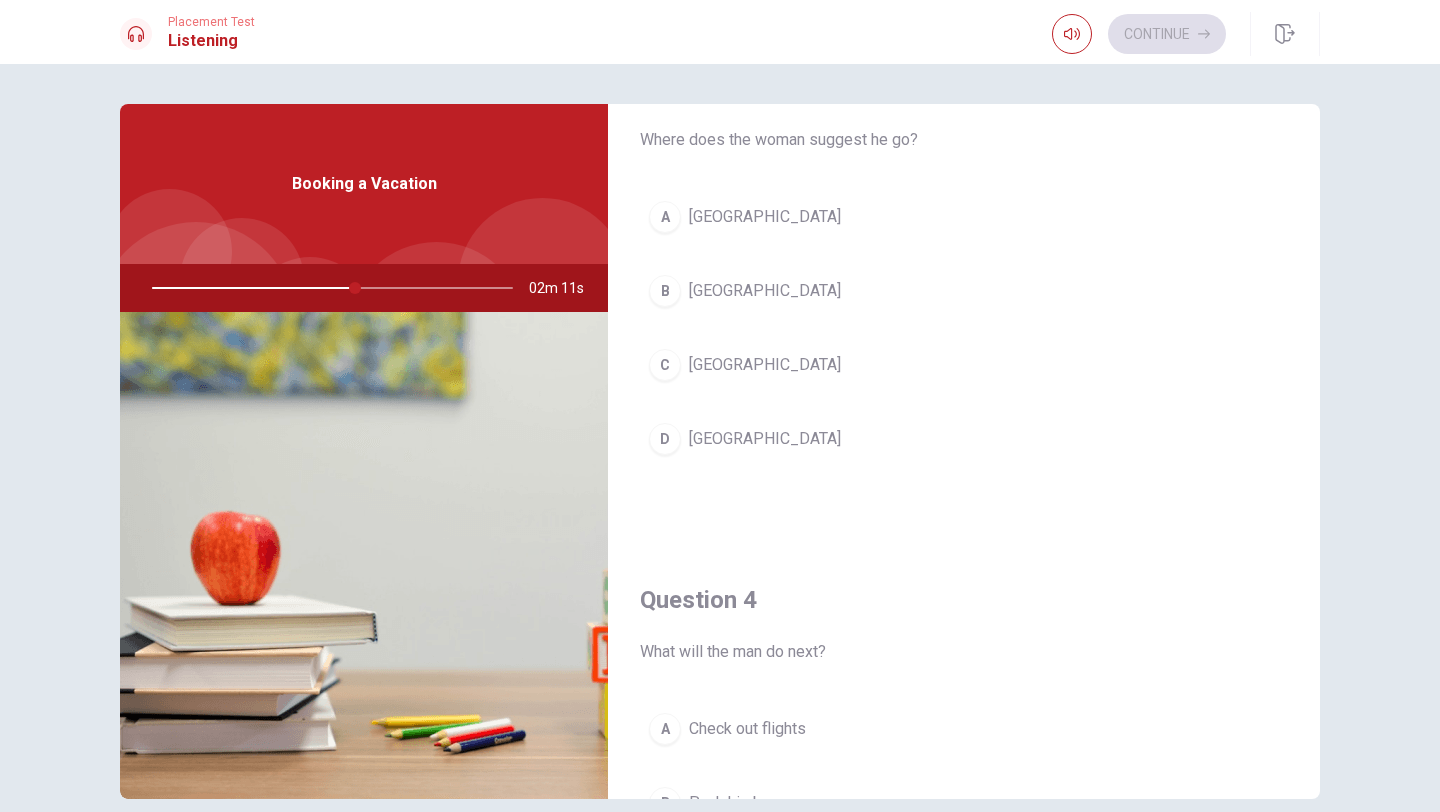 scroll, scrollTop: 1095, scrollLeft: 0, axis: vertical 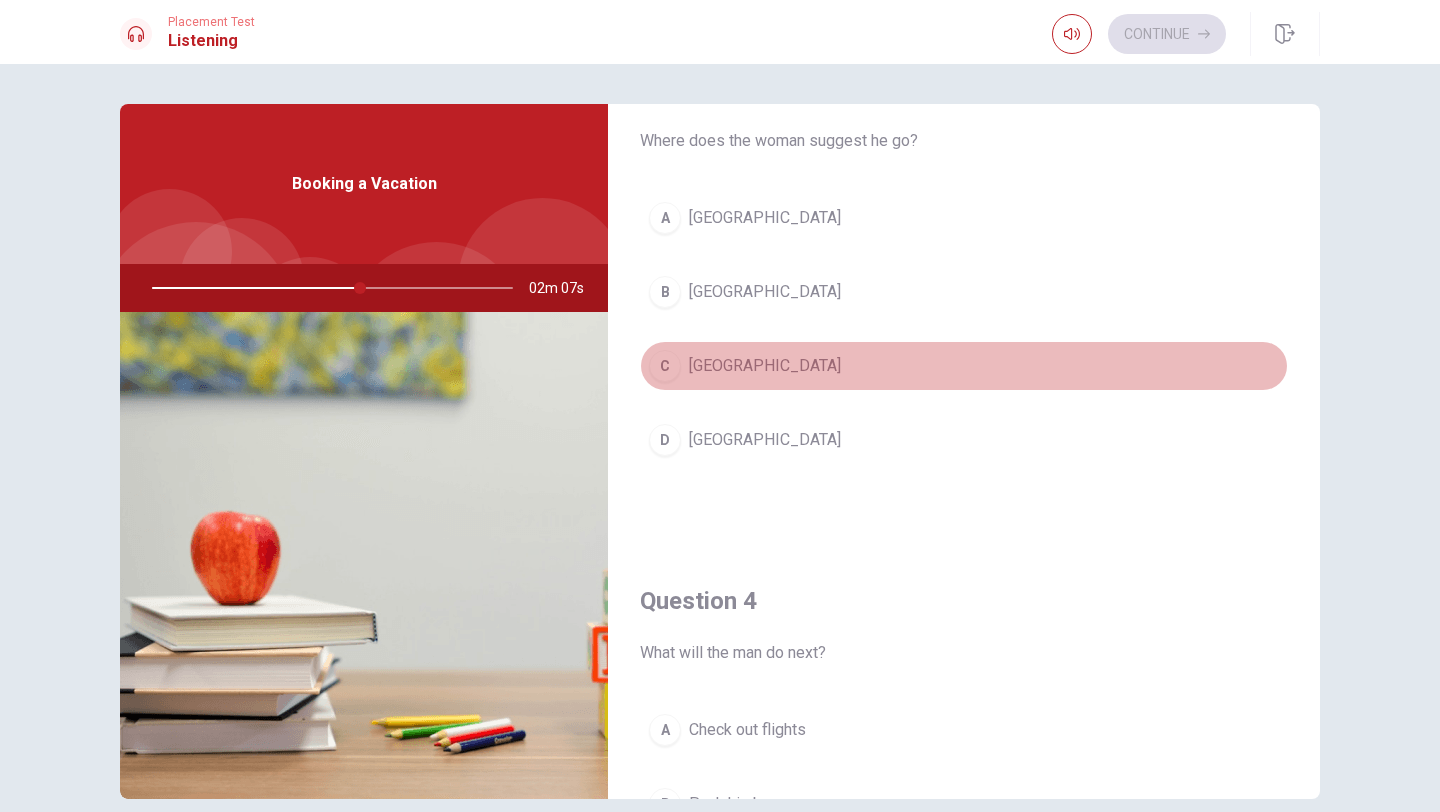 click on "C" at bounding box center (665, 366) 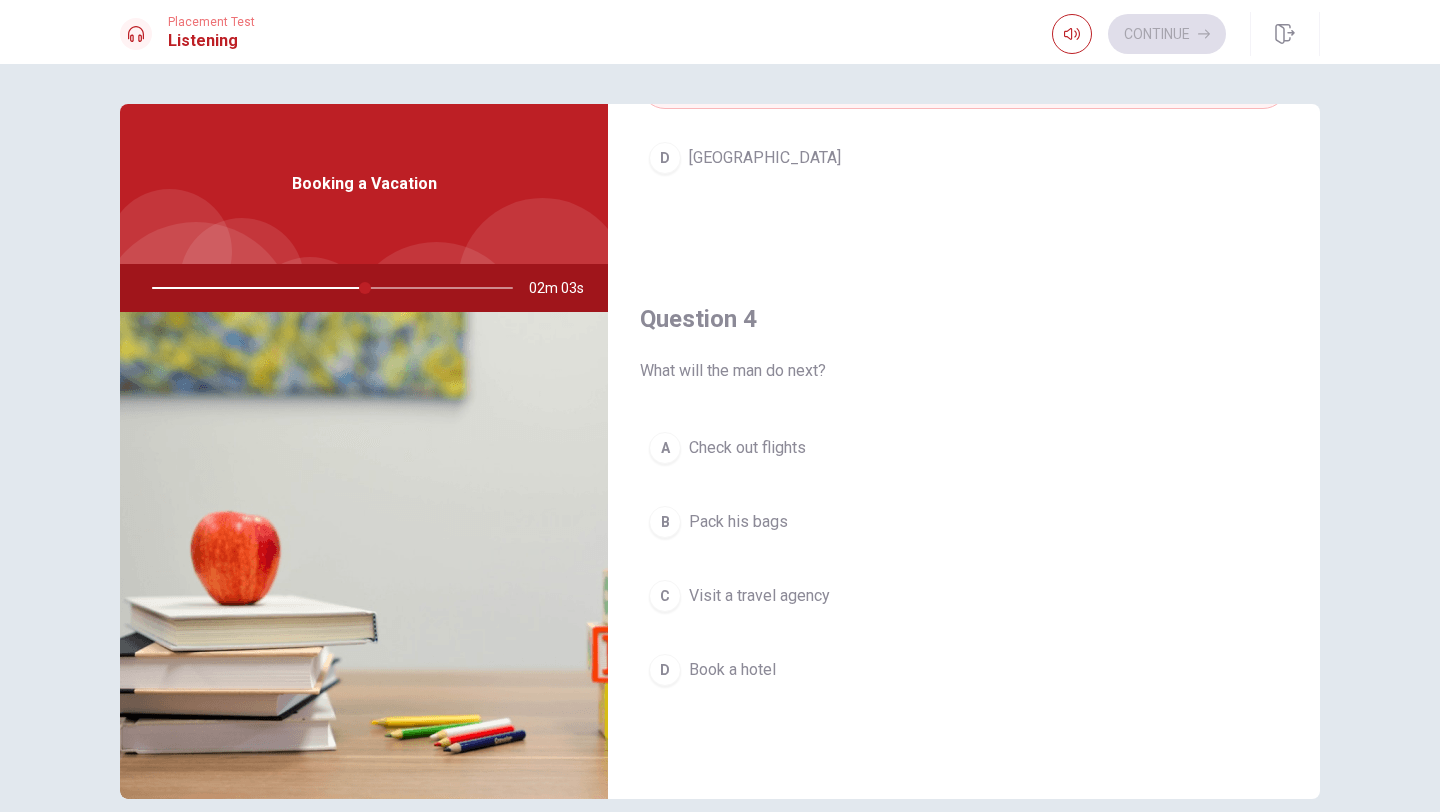 scroll, scrollTop: 1381, scrollLeft: 0, axis: vertical 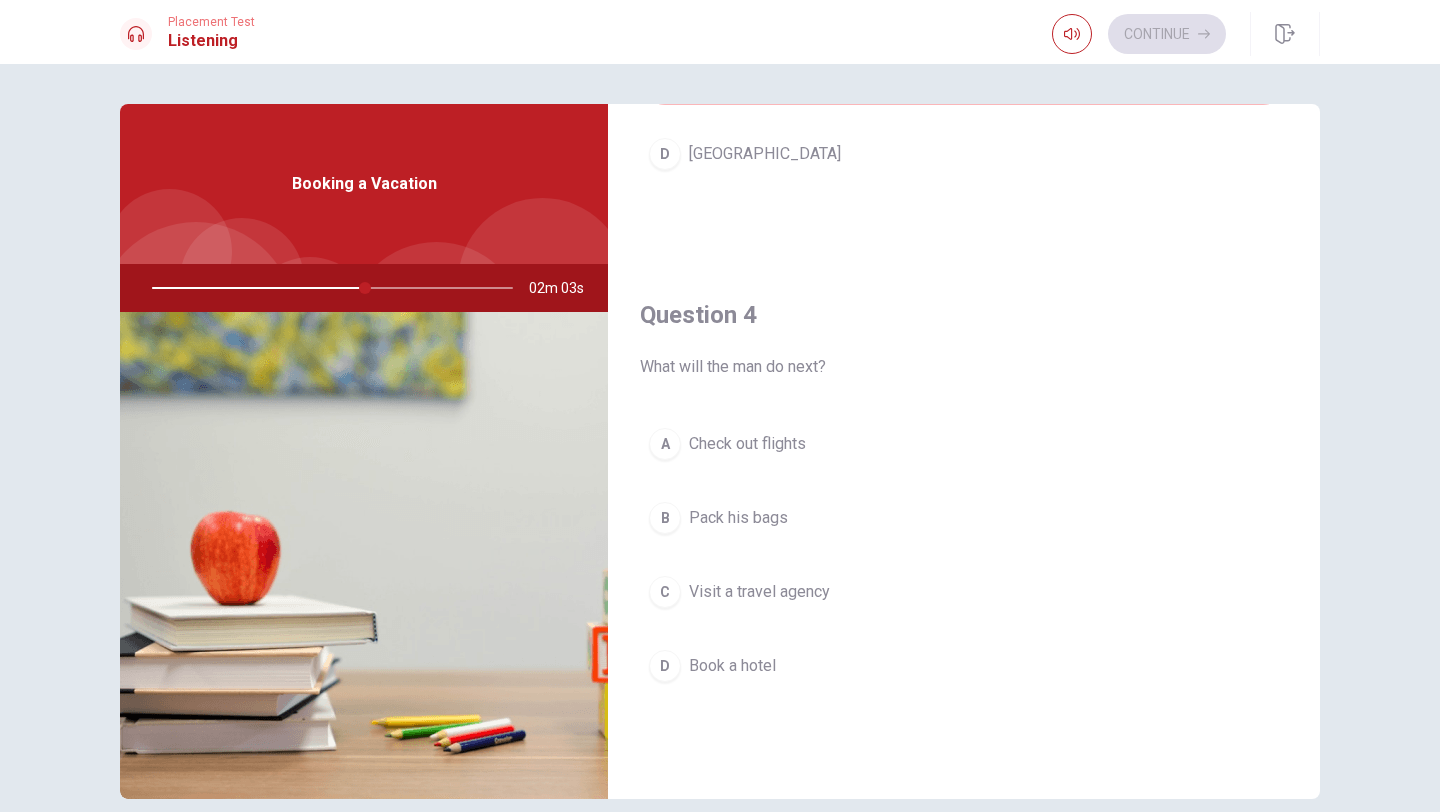 click on "A" at bounding box center [665, 444] 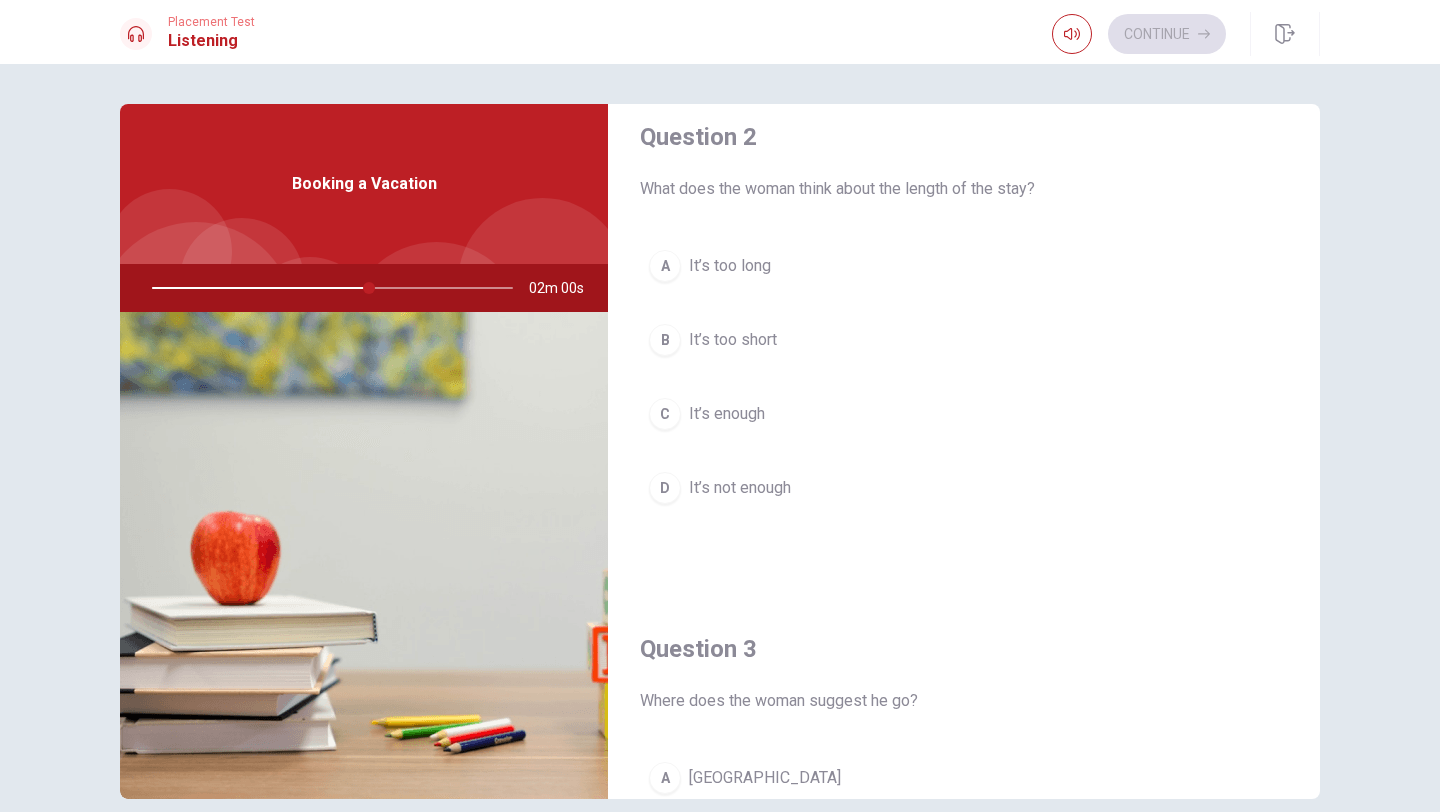 scroll, scrollTop: 533, scrollLeft: 0, axis: vertical 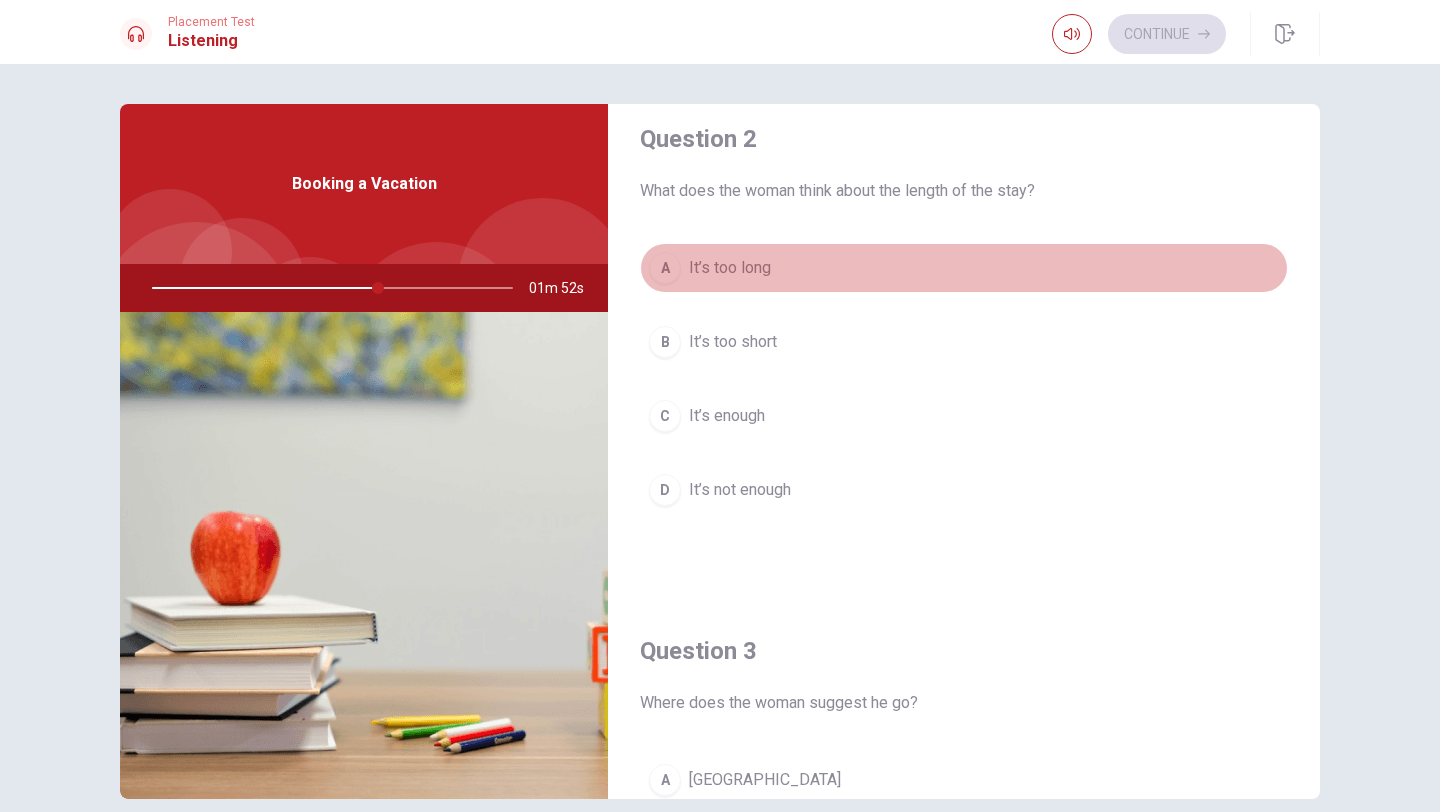 click on "A" at bounding box center (665, 268) 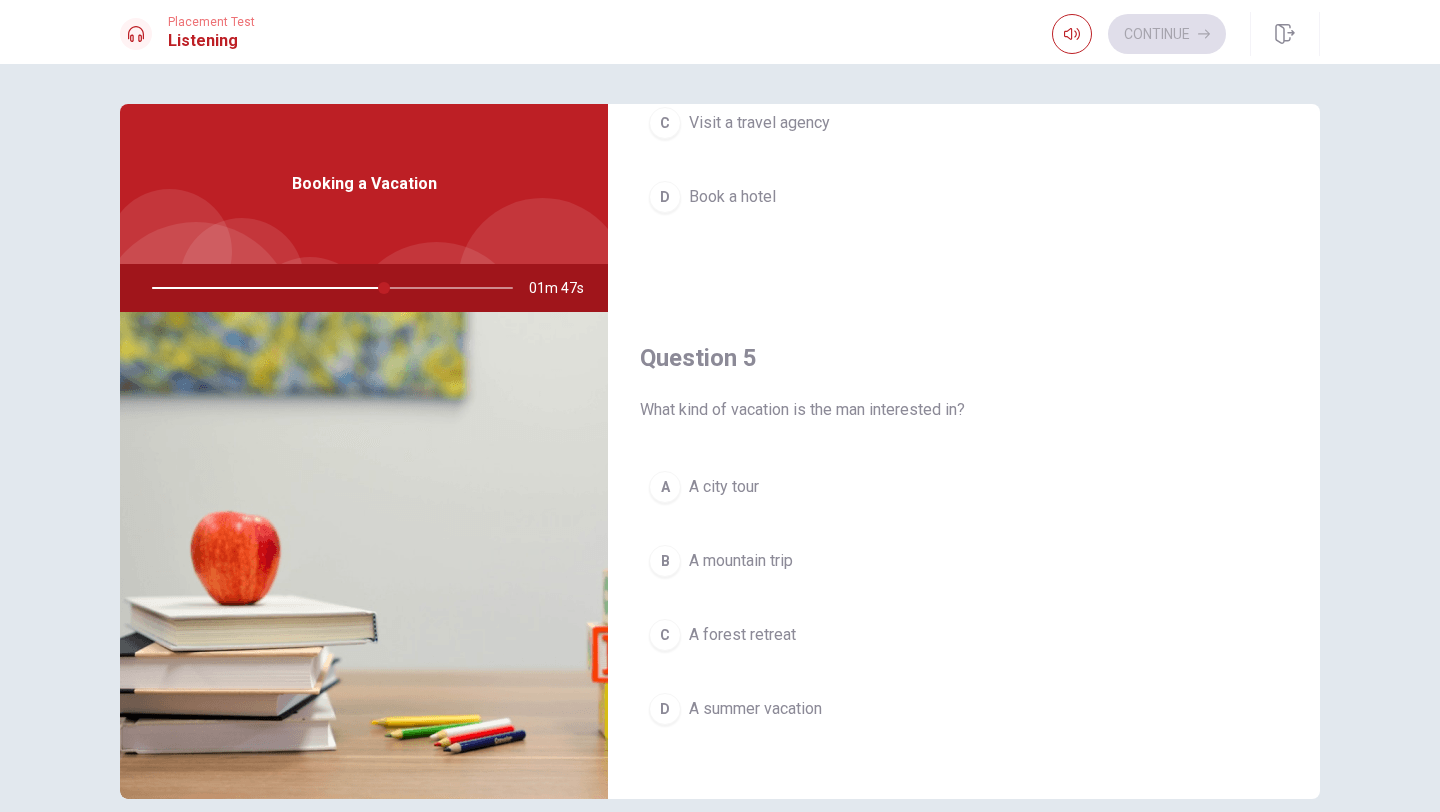 scroll, scrollTop: 1865, scrollLeft: 0, axis: vertical 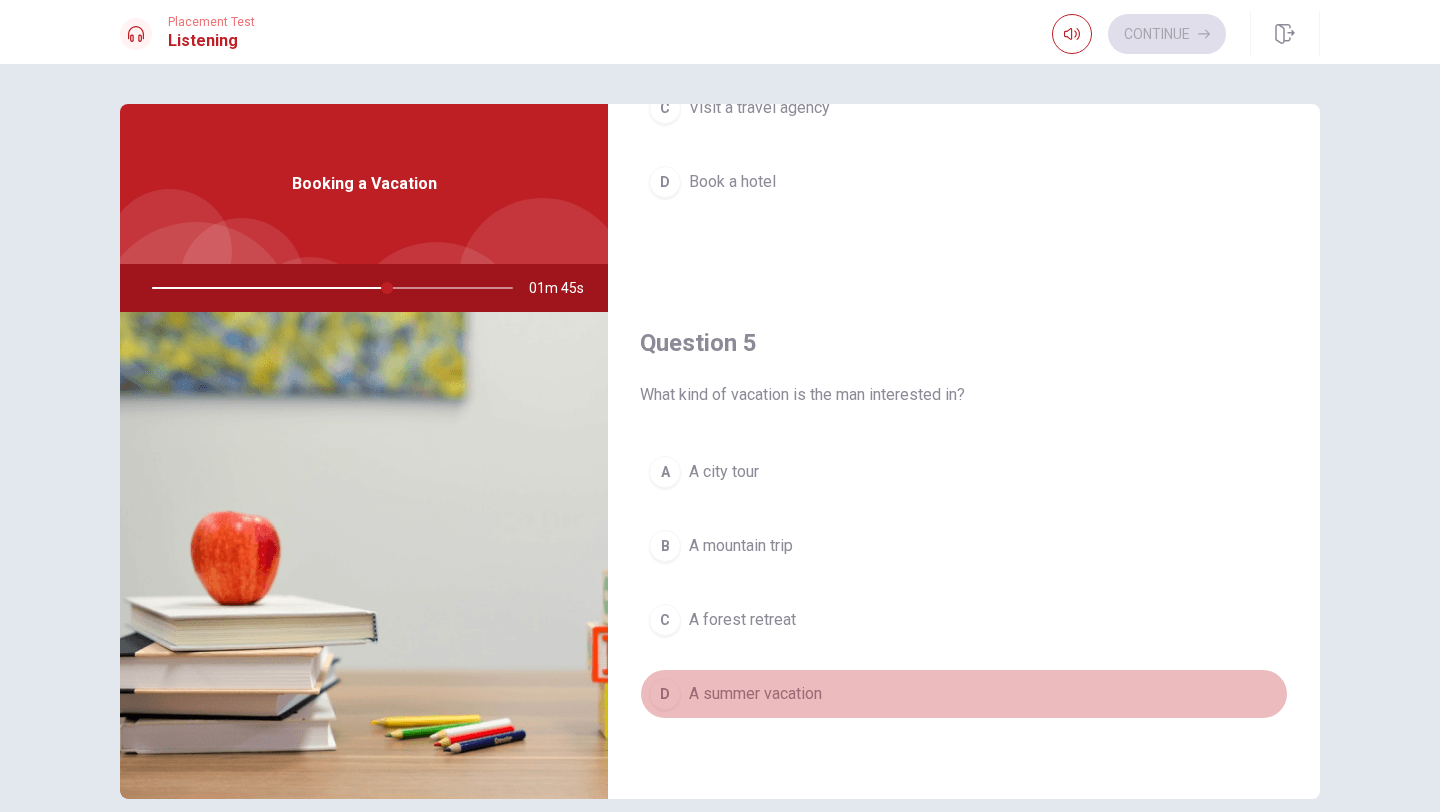 click on "D" at bounding box center (665, 694) 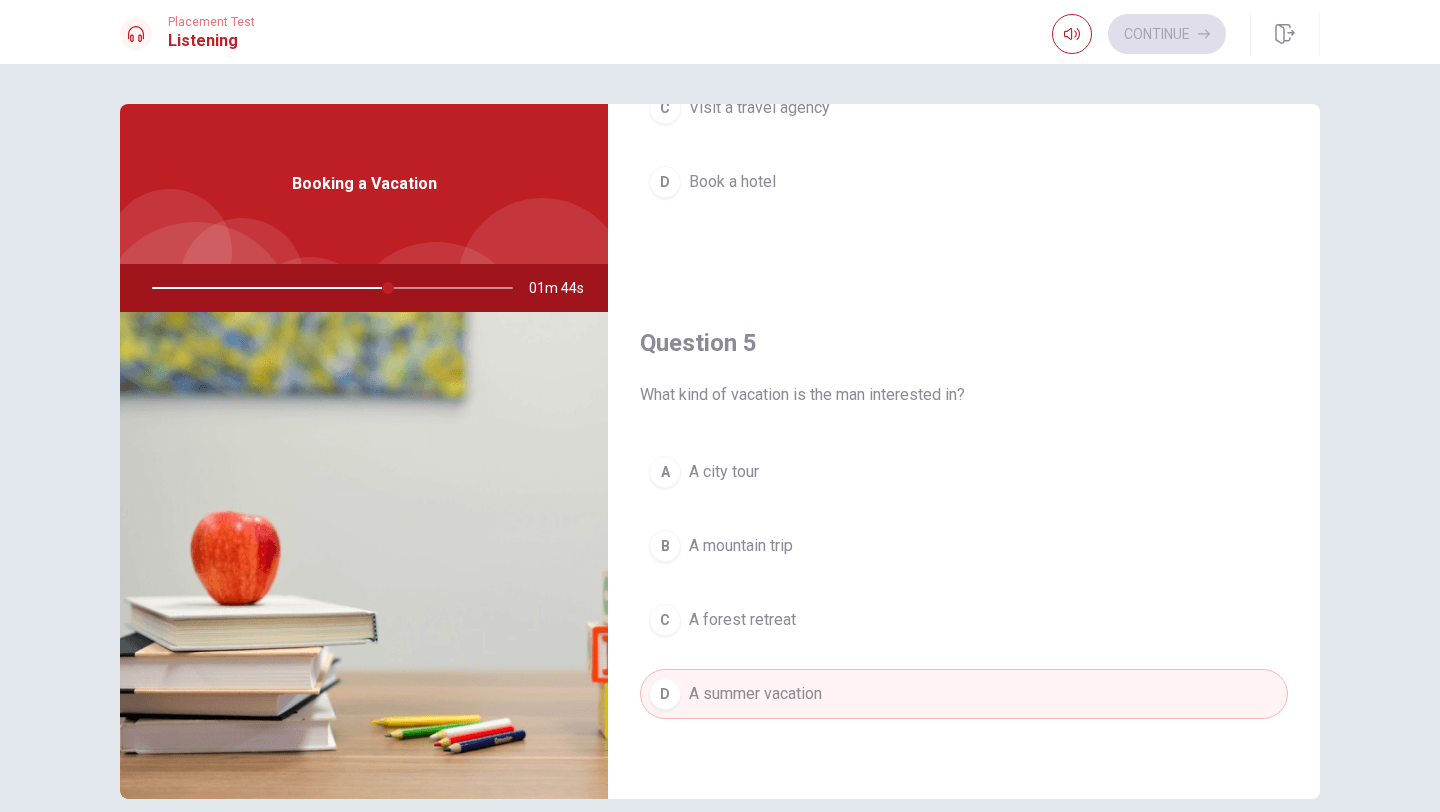 scroll, scrollTop: 91, scrollLeft: 0, axis: vertical 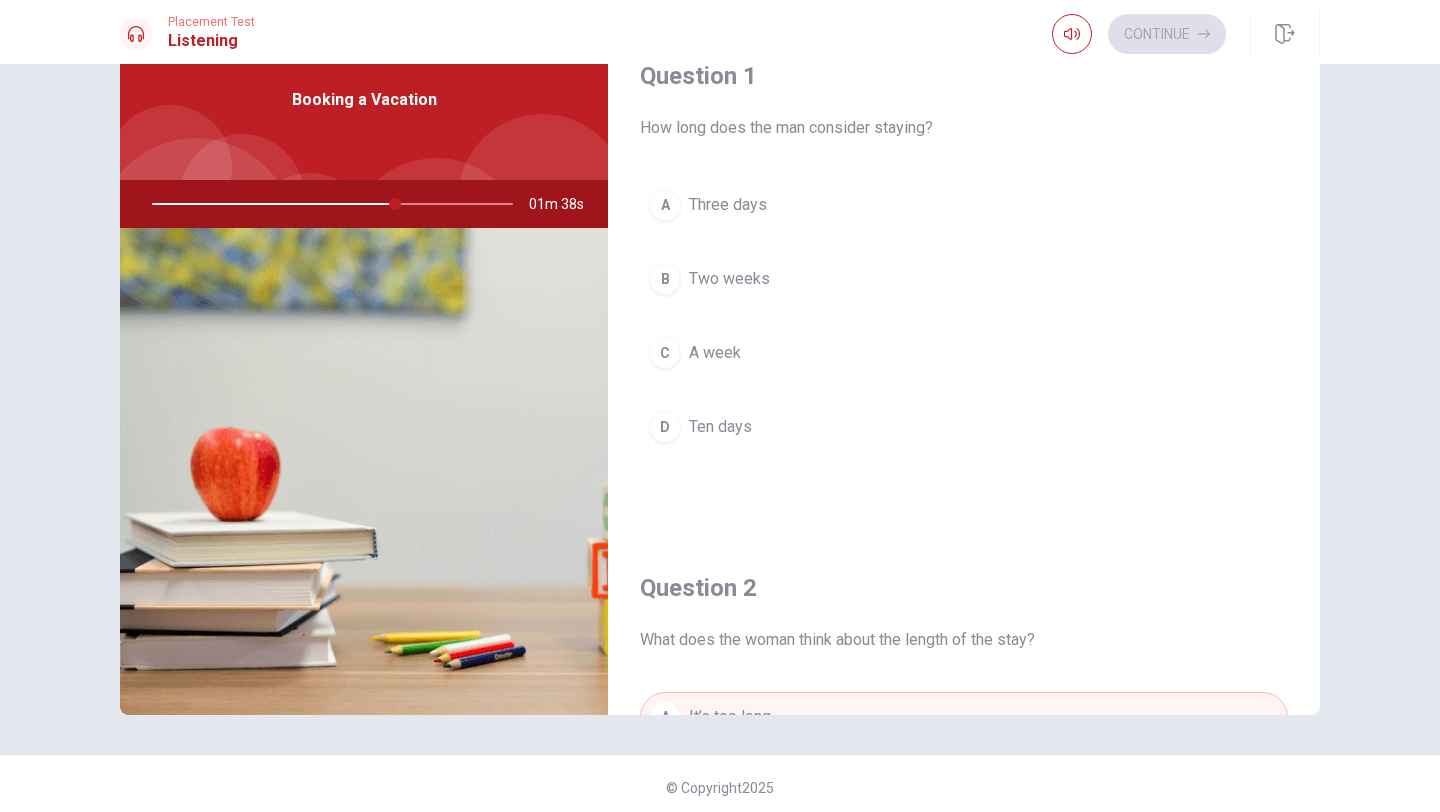 click on "C" at bounding box center [665, 353] 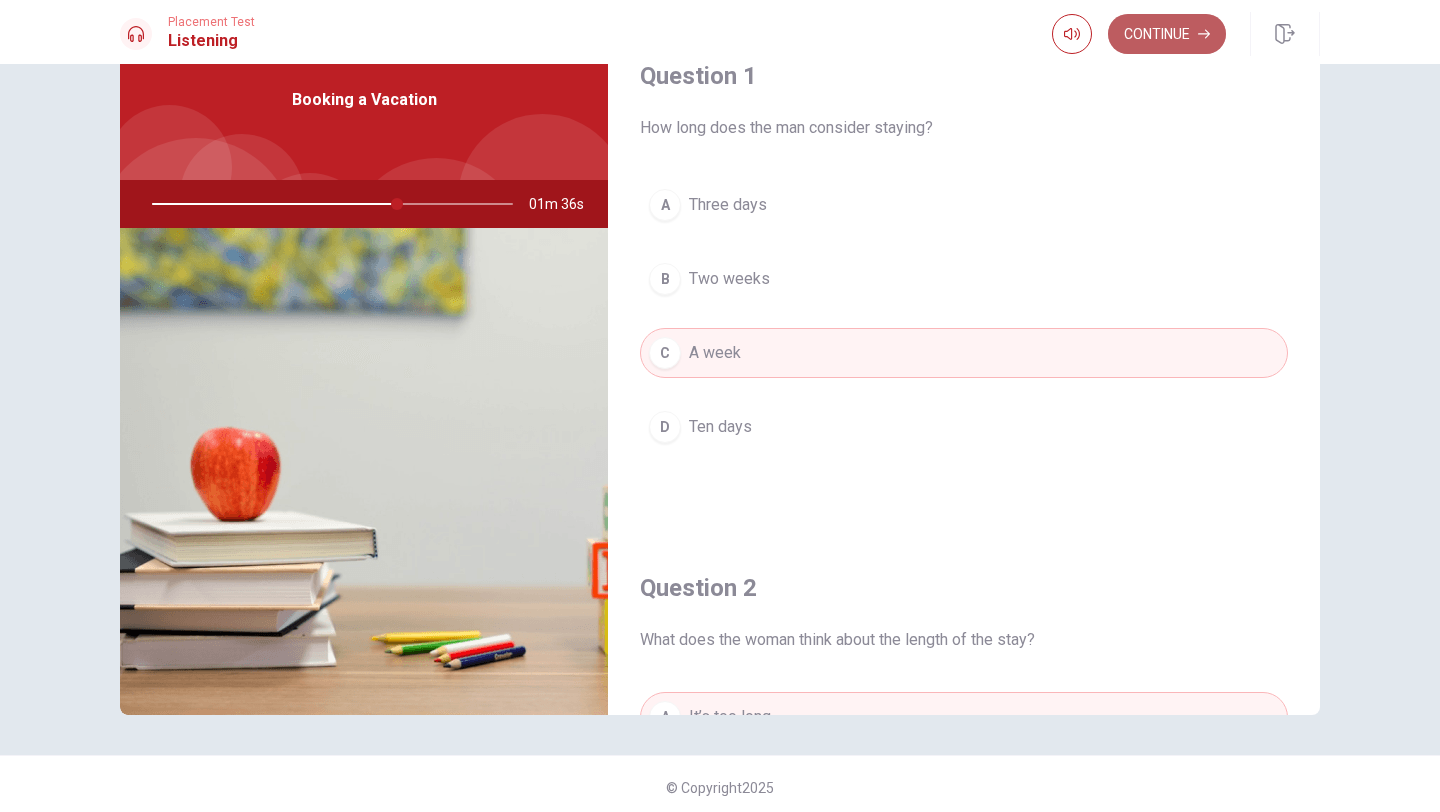 click on "Continue" at bounding box center [1167, 34] 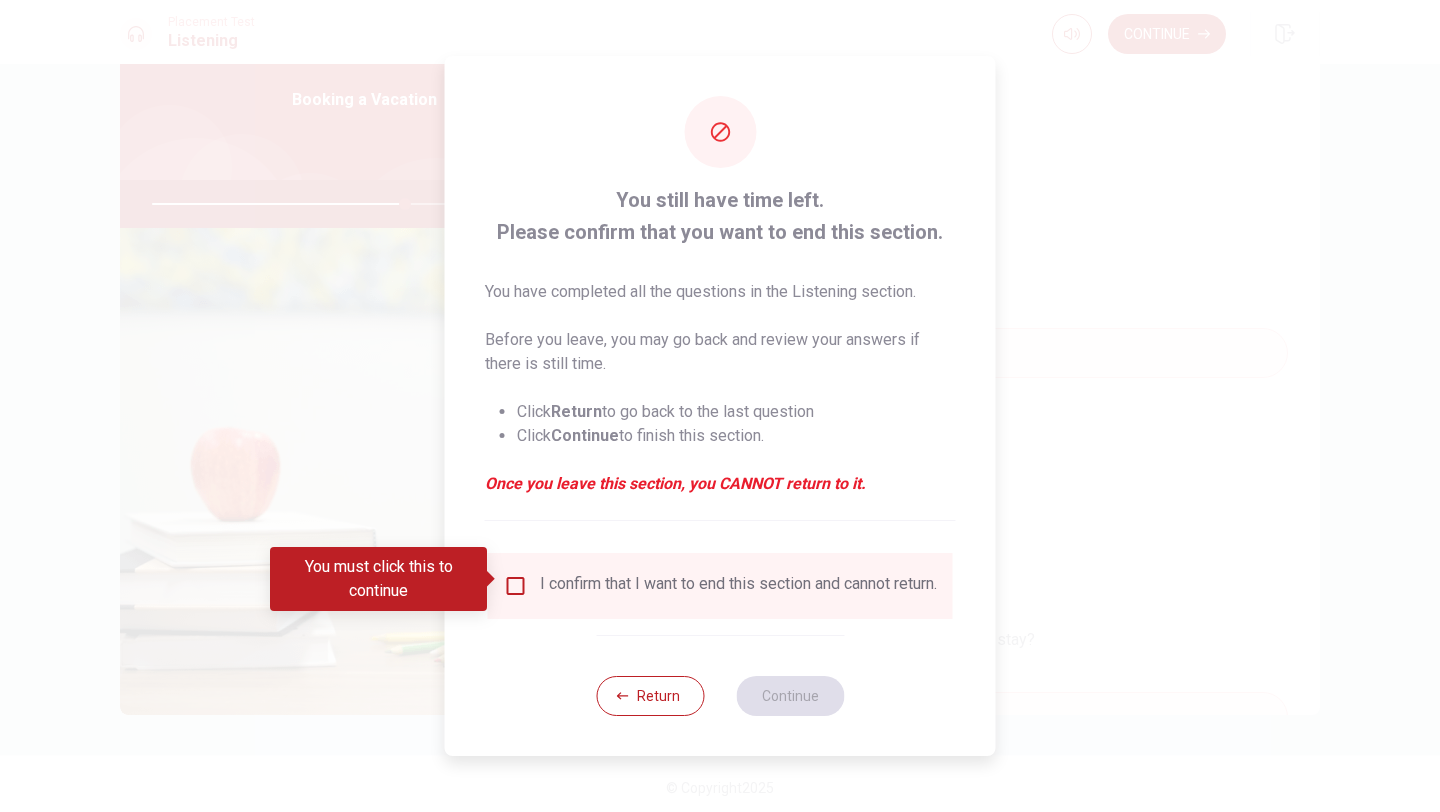 click at bounding box center [516, 586] 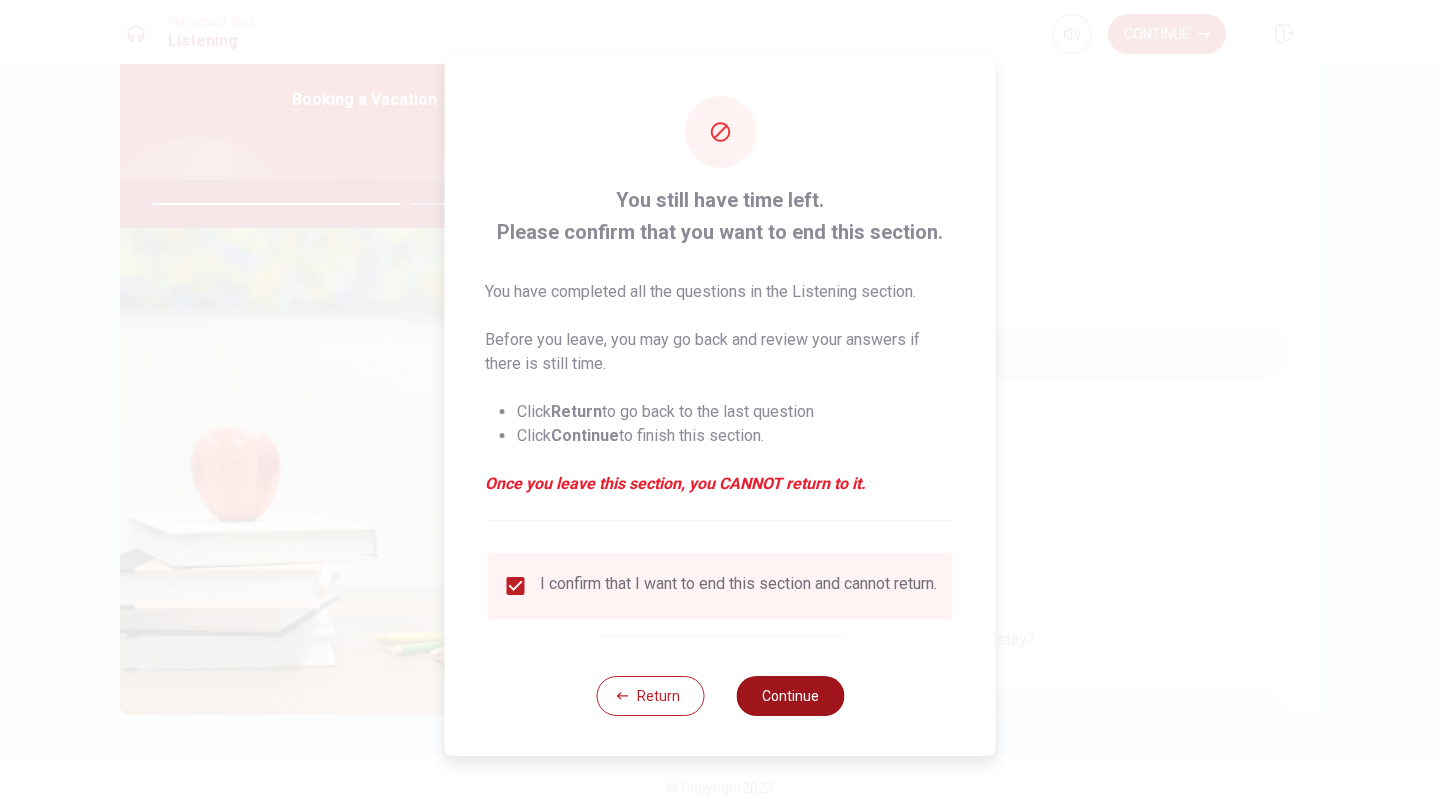 click on "Continue" at bounding box center [790, 696] 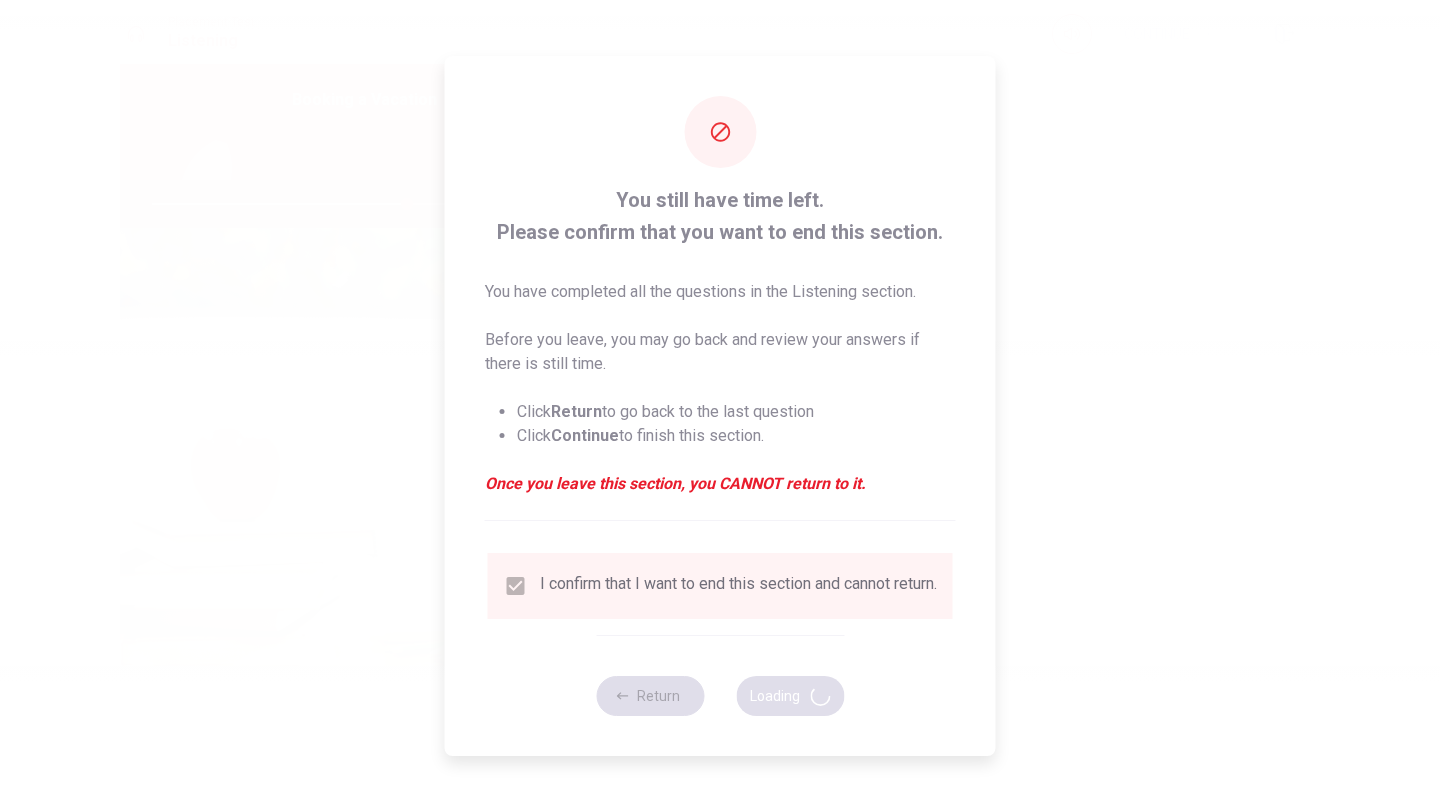 type on "71" 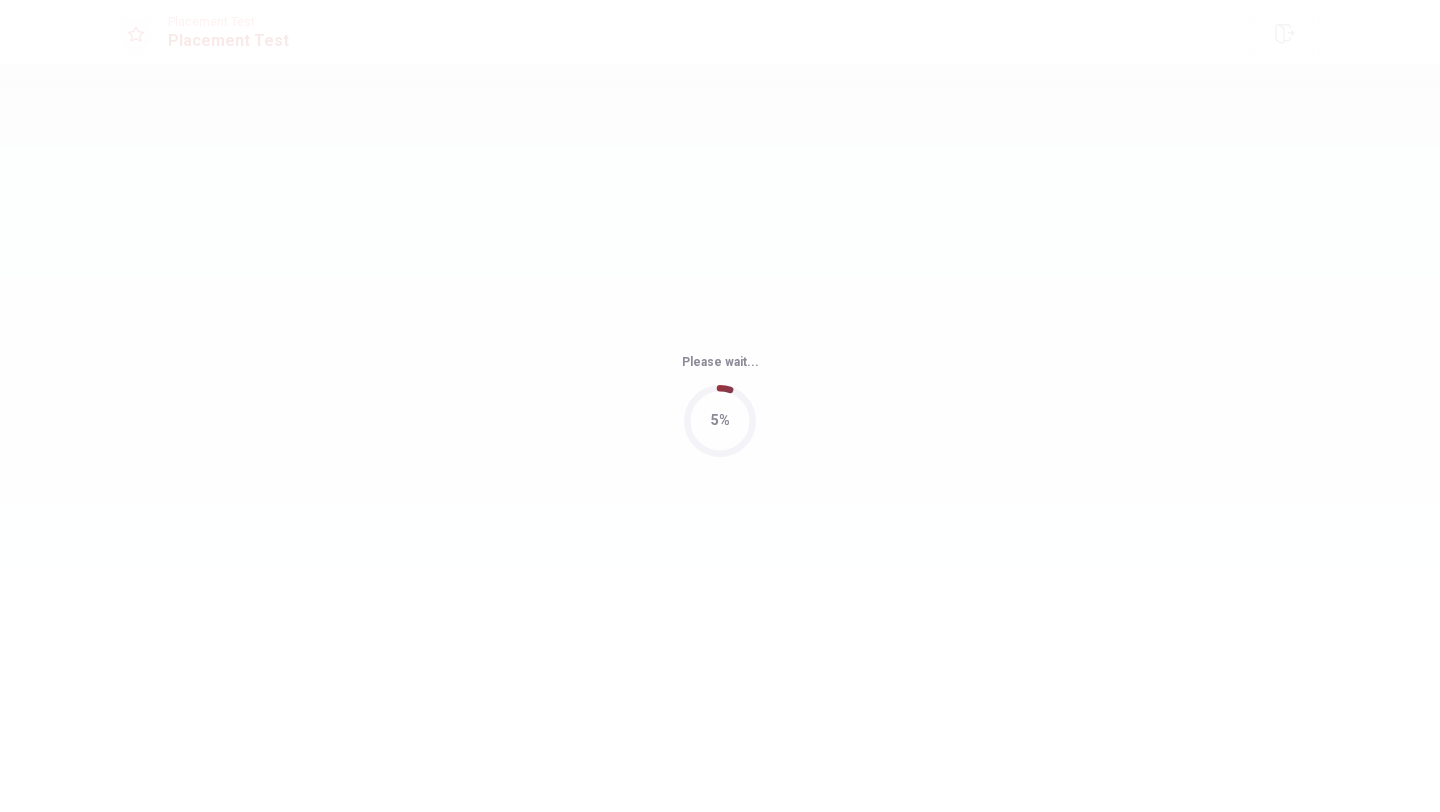 scroll, scrollTop: 0, scrollLeft: 0, axis: both 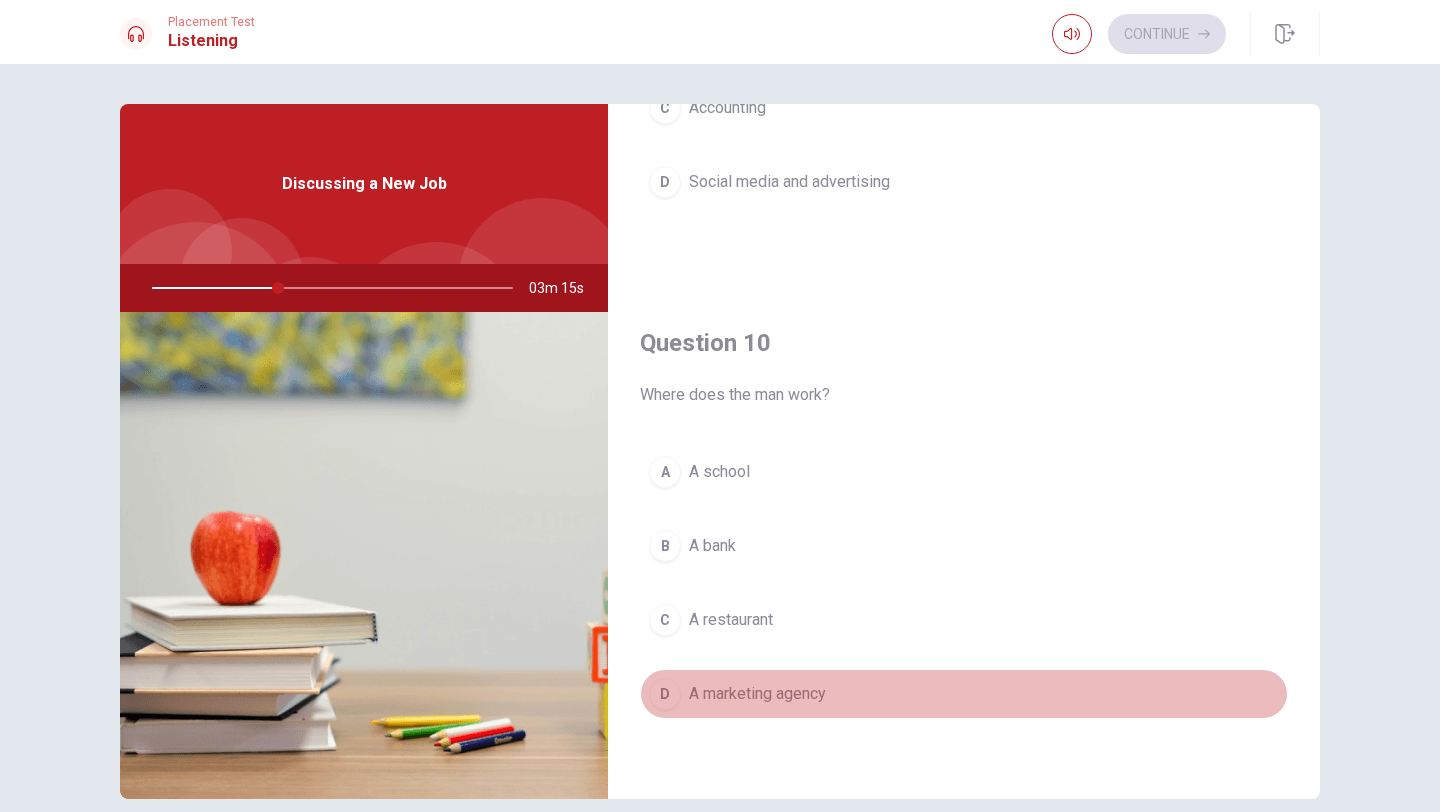 click on "D" at bounding box center [665, 694] 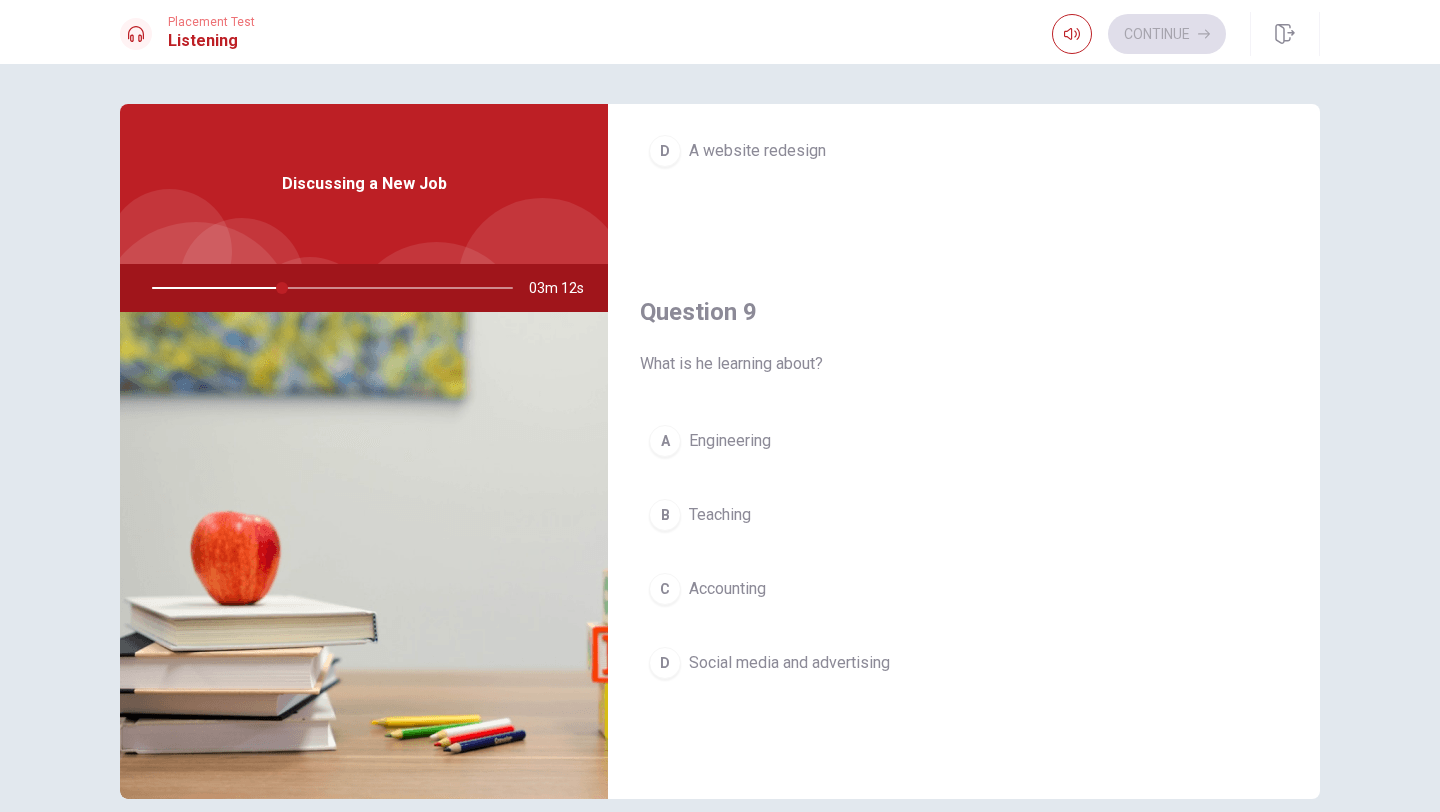 scroll, scrollTop: 1397, scrollLeft: 0, axis: vertical 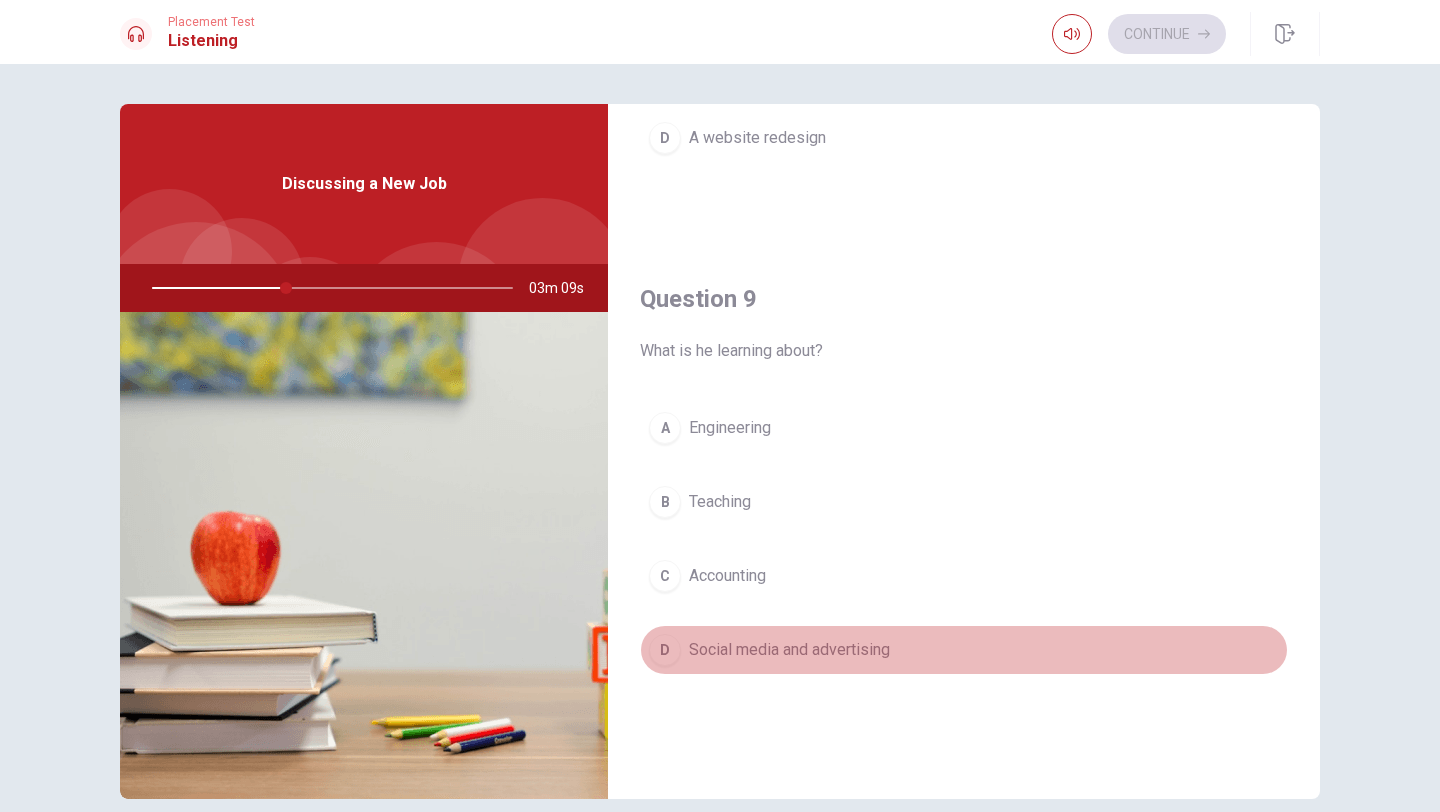 click on "D" at bounding box center (665, 650) 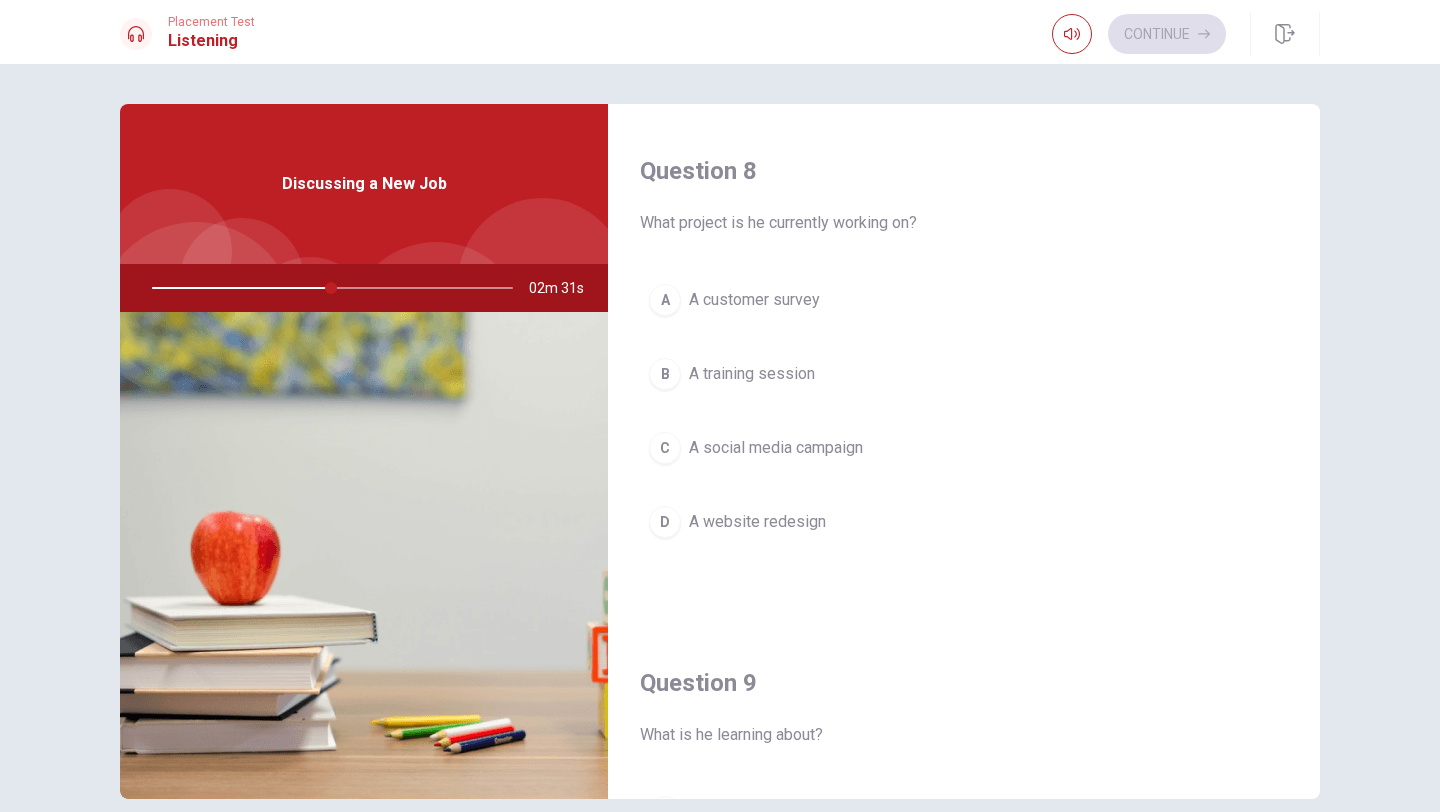 scroll, scrollTop: 993, scrollLeft: 0, axis: vertical 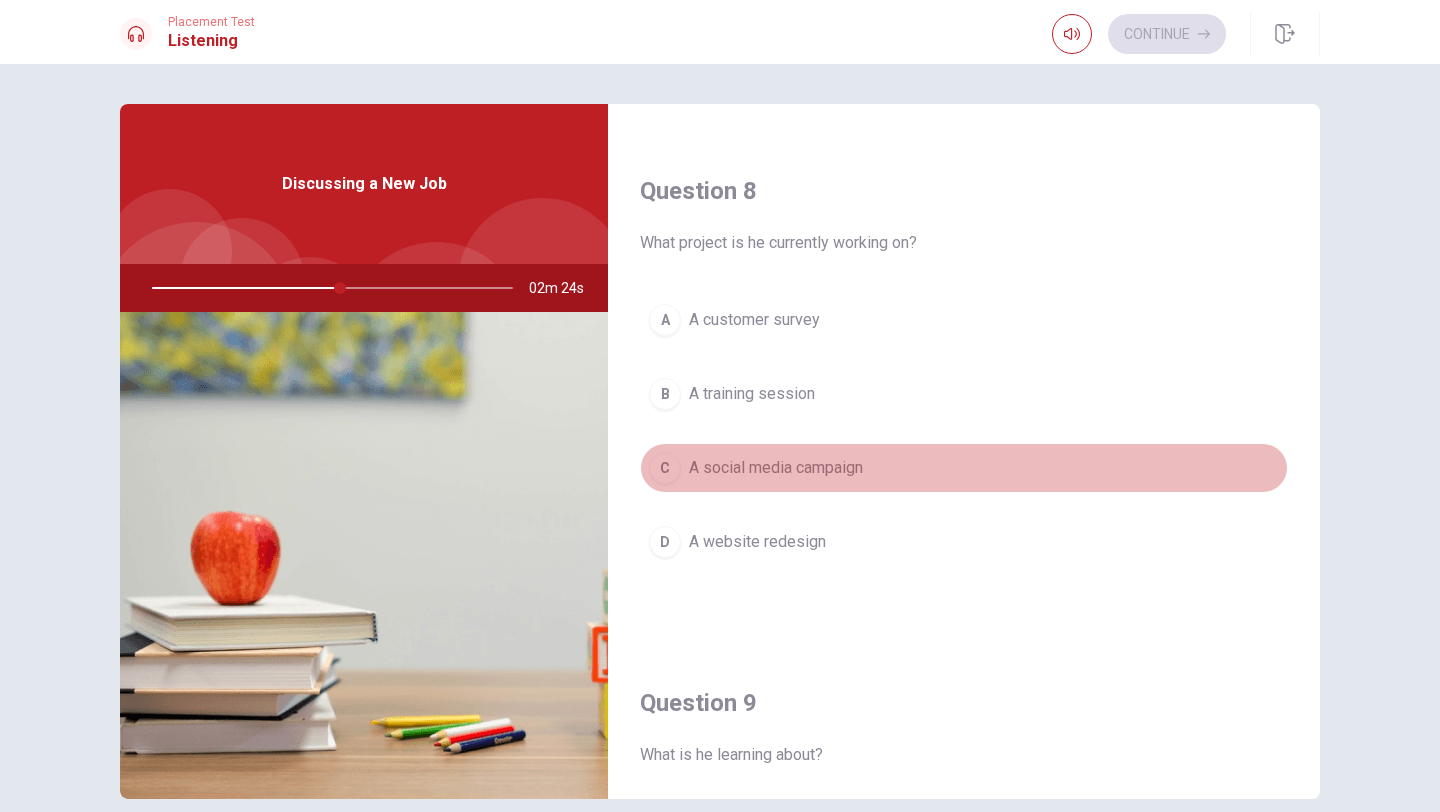 click on "C" at bounding box center [665, 468] 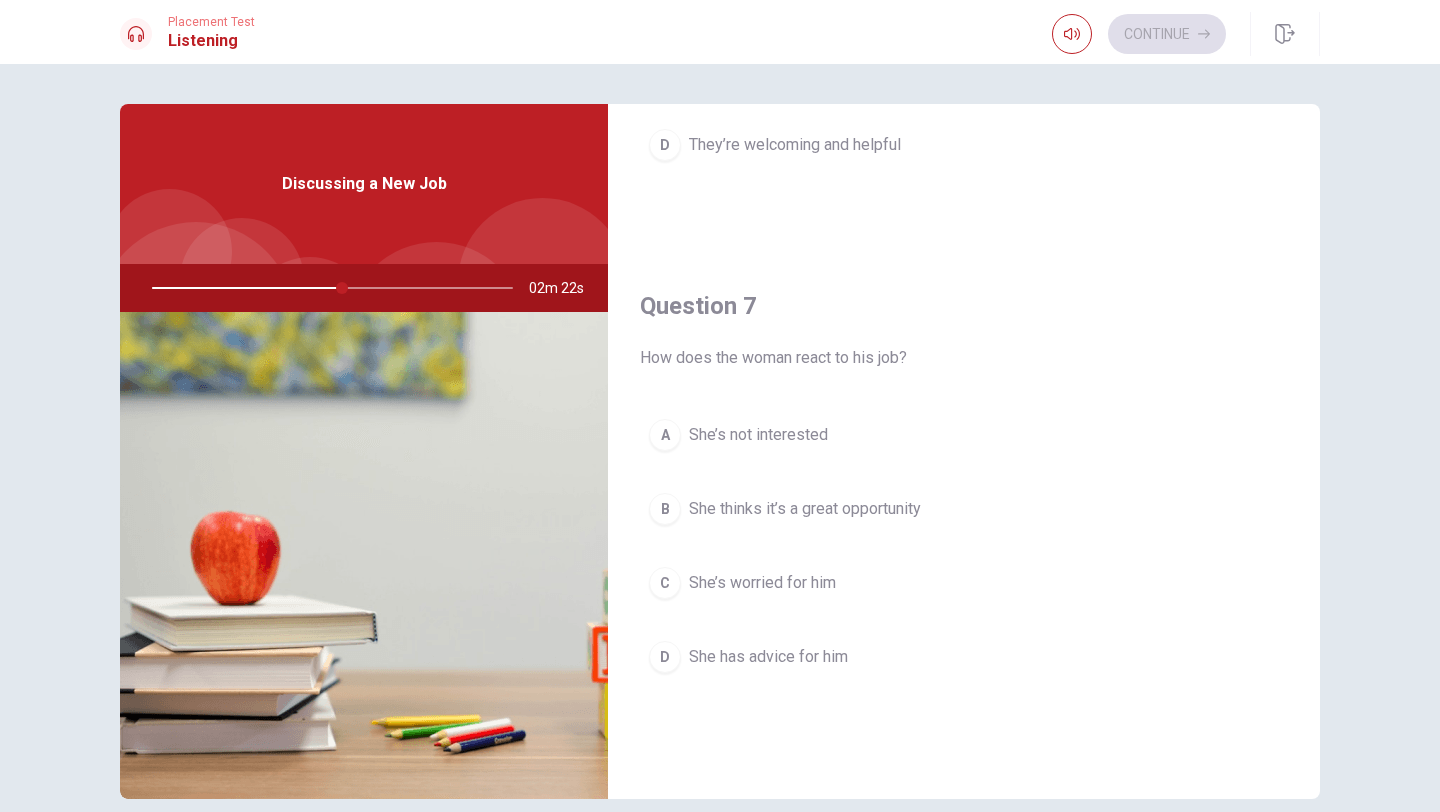 scroll, scrollTop: 393, scrollLeft: 0, axis: vertical 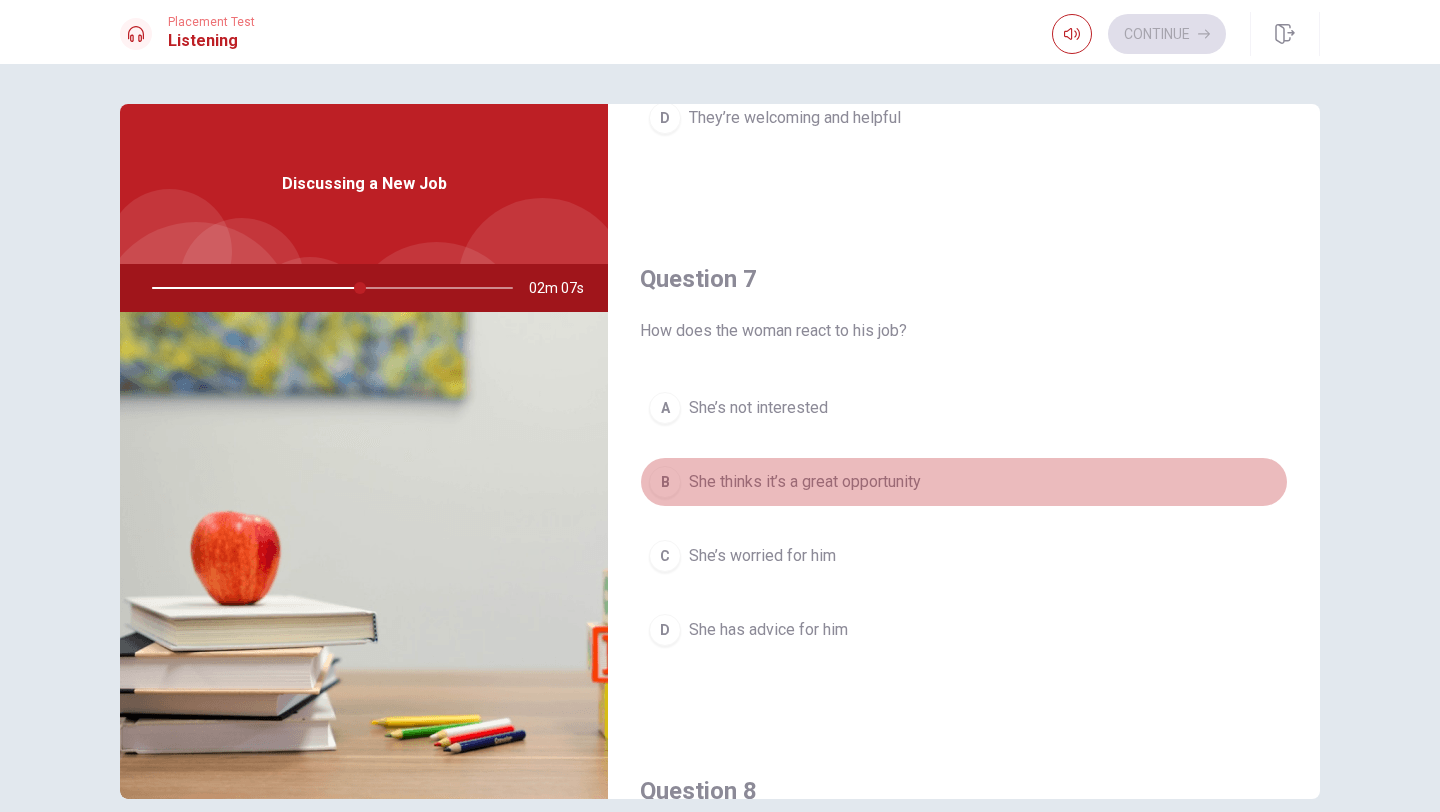 click on "B" at bounding box center [665, 482] 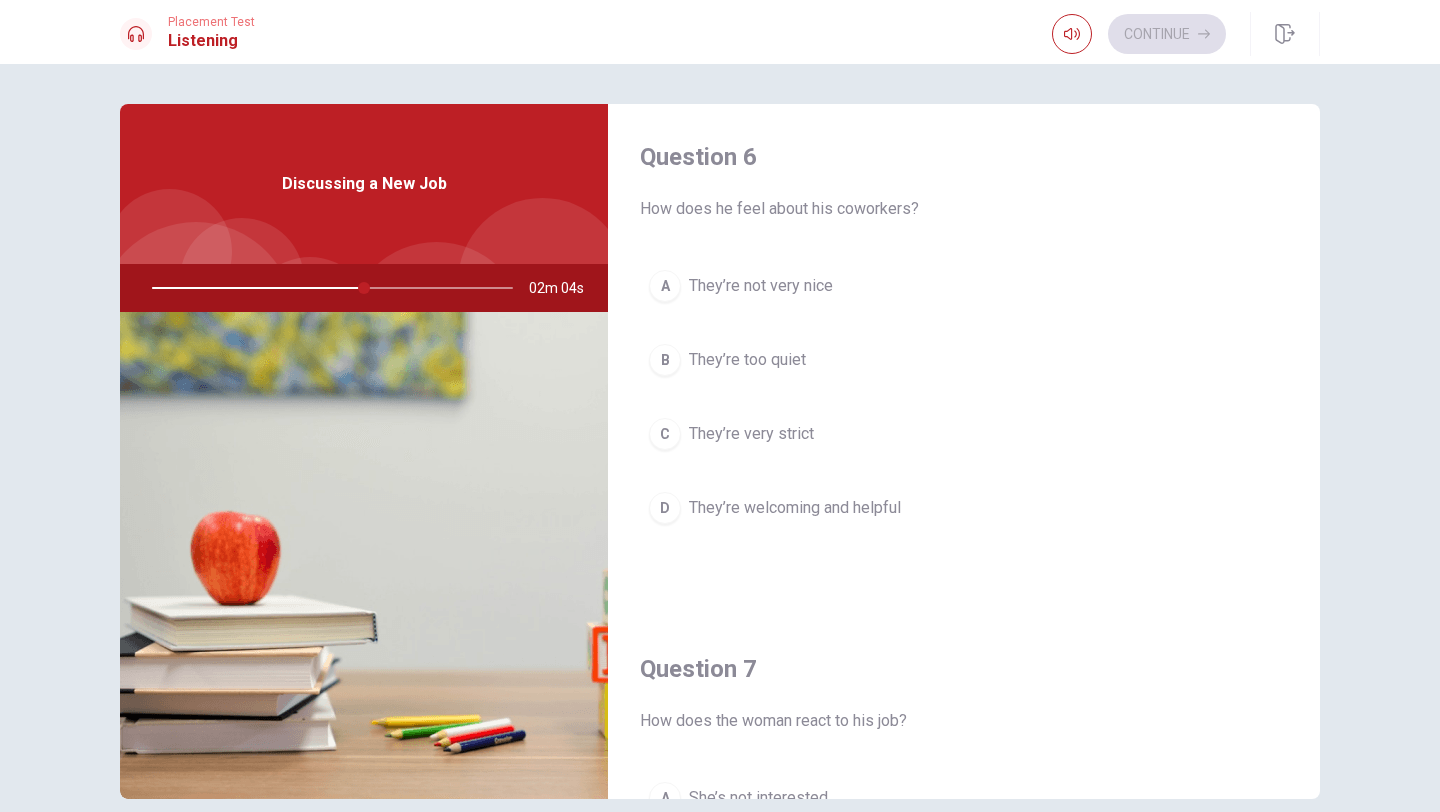 scroll, scrollTop: 0, scrollLeft: 0, axis: both 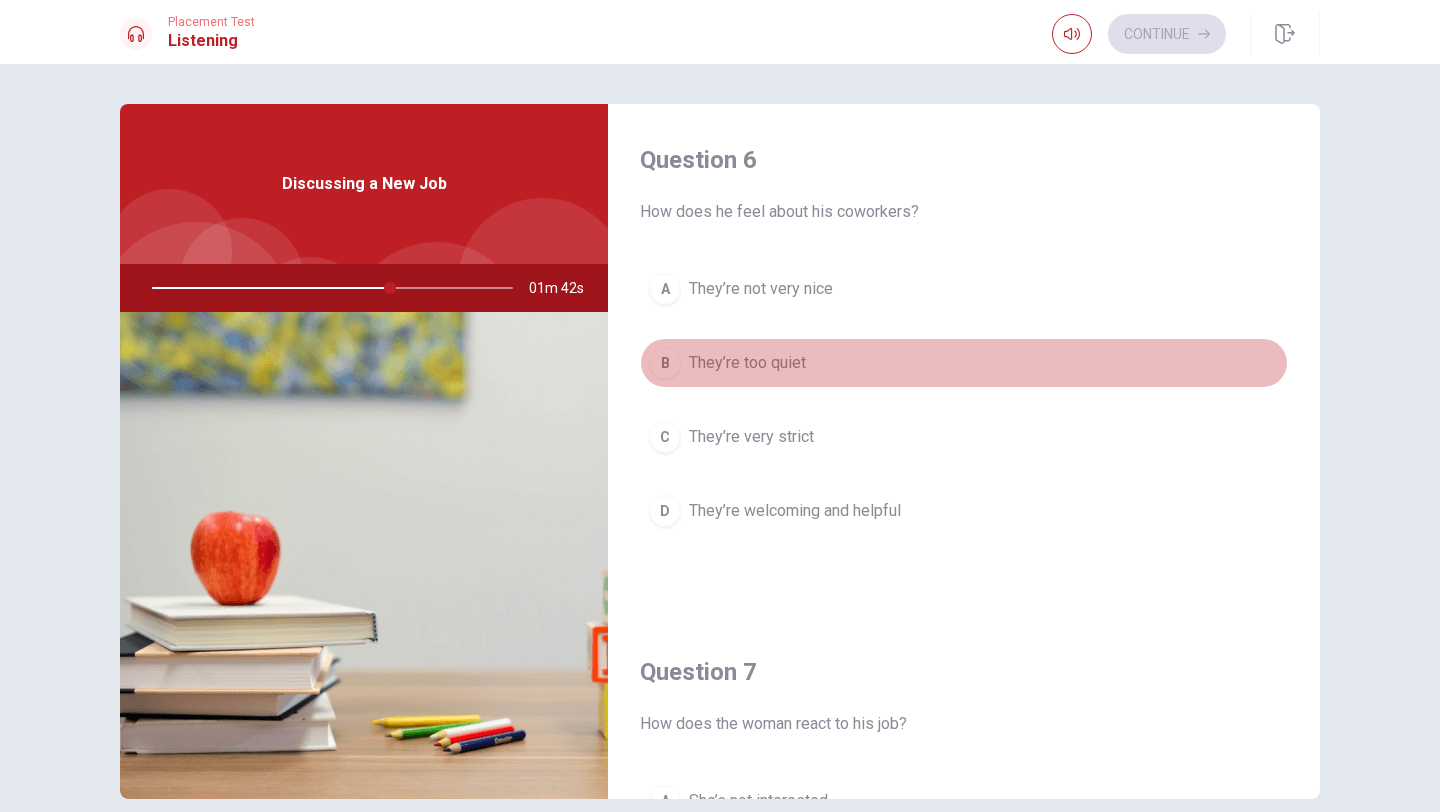 click on "B" at bounding box center (665, 363) 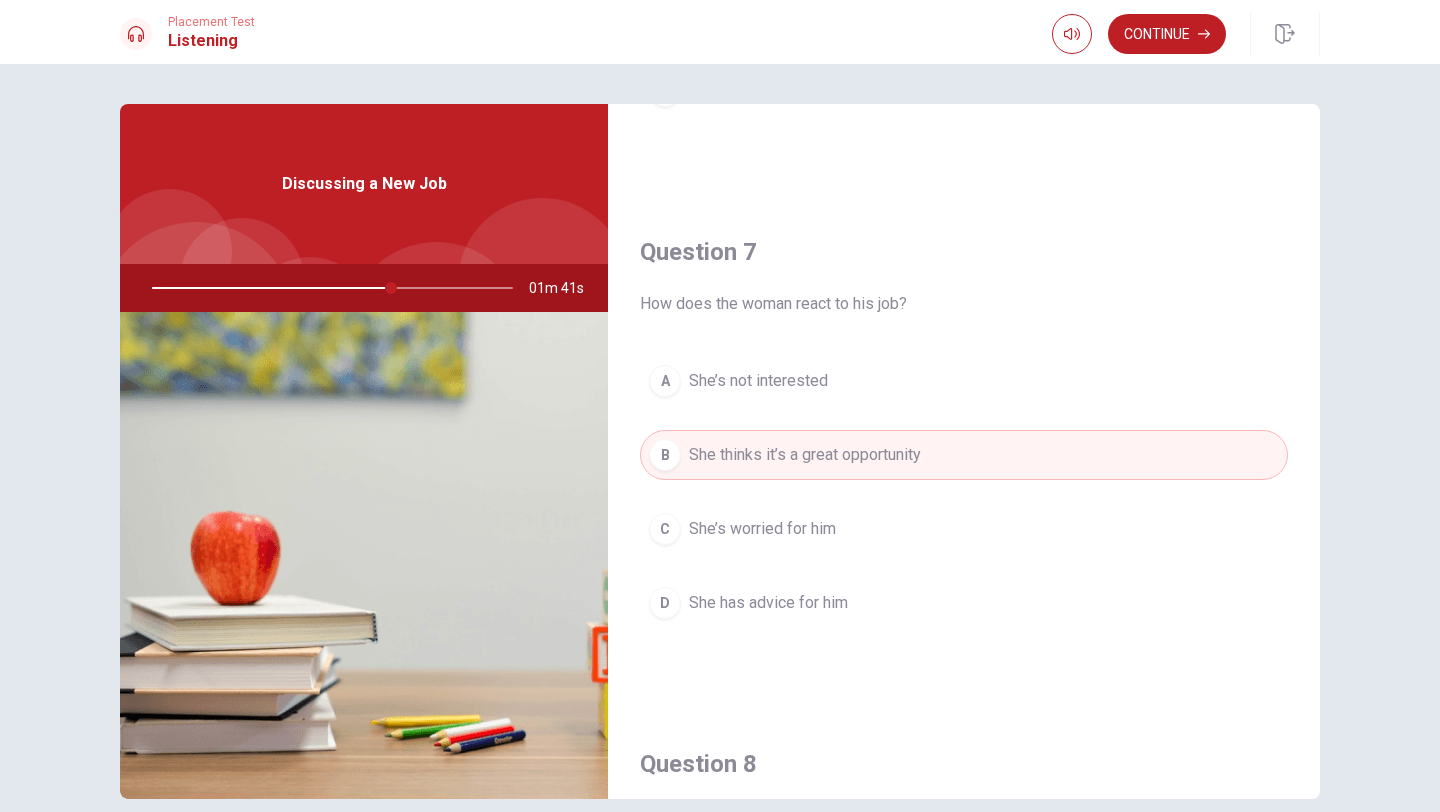 scroll, scrollTop: 880, scrollLeft: 0, axis: vertical 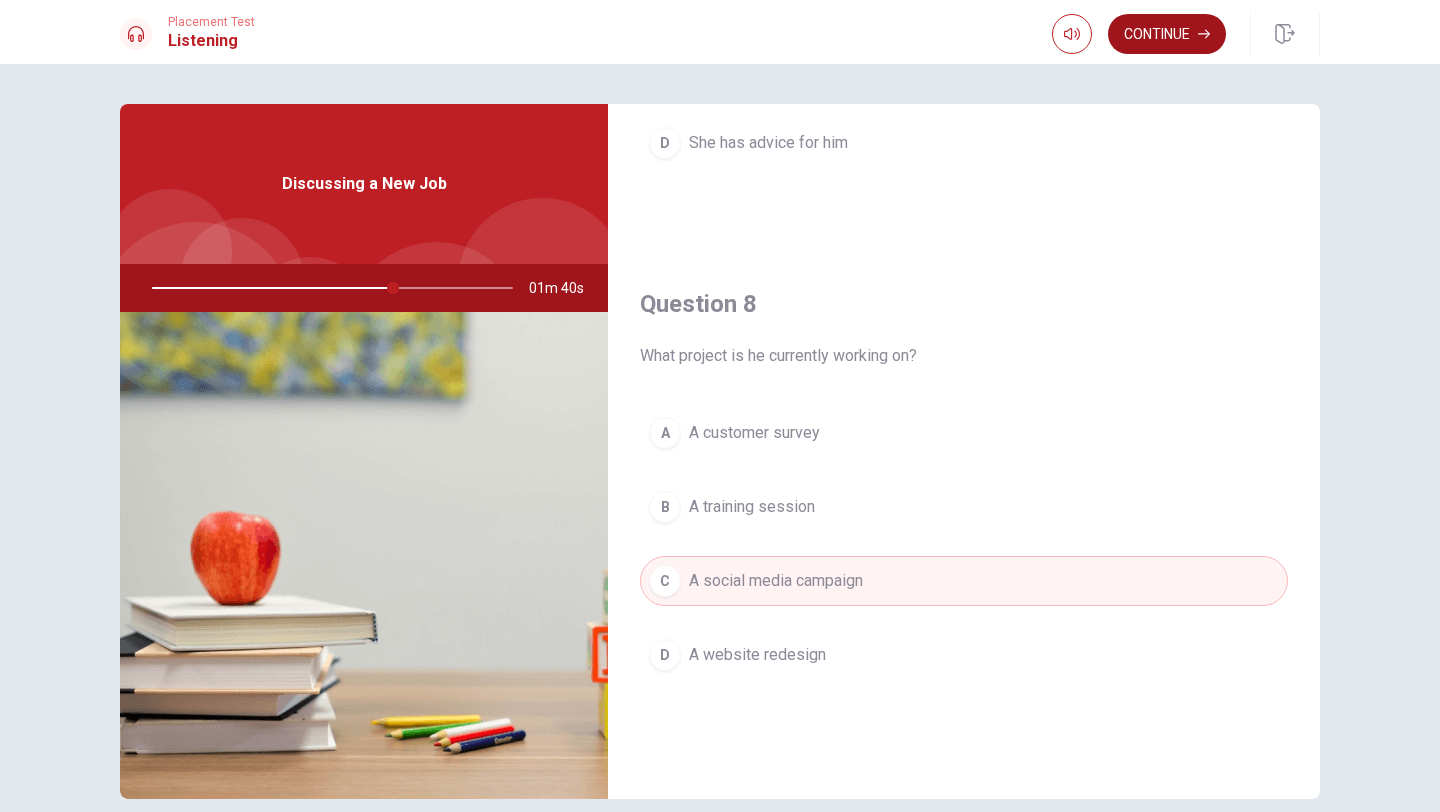 click on "Continue" at bounding box center (1167, 34) 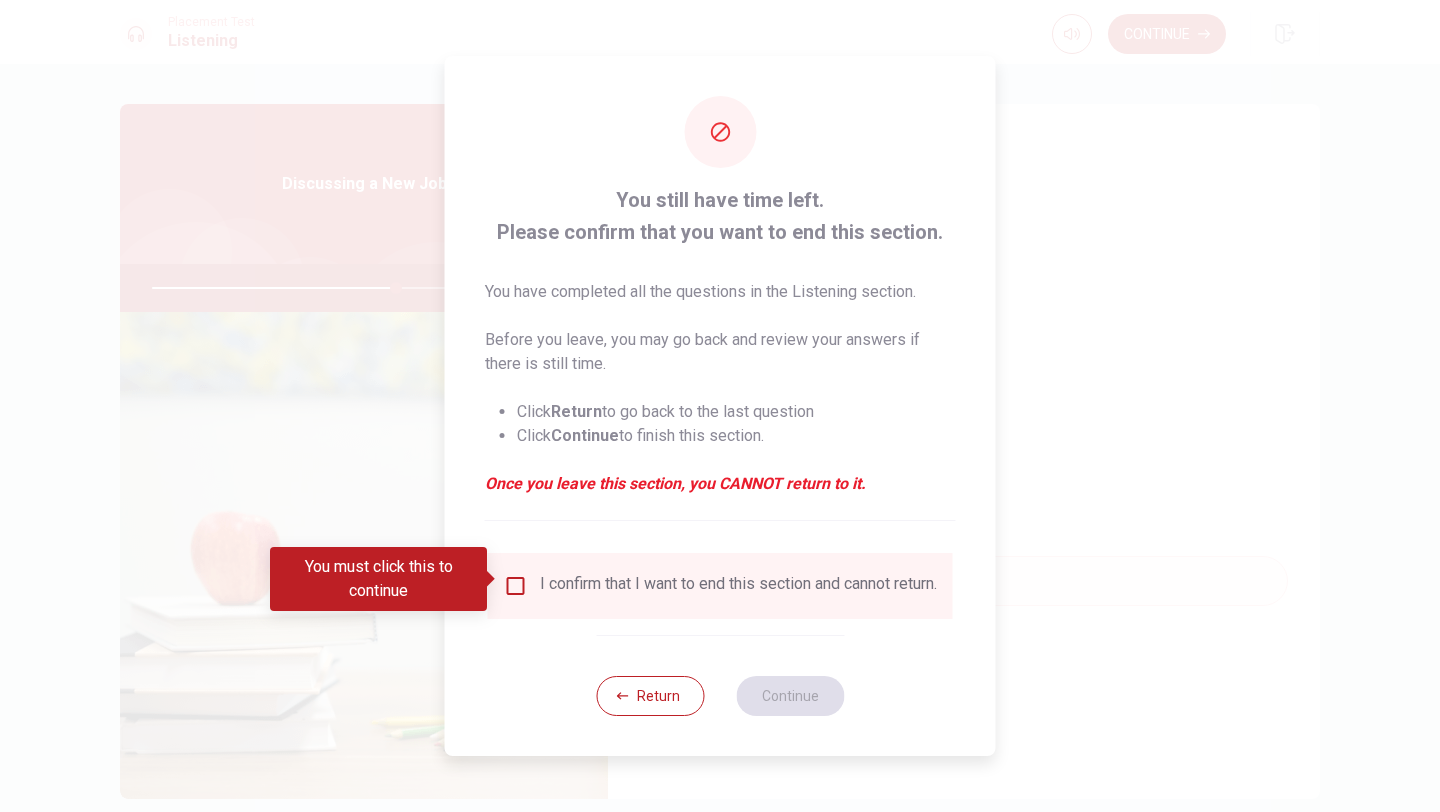 click at bounding box center (516, 586) 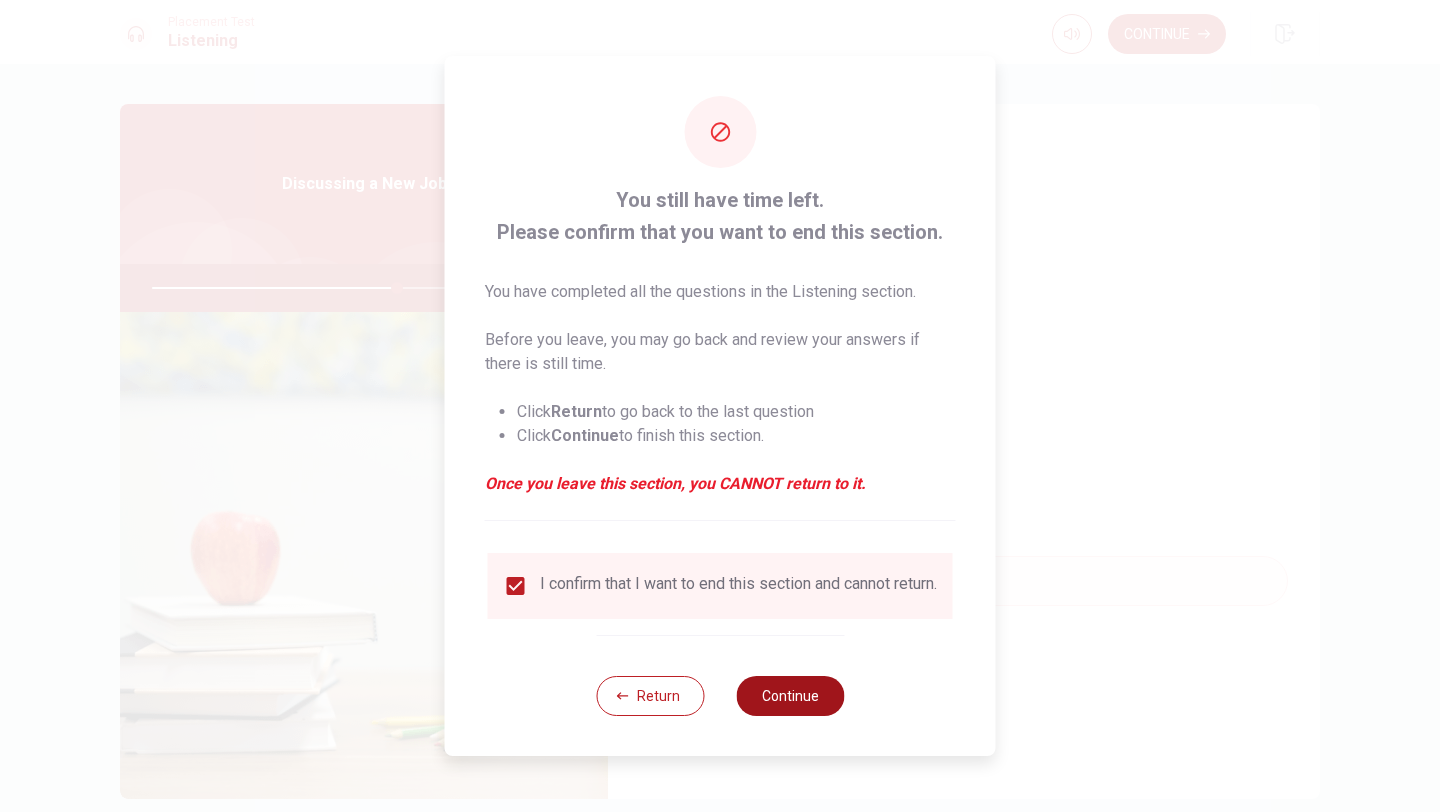 click on "Continue" at bounding box center [790, 696] 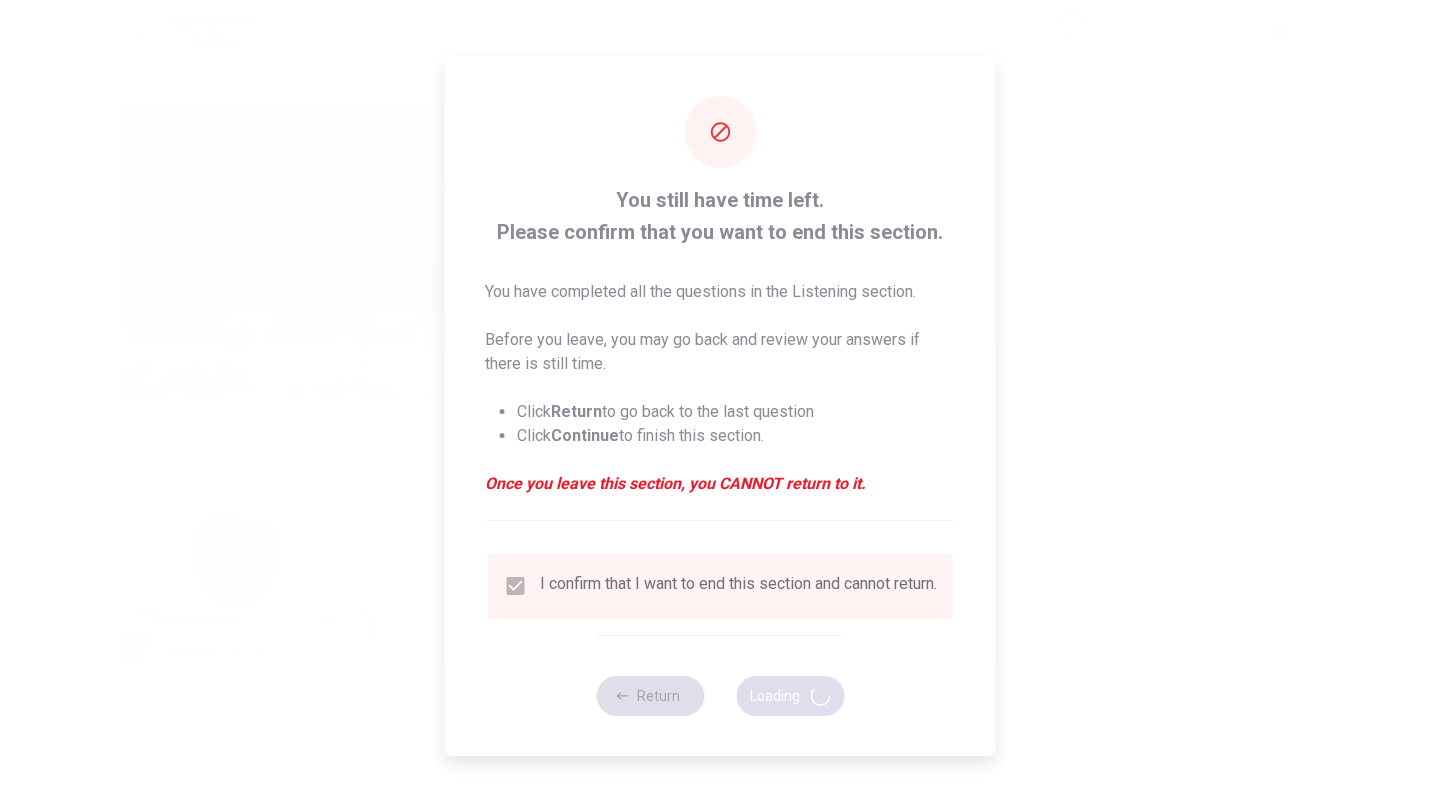 type on "68" 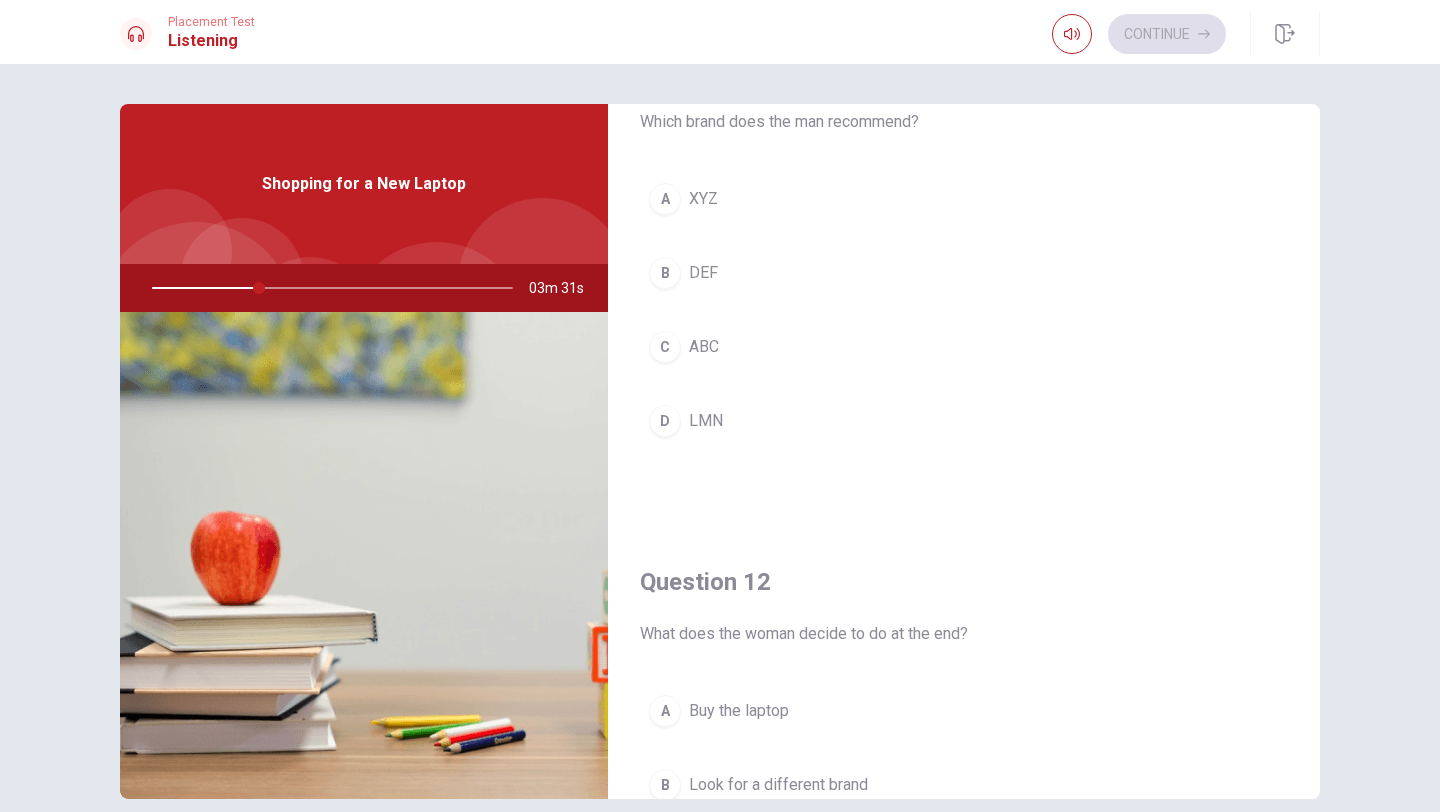 scroll, scrollTop: 97, scrollLeft: 0, axis: vertical 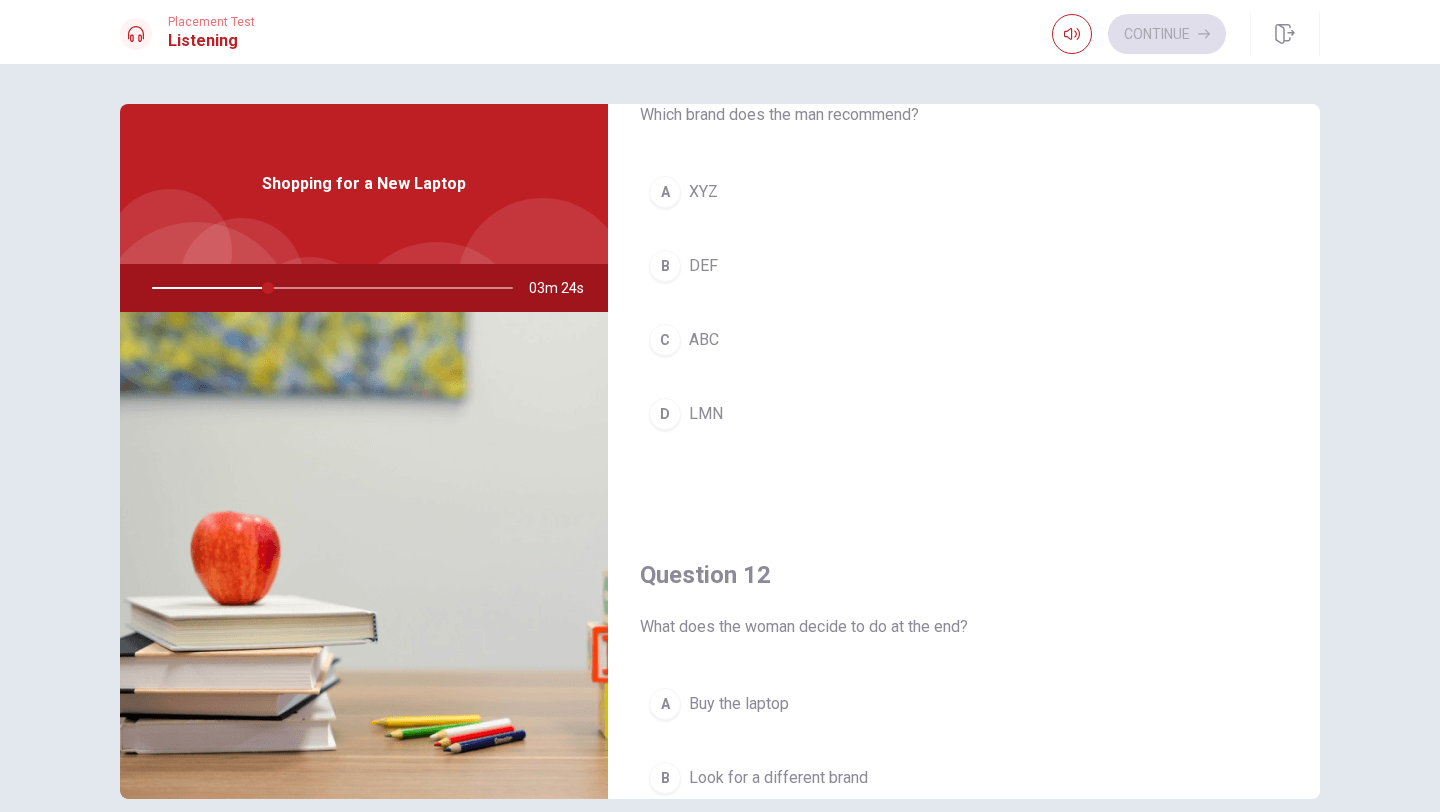 click on "A" at bounding box center (665, 192) 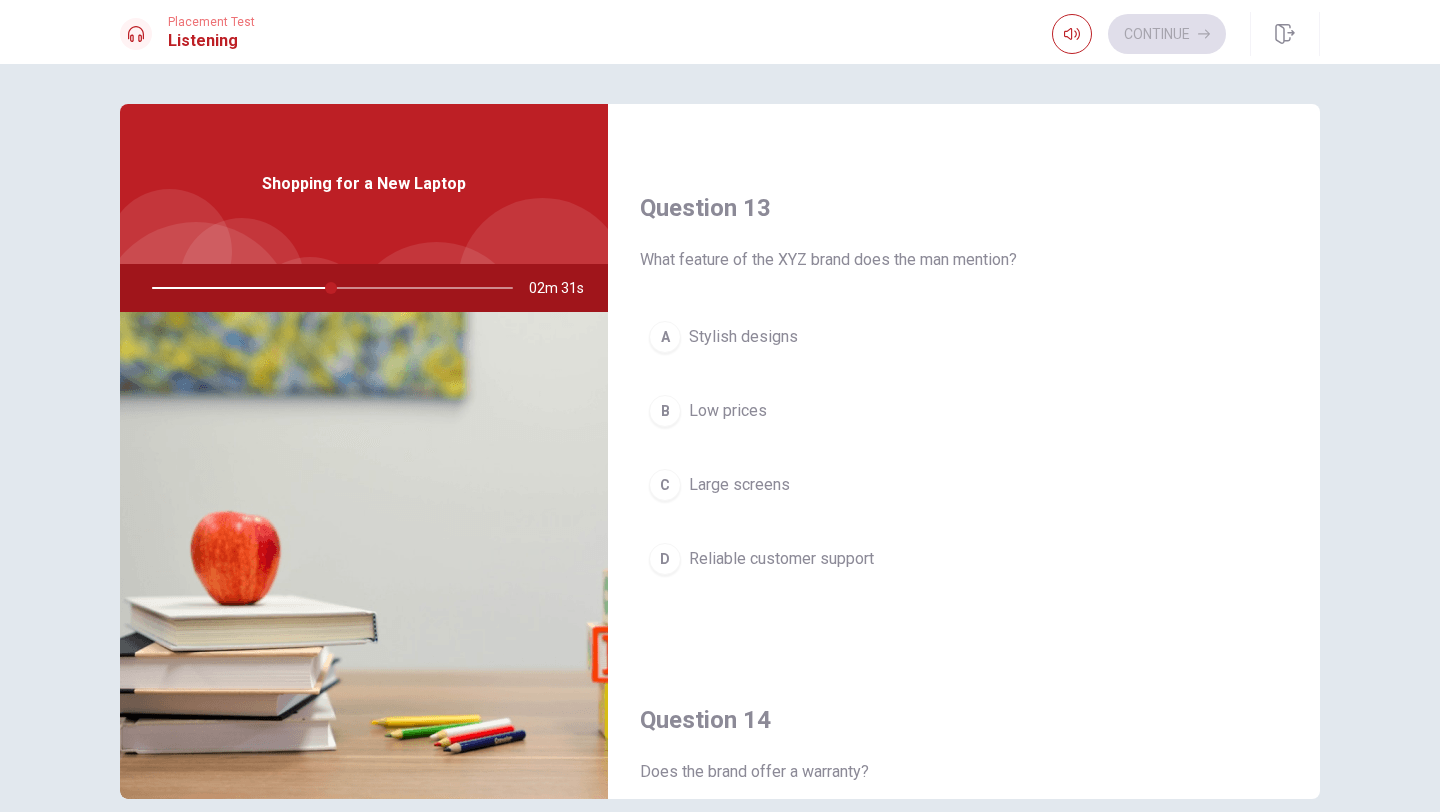 scroll, scrollTop: 994, scrollLeft: 0, axis: vertical 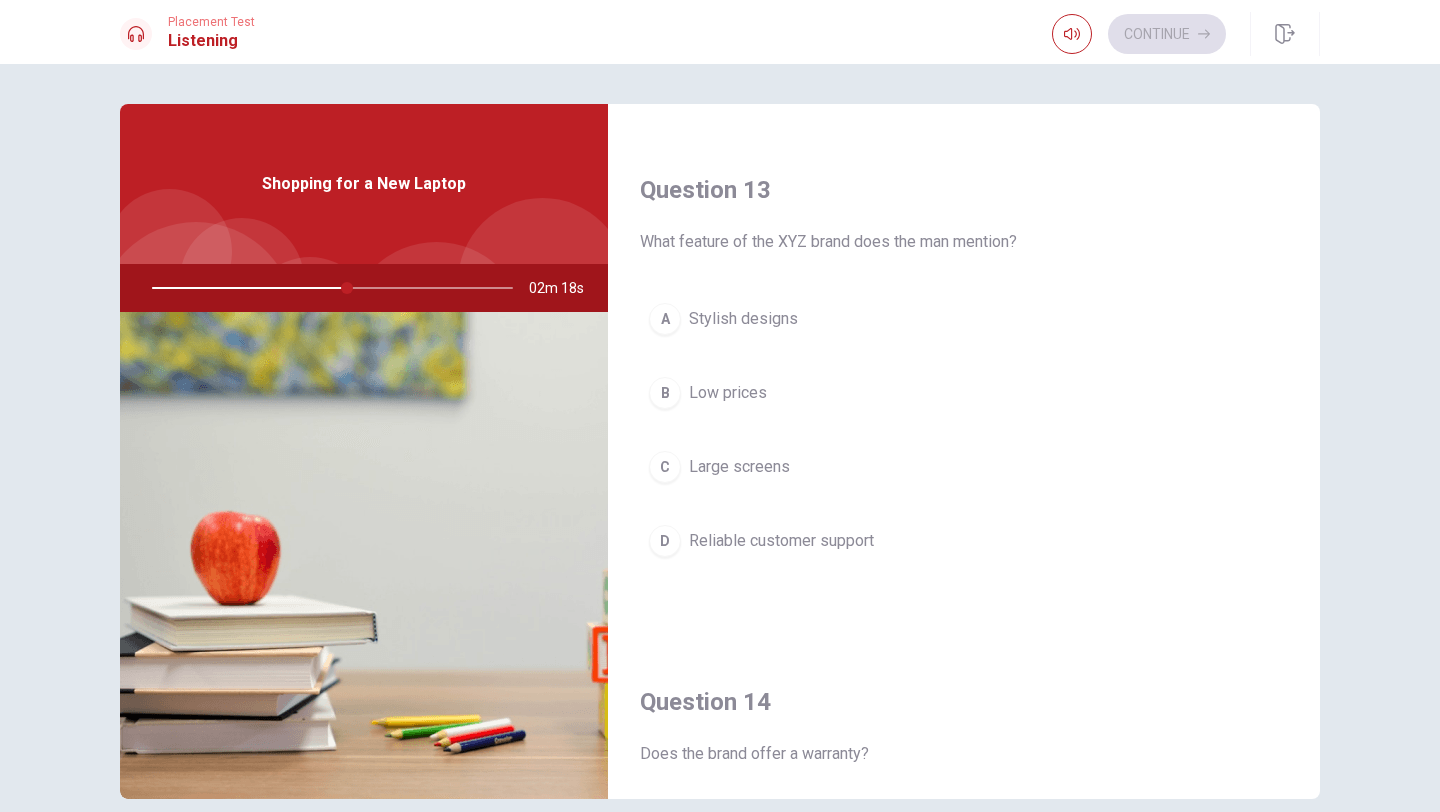 click on "D" at bounding box center [665, 541] 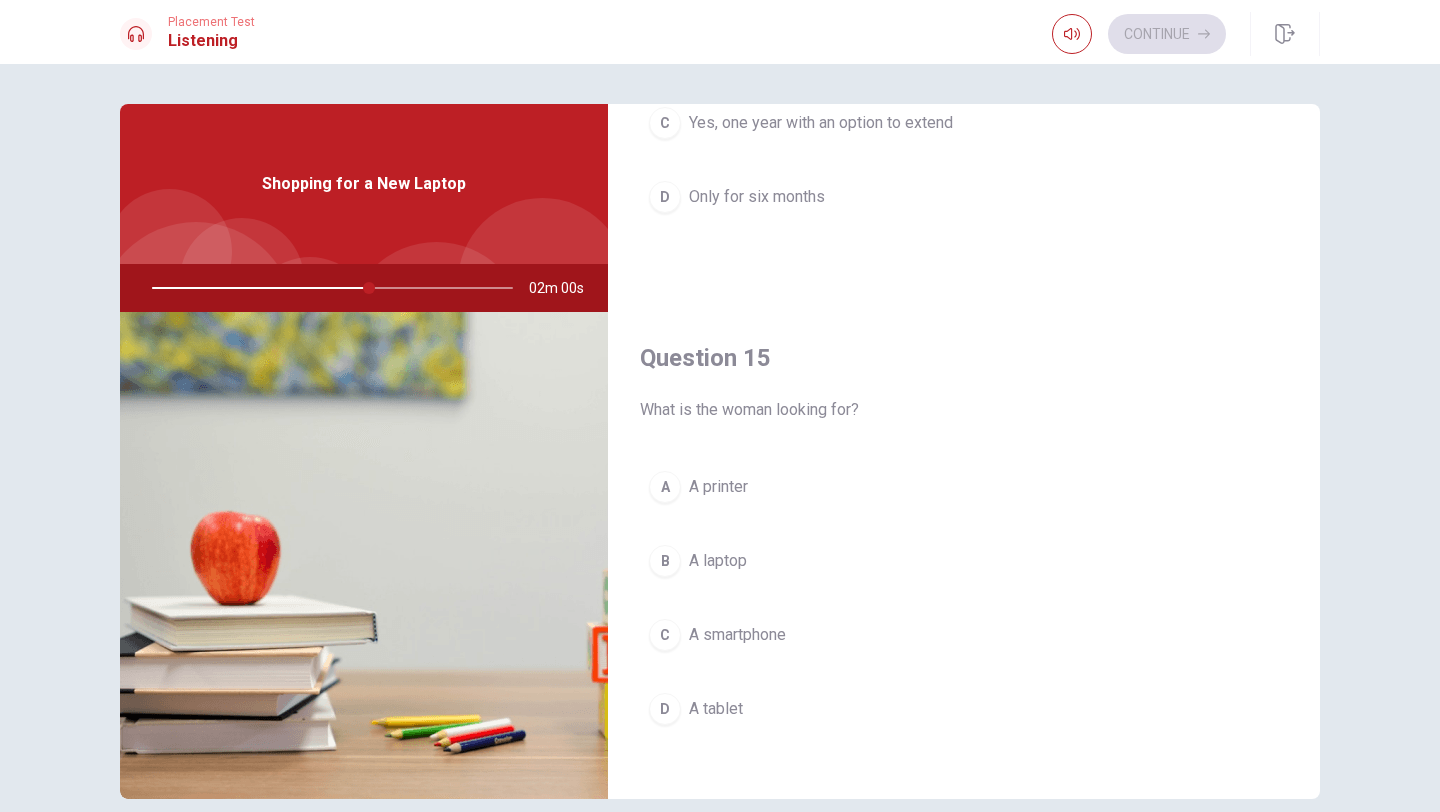 scroll, scrollTop: 1865, scrollLeft: 0, axis: vertical 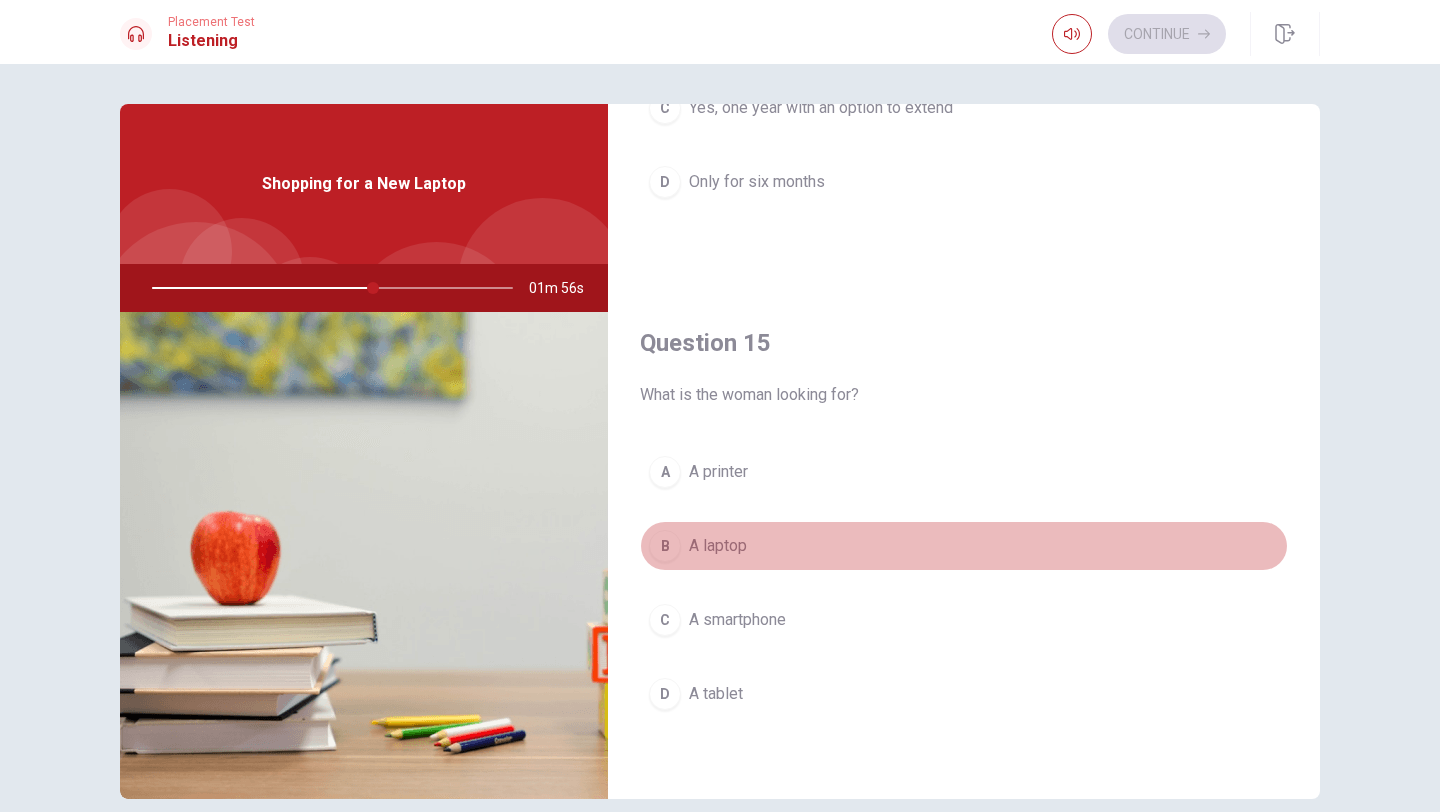 click on "B" at bounding box center [665, 546] 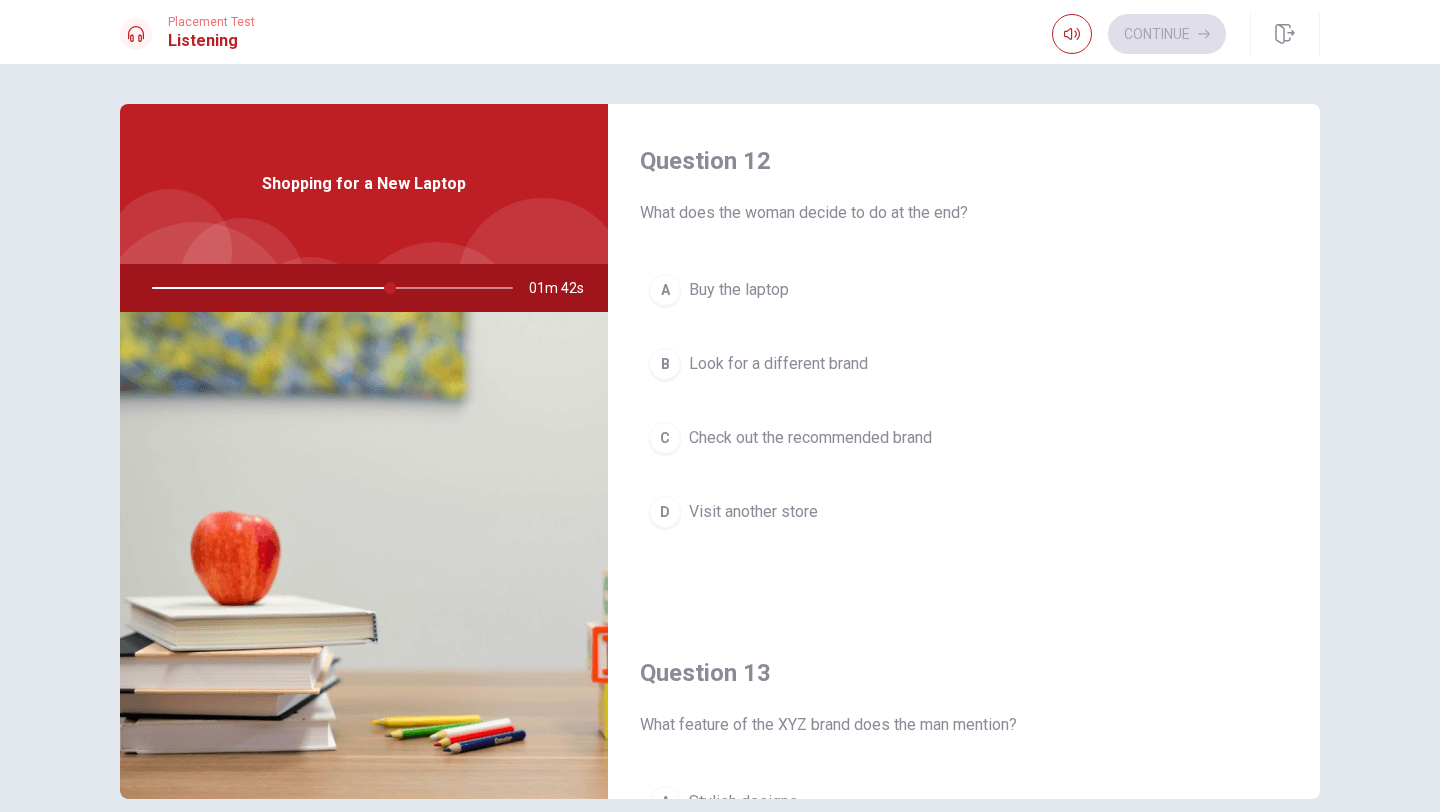 scroll, scrollTop: 510, scrollLeft: 0, axis: vertical 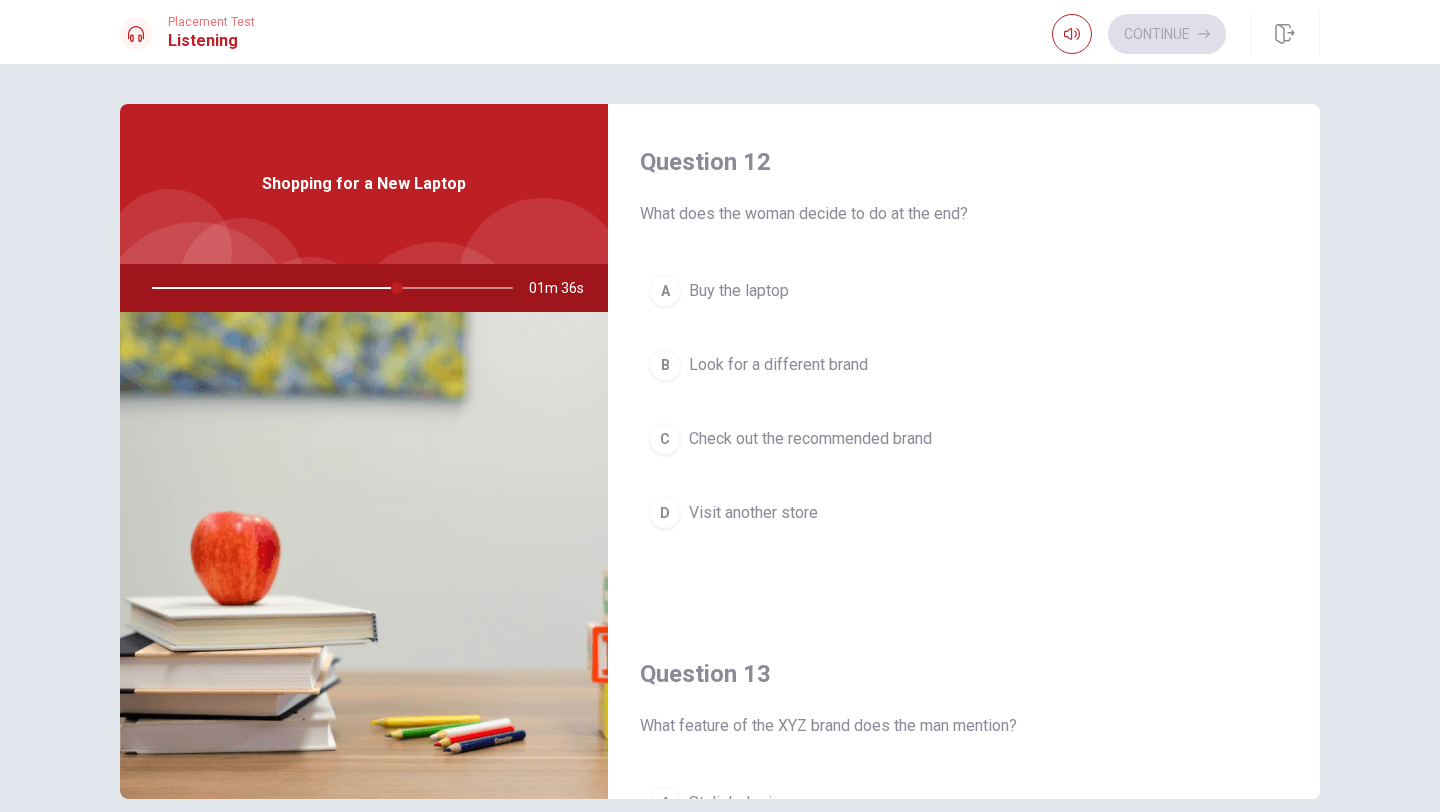 click on "A" at bounding box center (665, 291) 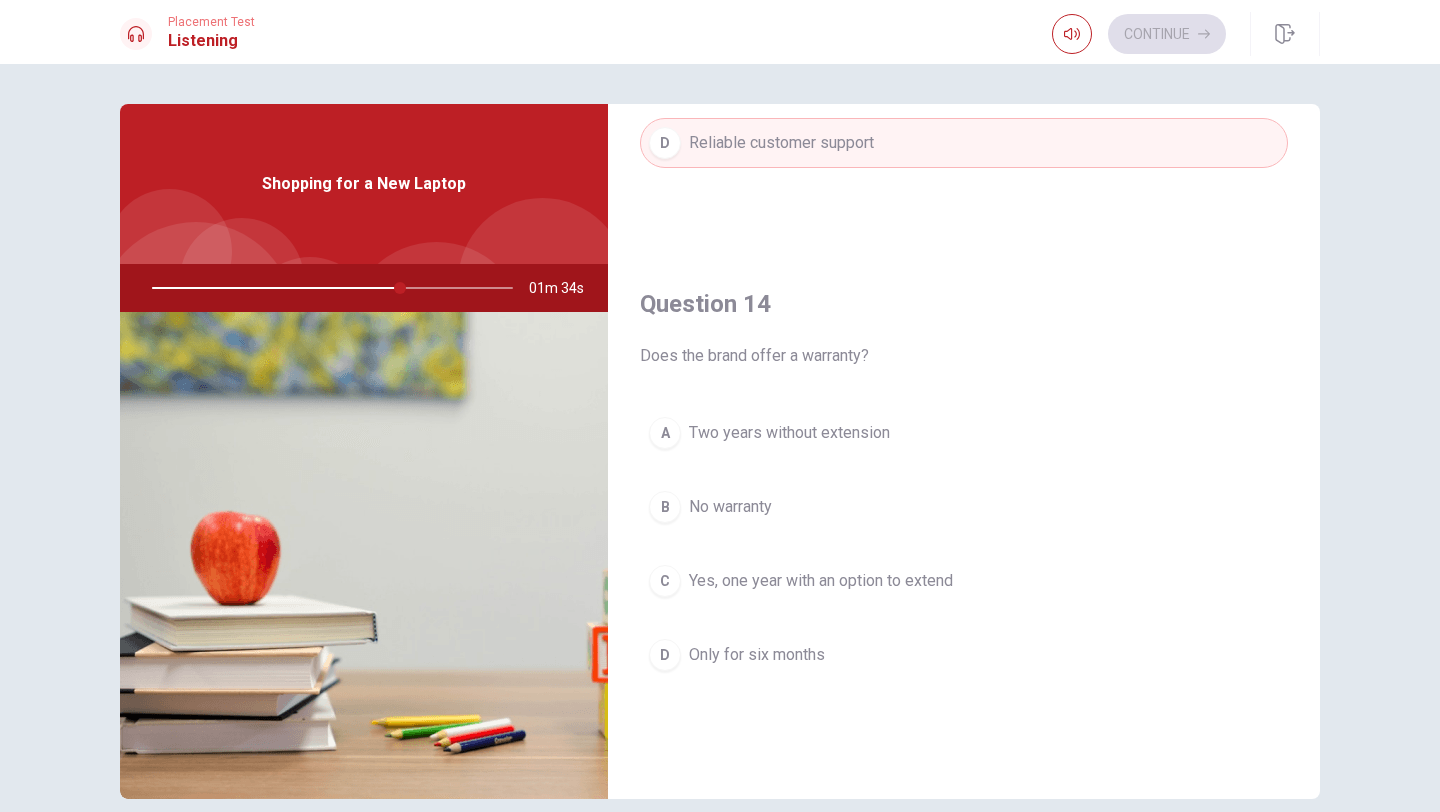 scroll, scrollTop: 1450, scrollLeft: 0, axis: vertical 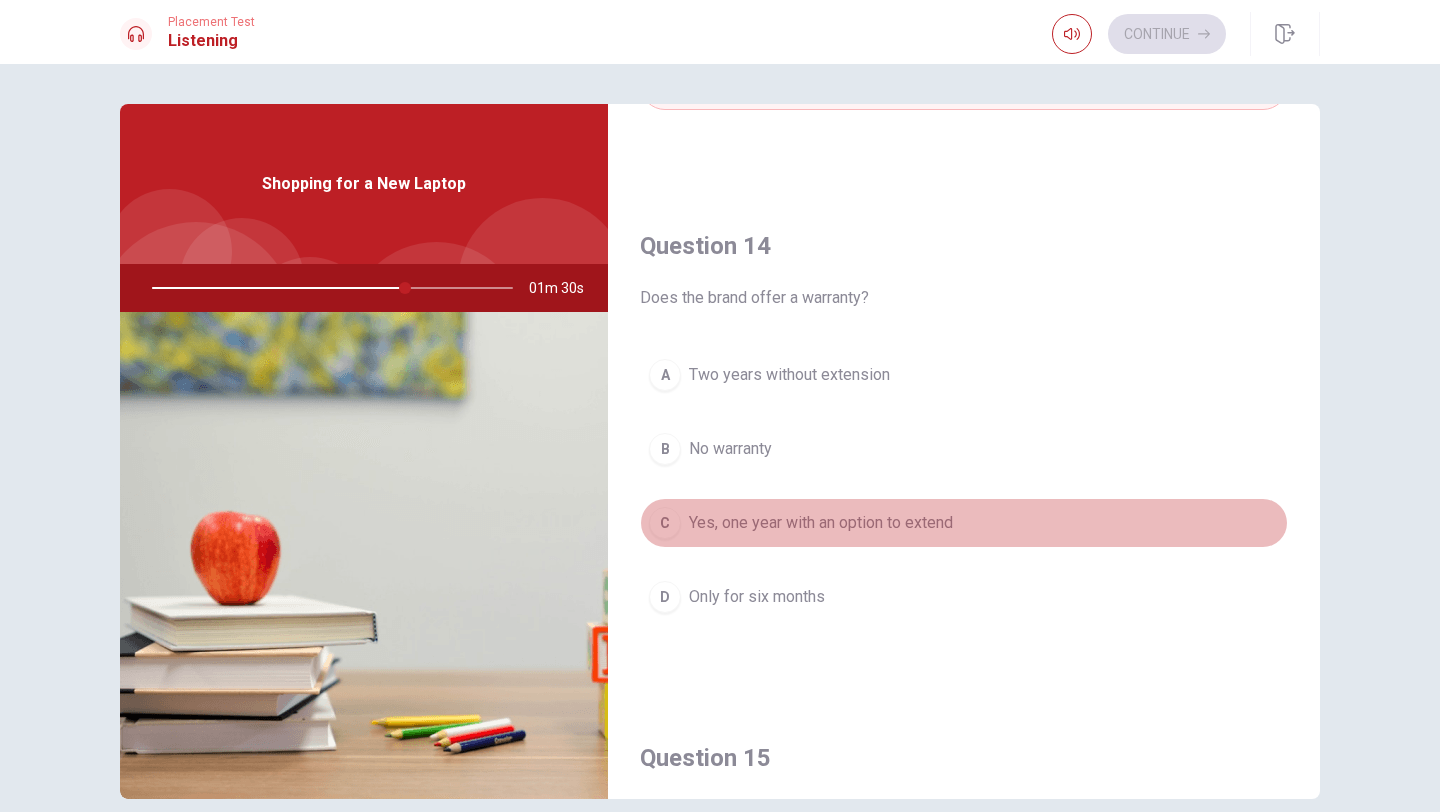click on "C" at bounding box center (665, 523) 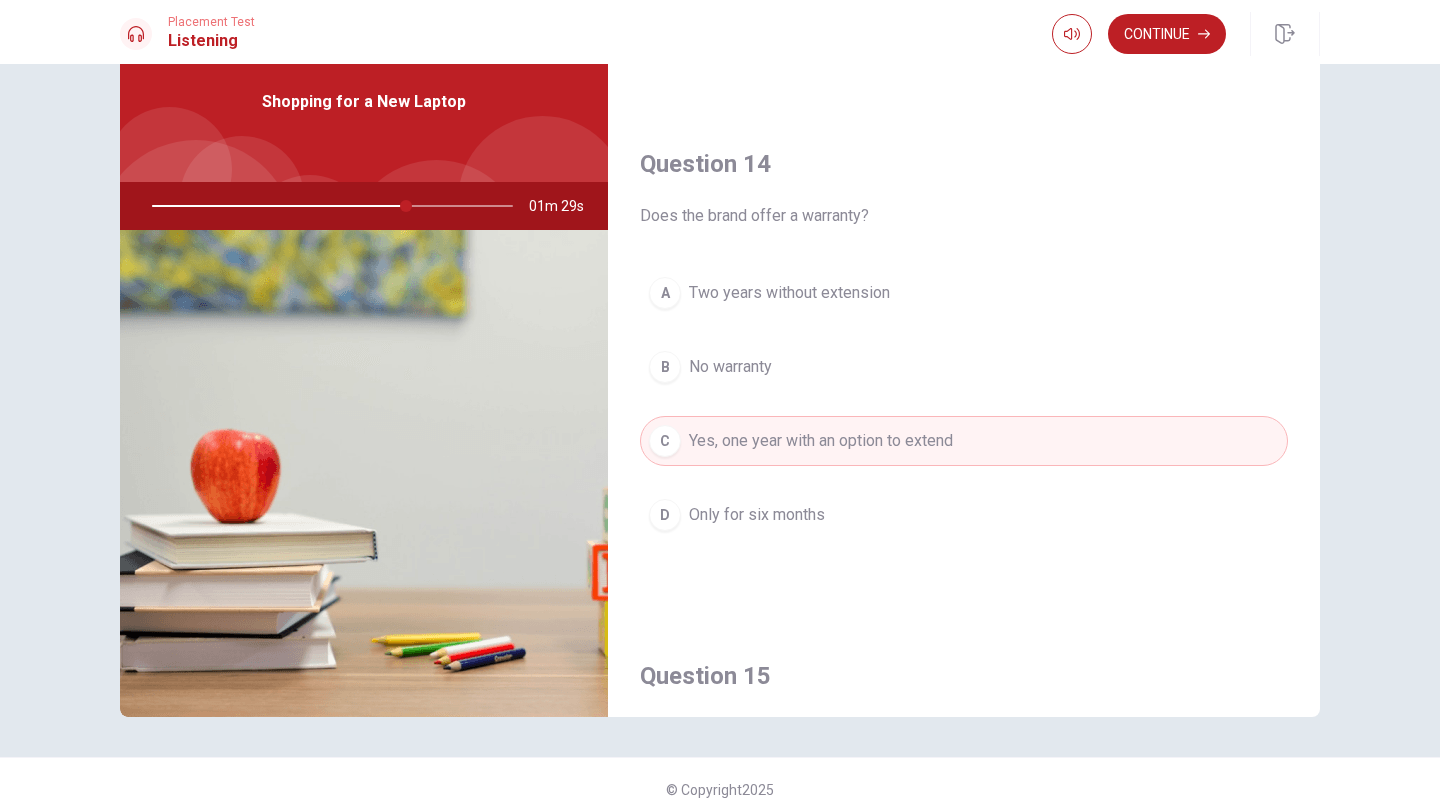 scroll, scrollTop: 91, scrollLeft: 0, axis: vertical 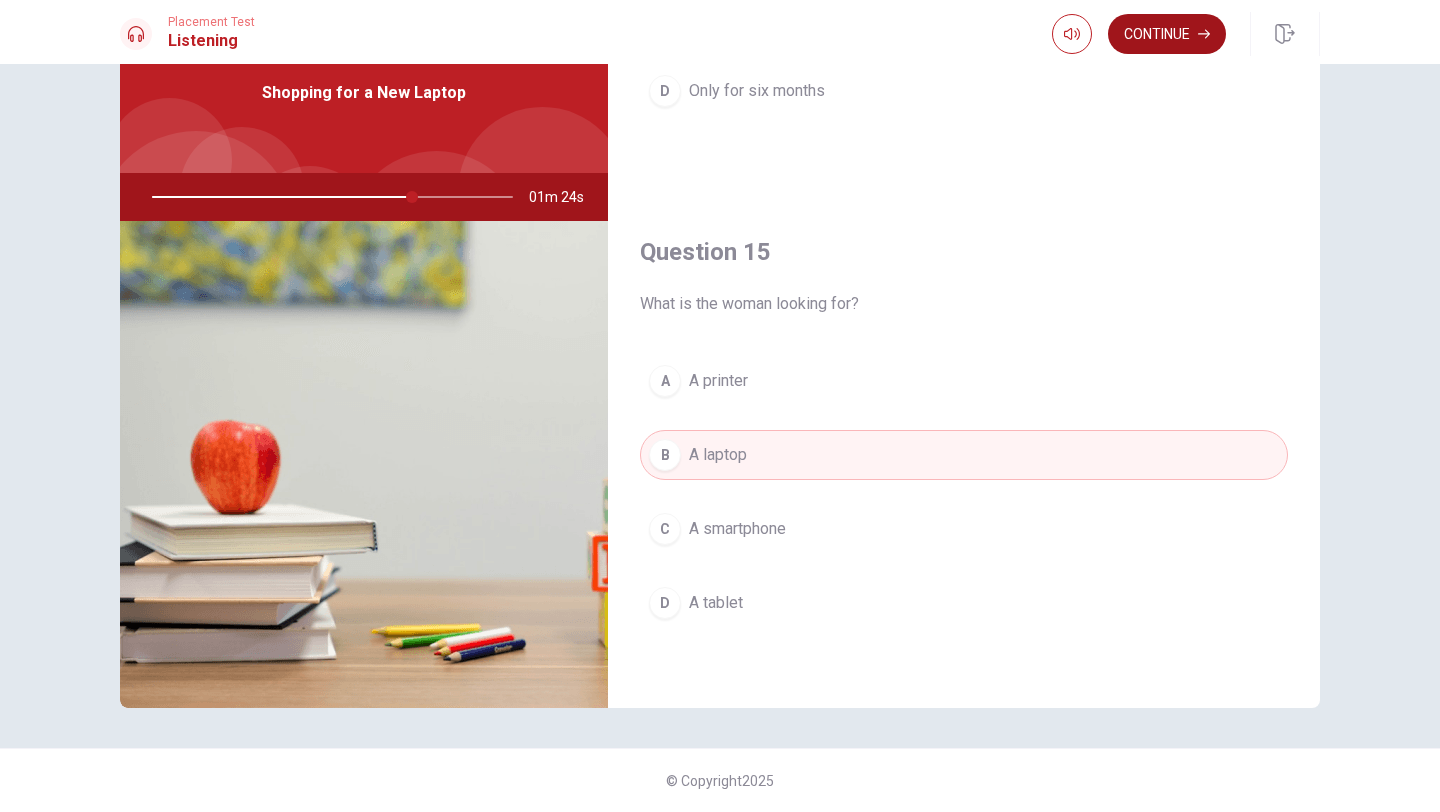 click on "Continue" at bounding box center (1167, 34) 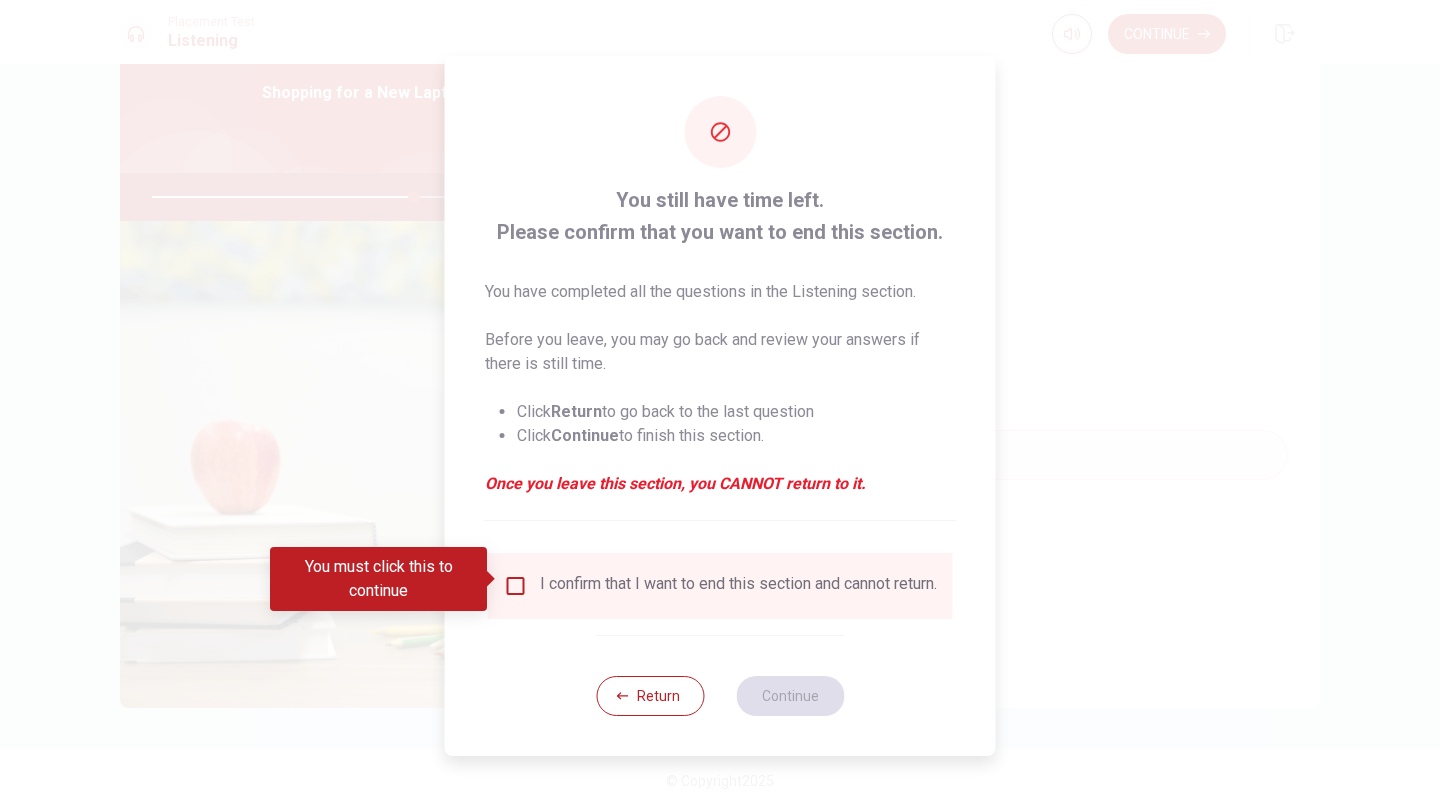 click at bounding box center [516, 586] 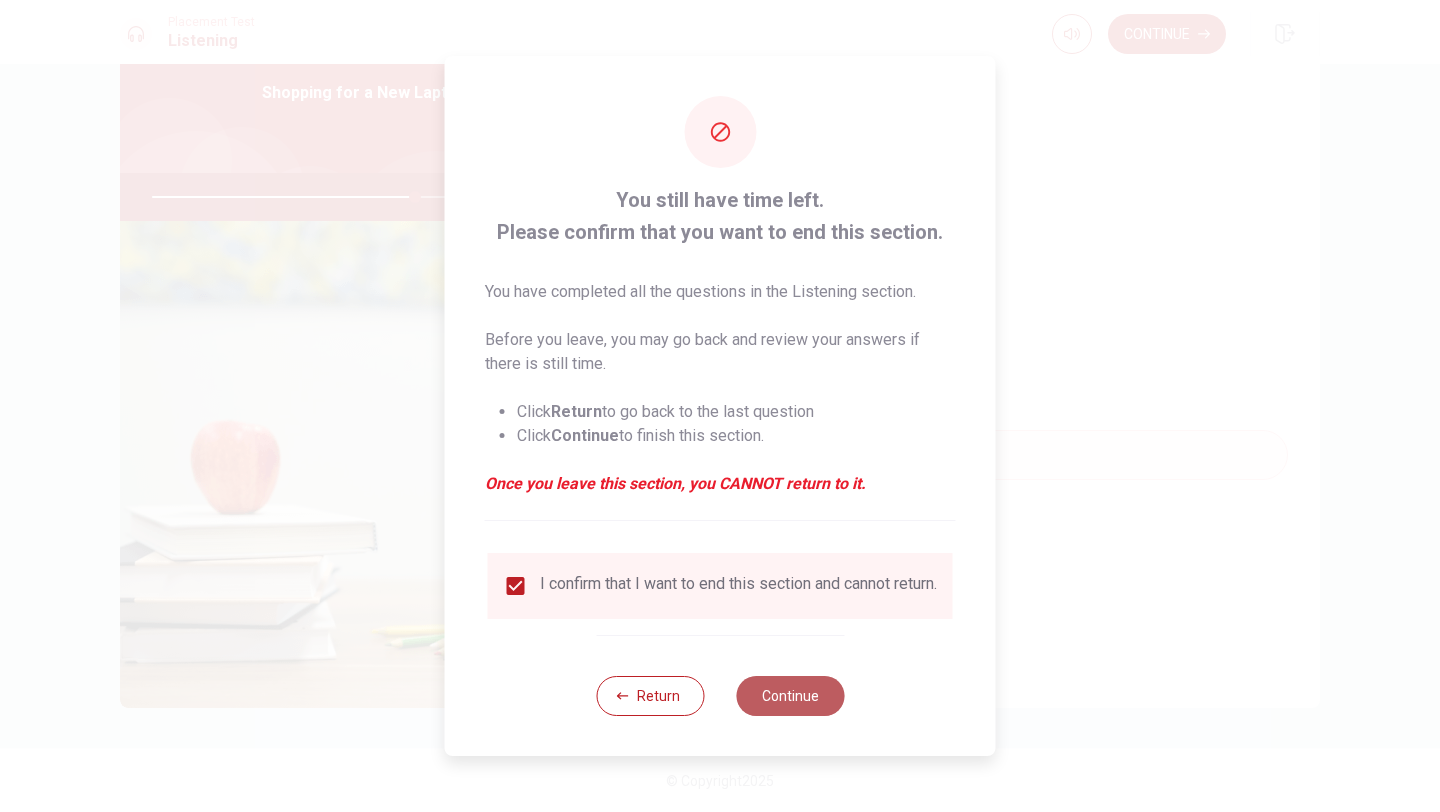 click on "Continue" at bounding box center [790, 696] 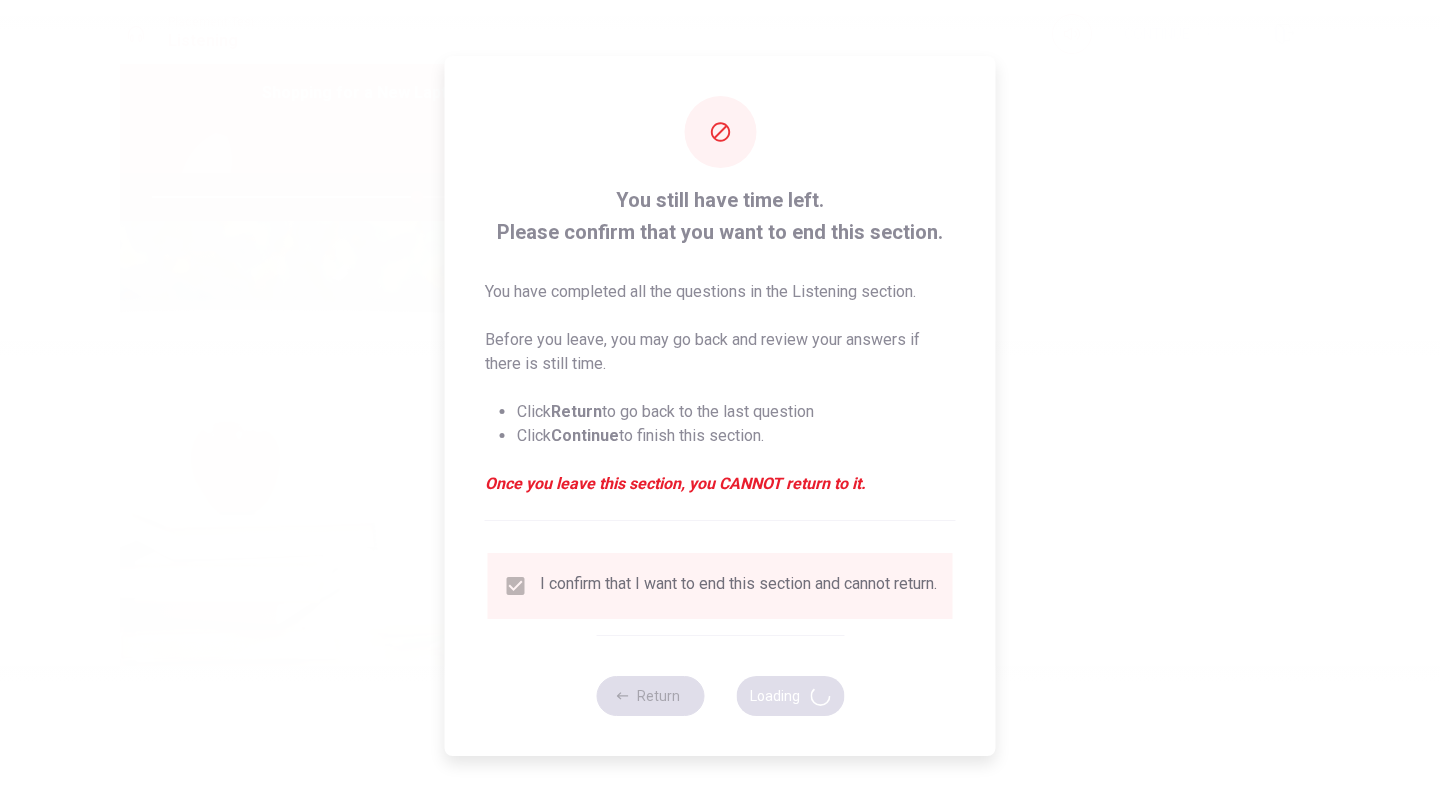 type on "74" 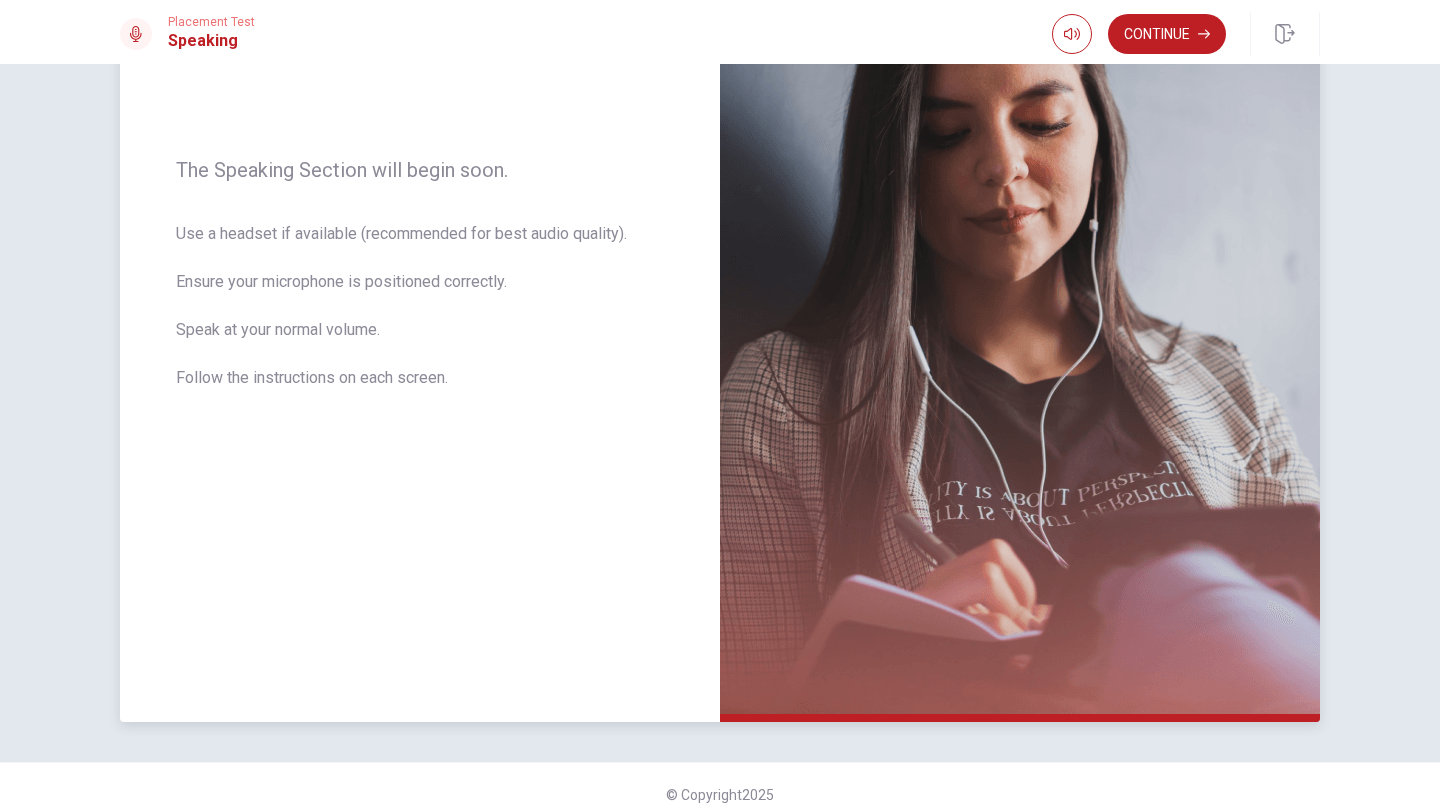 scroll, scrollTop: 0, scrollLeft: 0, axis: both 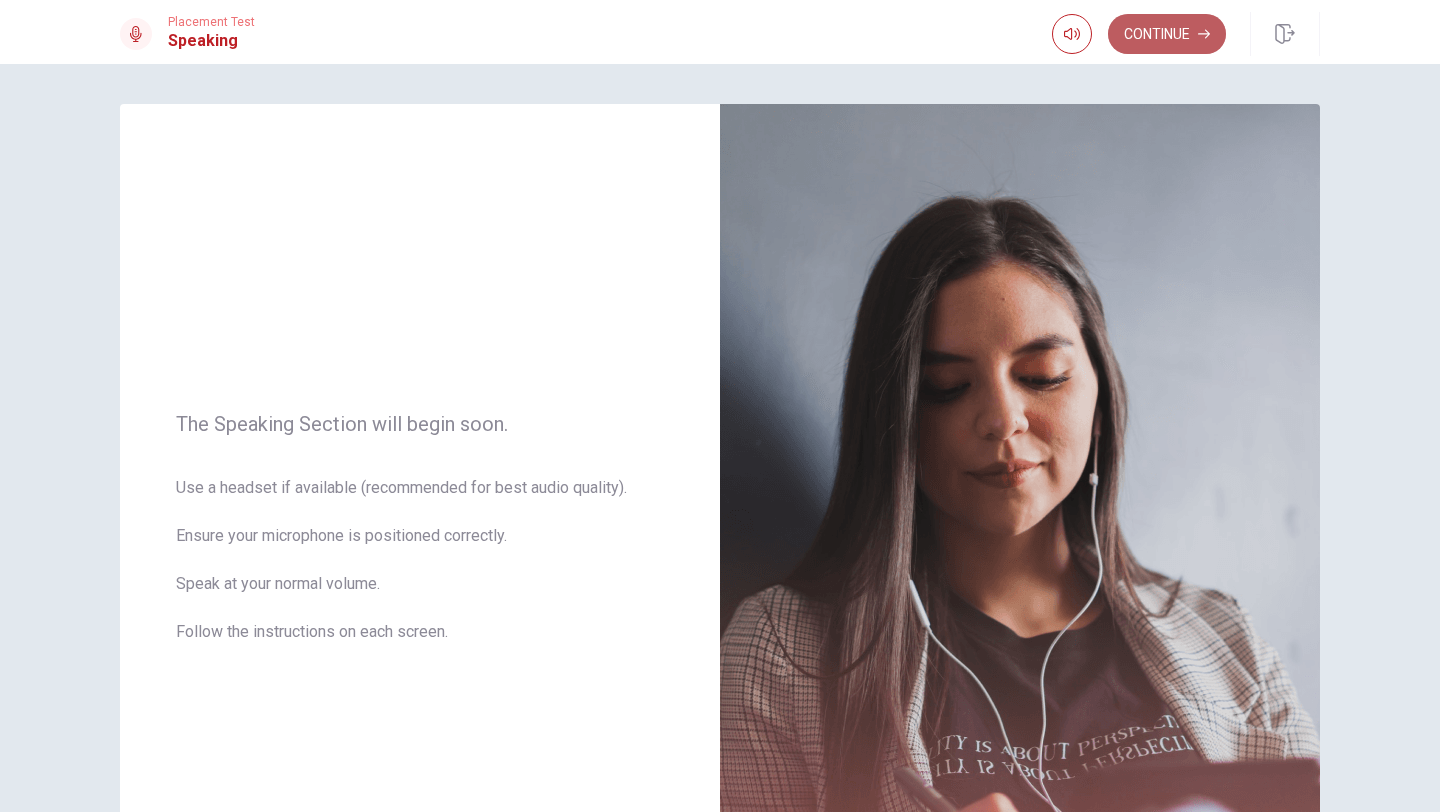 click on "Continue" at bounding box center (1167, 34) 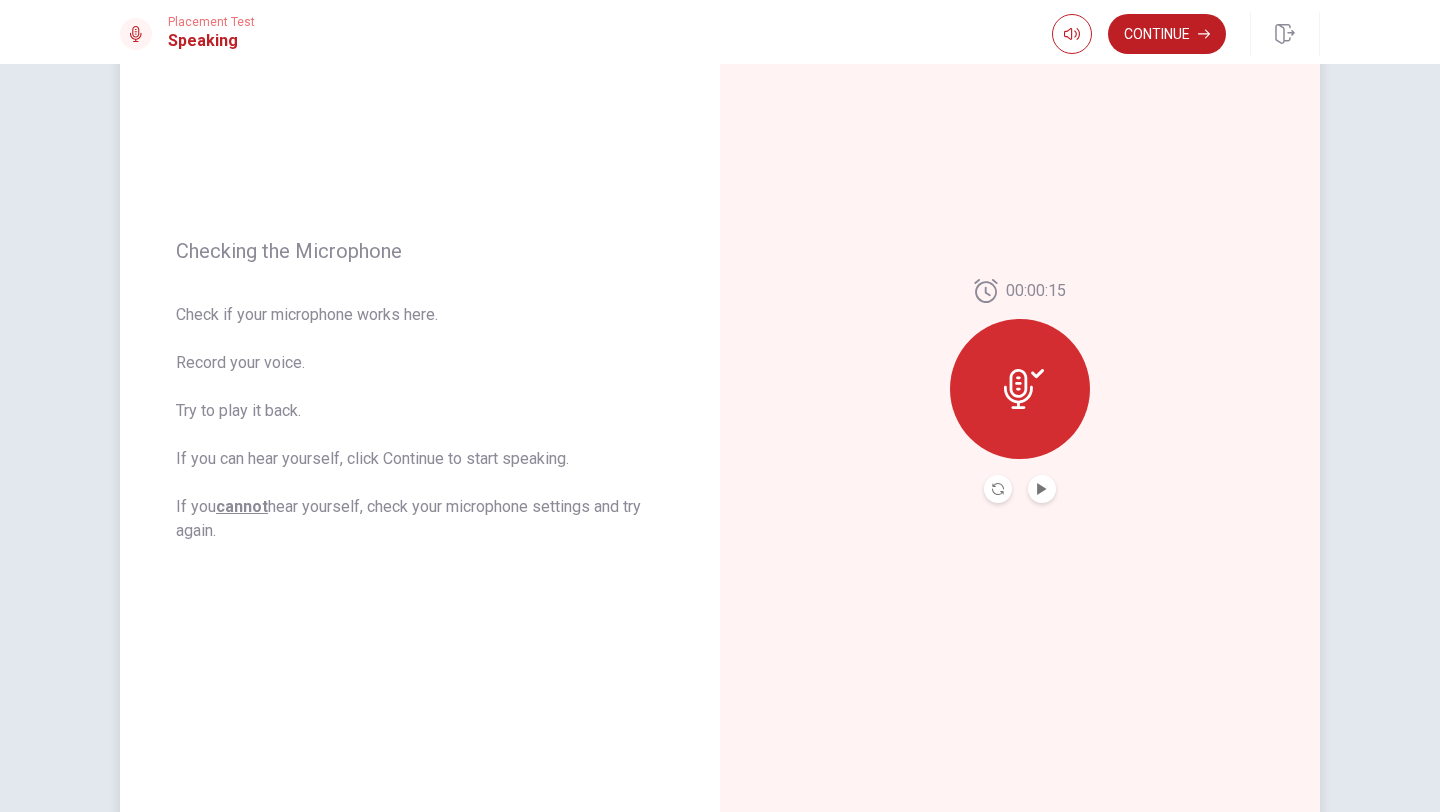 scroll, scrollTop: 168, scrollLeft: 0, axis: vertical 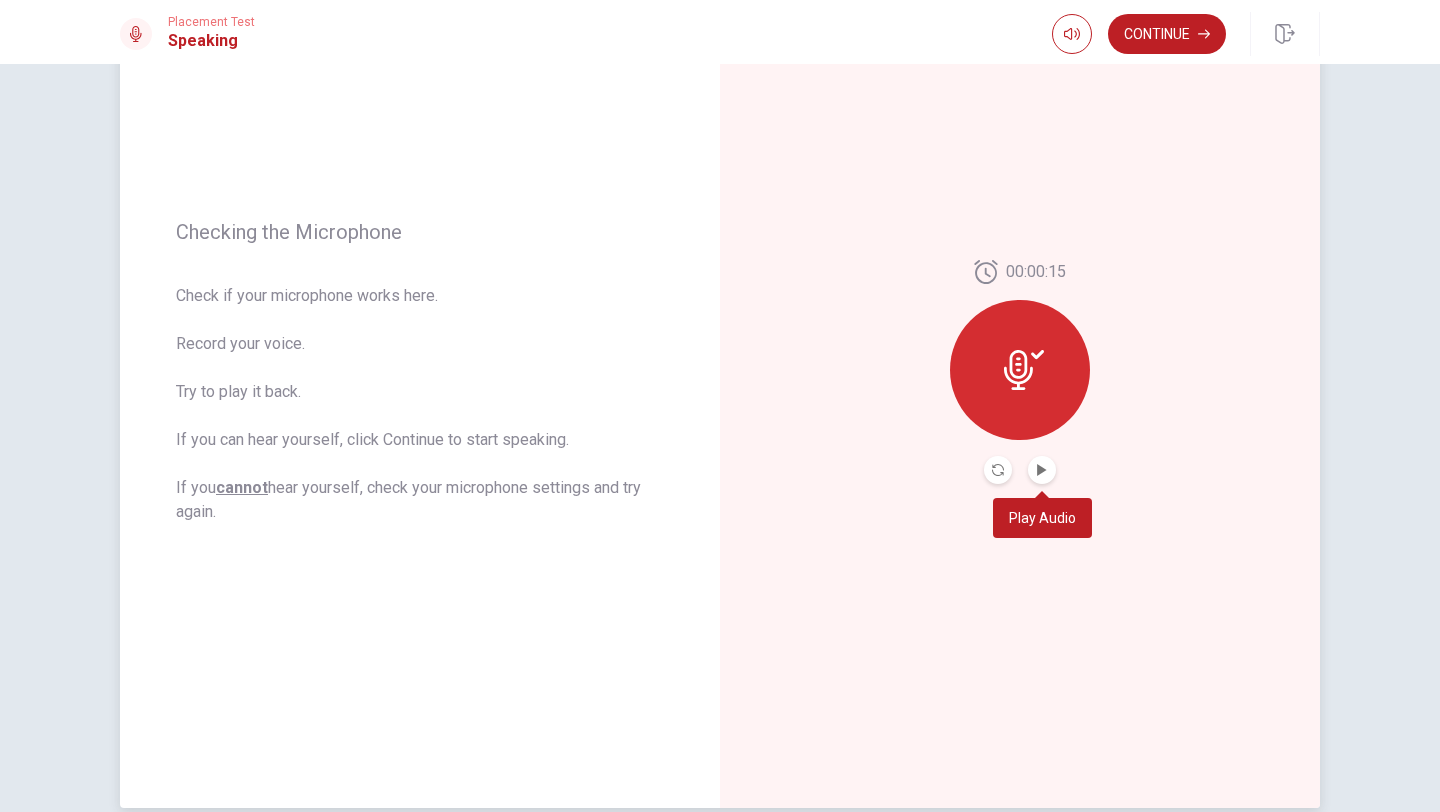 click at bounding box center (1042, 470) 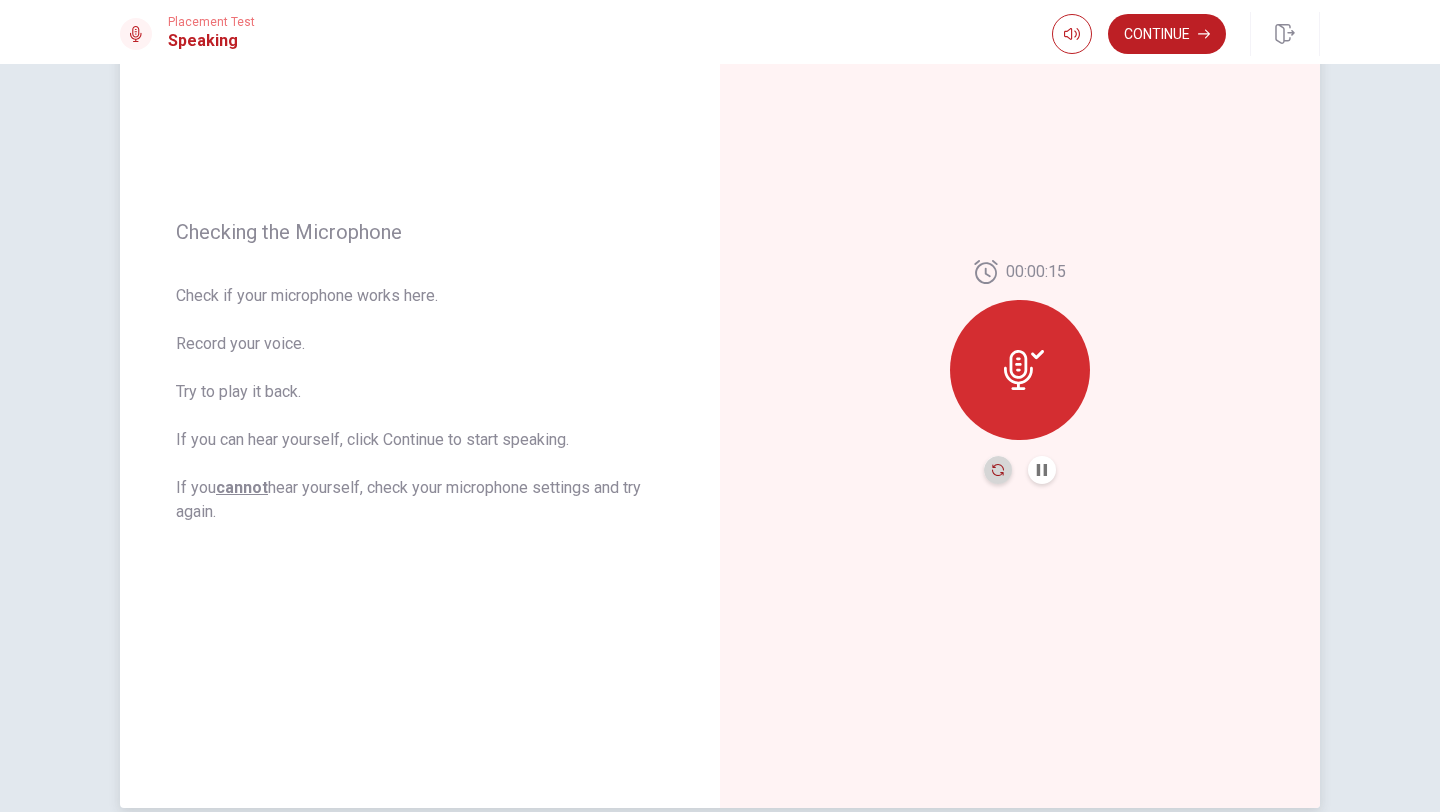 click 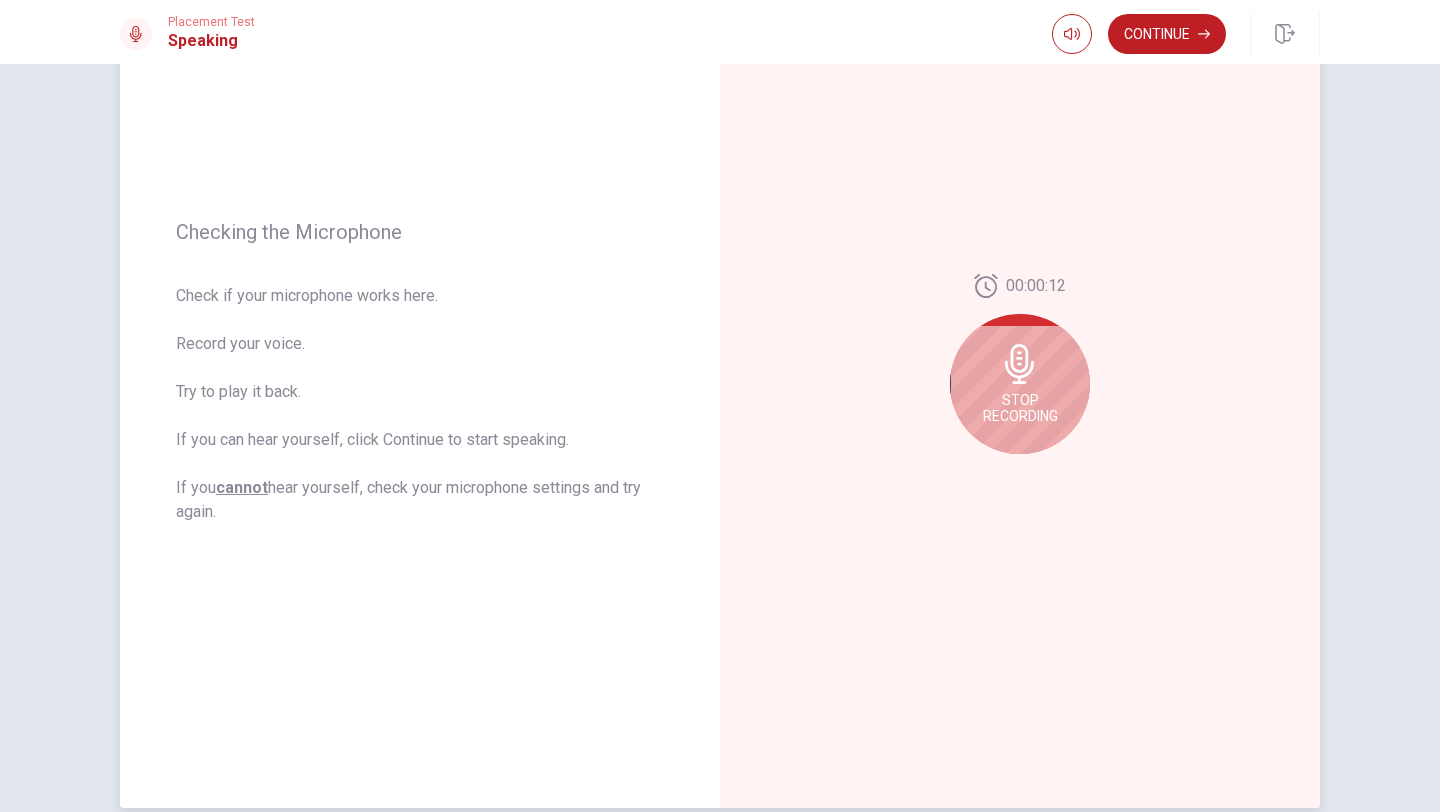 click on "Stop   Recording" at bounding box center [1020, 408] 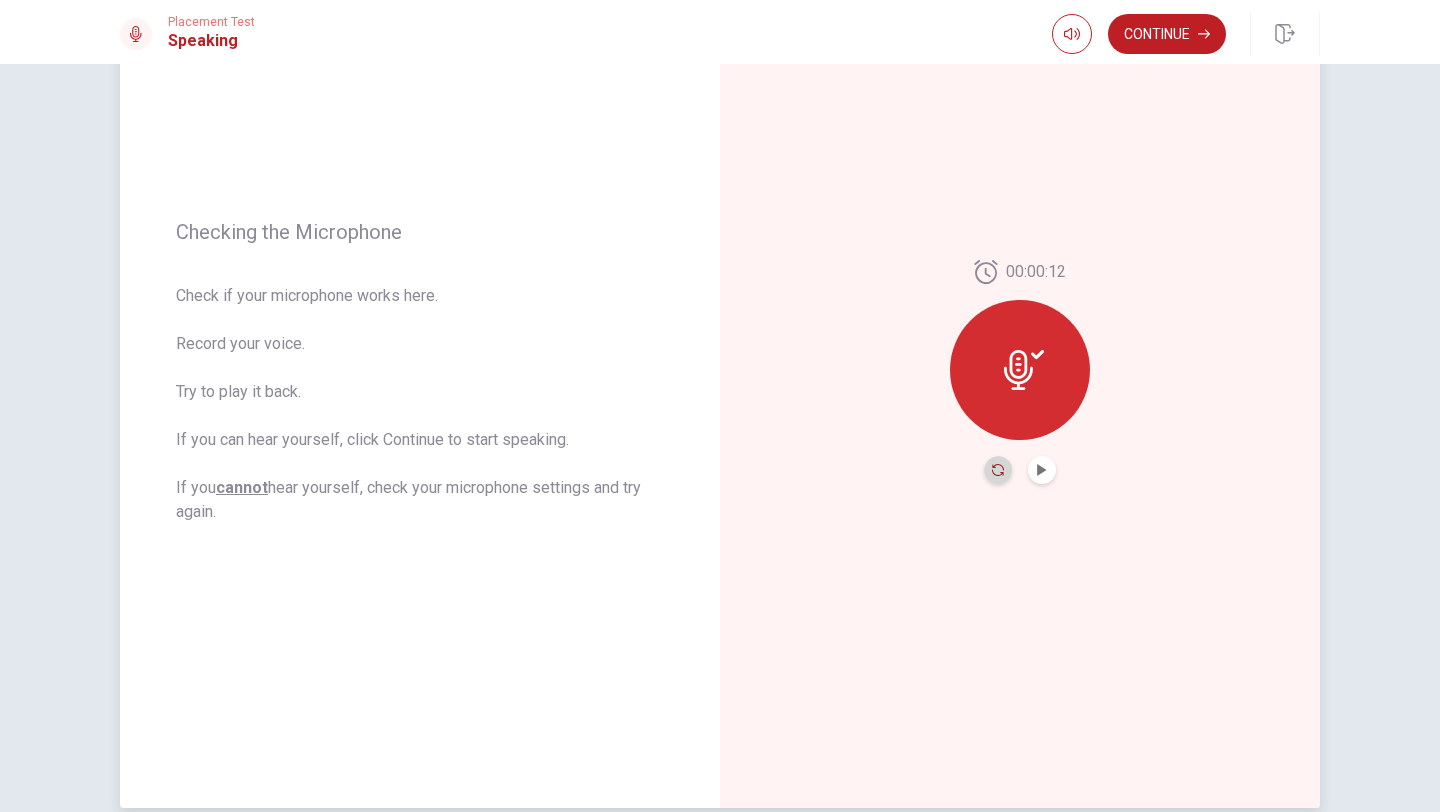 click 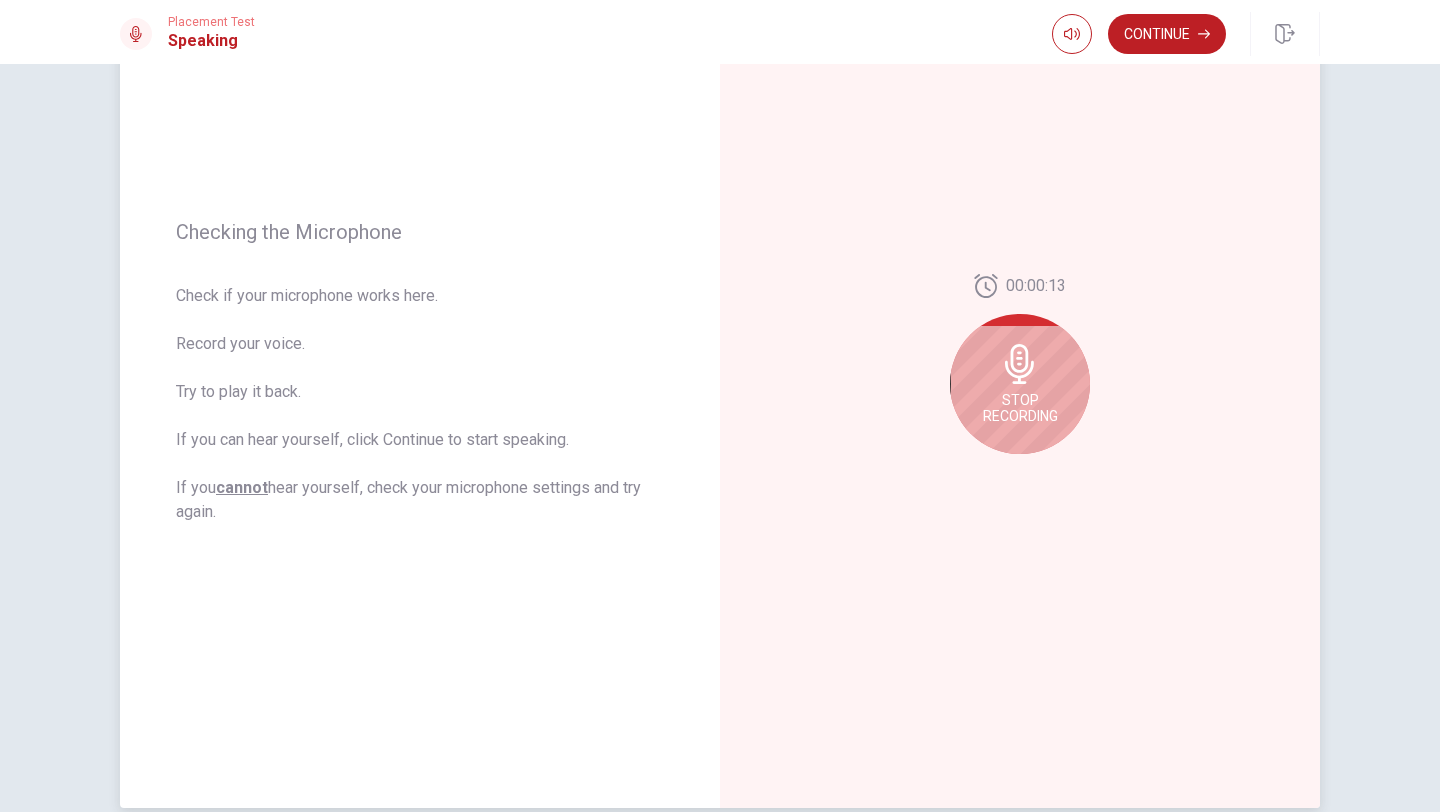 click on "Stop   Recording" at bounding box center [1020, 384] 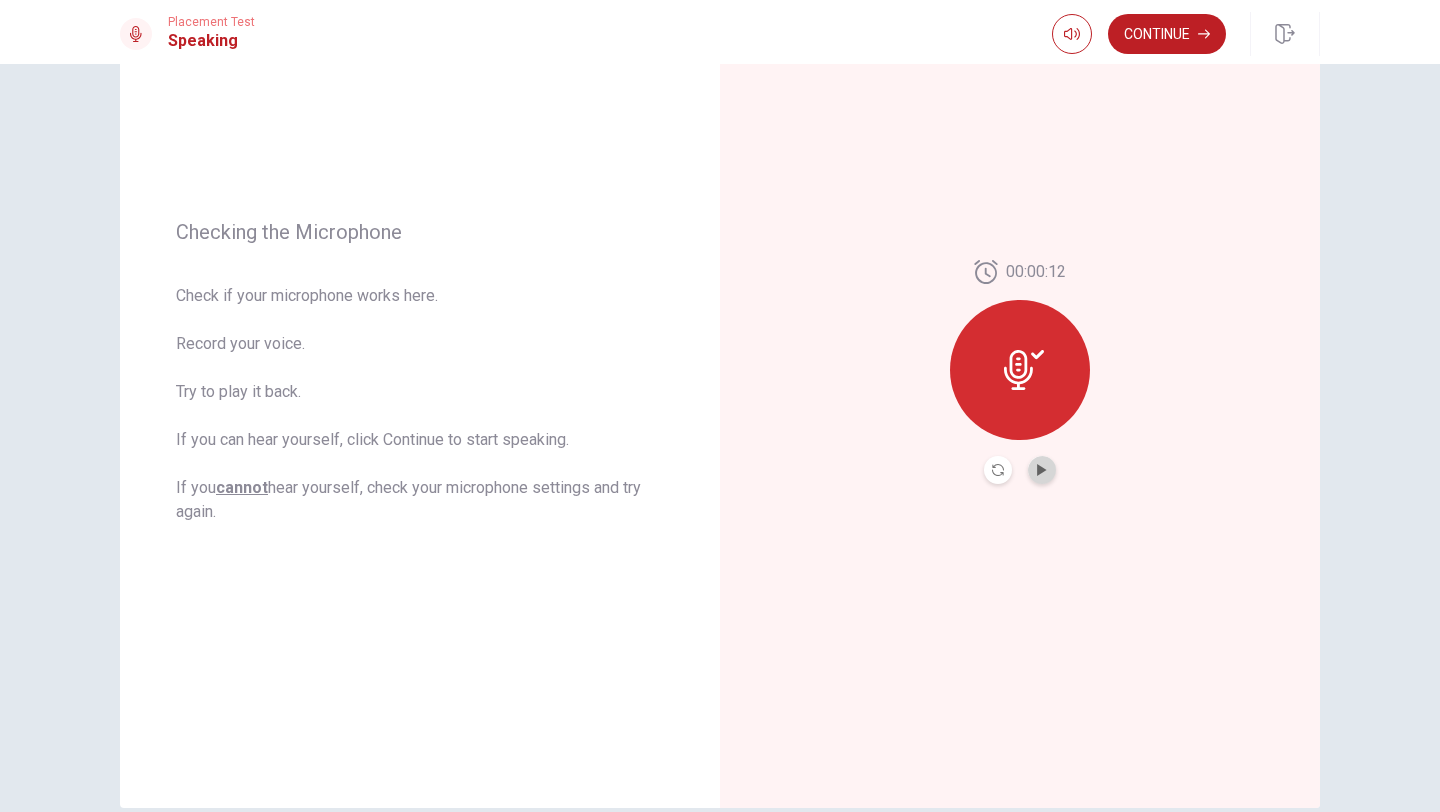 click at bounding box center [1042, 470] 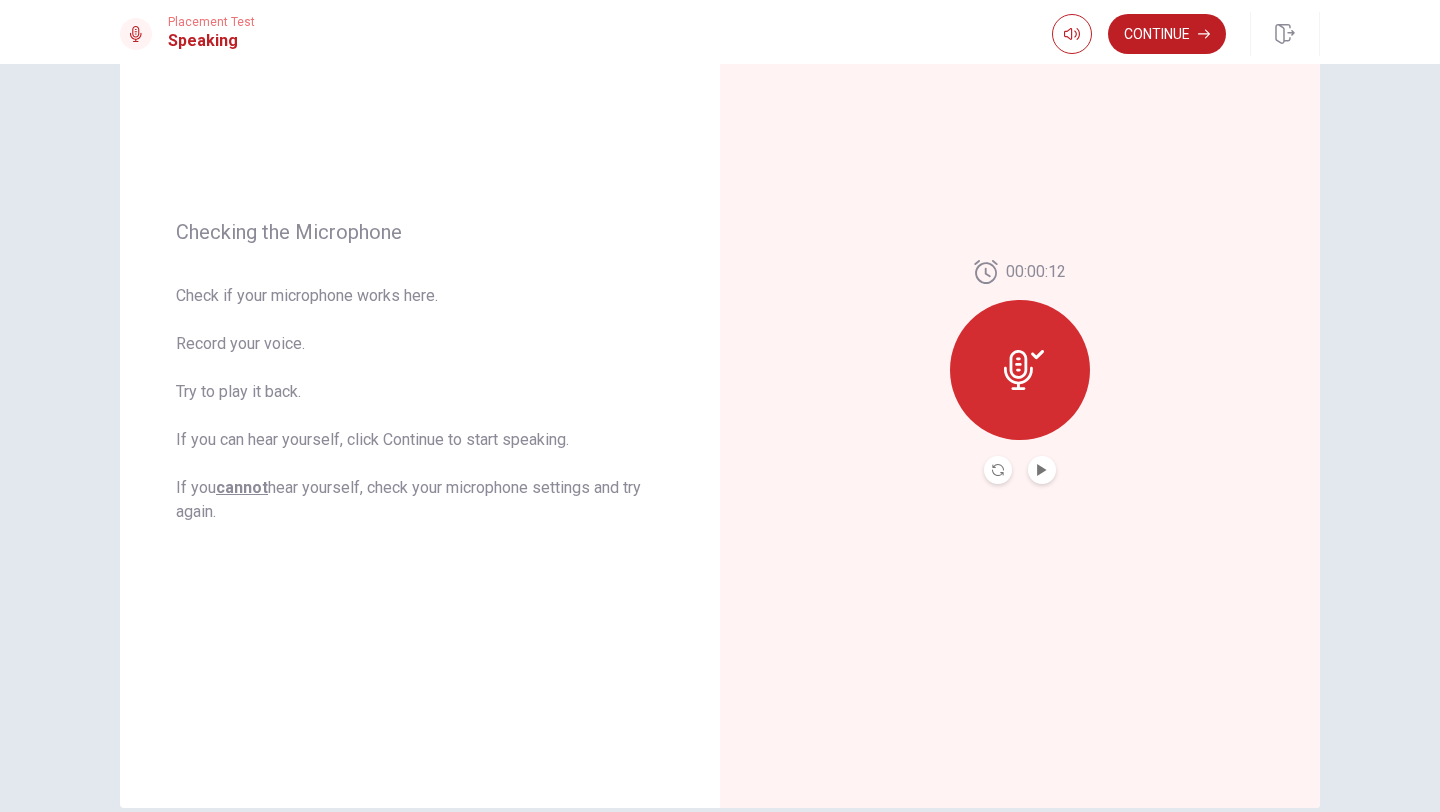 click at bounding box center [998, 470] 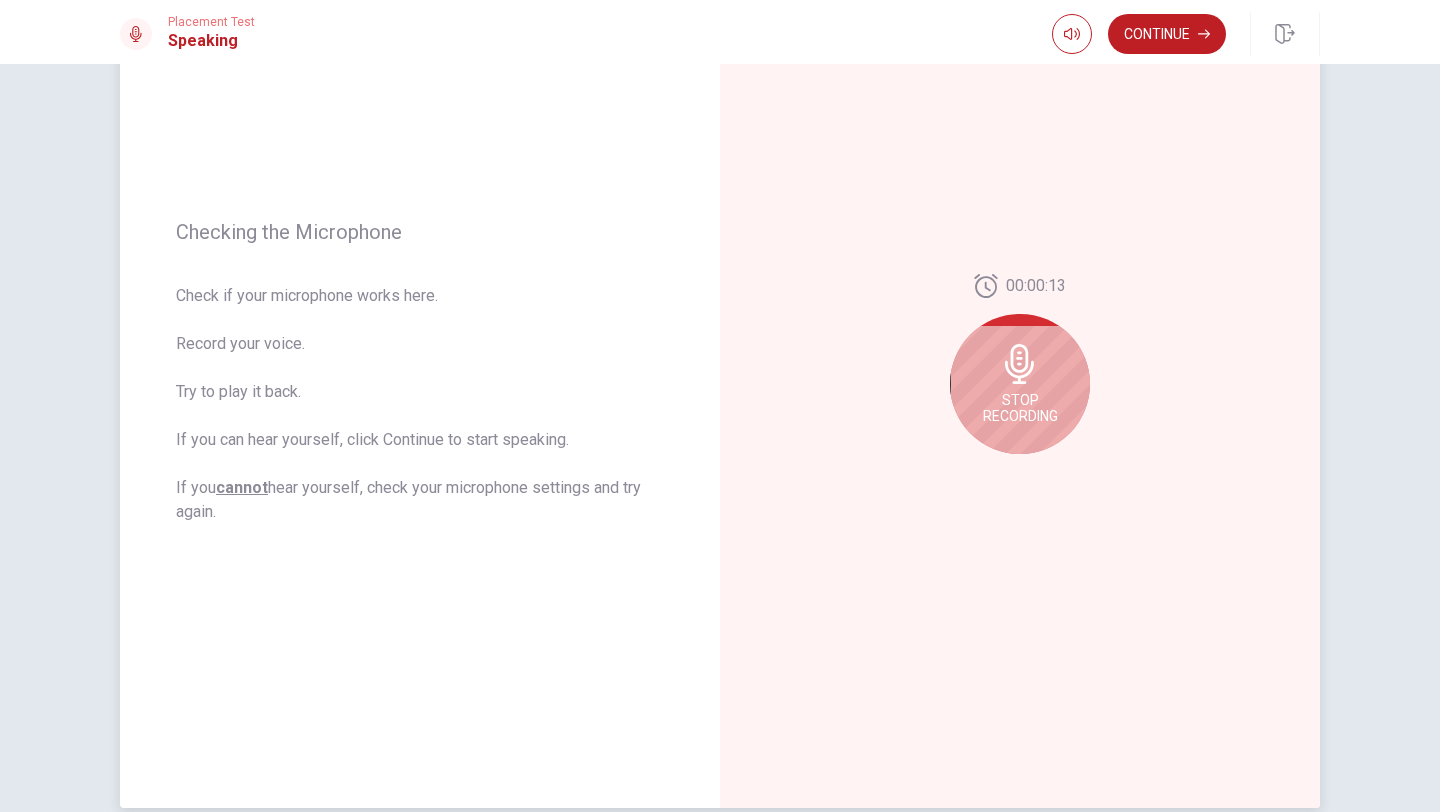 click 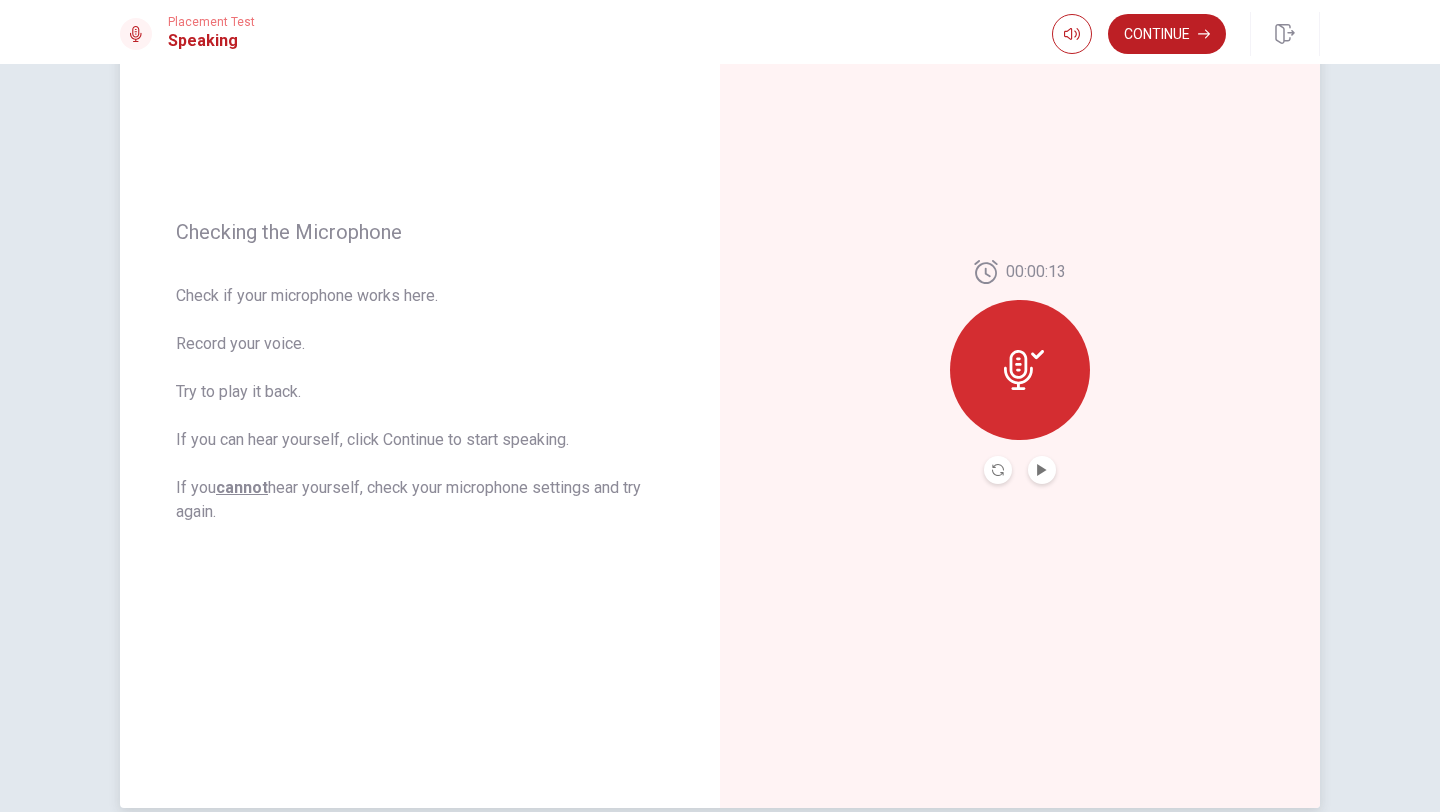 click 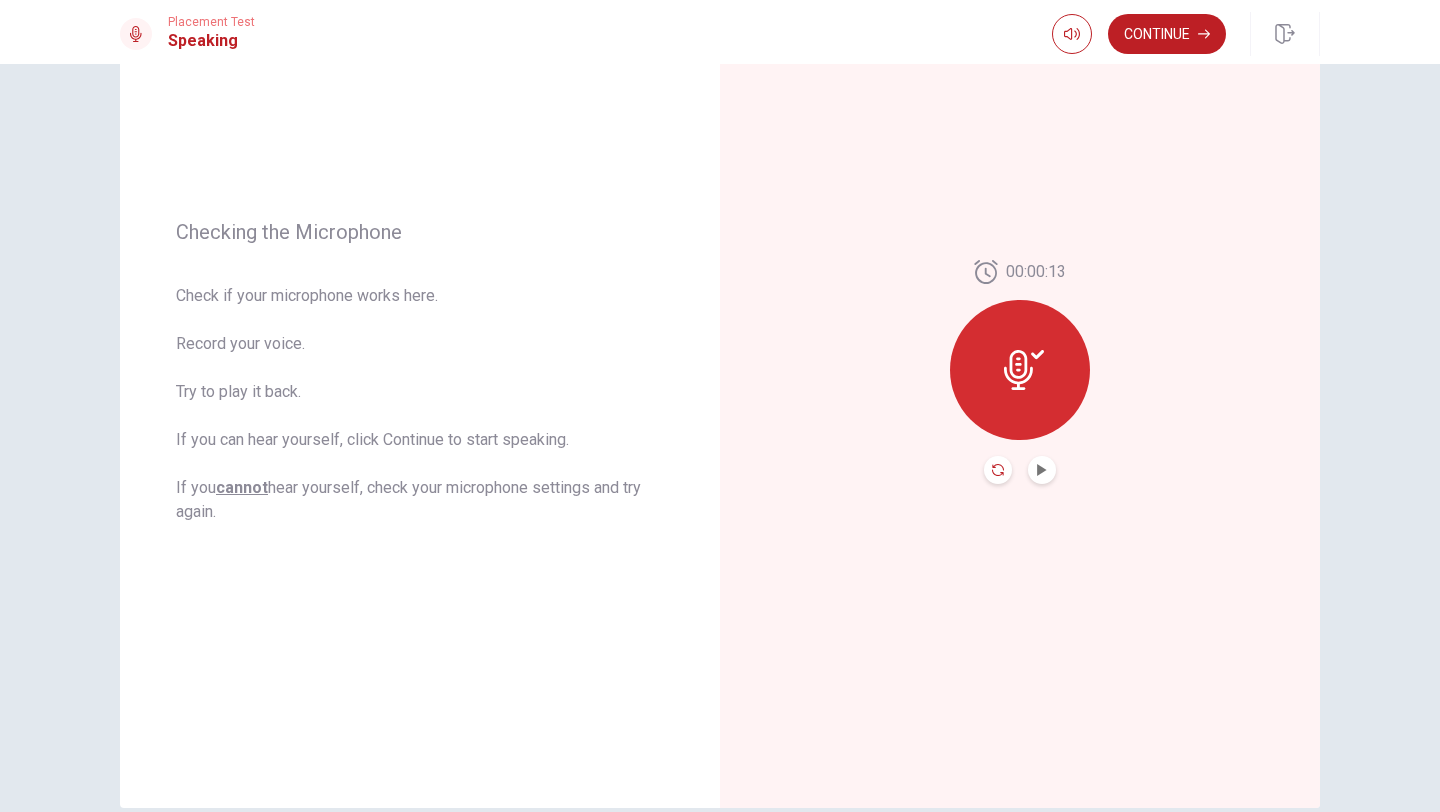 click 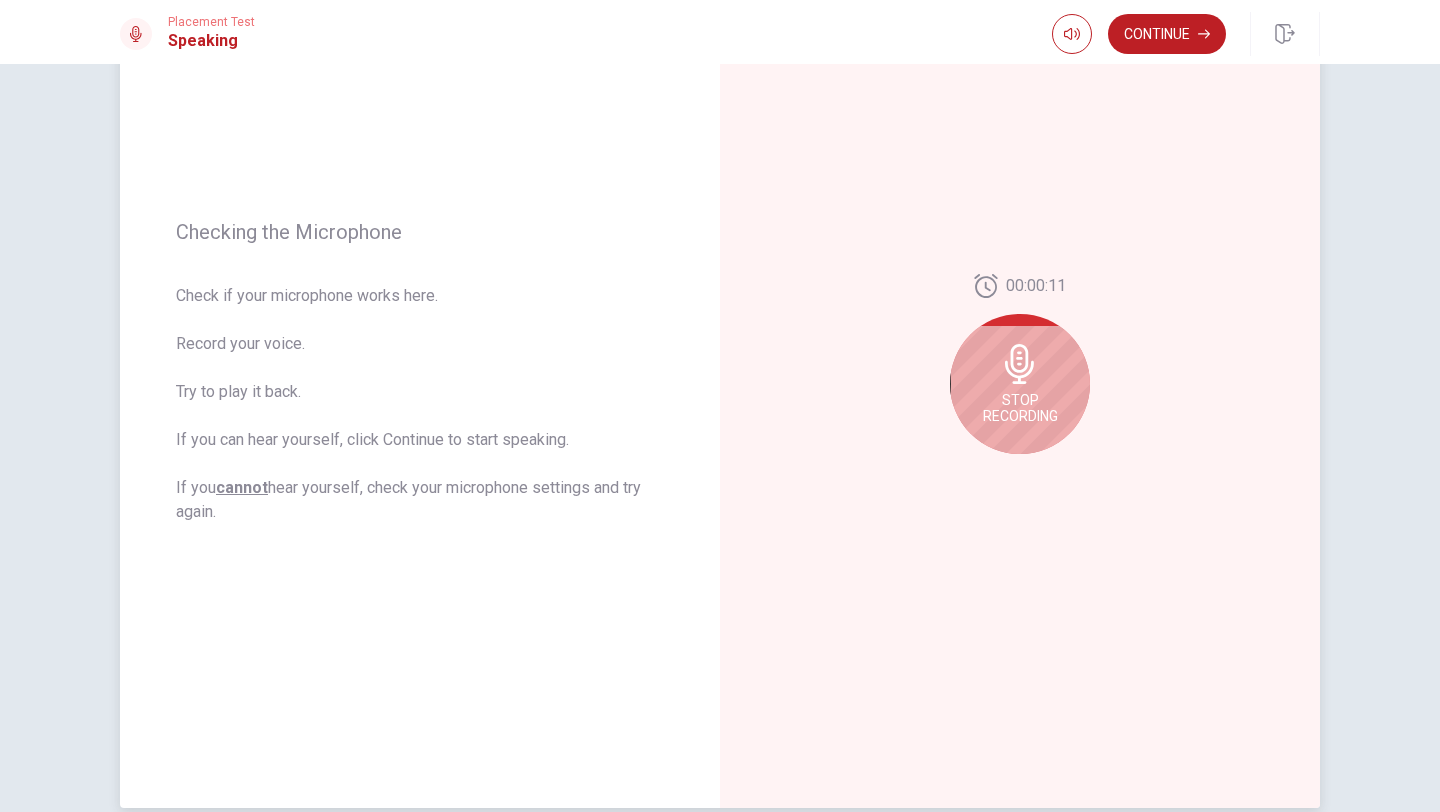 click on "Stop   Recording" at bounding box center (1020, 408) 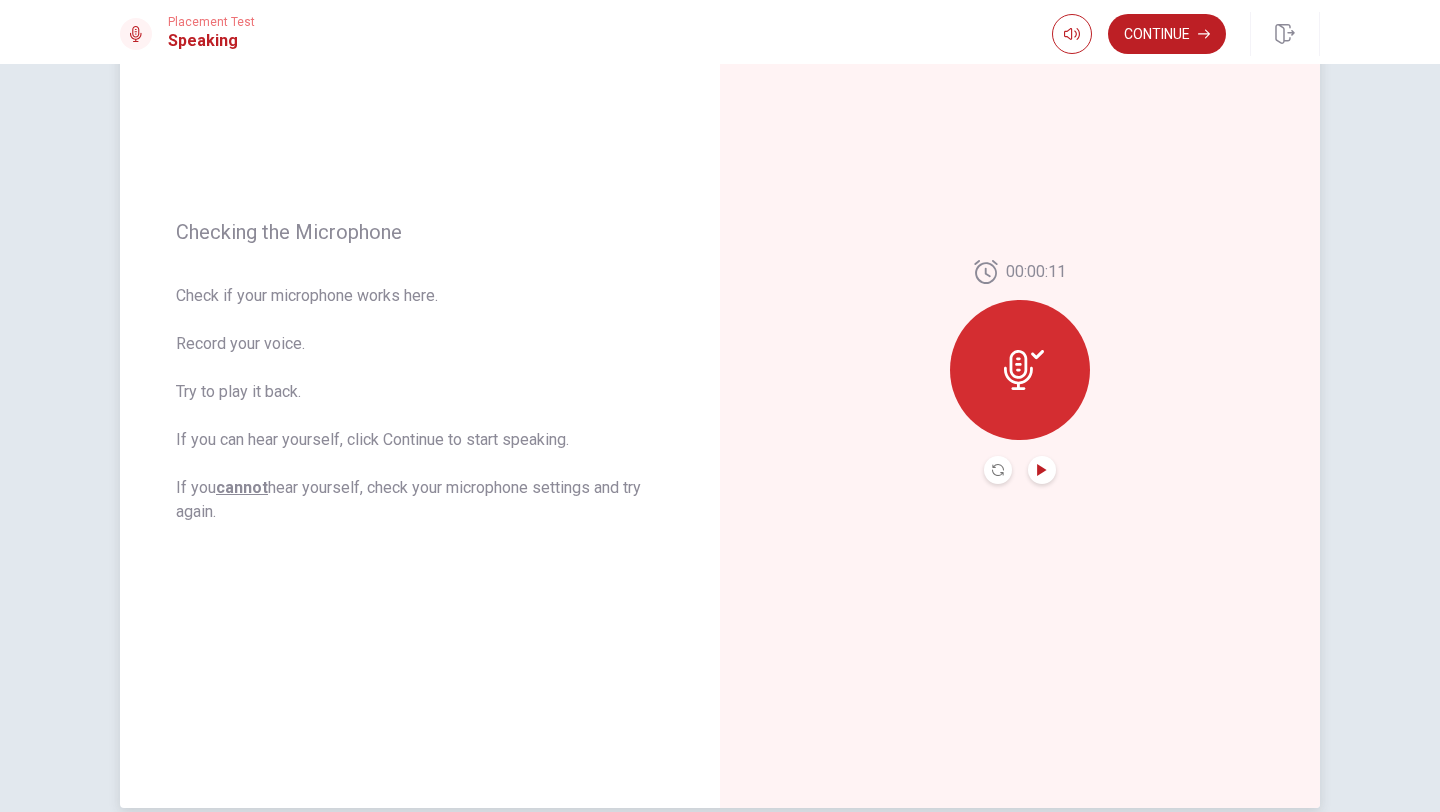 click 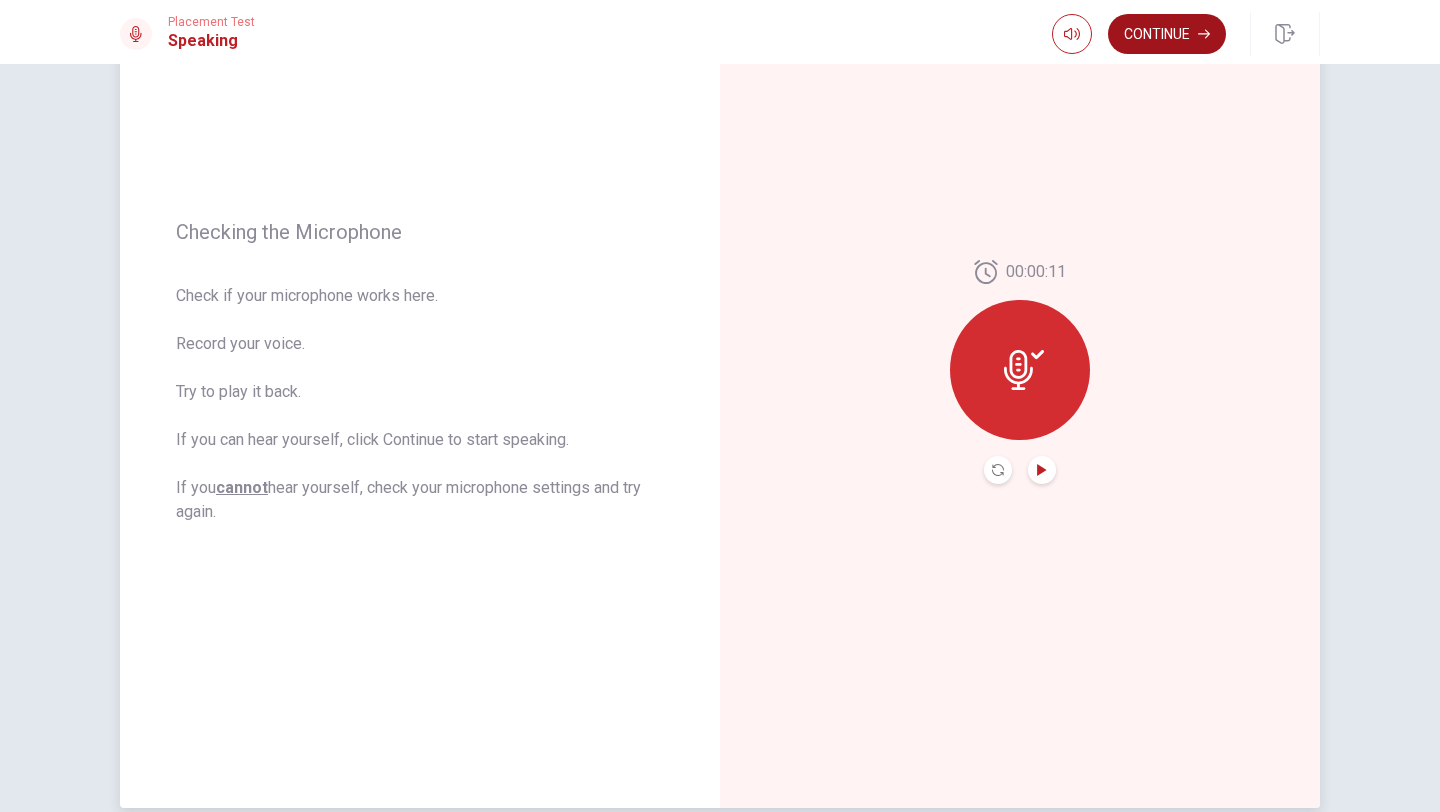 click on "Continue" at bounding box center (1167, 34) 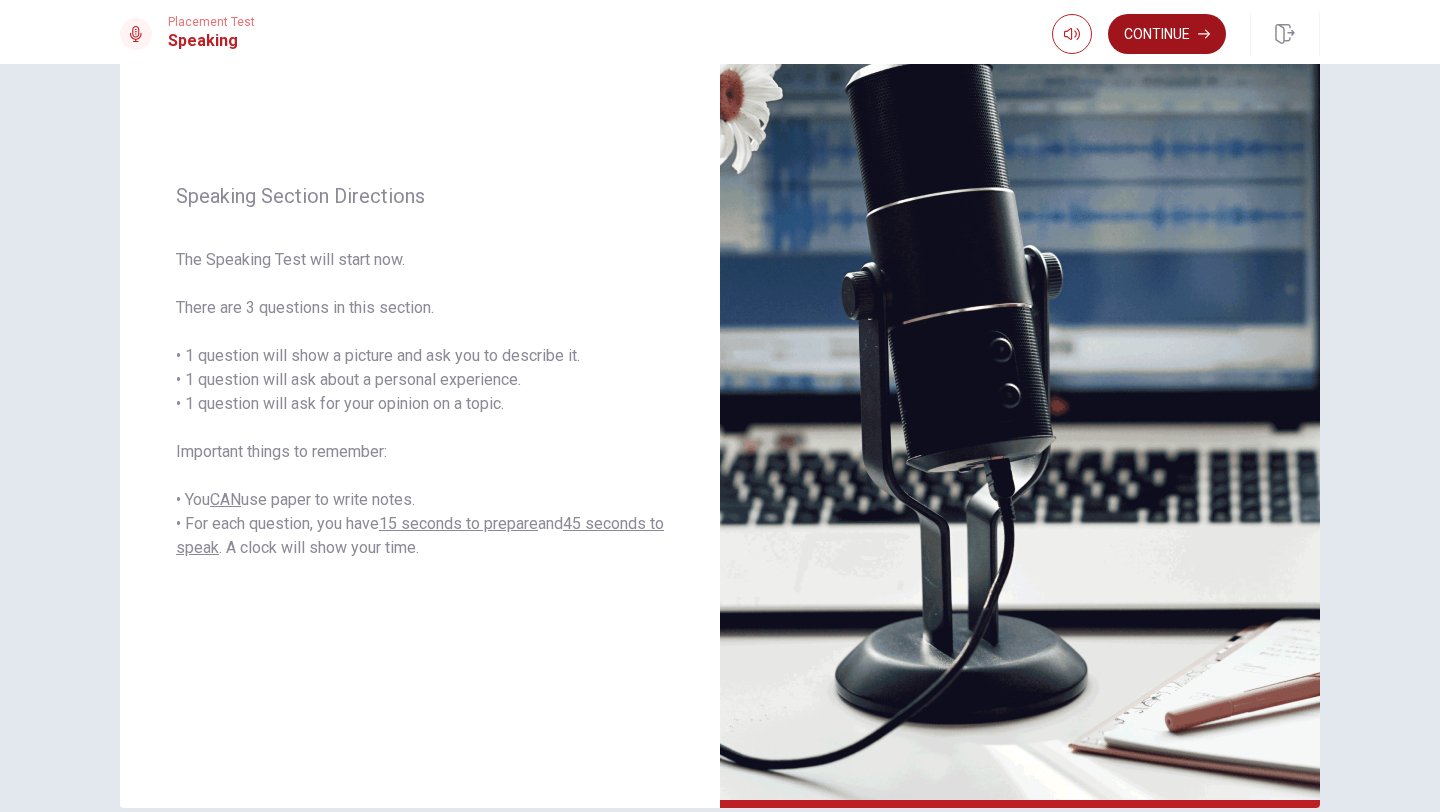 click on "Continue" at bounding box center [1167, 34] 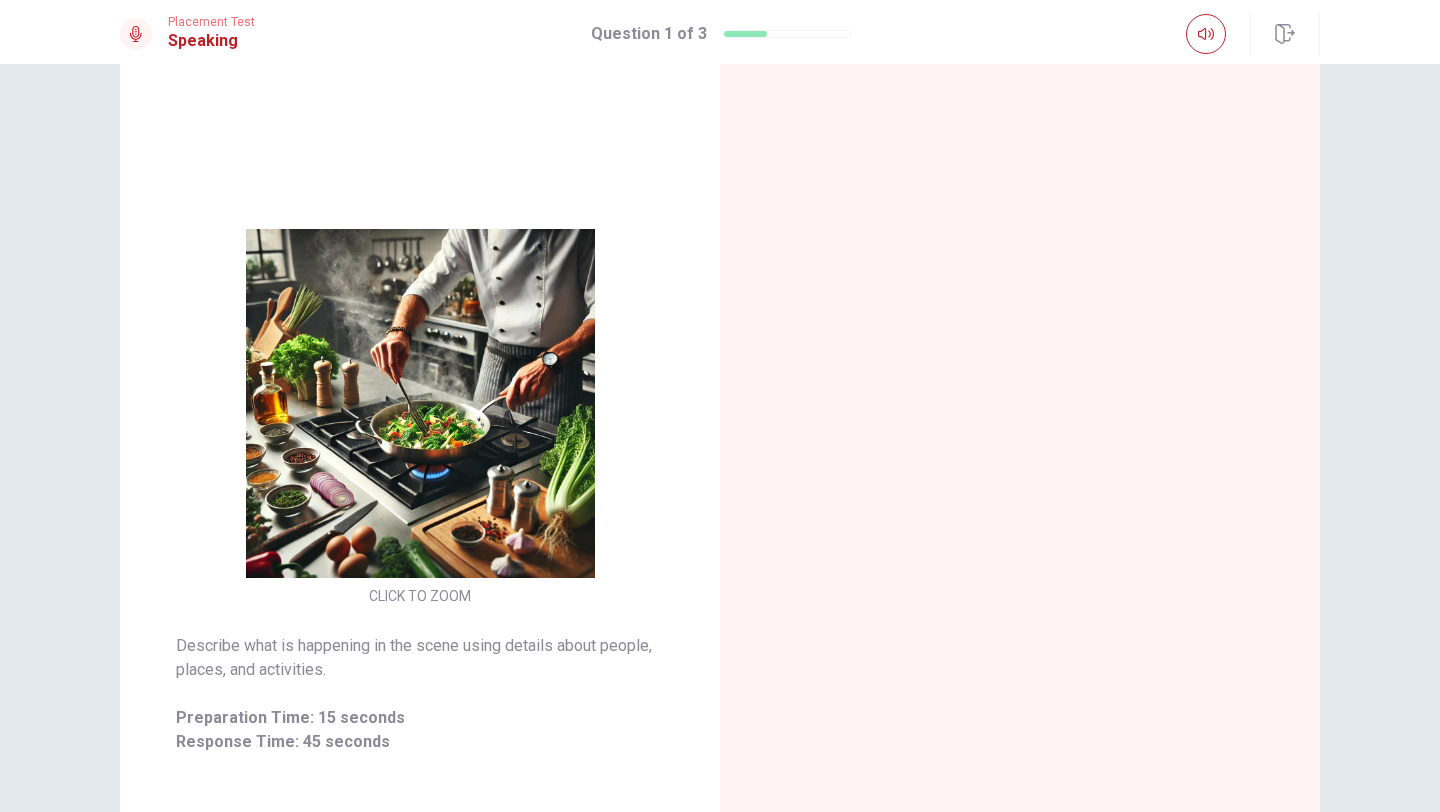 scroll, scrollTop: 168, scrollLeft: 0, axis: vertical 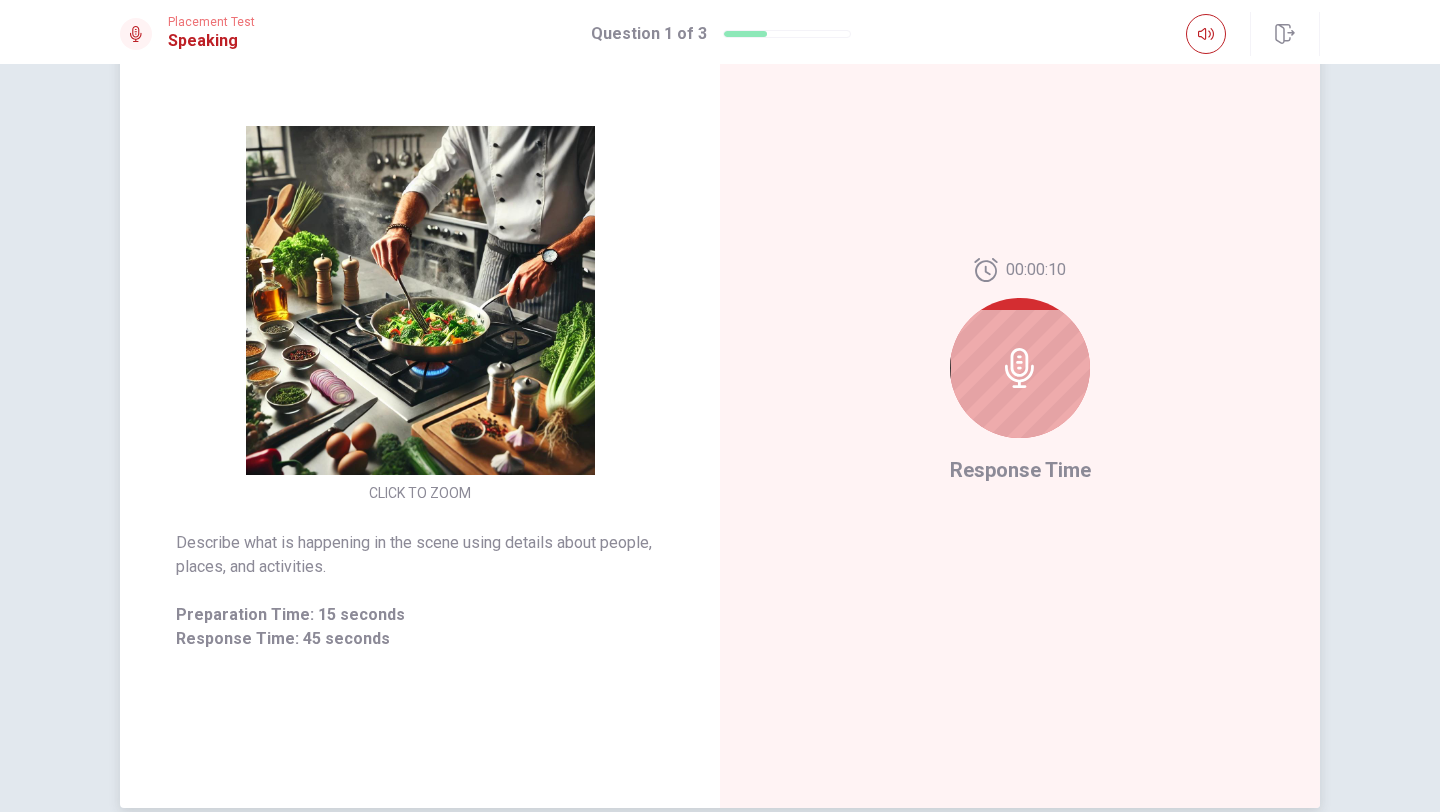 click at bounding box center [1020, 368] 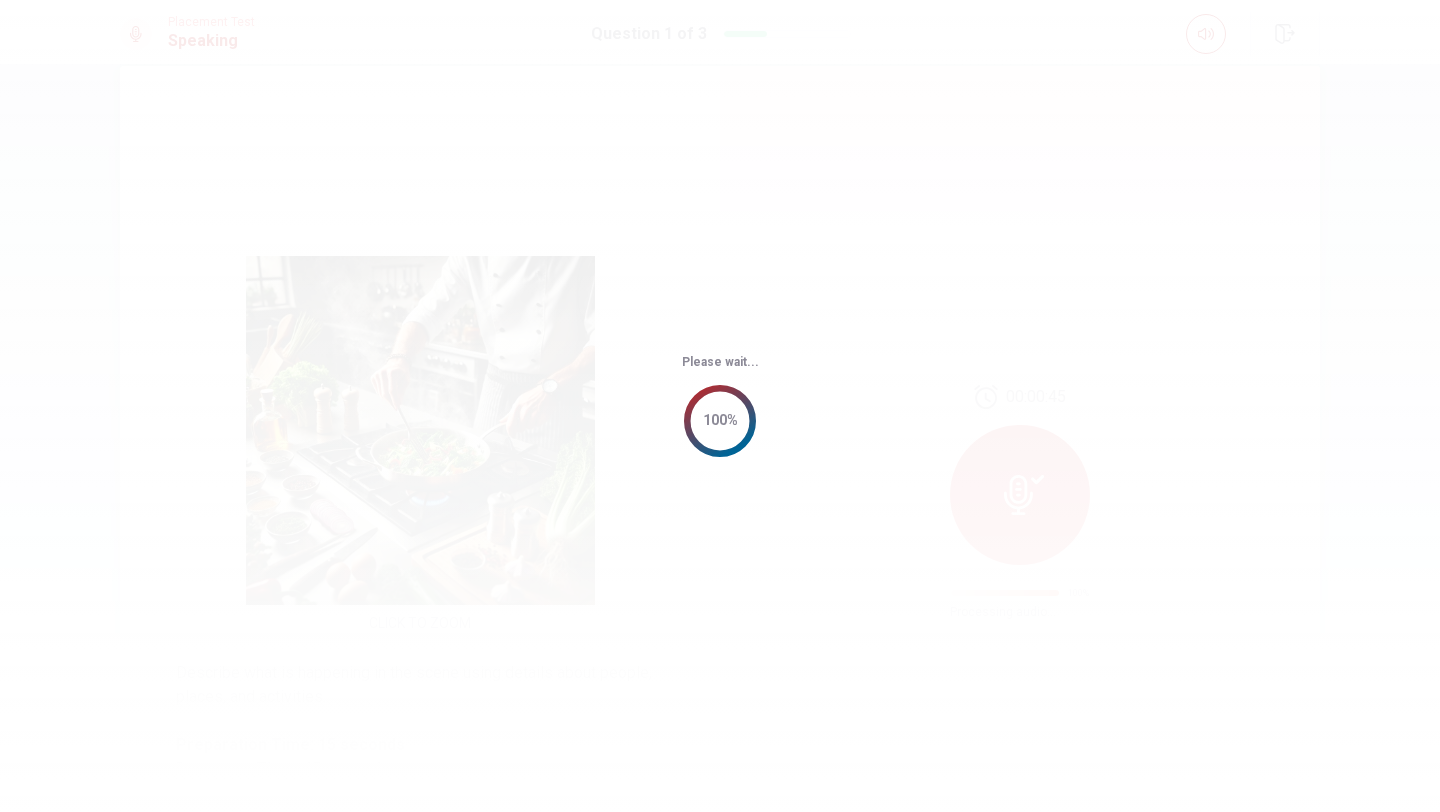 scroll, scrollTop: 0, scrollLeft: 0, axis: both 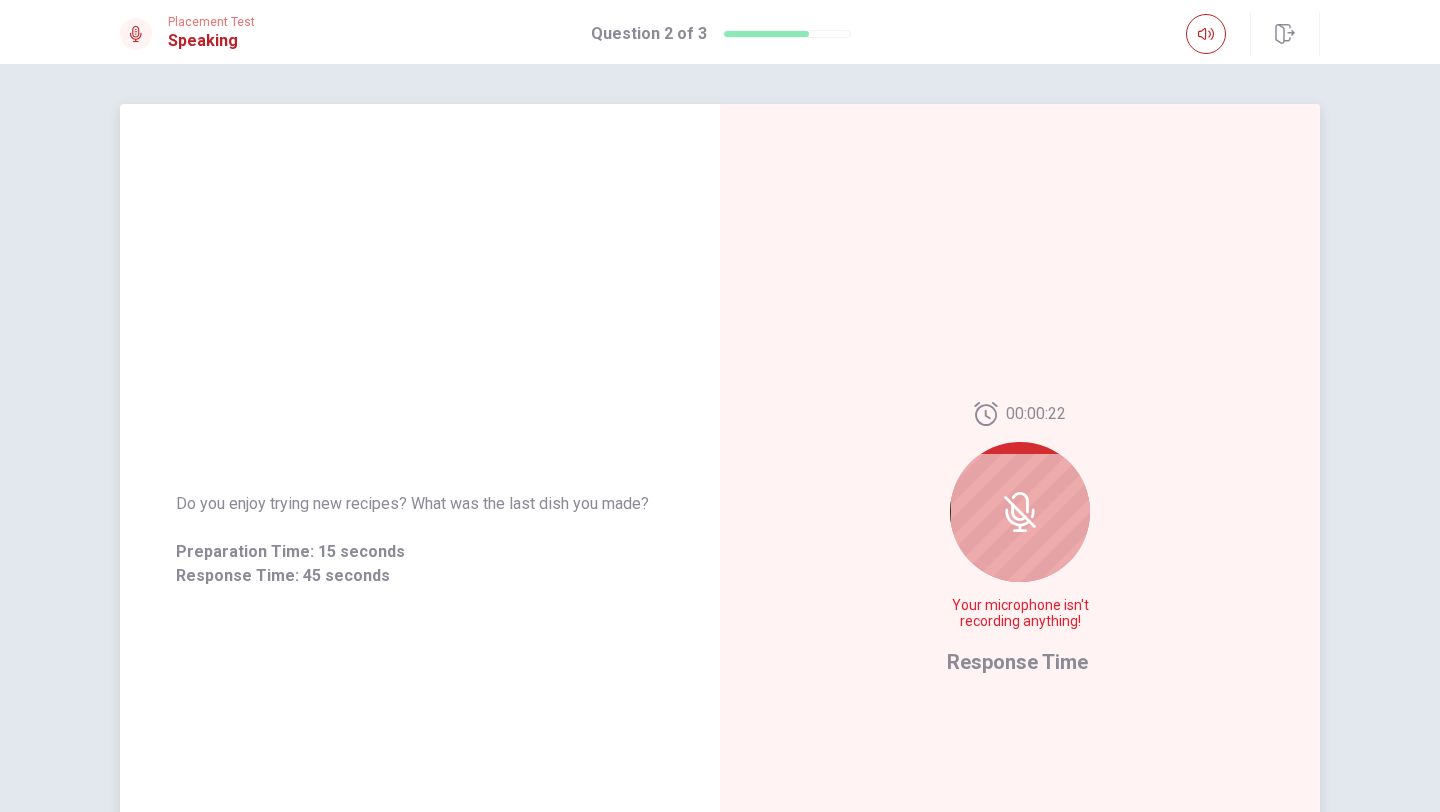 click at bounding box center [1020, 512] 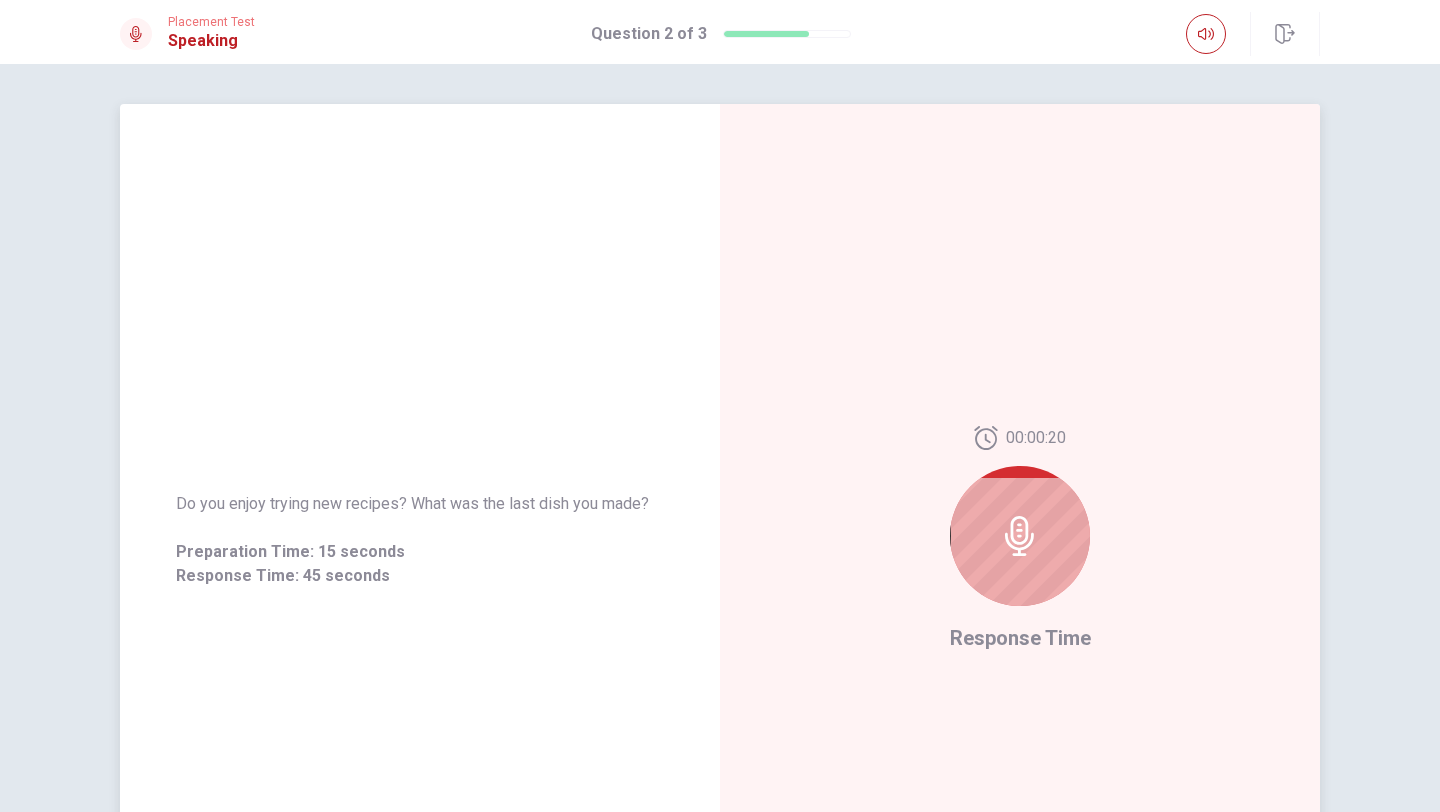 click 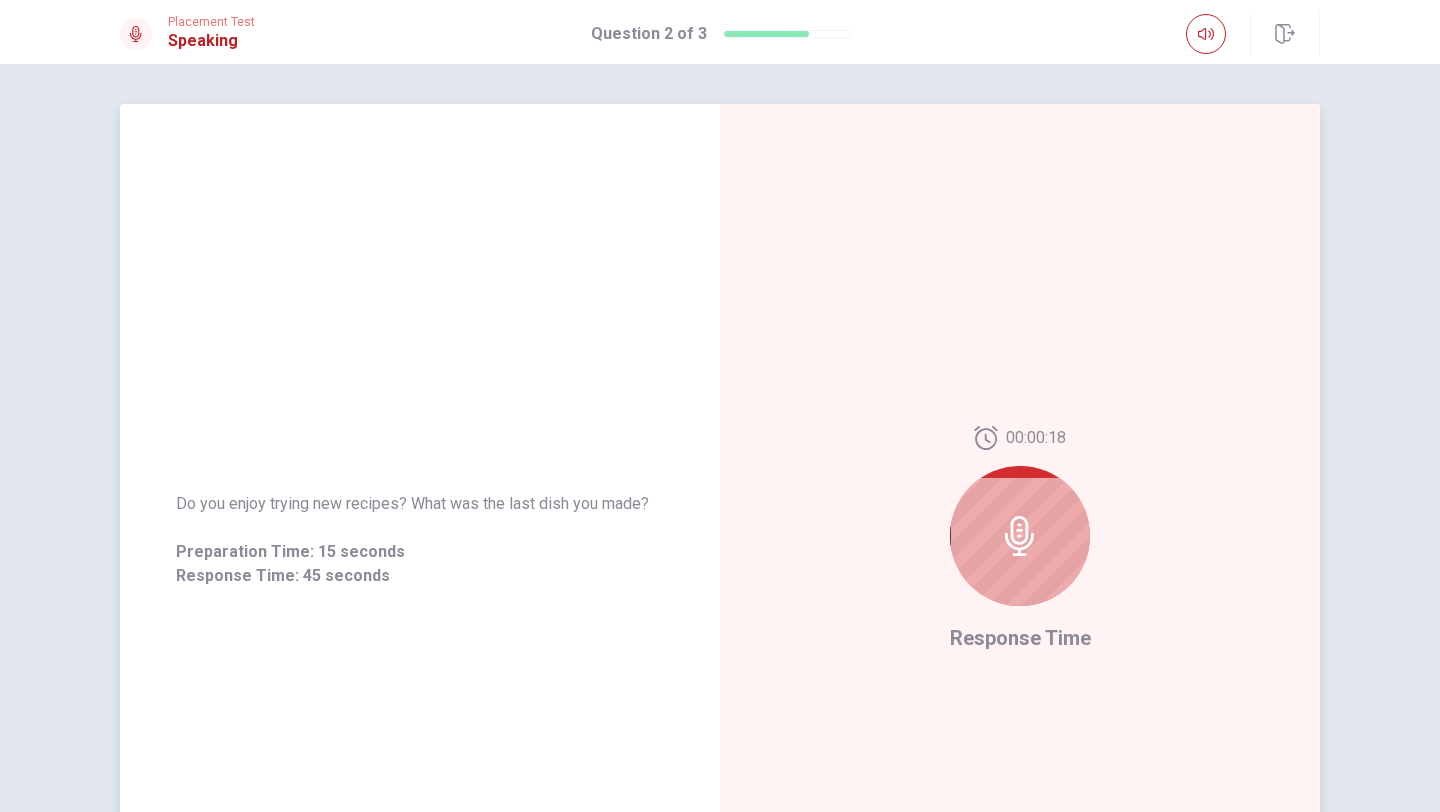click on "00:00:18 Response Time" at bounding box center (1020, 540) 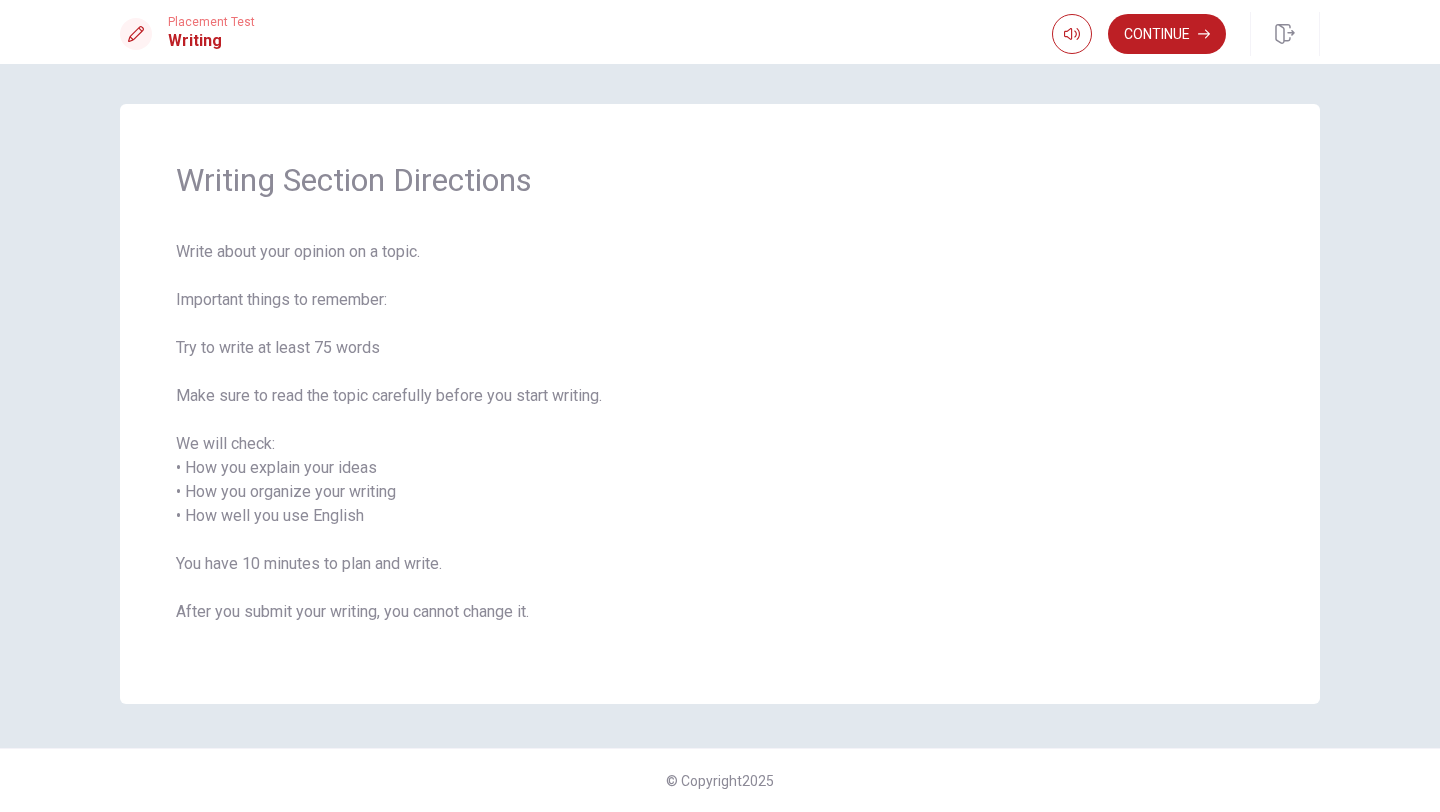 click on "Write about your opinion on a topic.
Important things to remember:
Try to write at least 75 words
Make sure to read the topic carefully before you start writing.
We will check:
• How you explain your ideas
• How you organize your writing
• How well you use English
You have 10 minutes to plan and write.
After you submit your writing, you cannot change it." at bounding box center [720, 444] 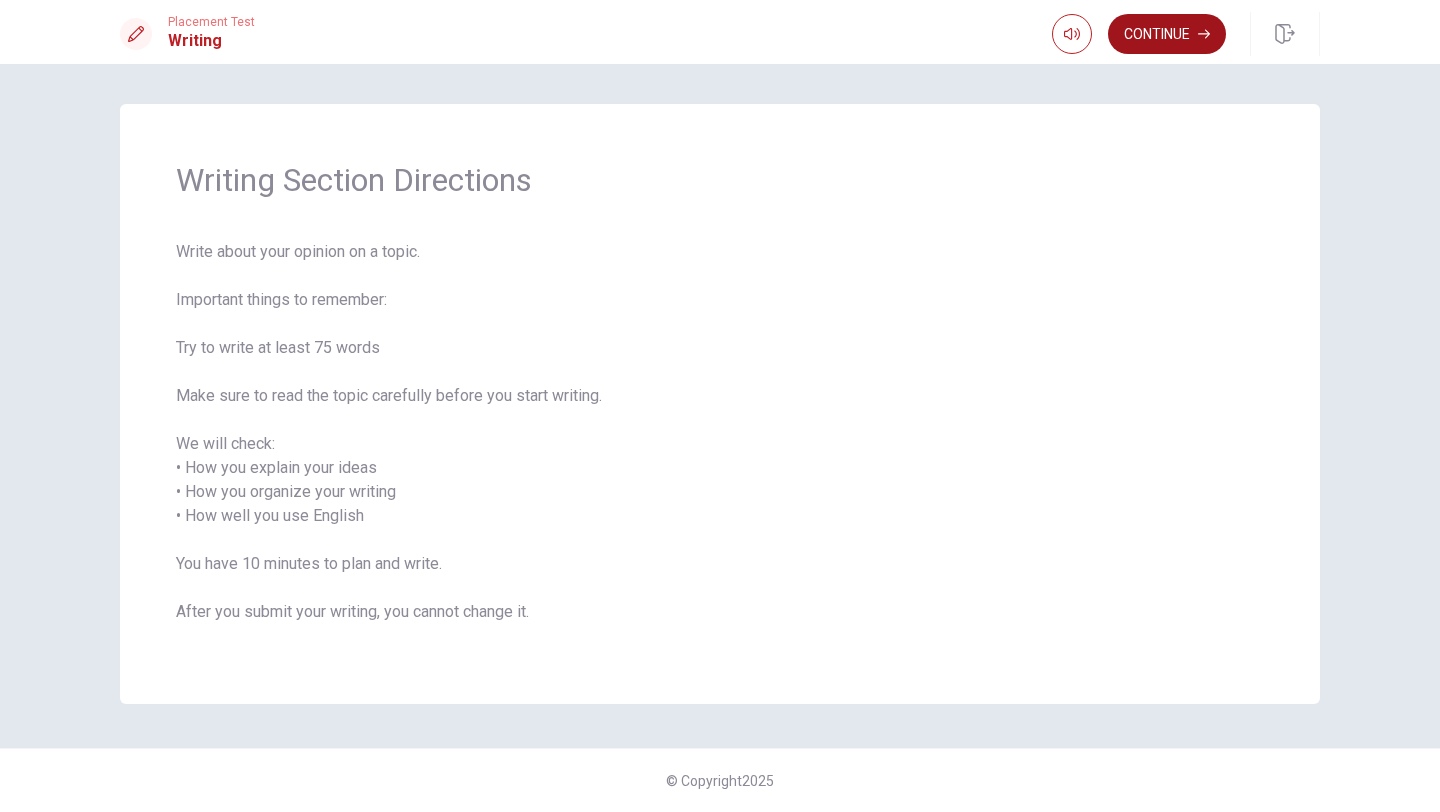 click on "Continue" at bounding box center [1167, 34] 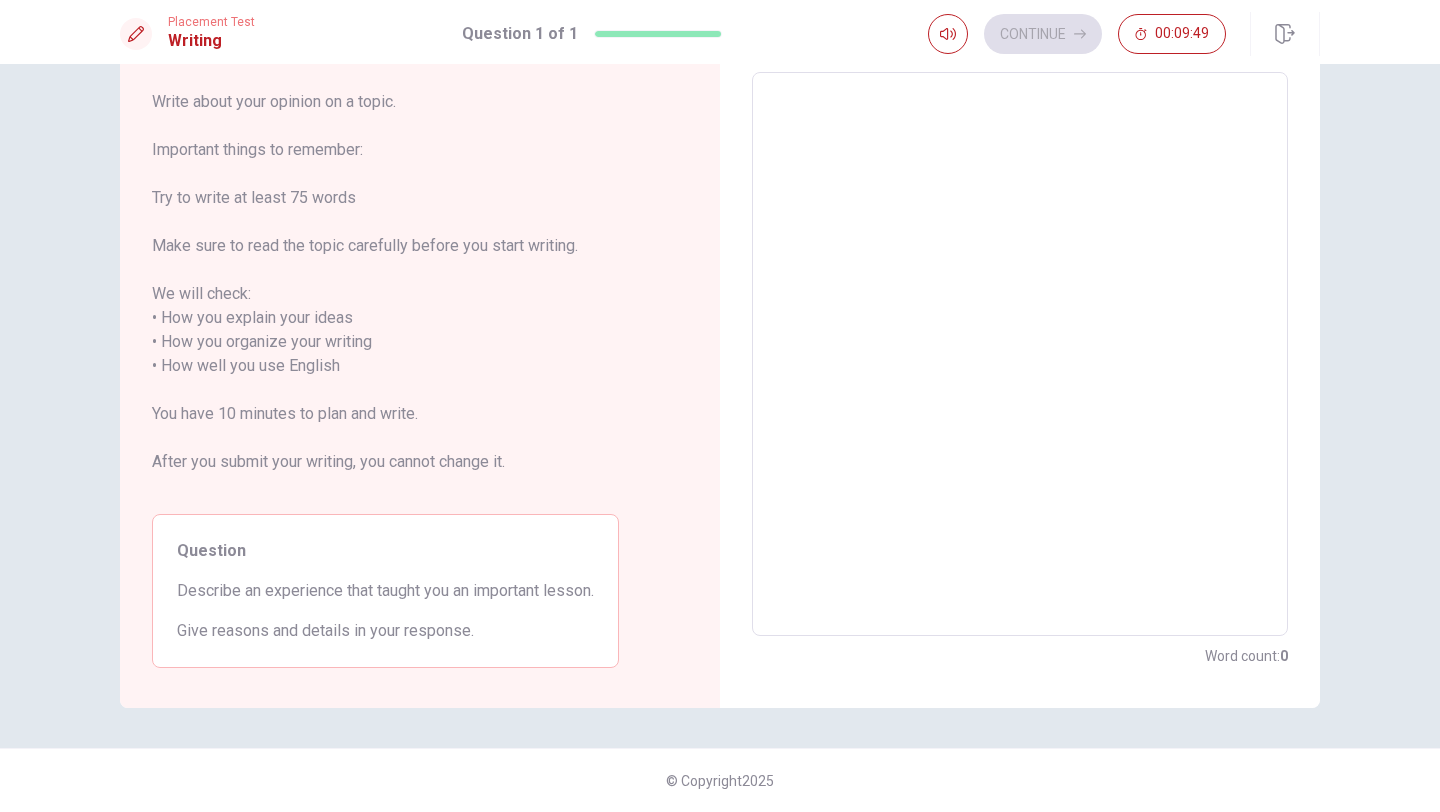 scroll, scrollTop: 0, scrollLeft: 0, axis: both 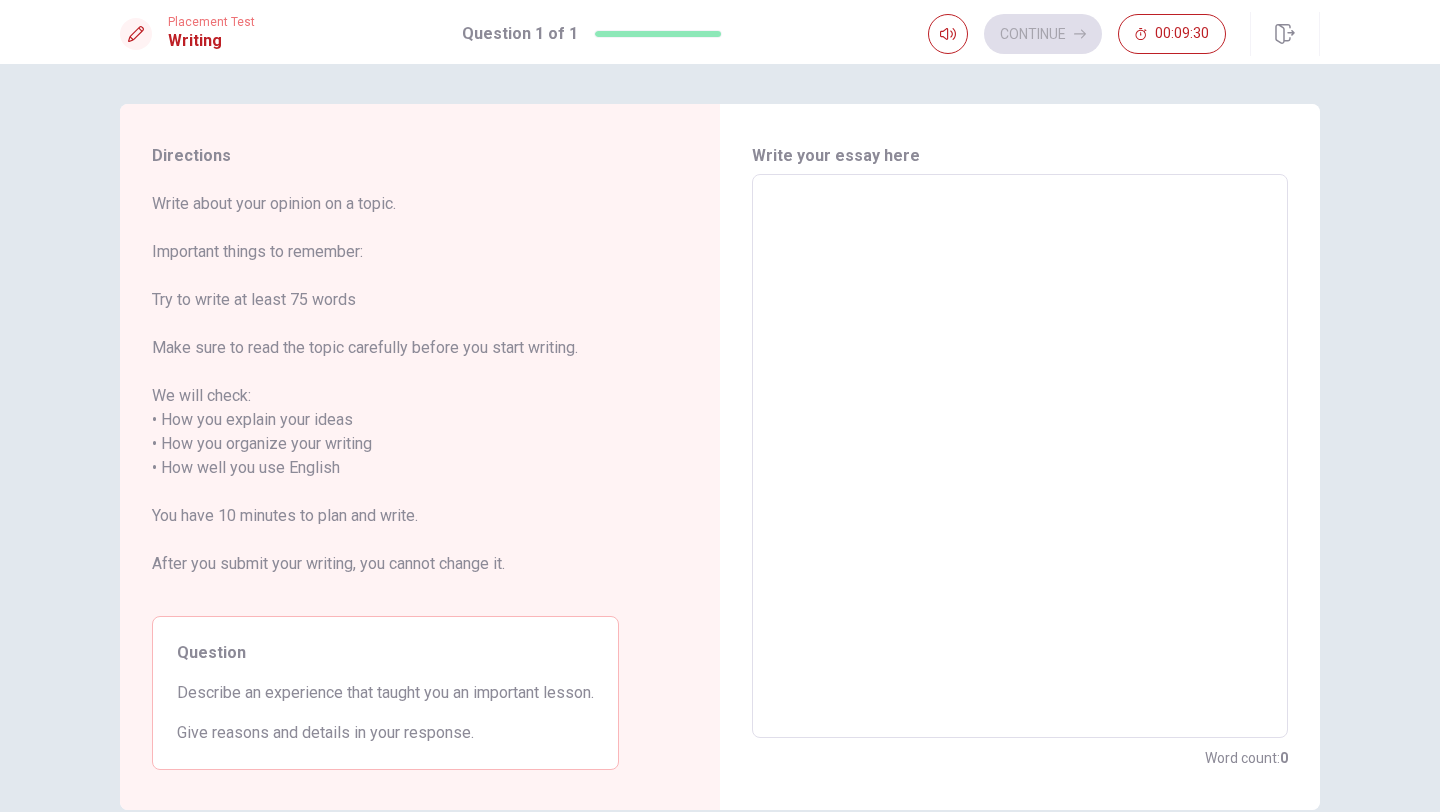 click at bounding box center (1020, 456) 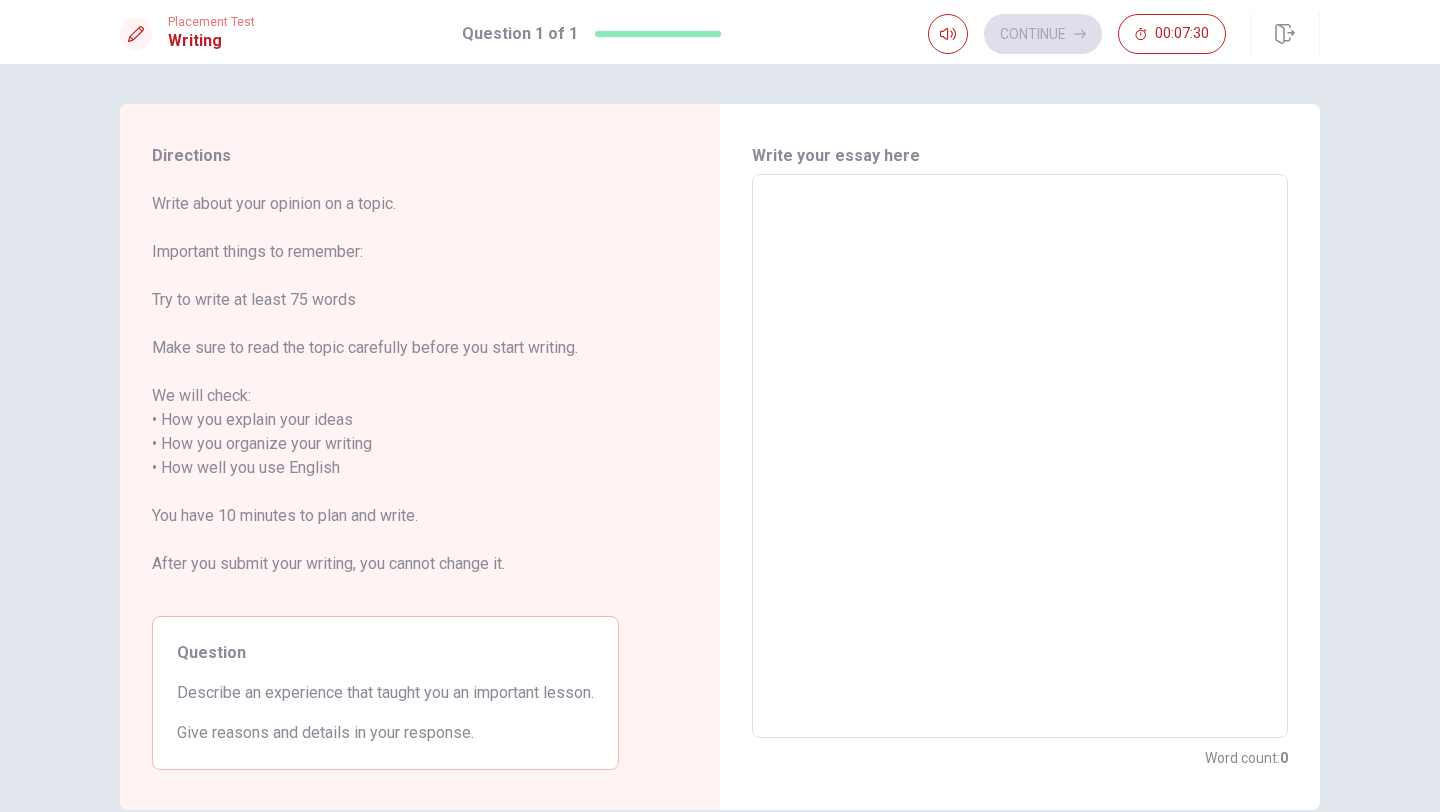 type on "H" 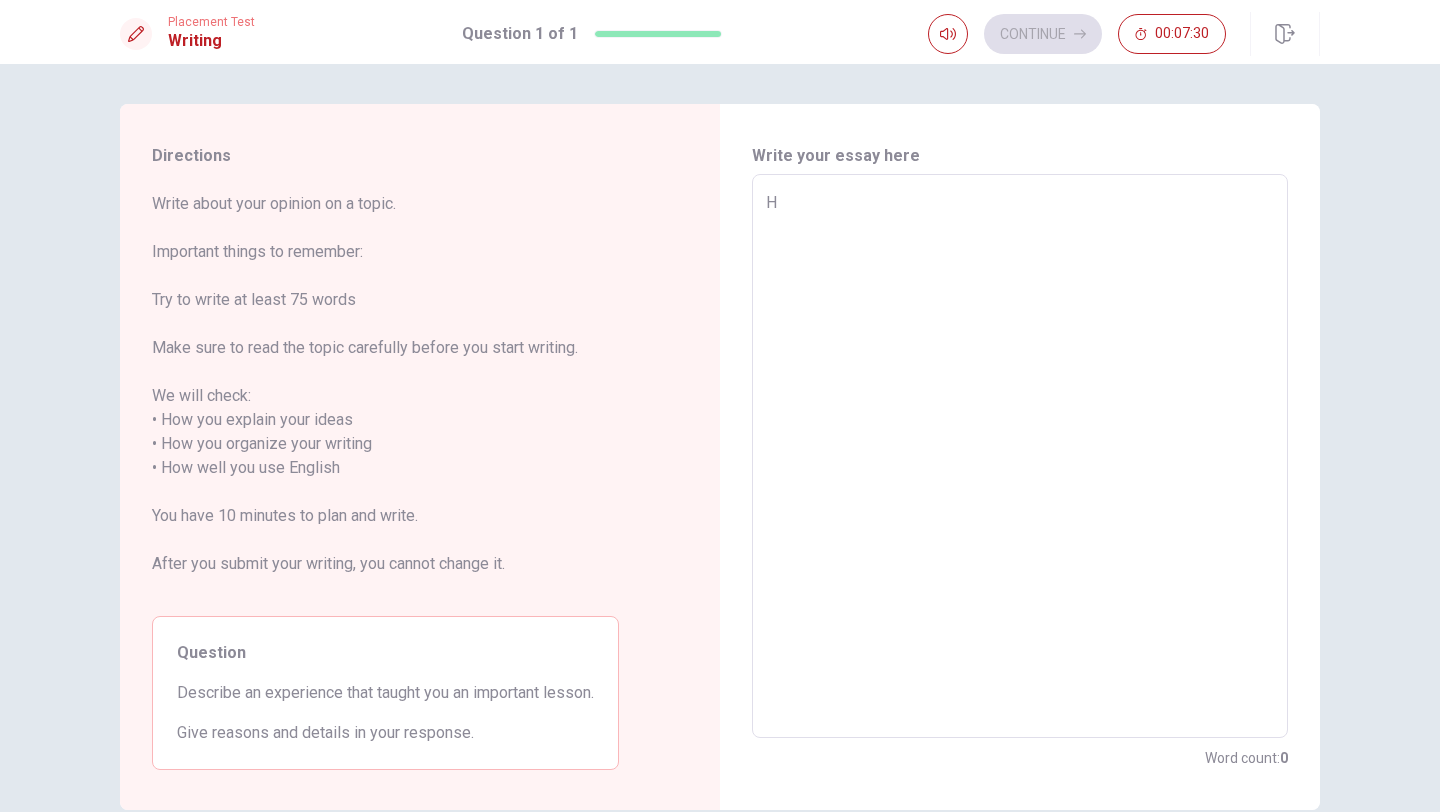type on "x" 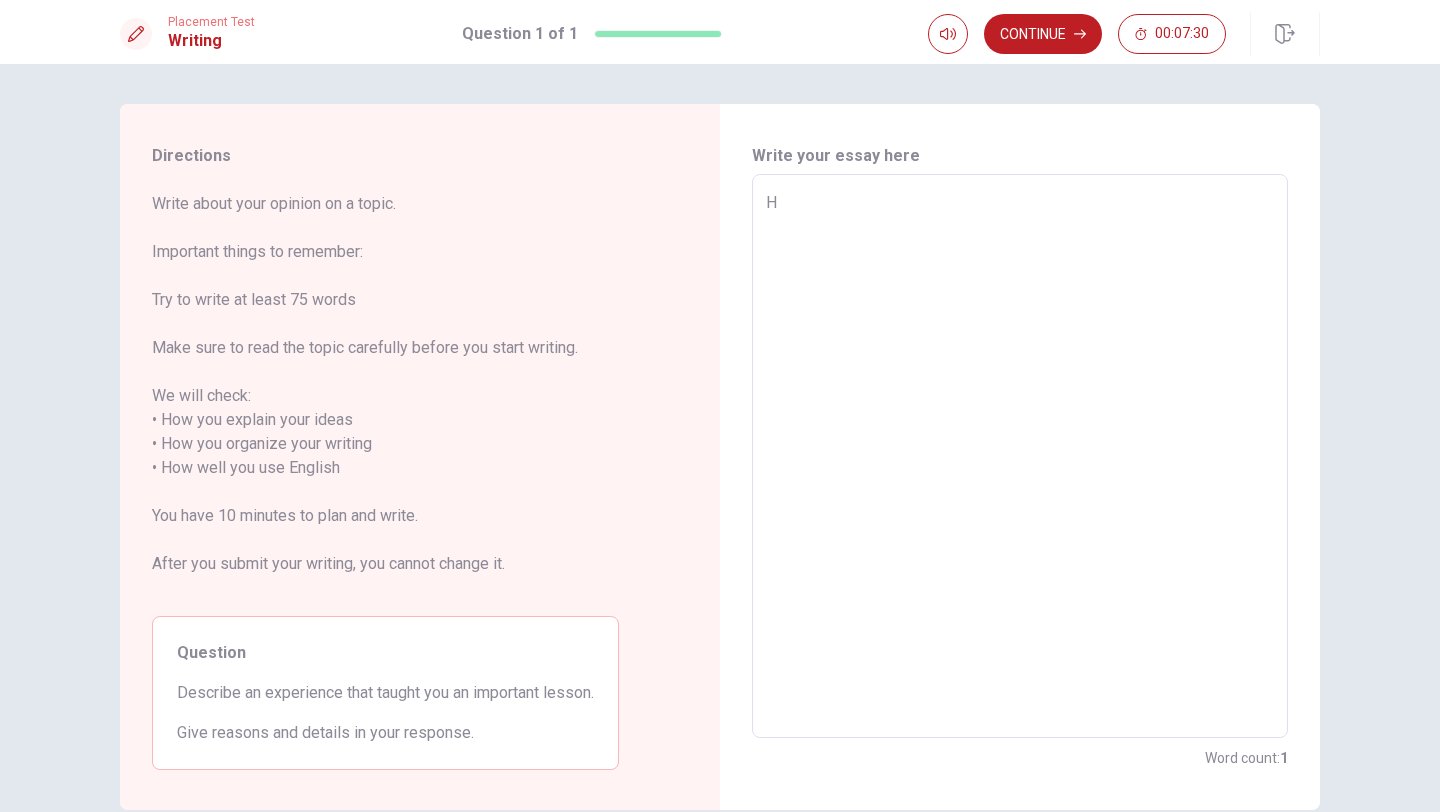 type on "HI" 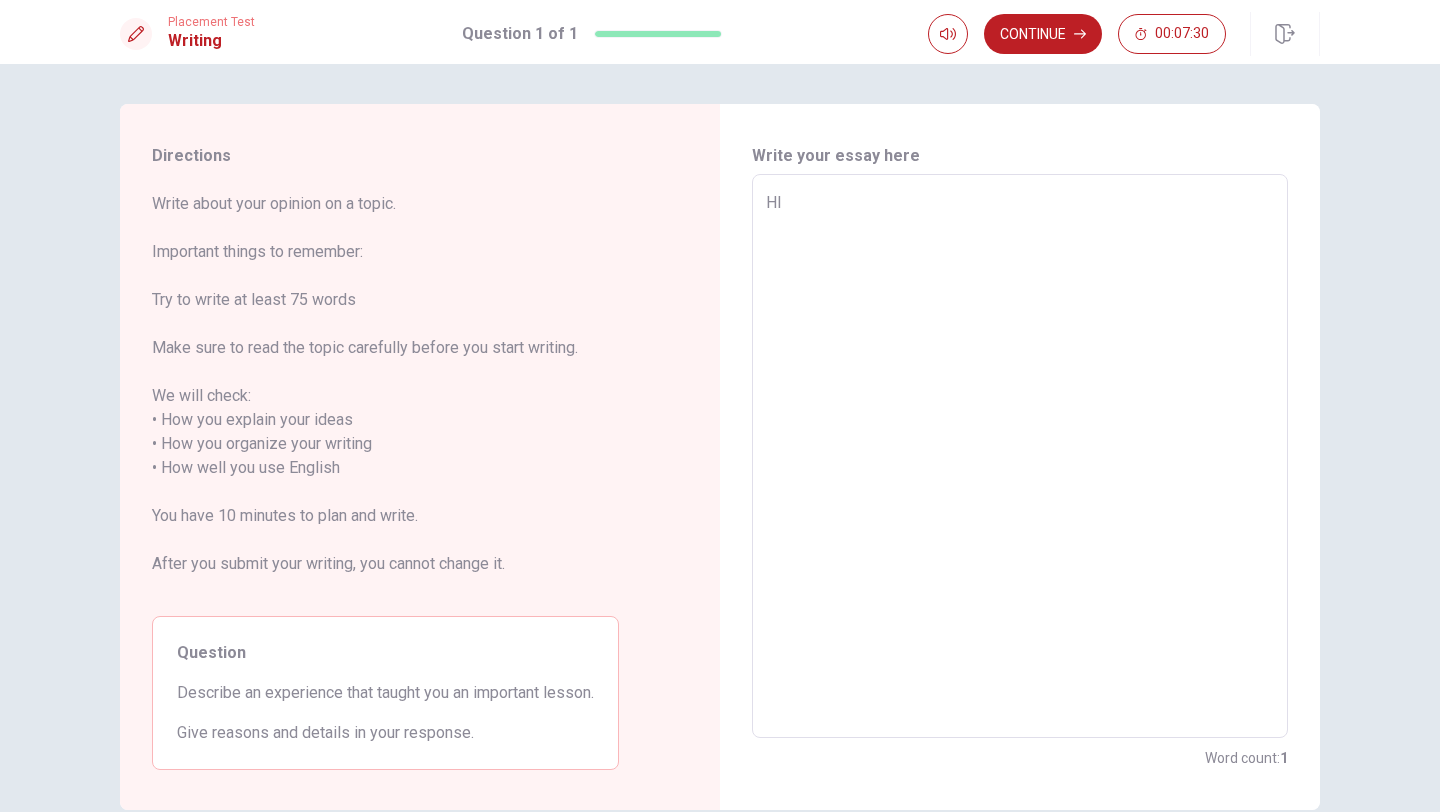 type on "x" 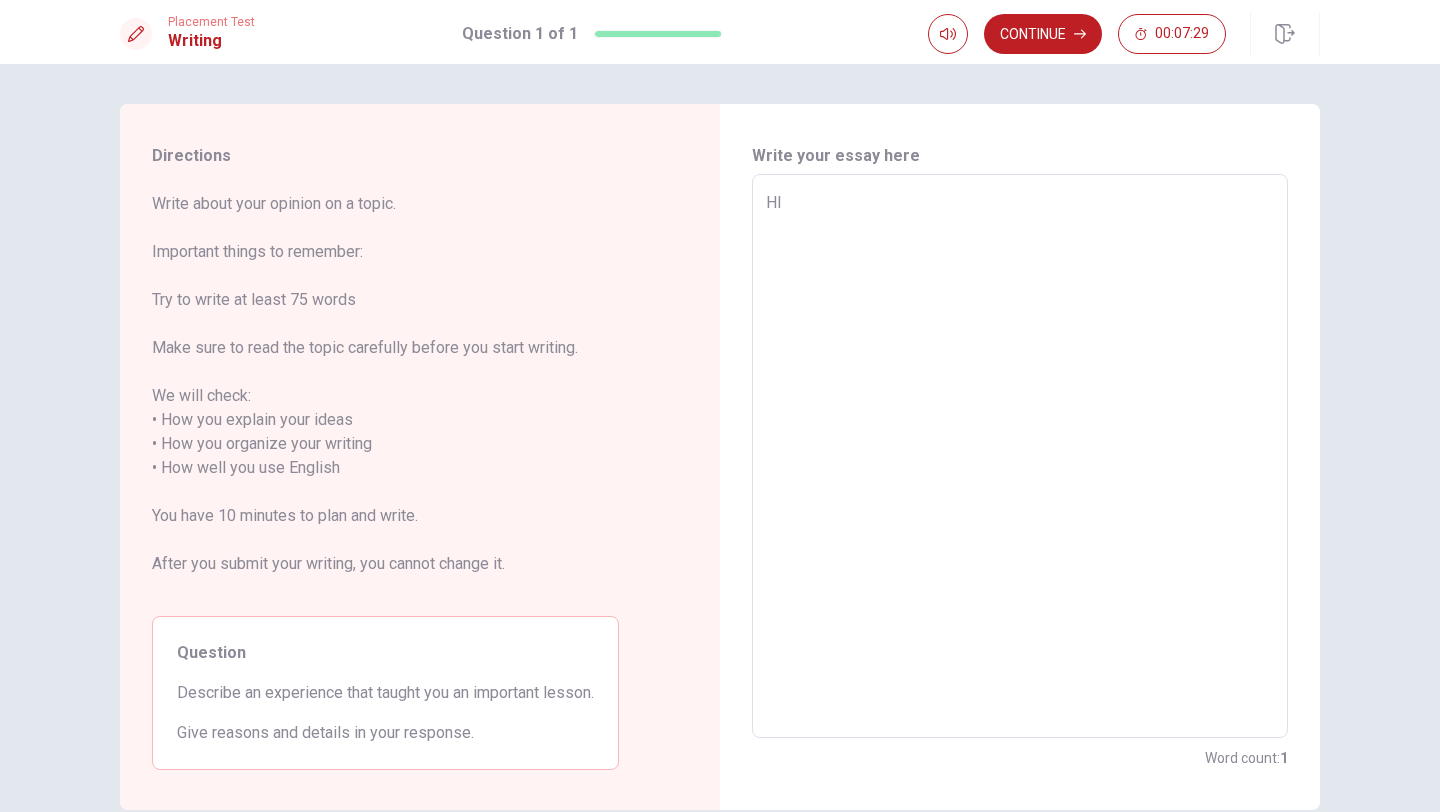 type on "HI" 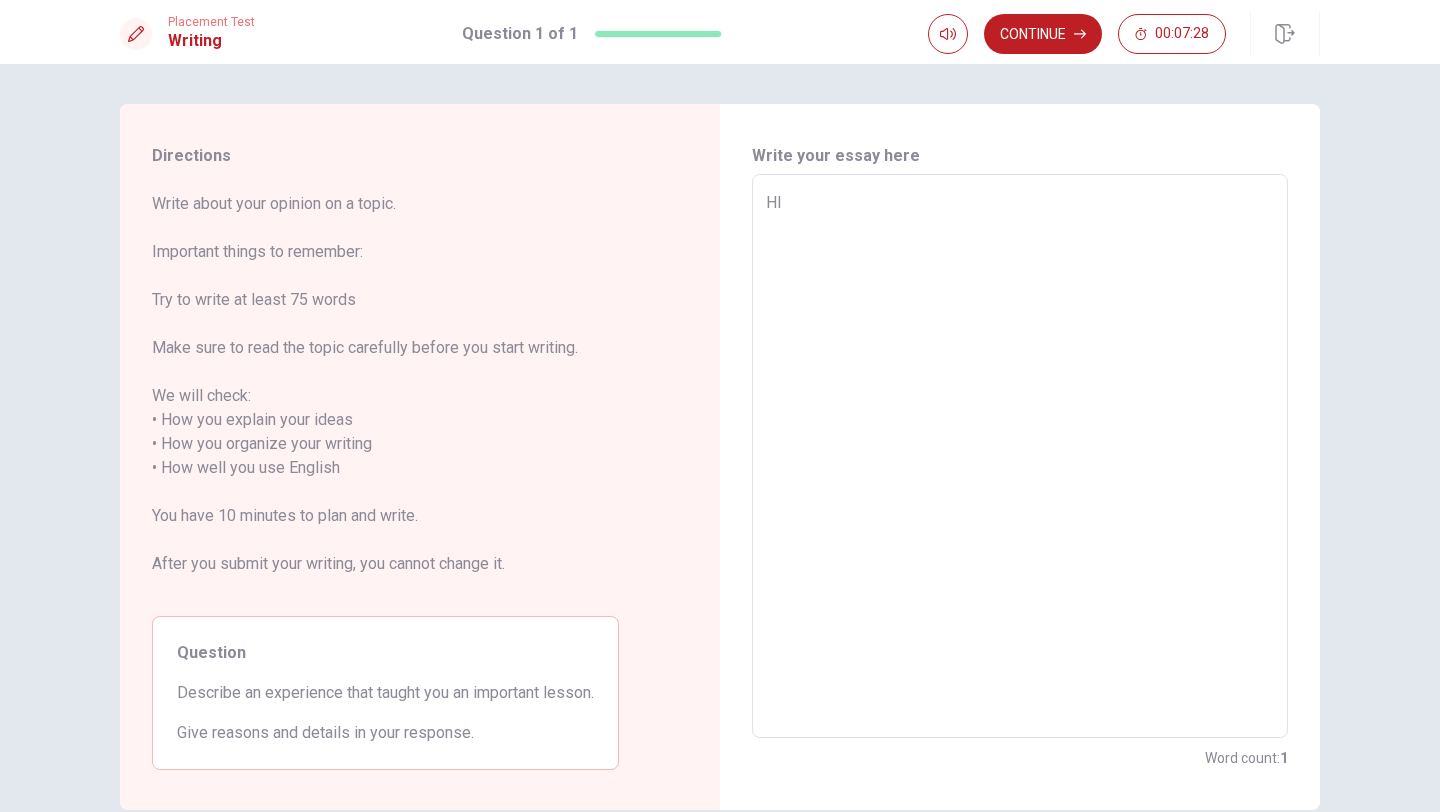 type on "x" 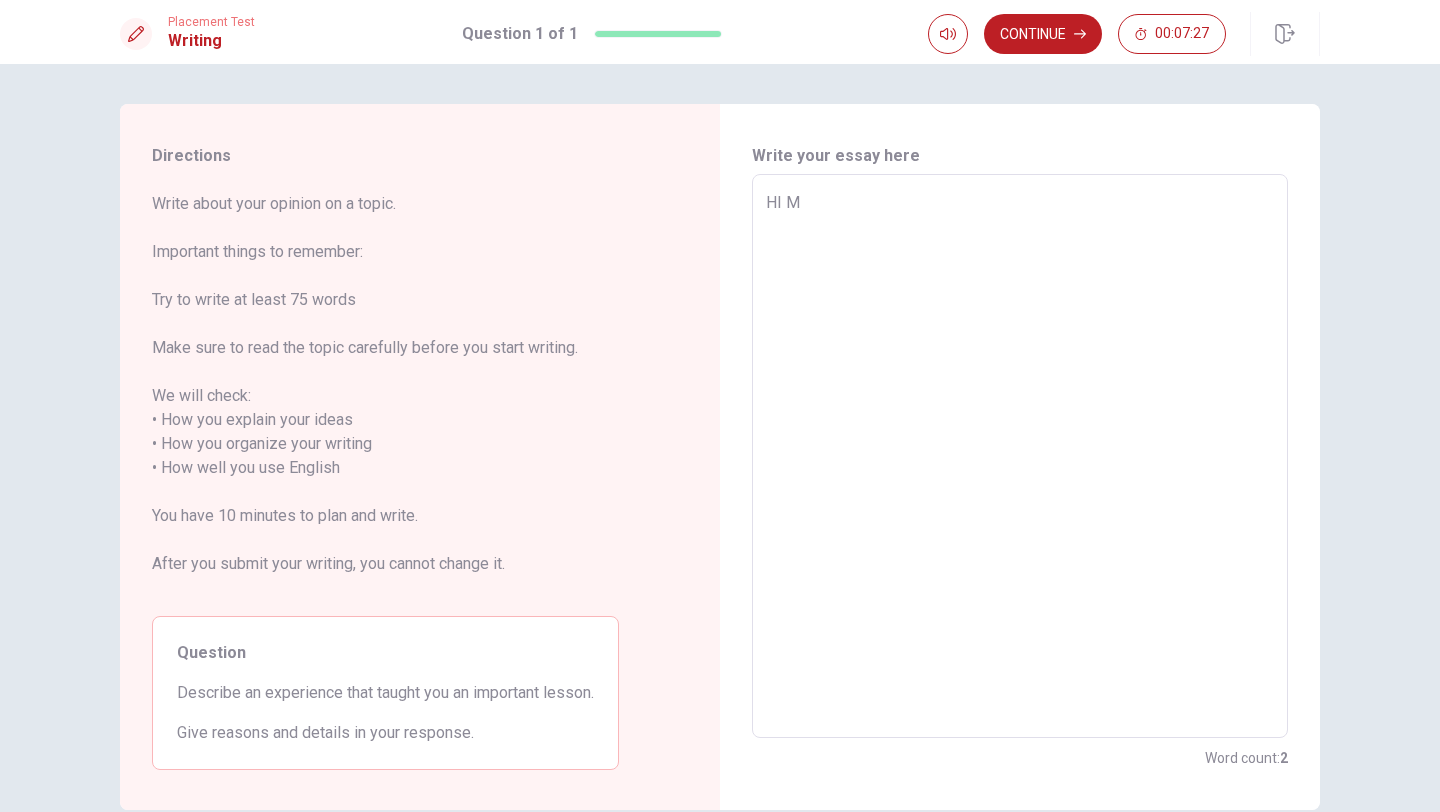 type on "x" 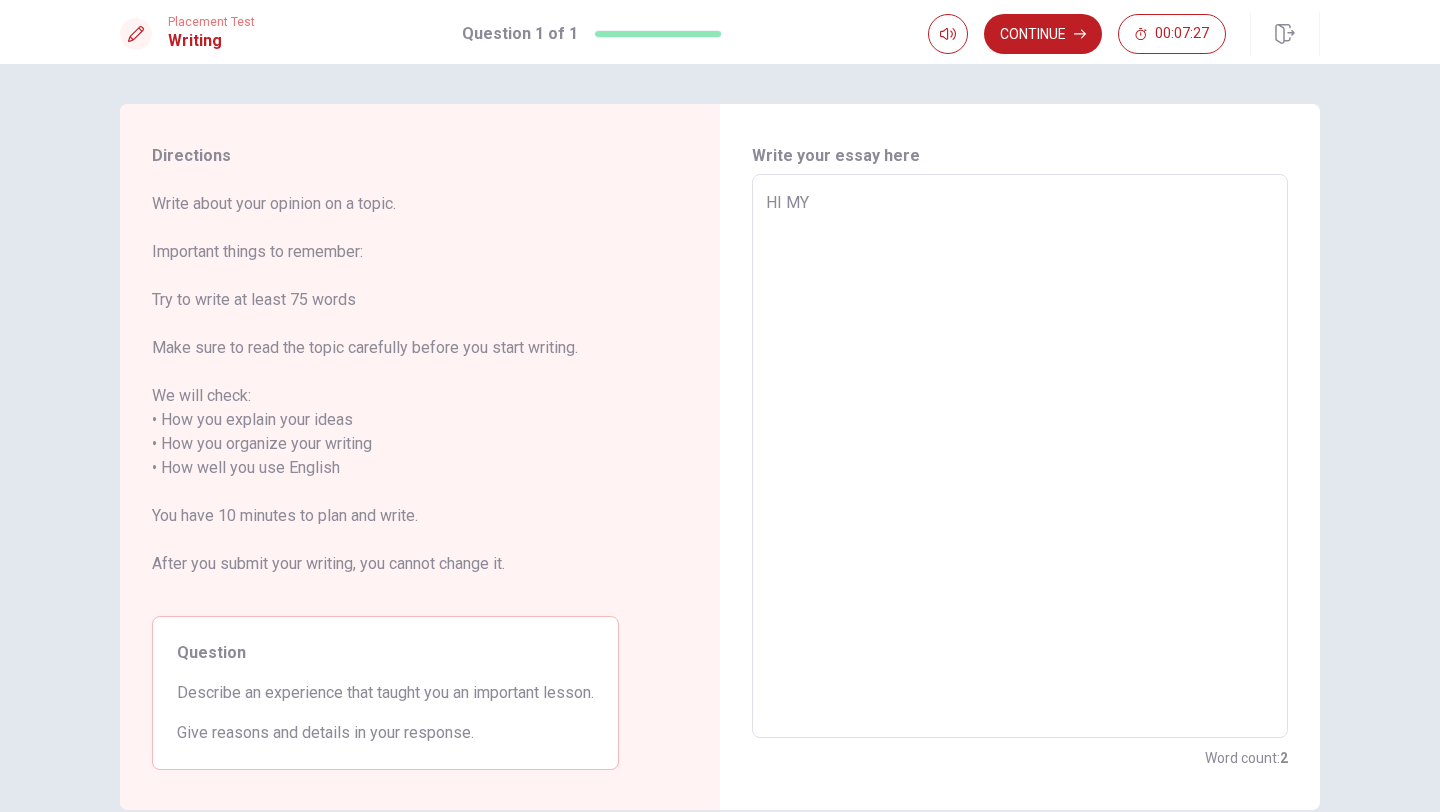 type on "x" 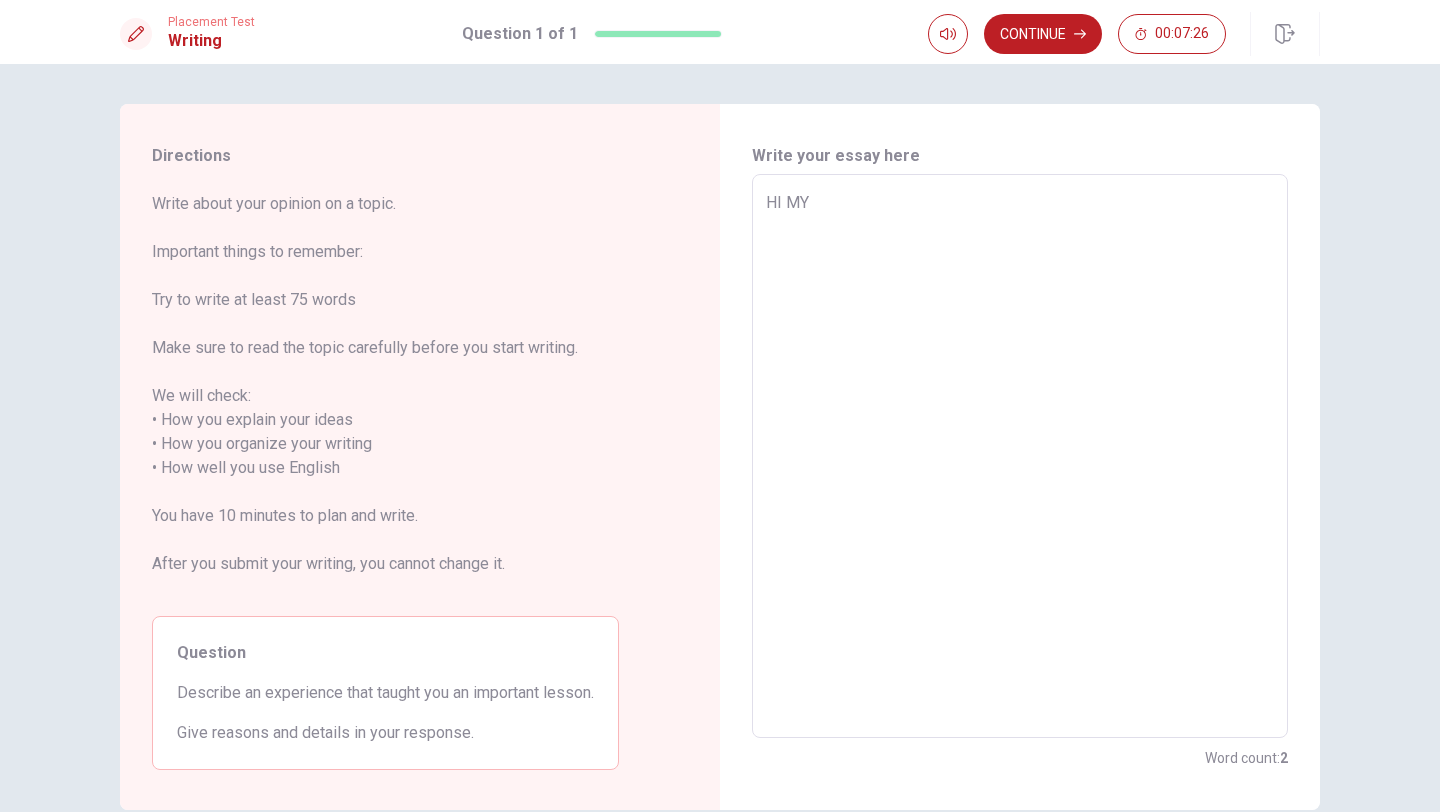 type on "HI MY N" 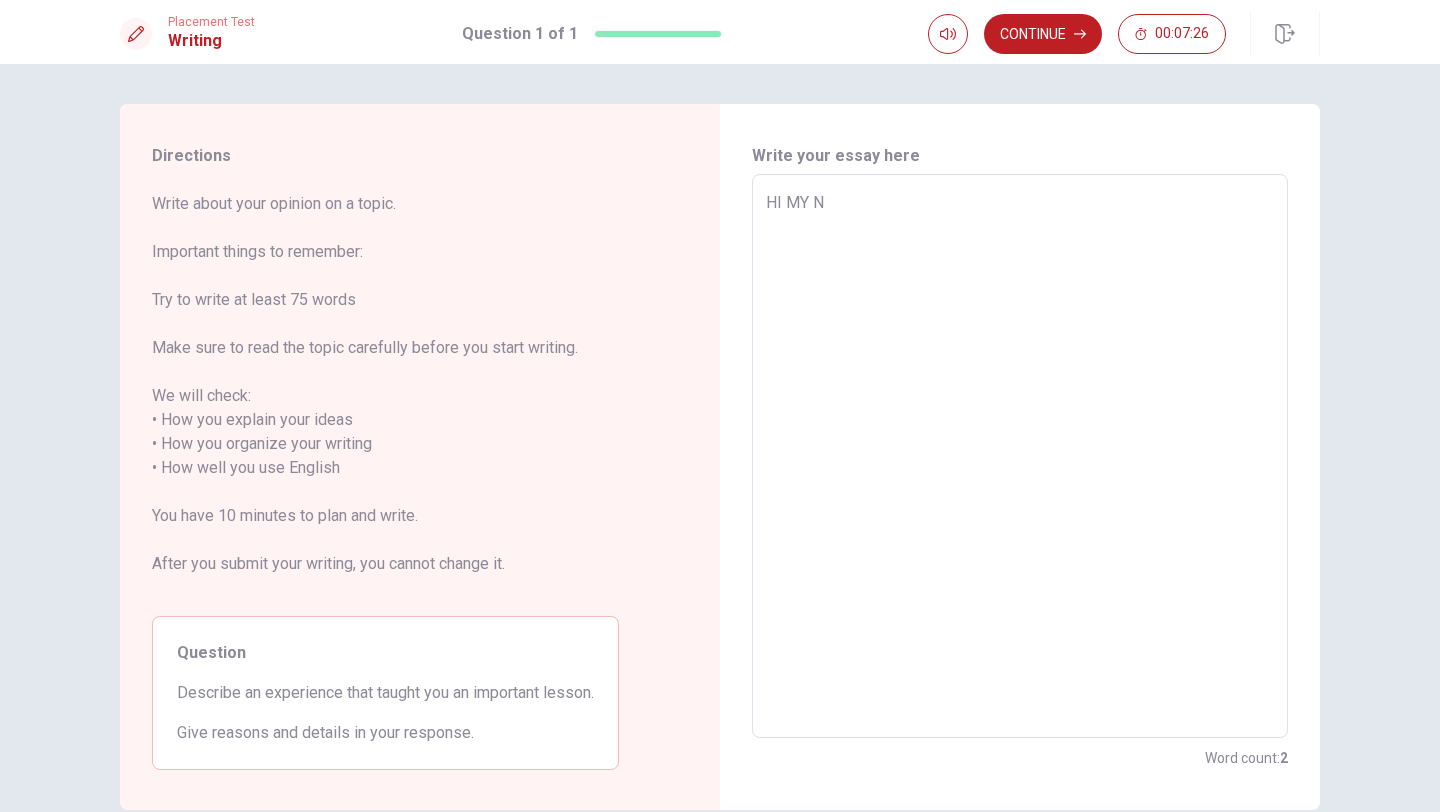 type on "x" 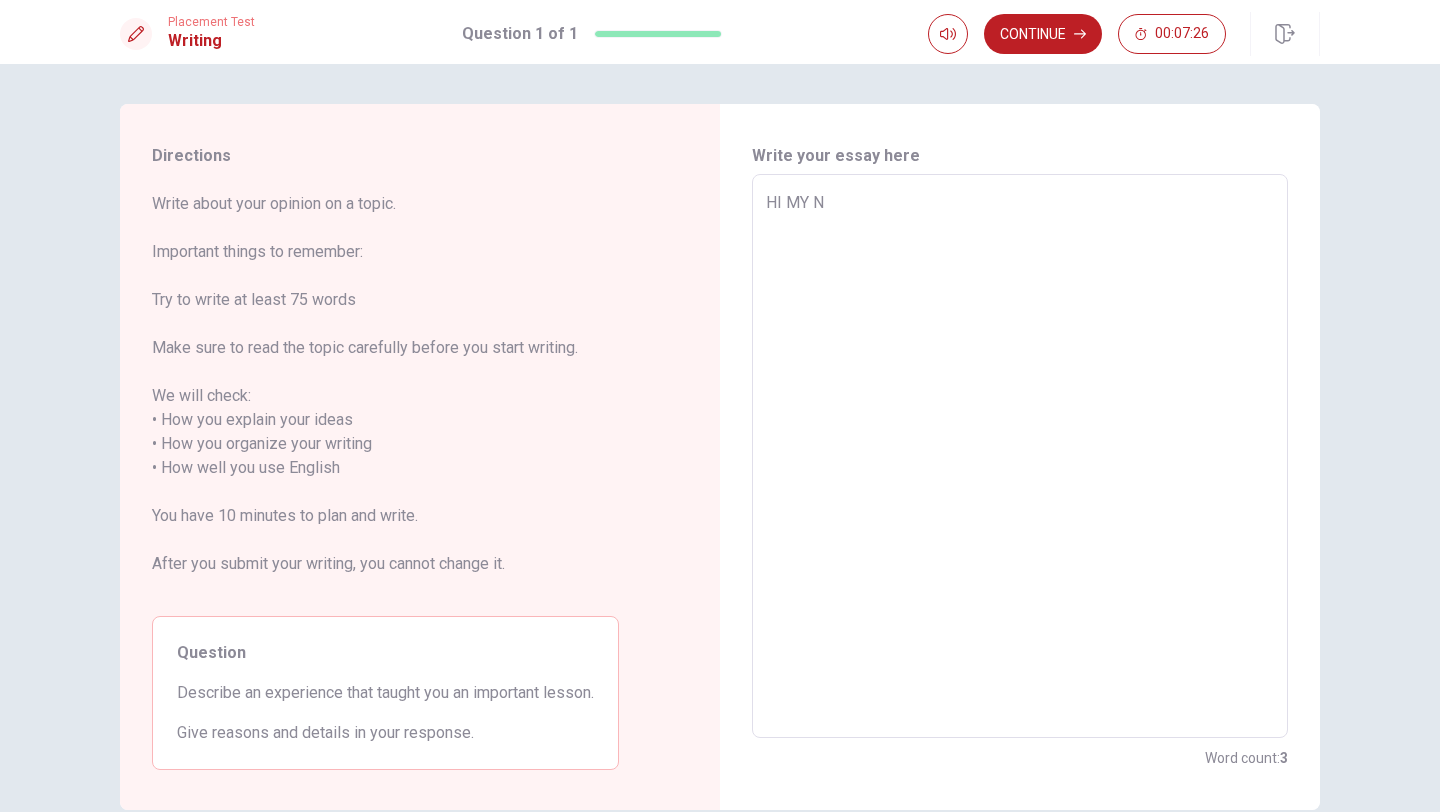 type on "HI MY NM" 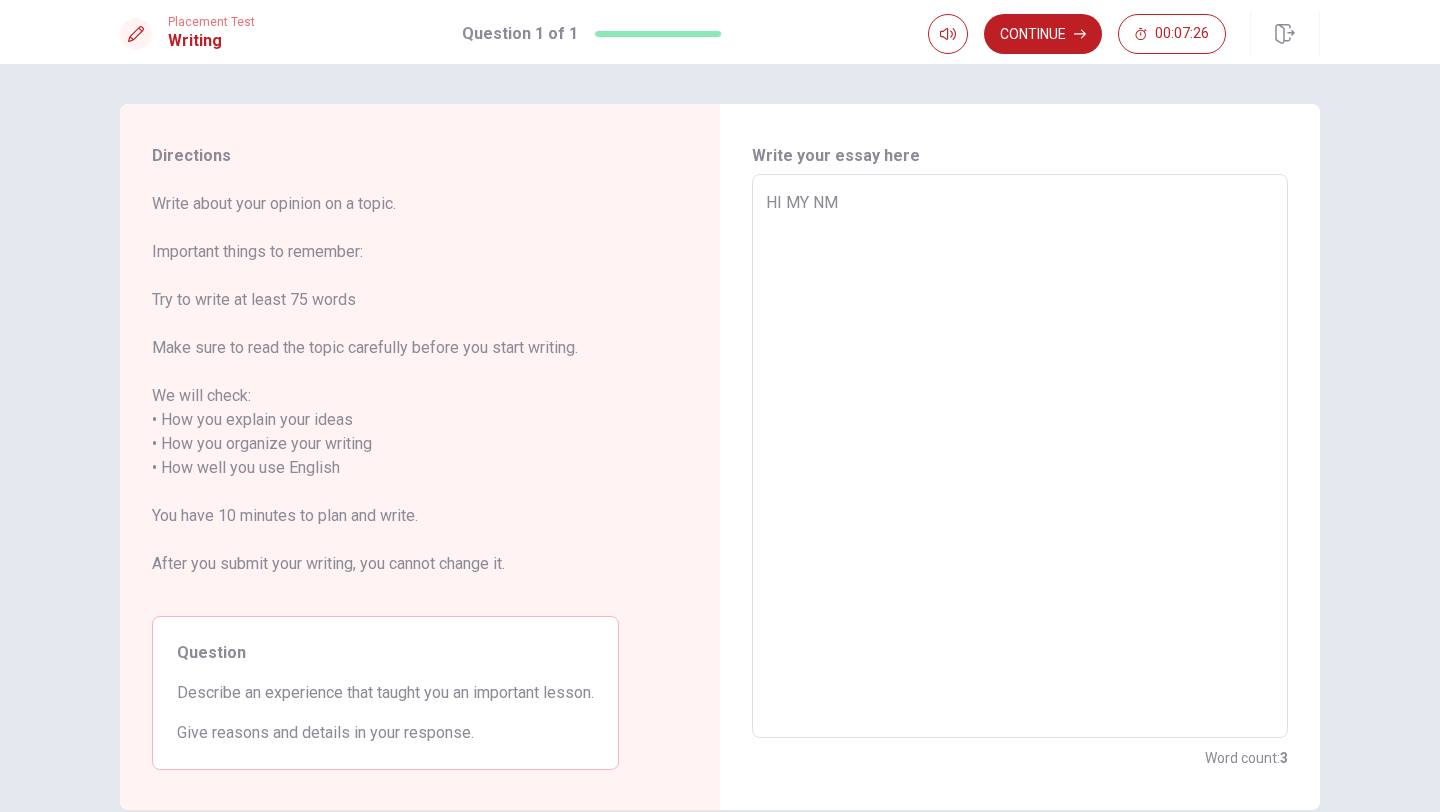 type on "x" 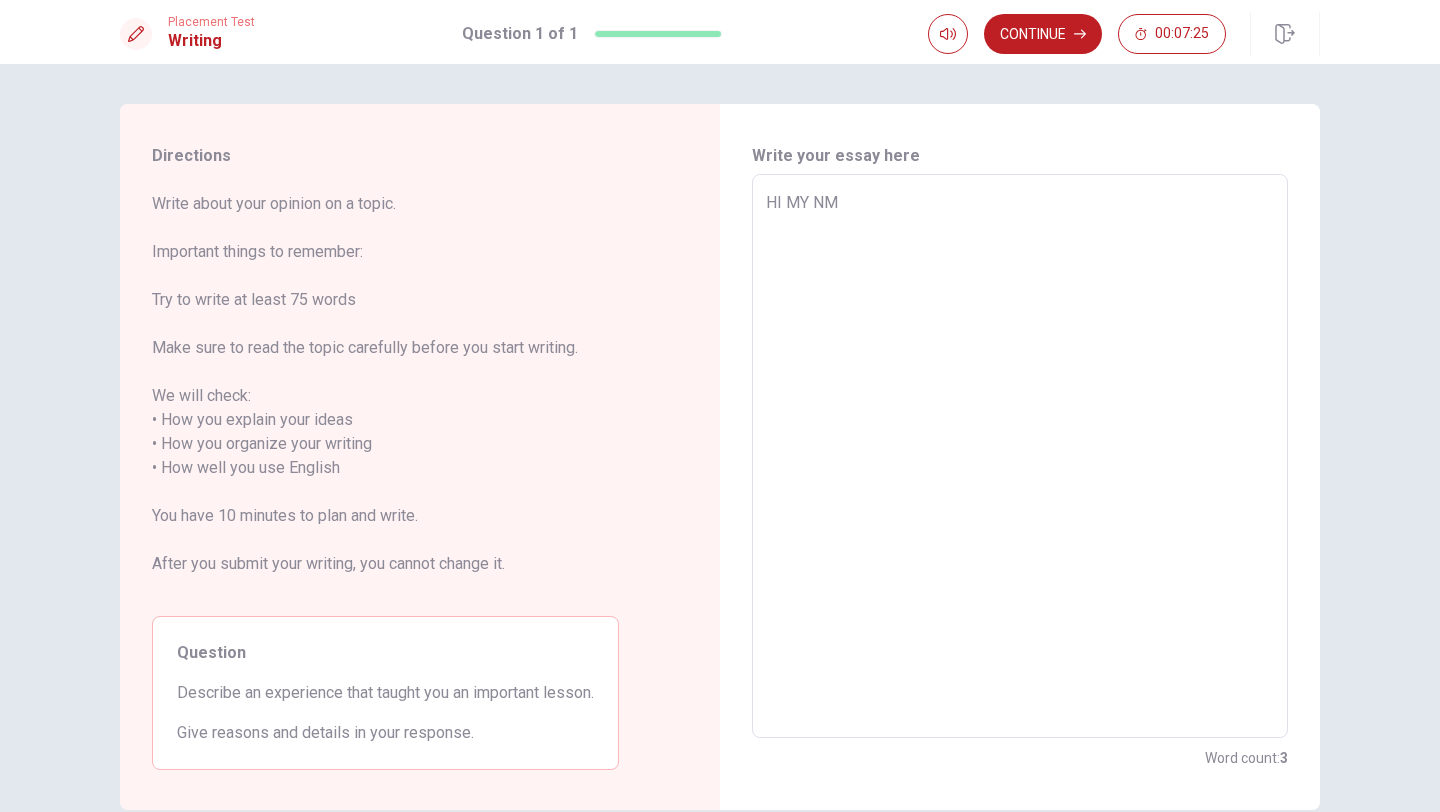 type on "HI MY N" 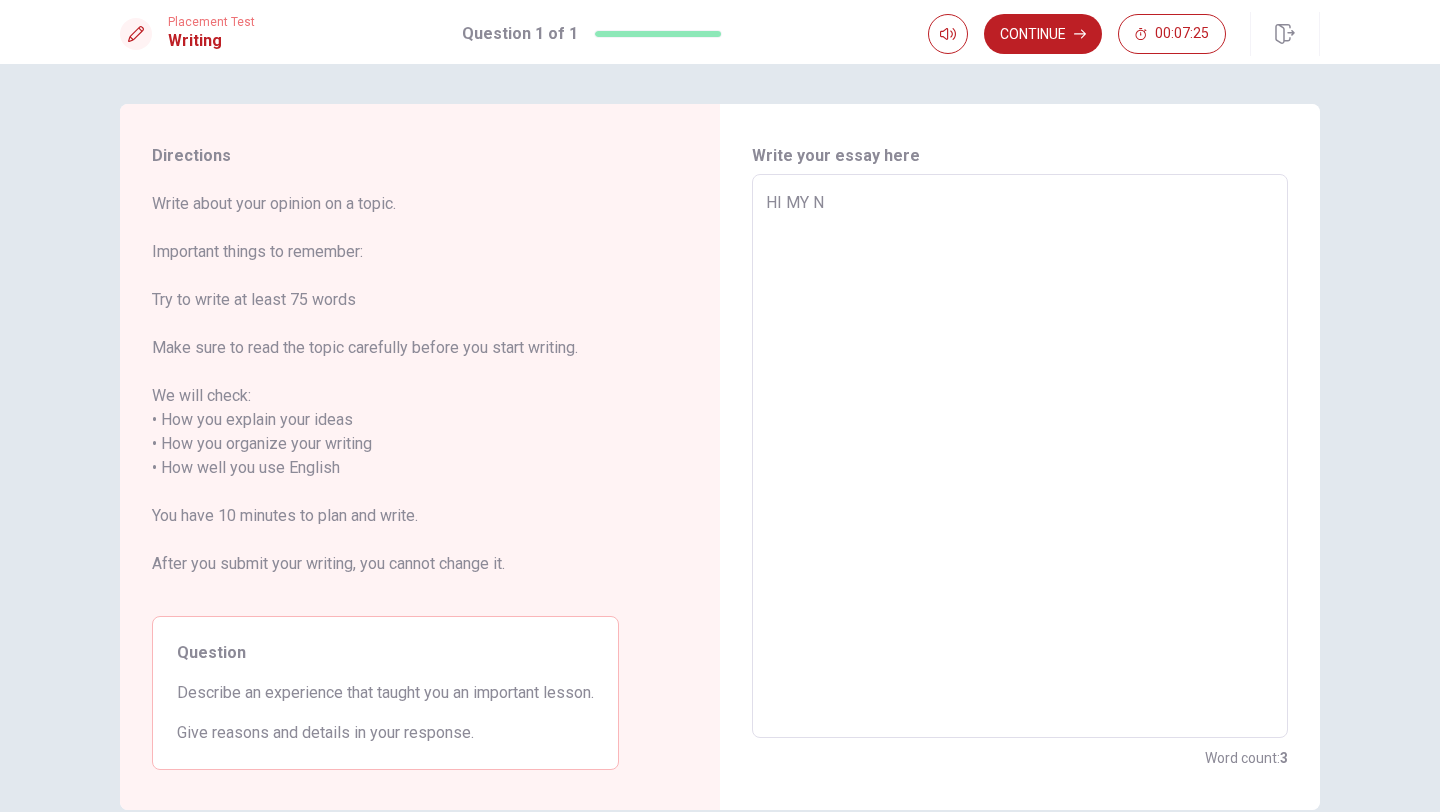 type on "x" 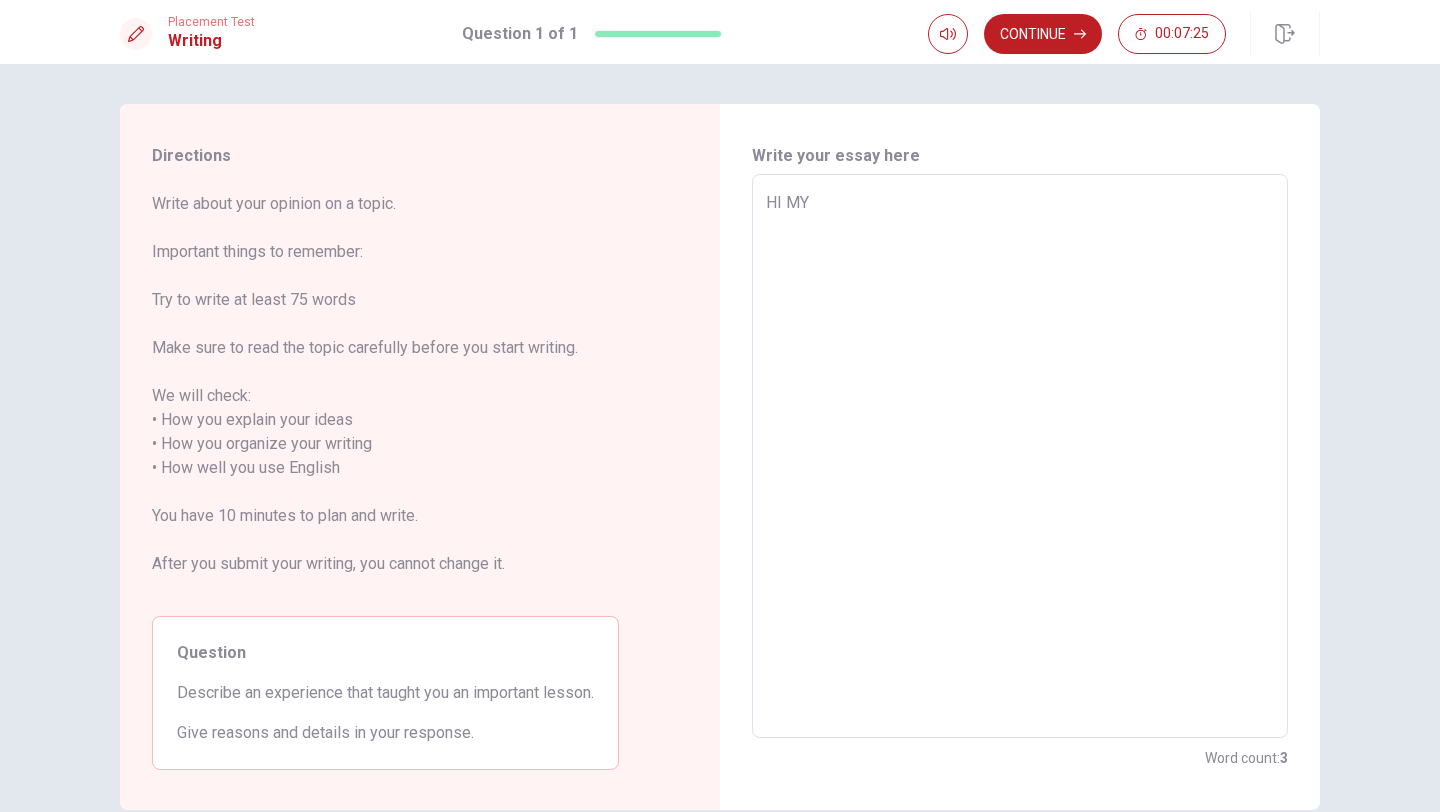 type on "x" 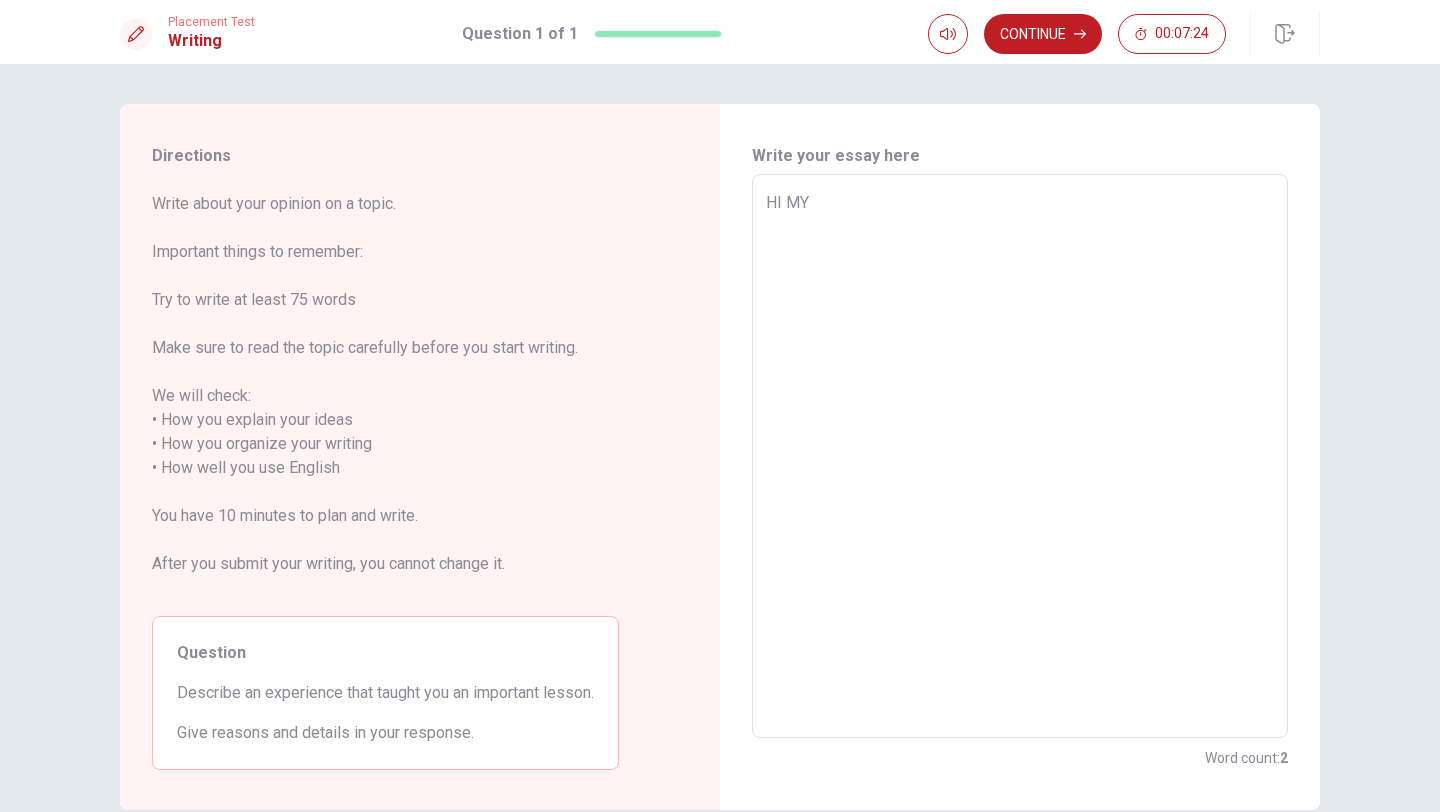 type on "HI MY" 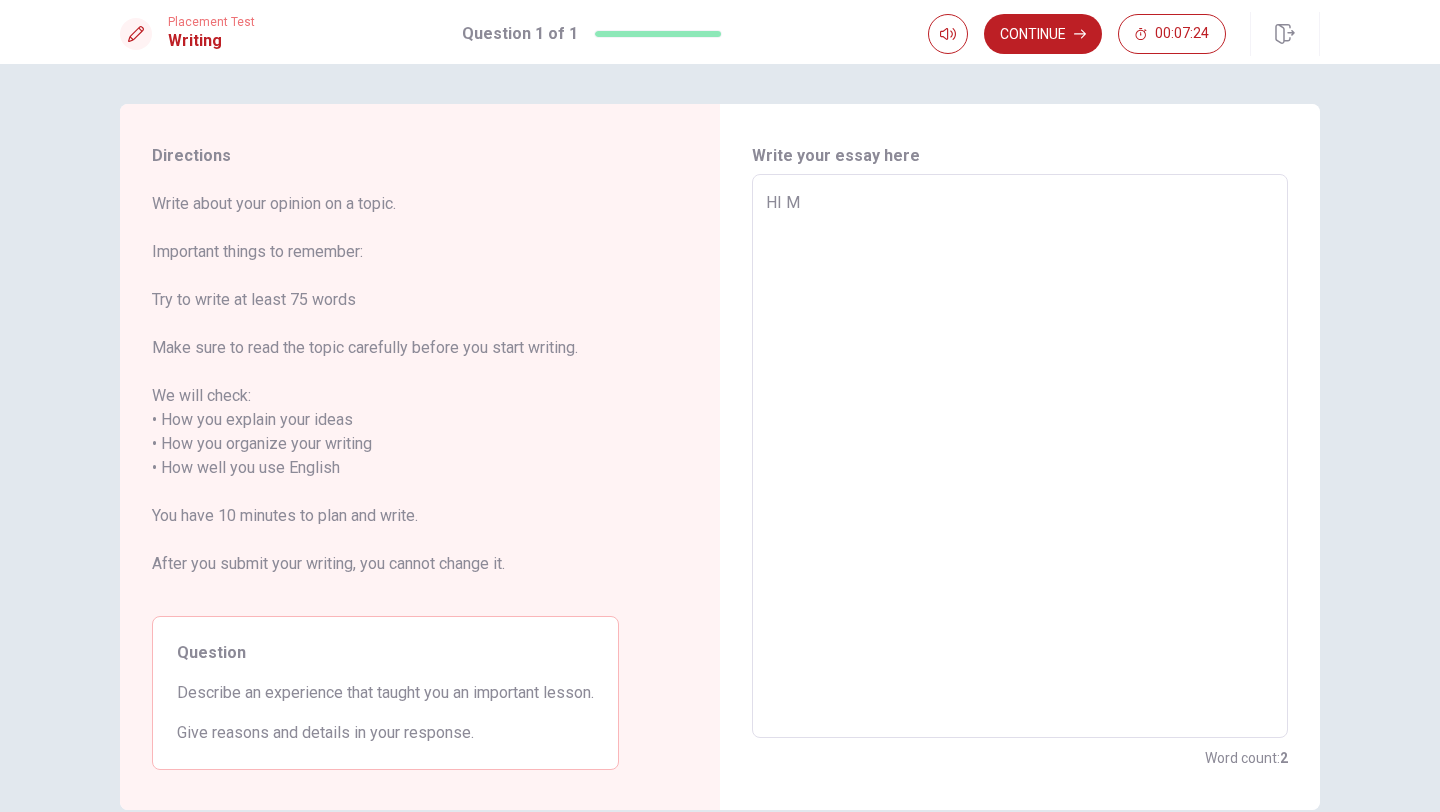 type on "x" 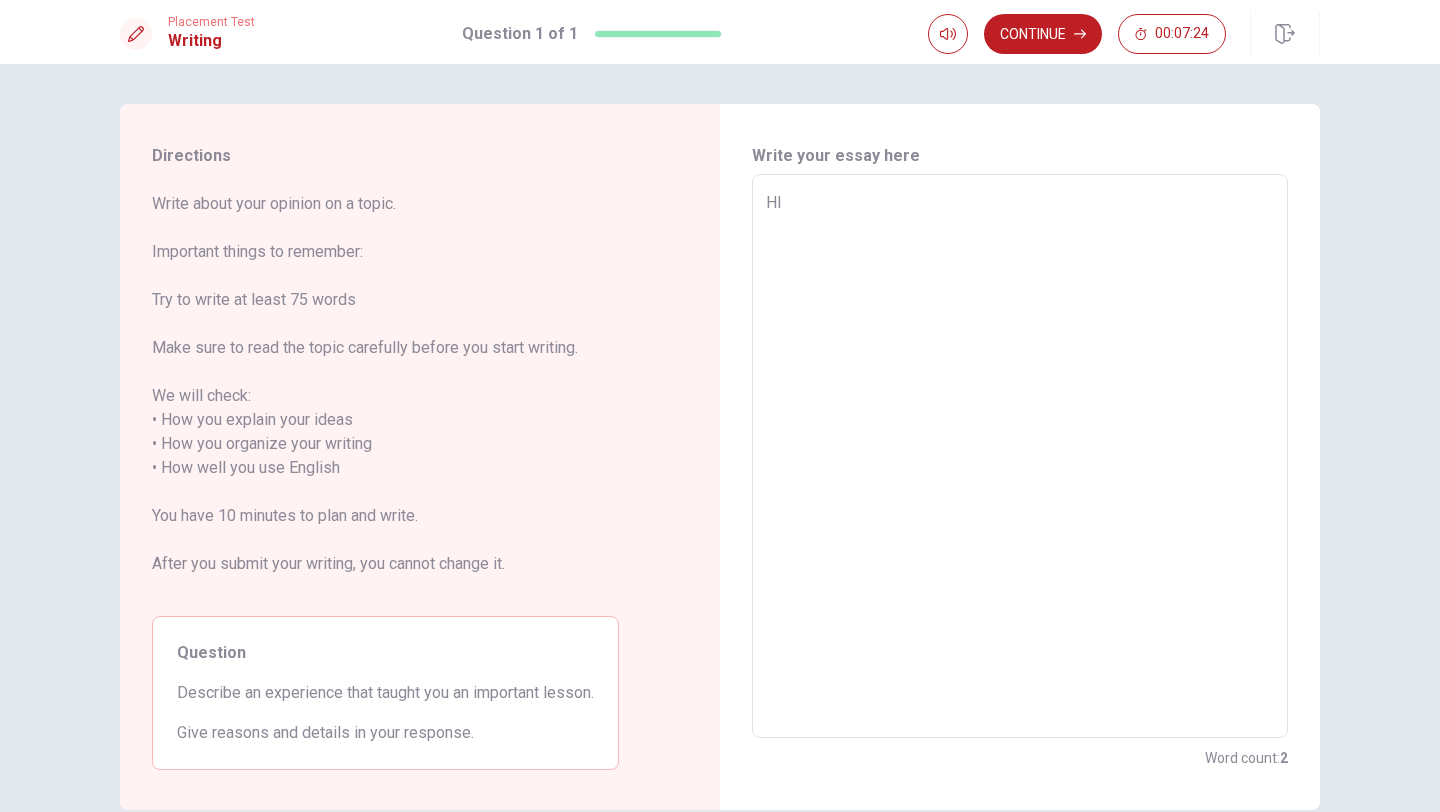 type on "x" 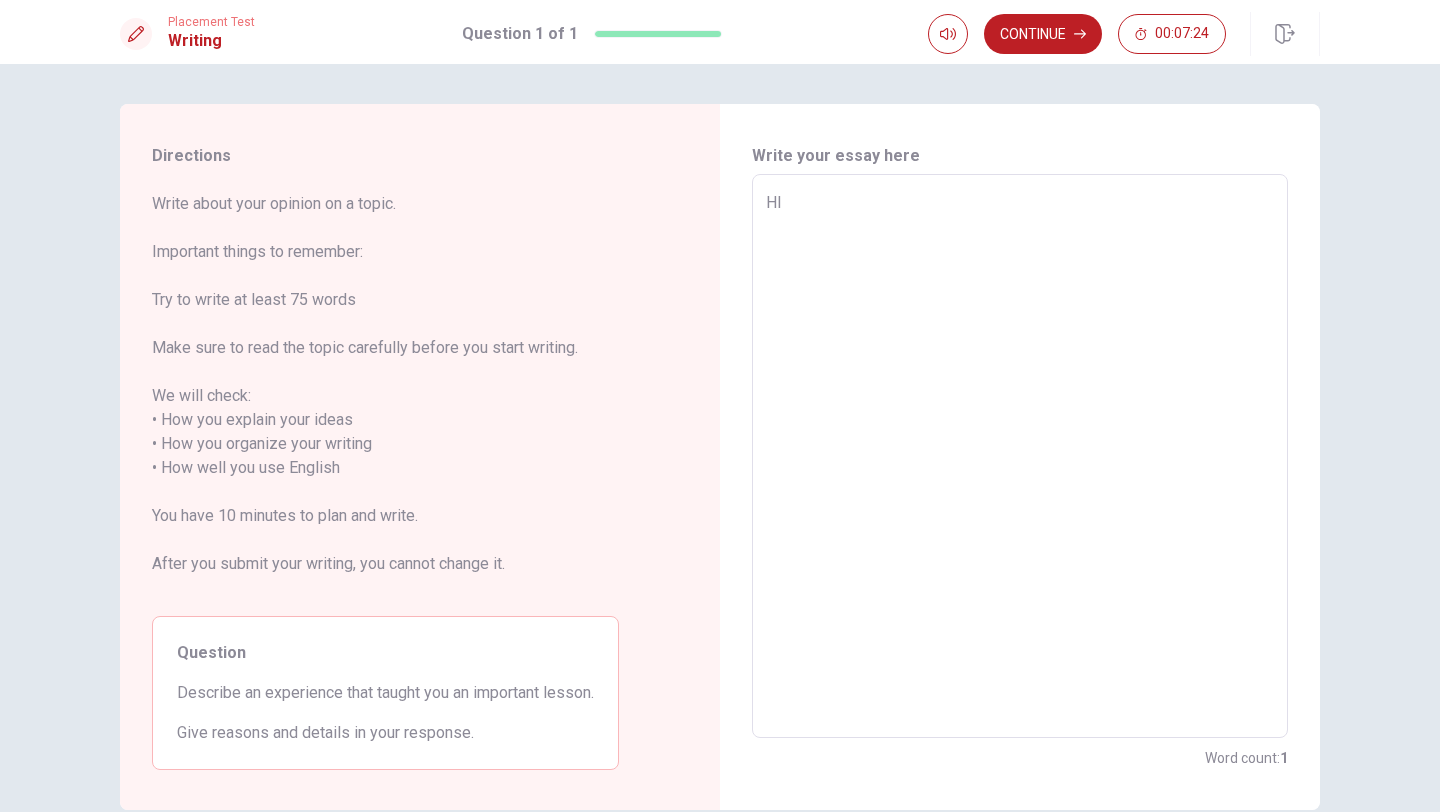 type on "HI" 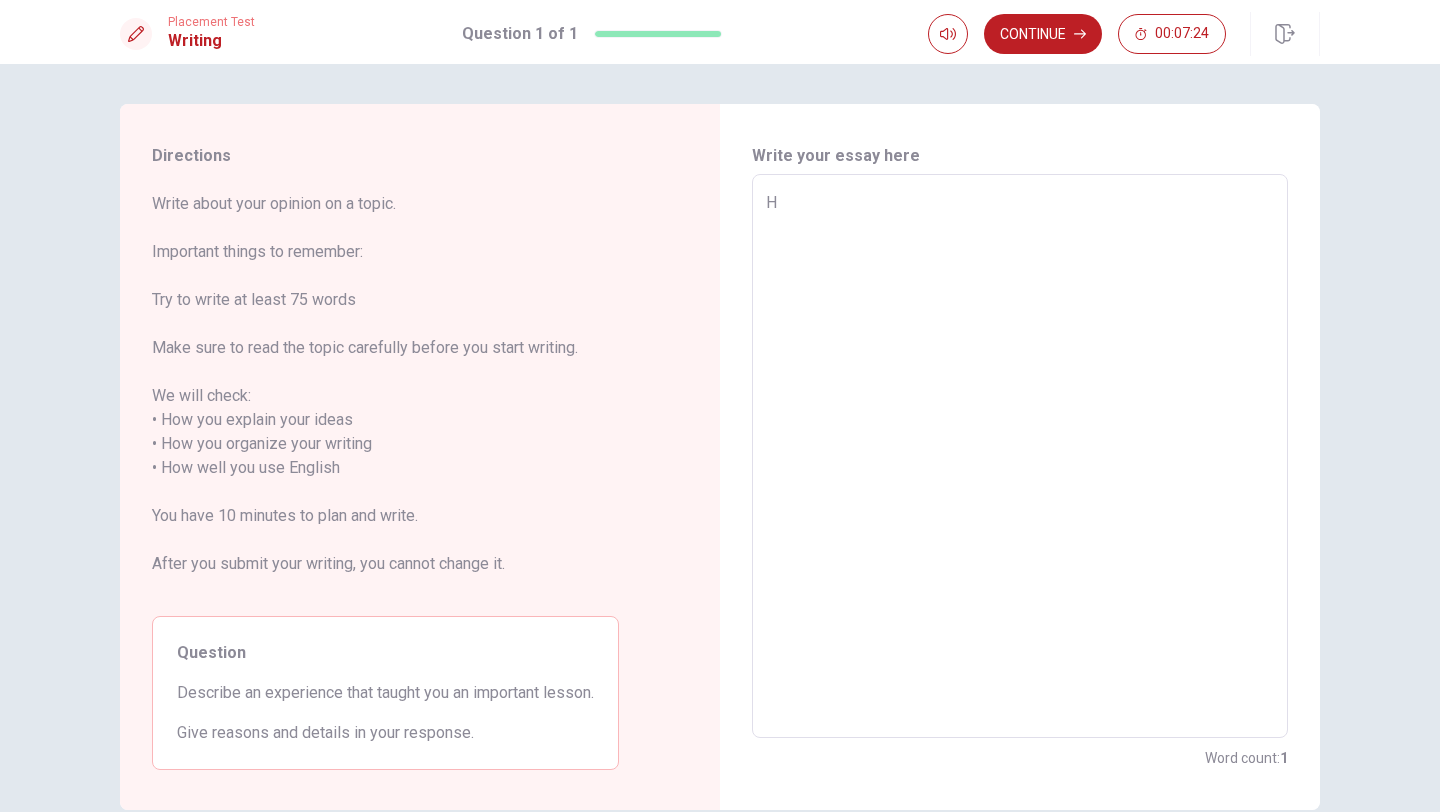 type on "x" 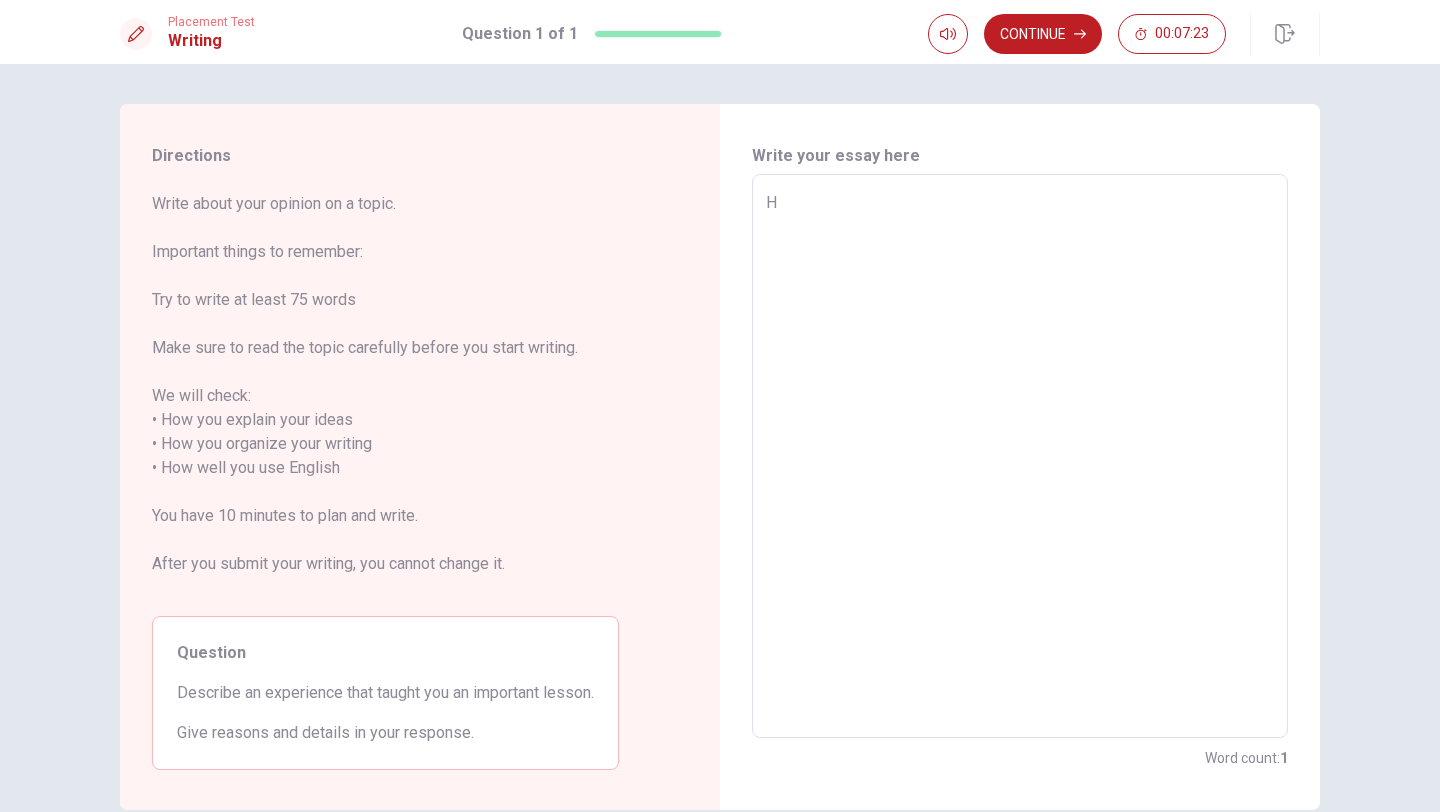 type on "HI" 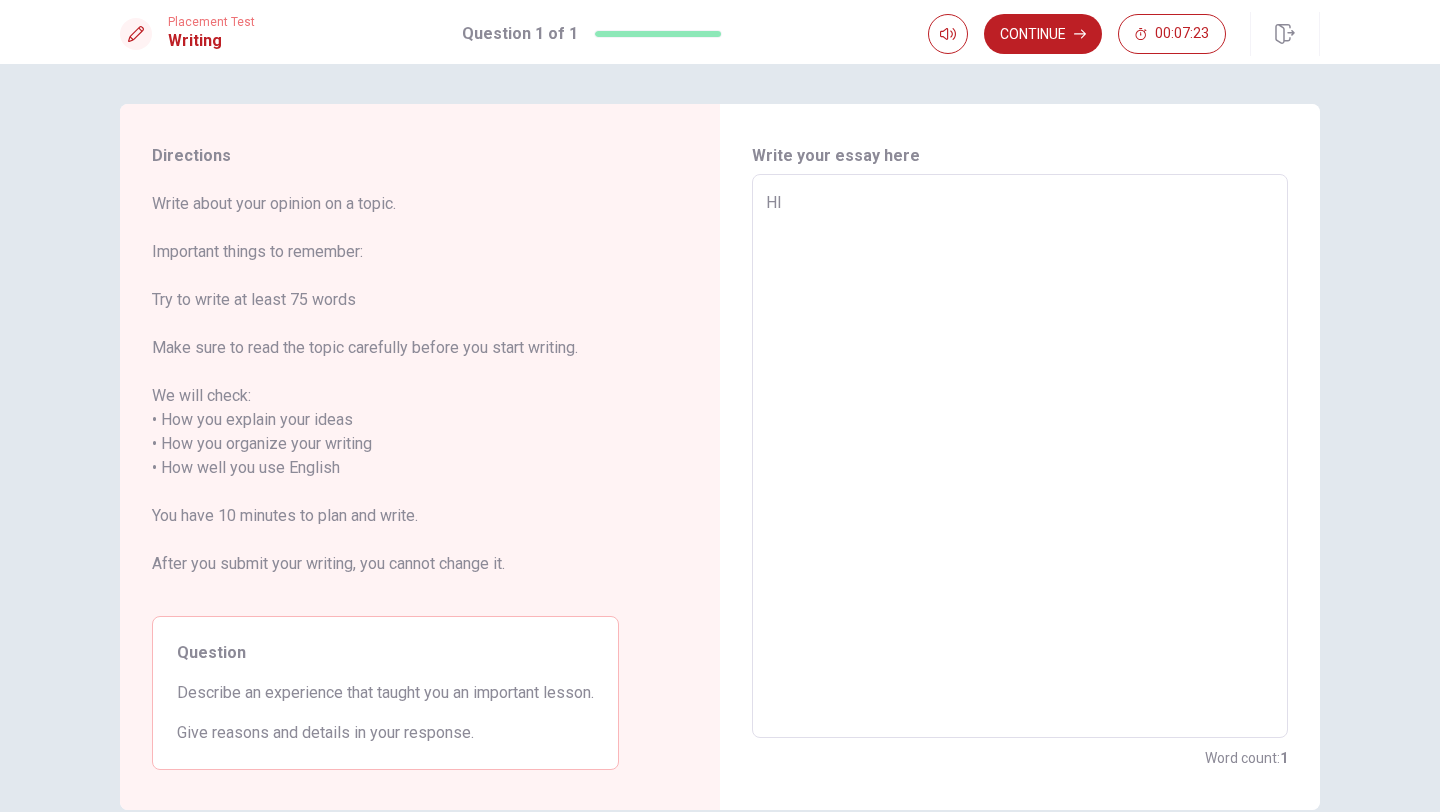 type on "x" 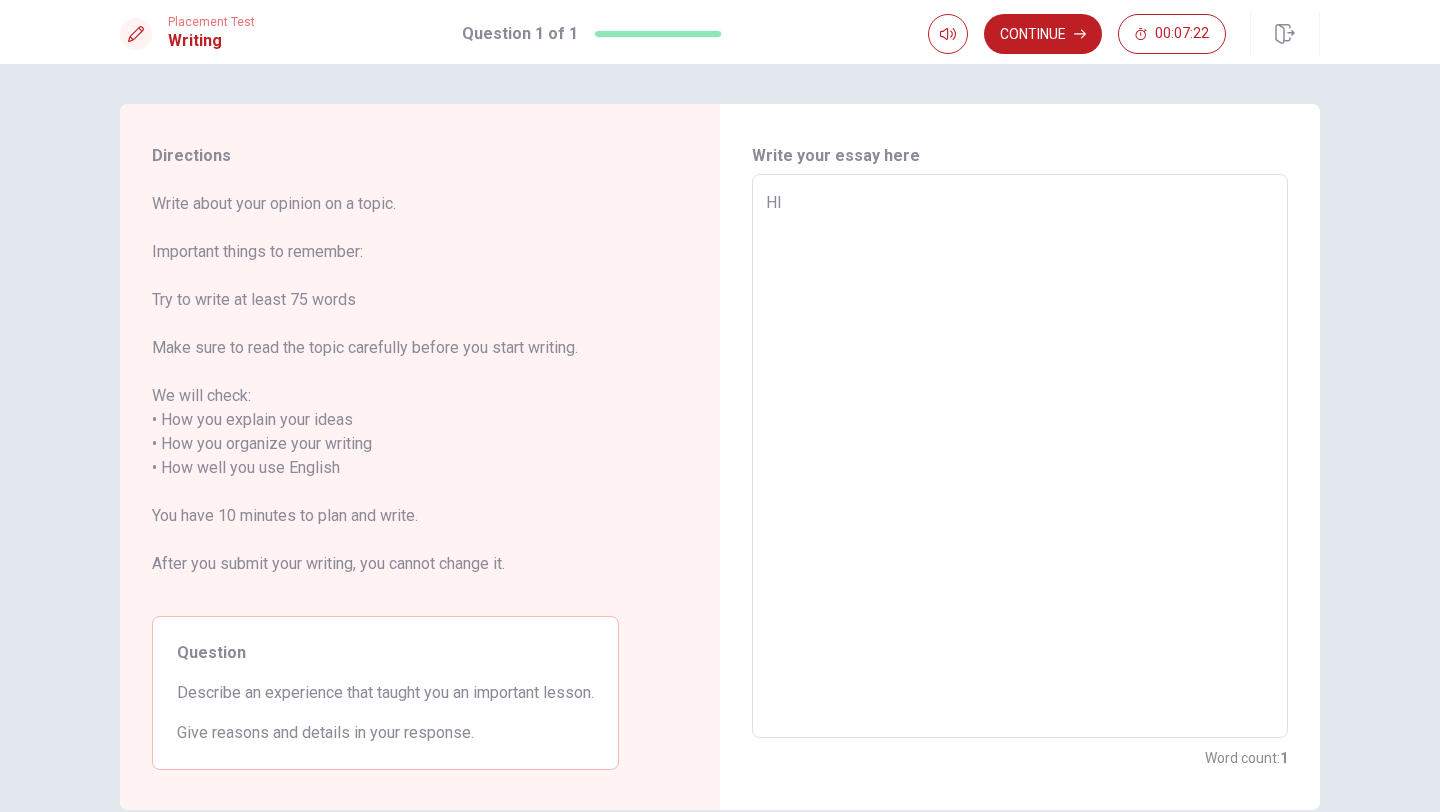 type on "HI m" 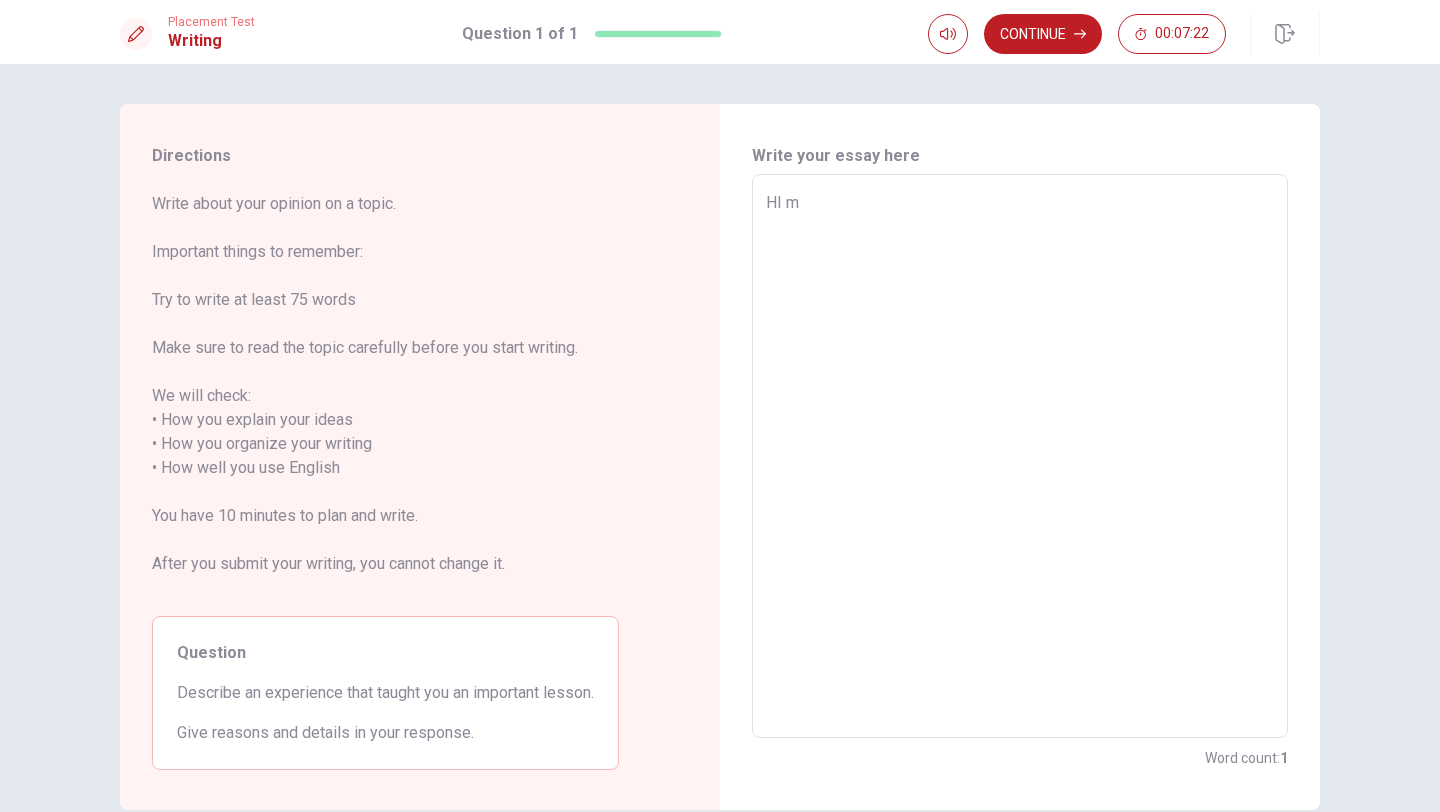 type on "x" 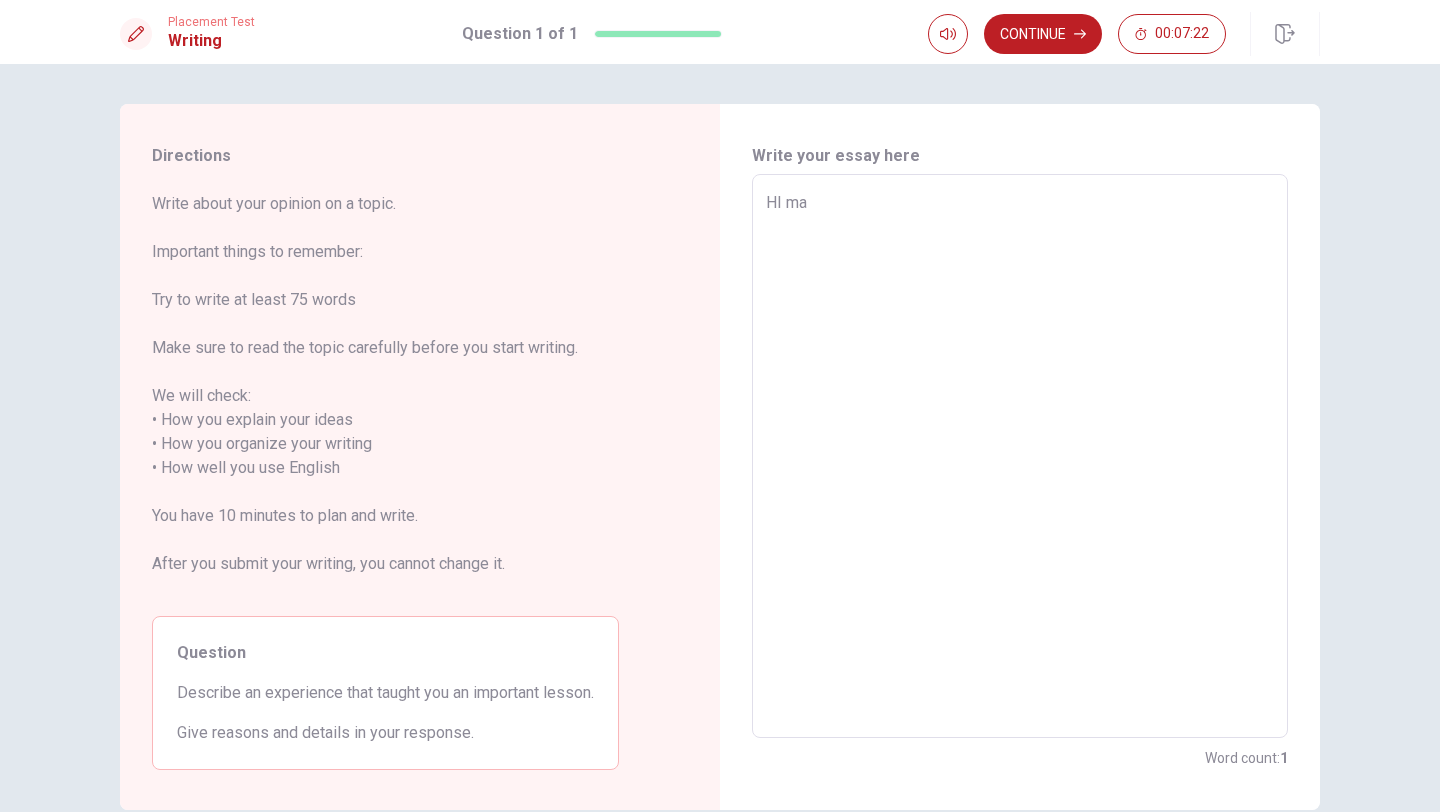 type on "x" 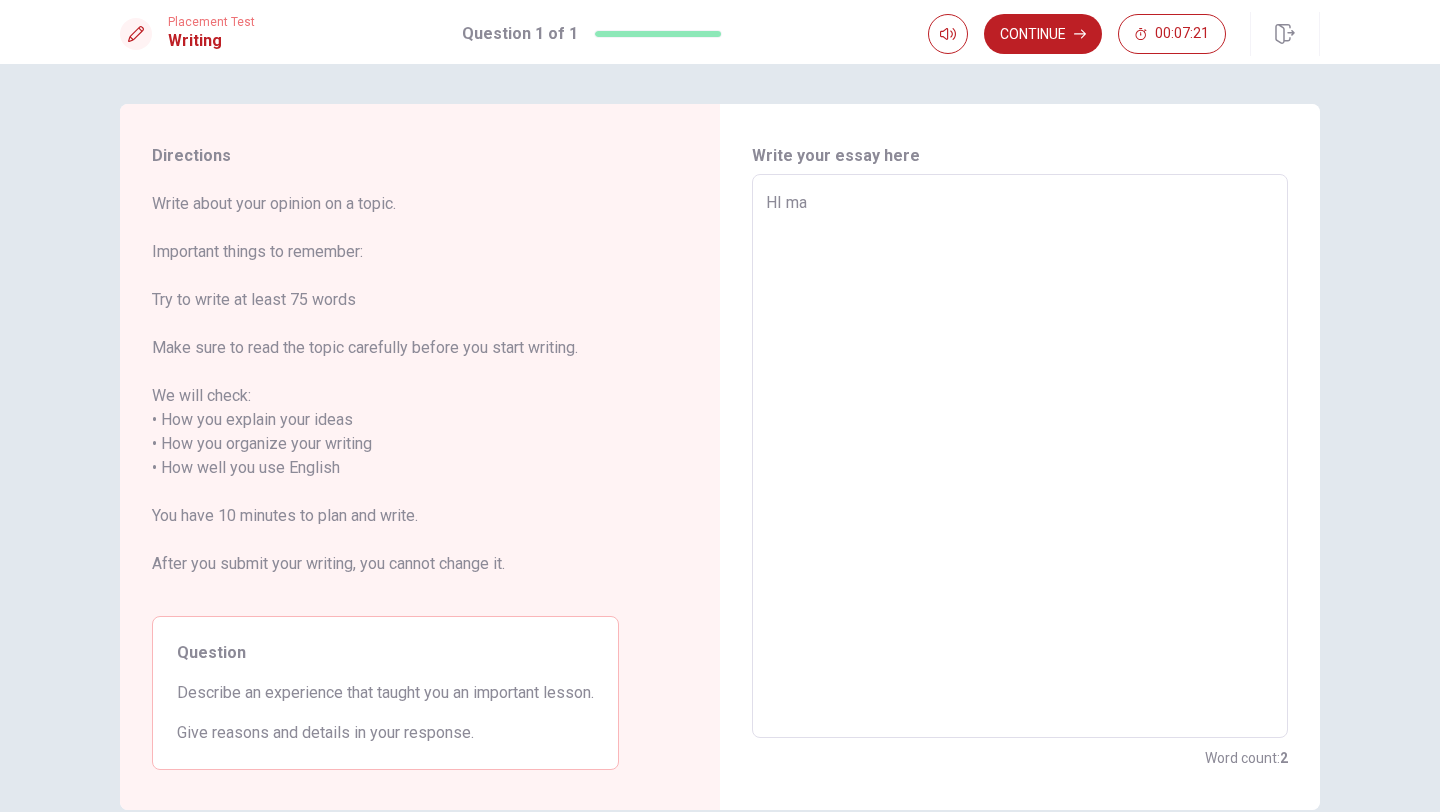 type on "HI man" 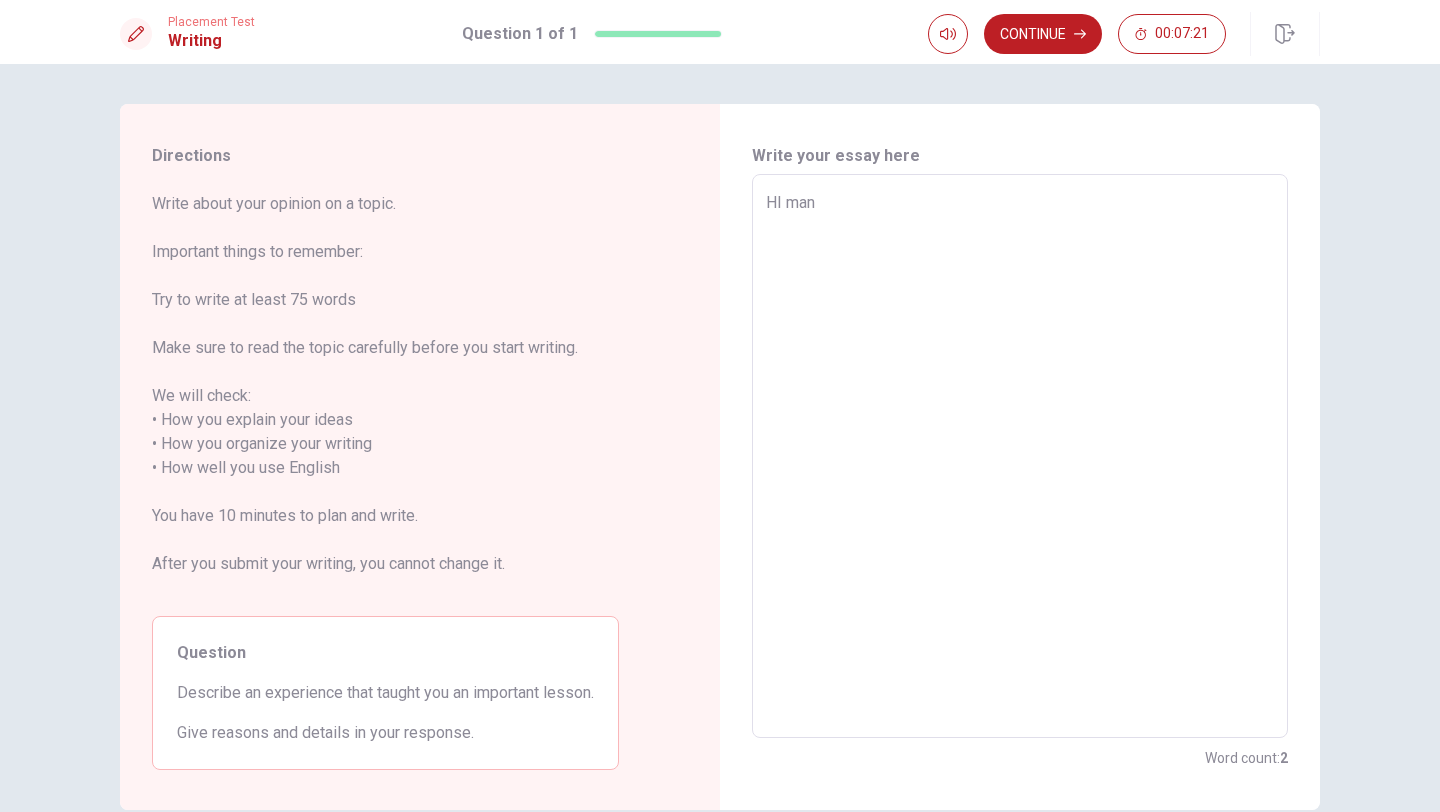 type on "x" 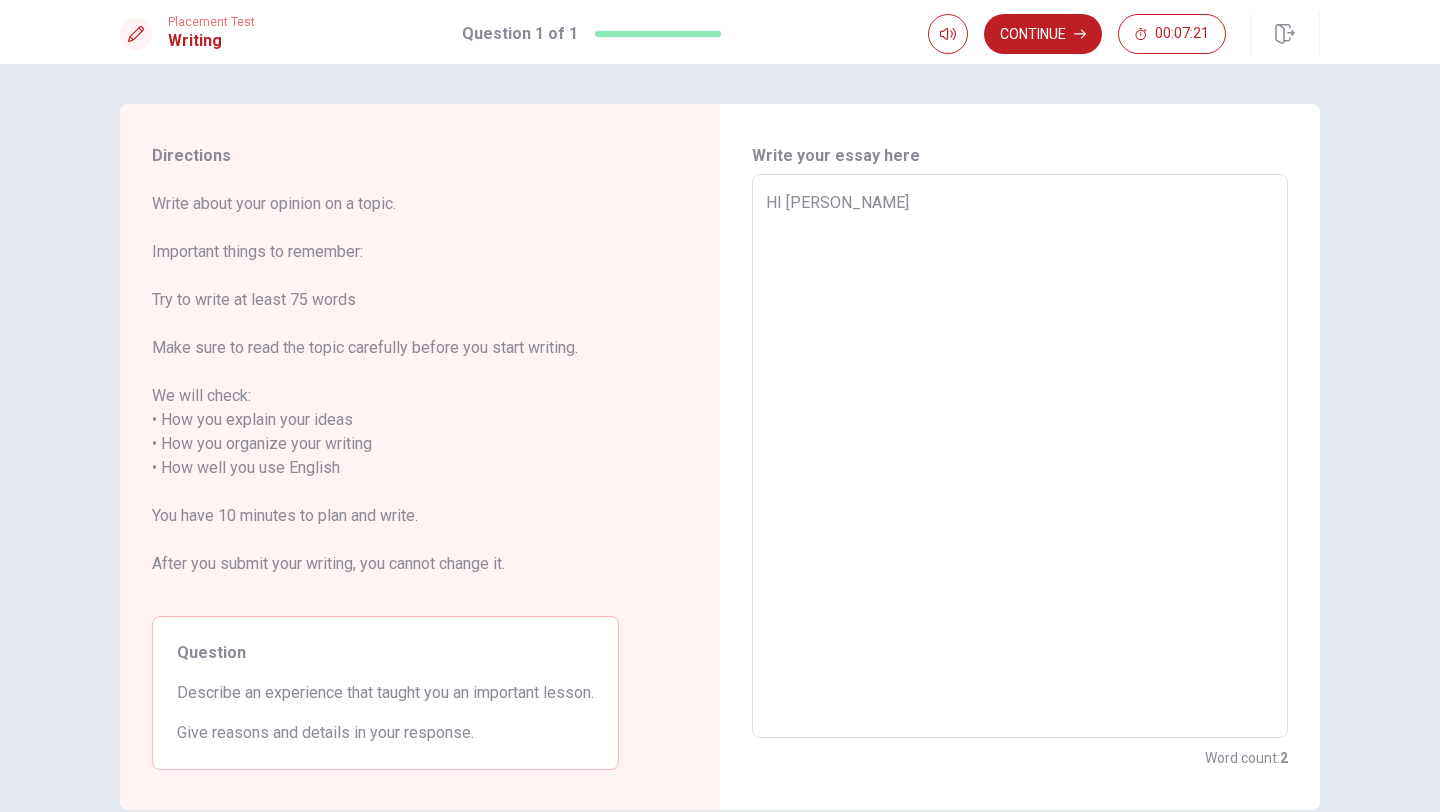type on "x" 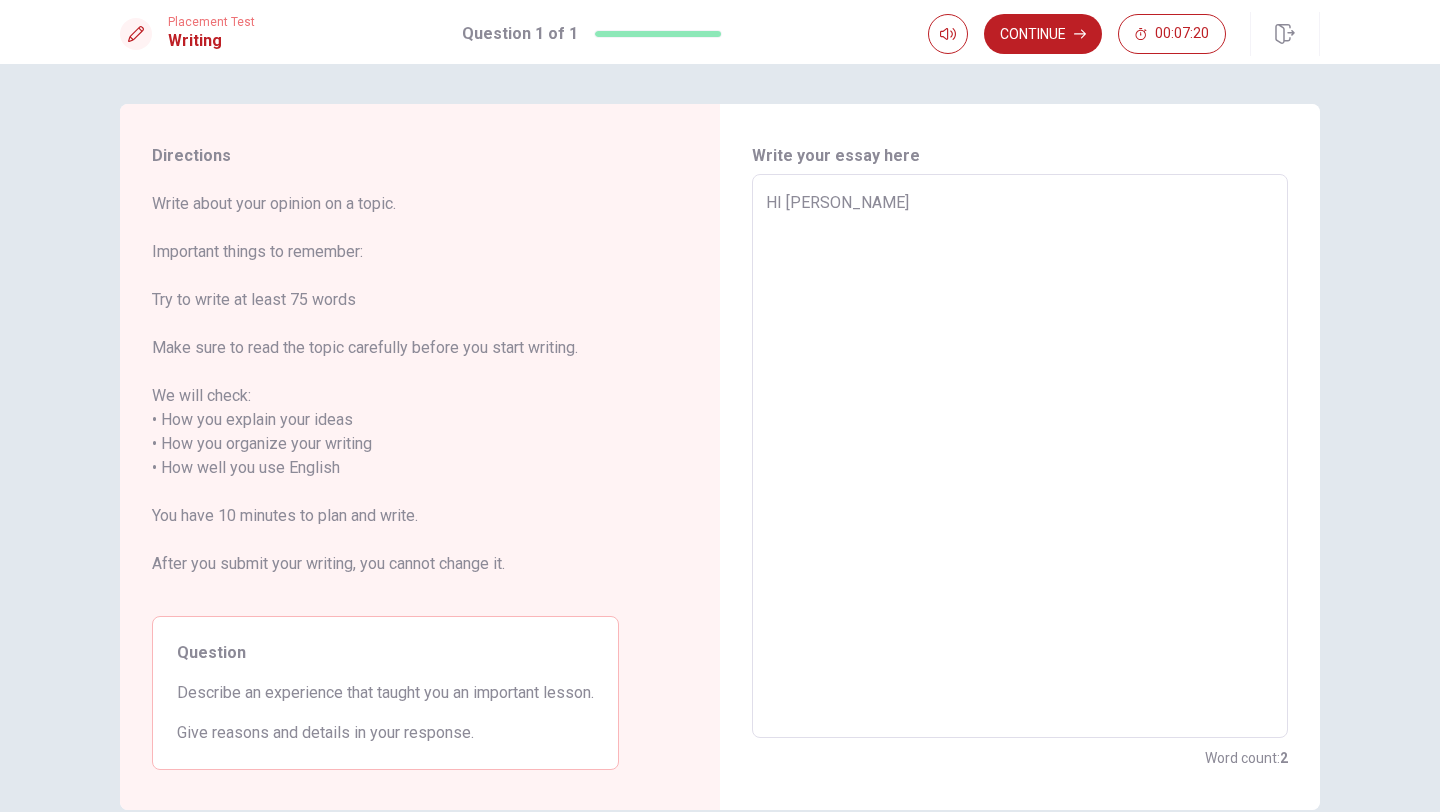 type on "x" 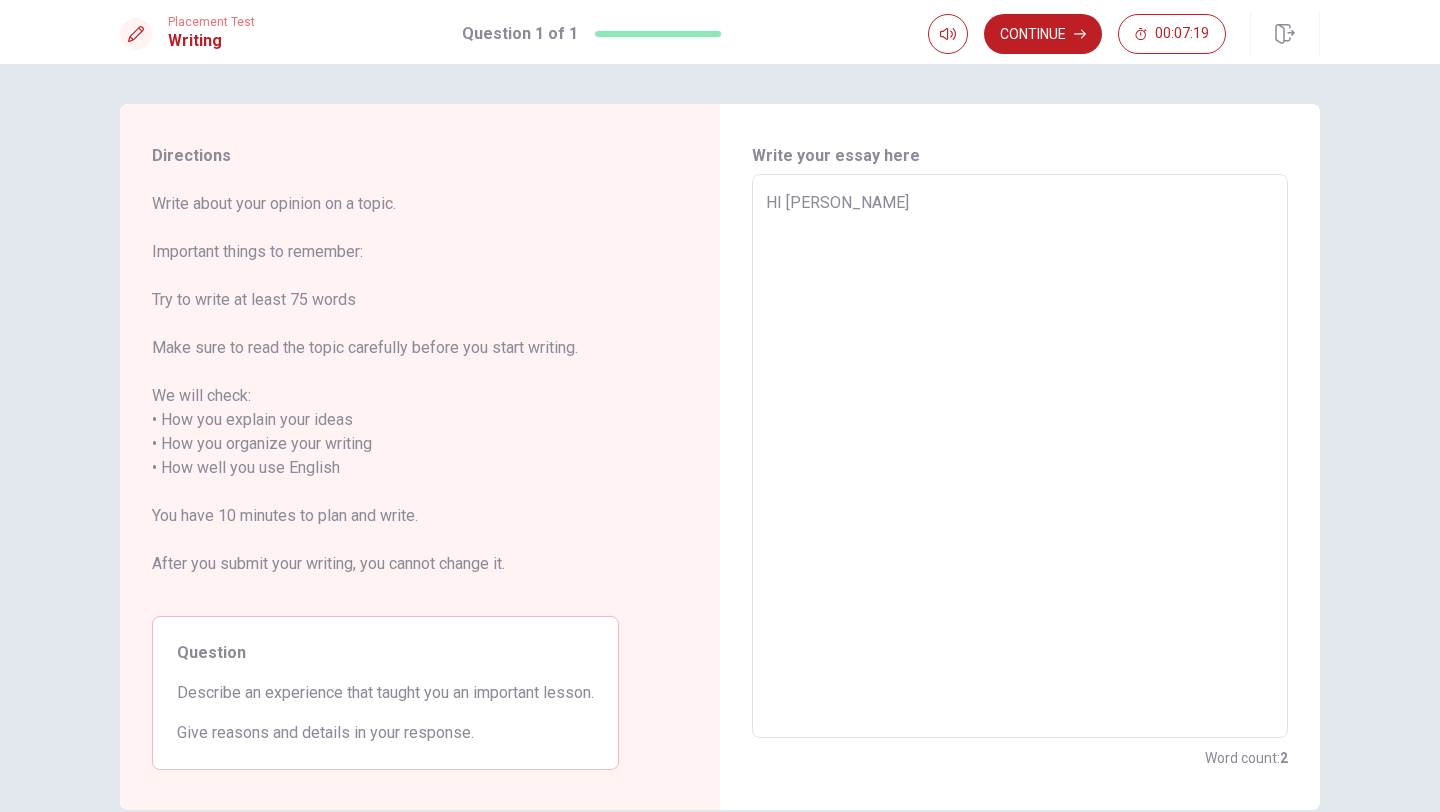 type on "HI [PERSON_NAME]" 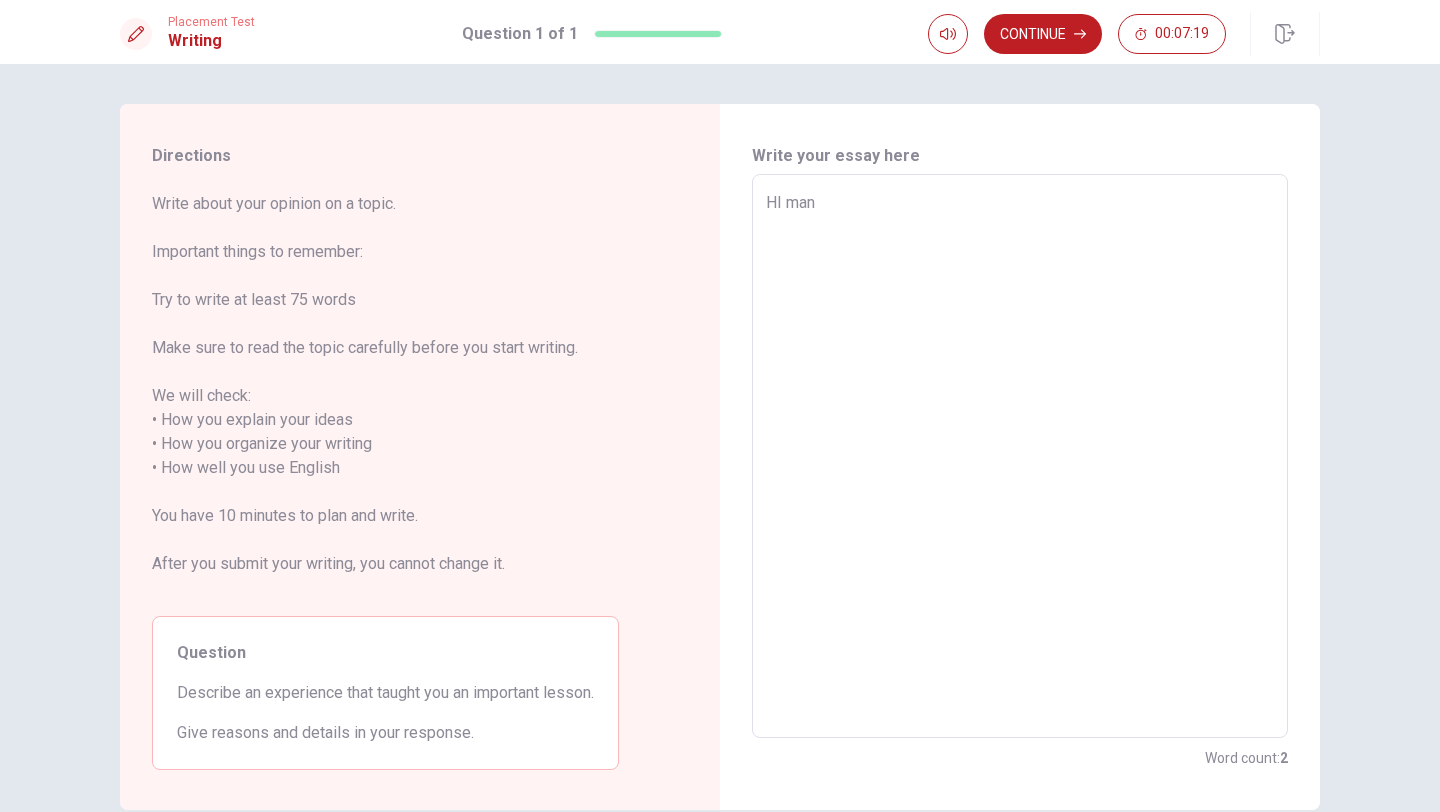 type on "x" 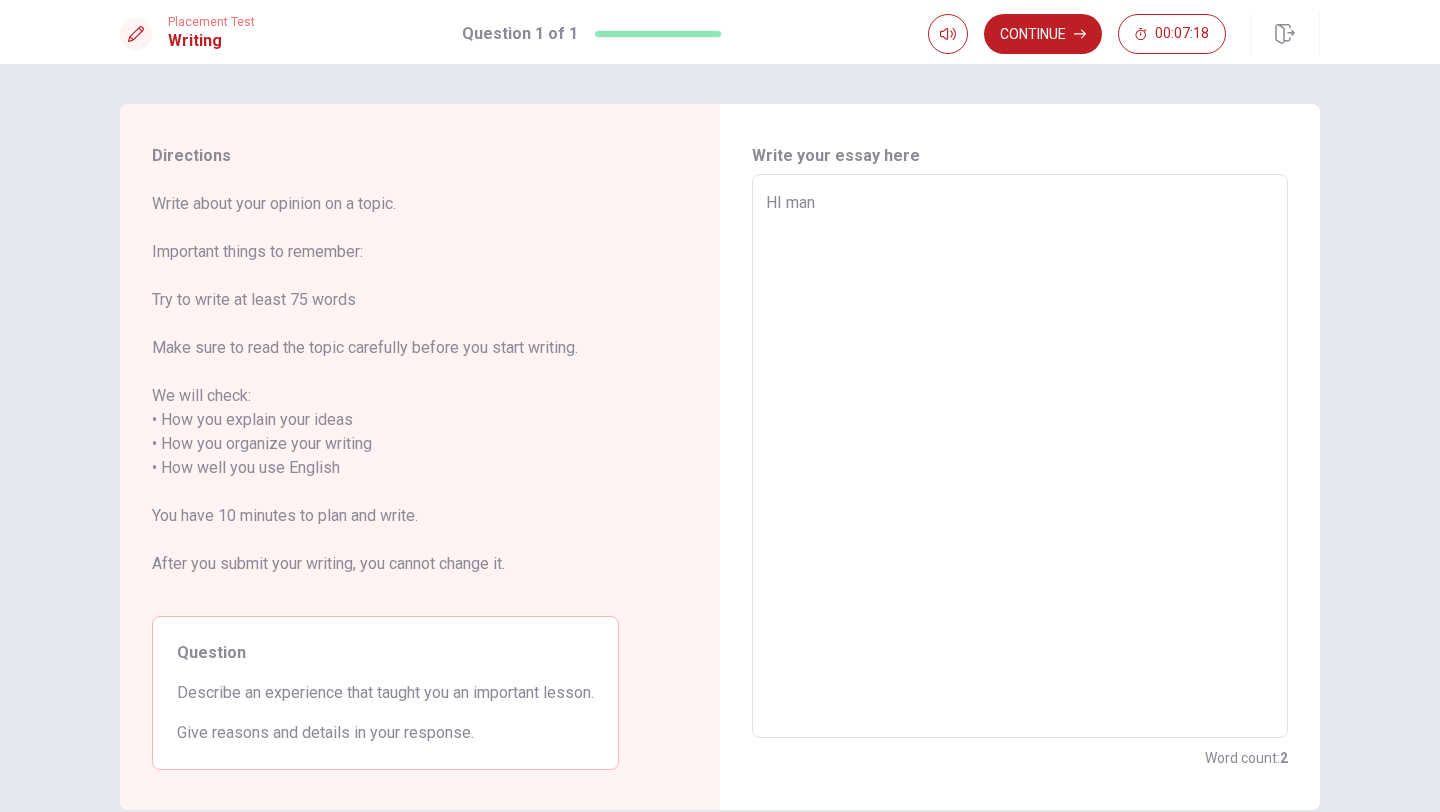 type on "HI ma" 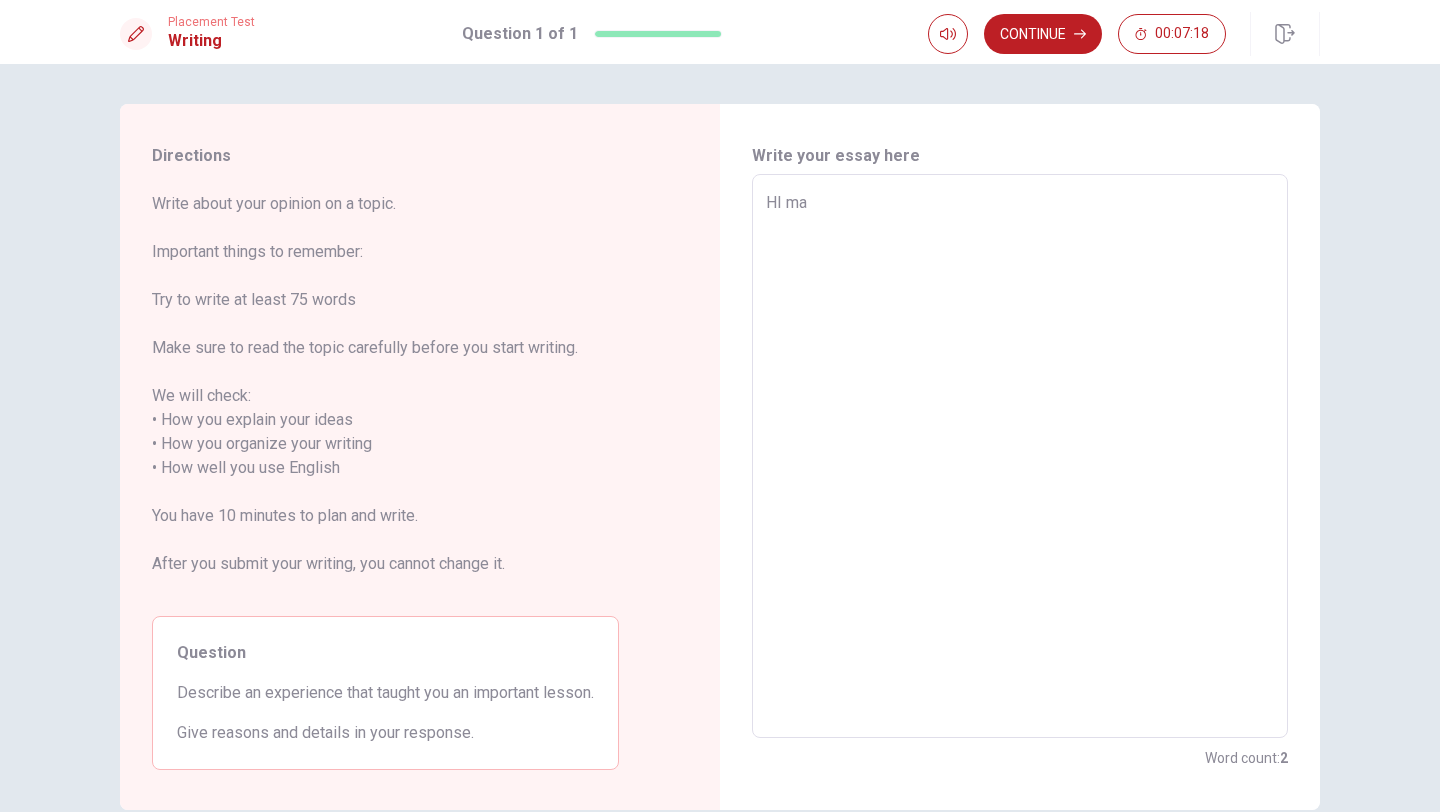 type on "x" 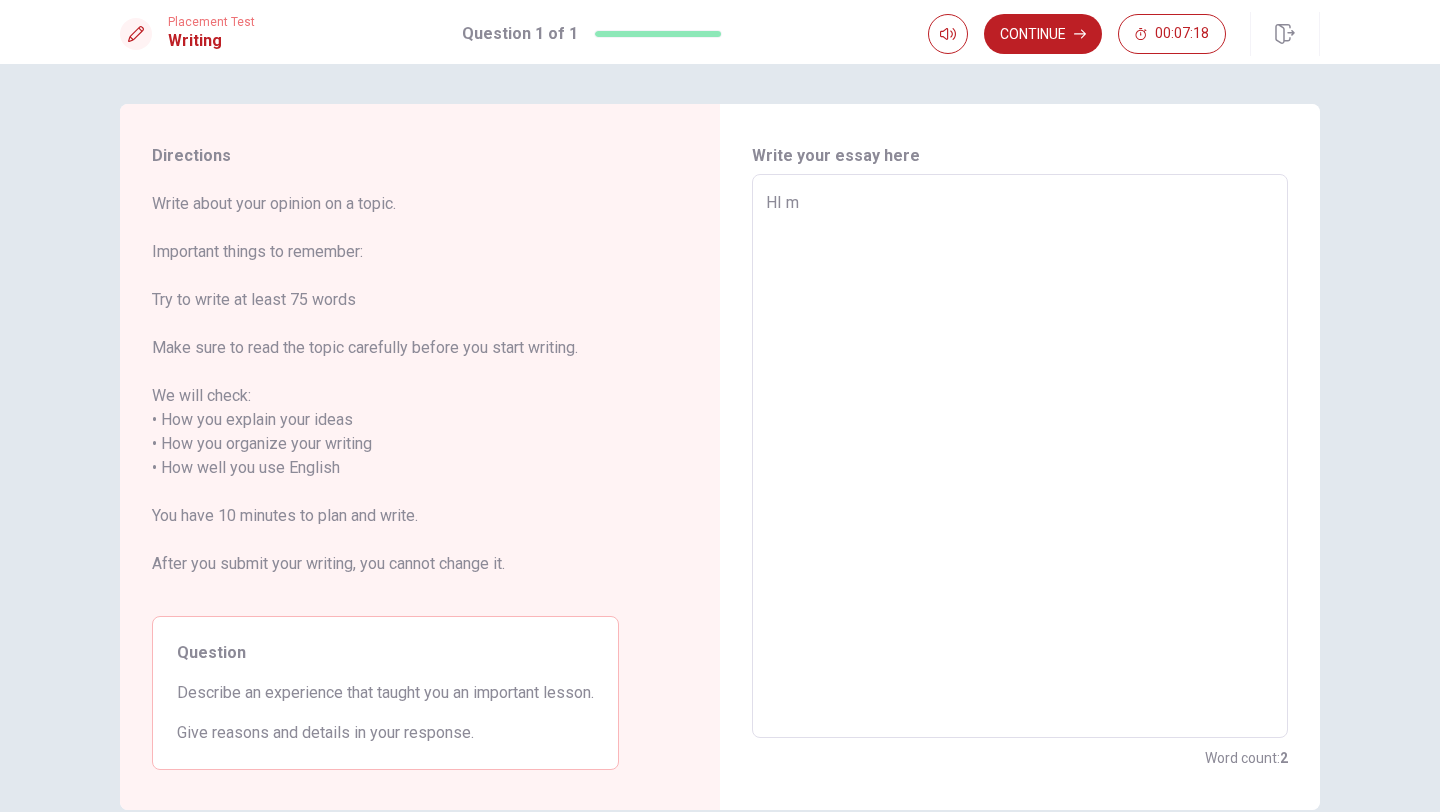 type on "x" 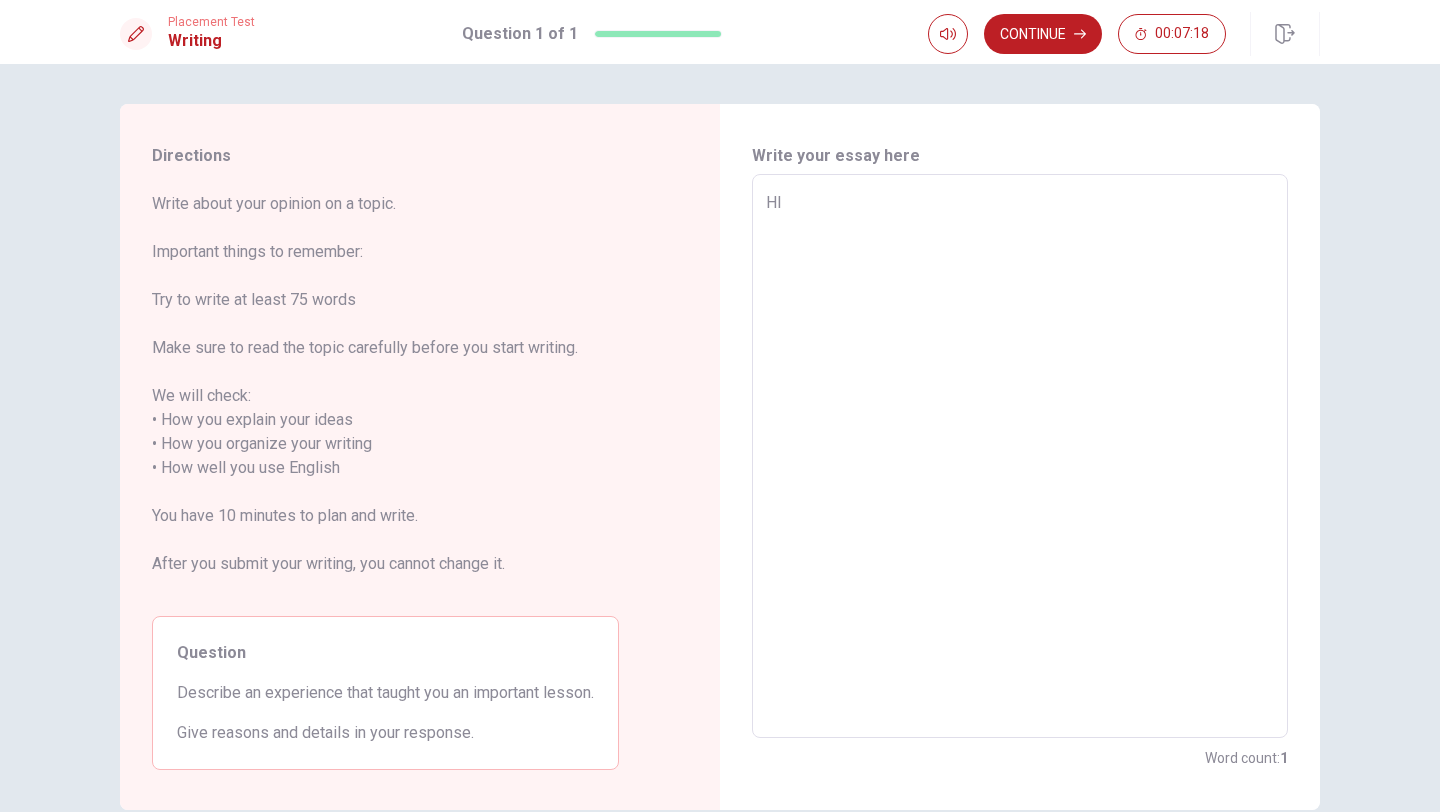 type on "x" 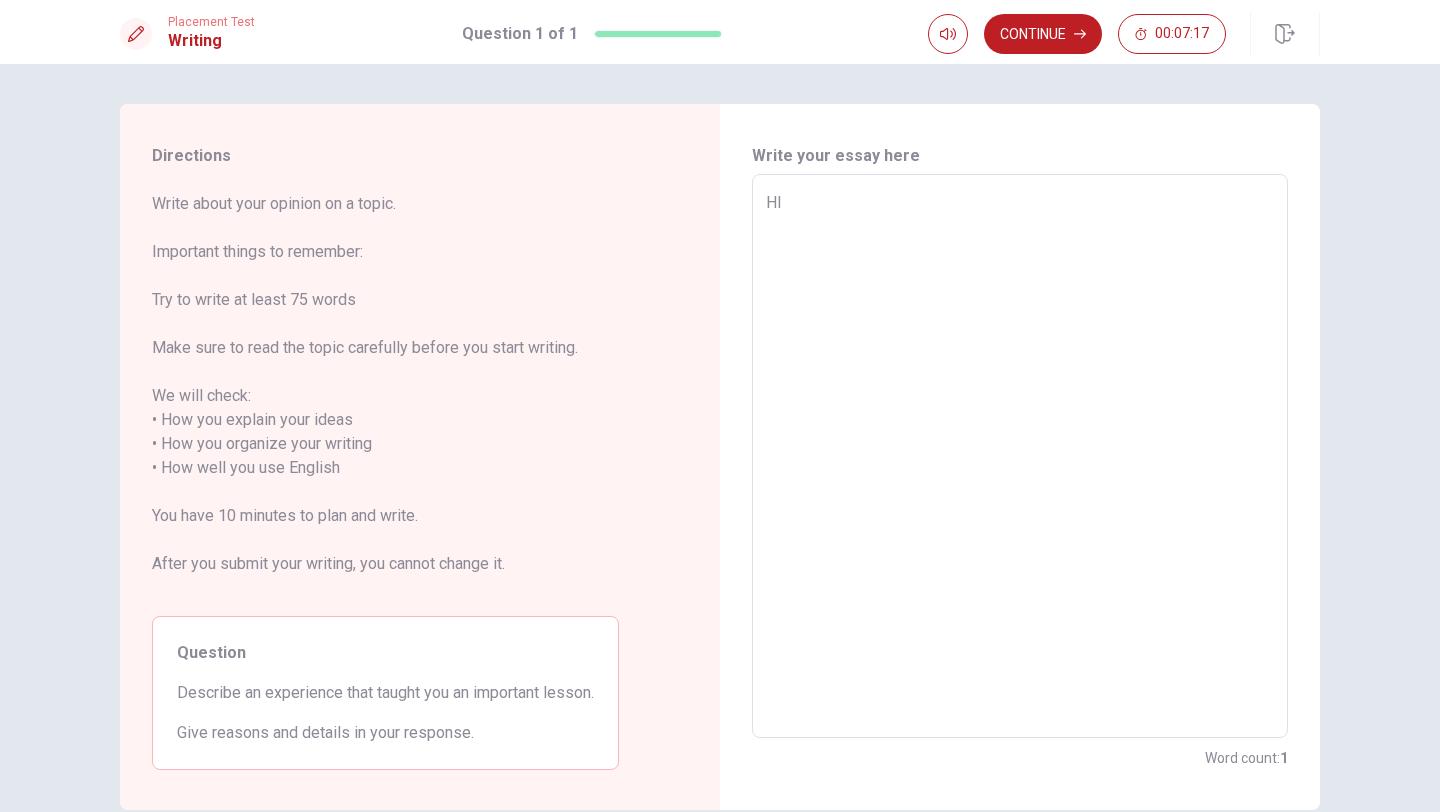 type on "HI n" 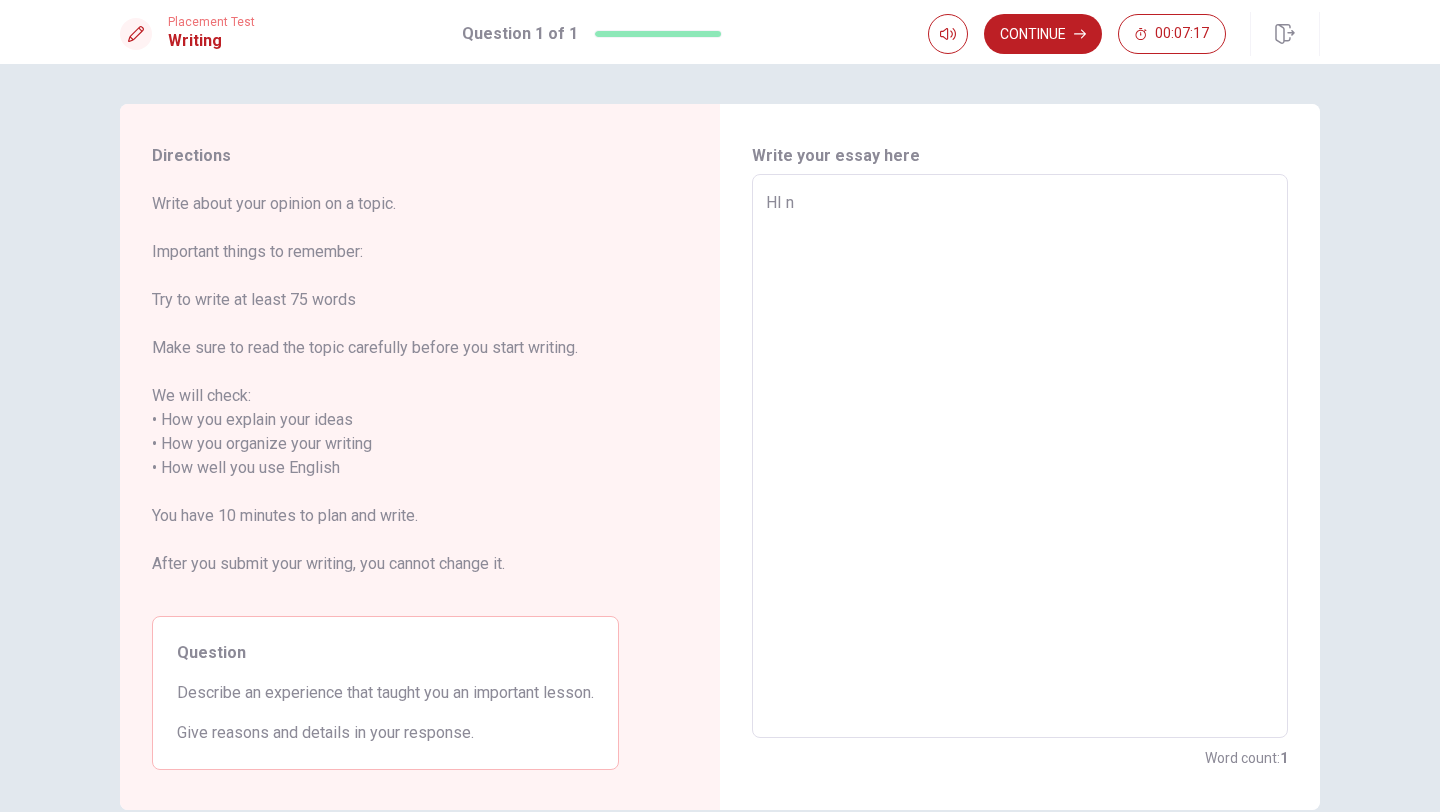 type on "x" 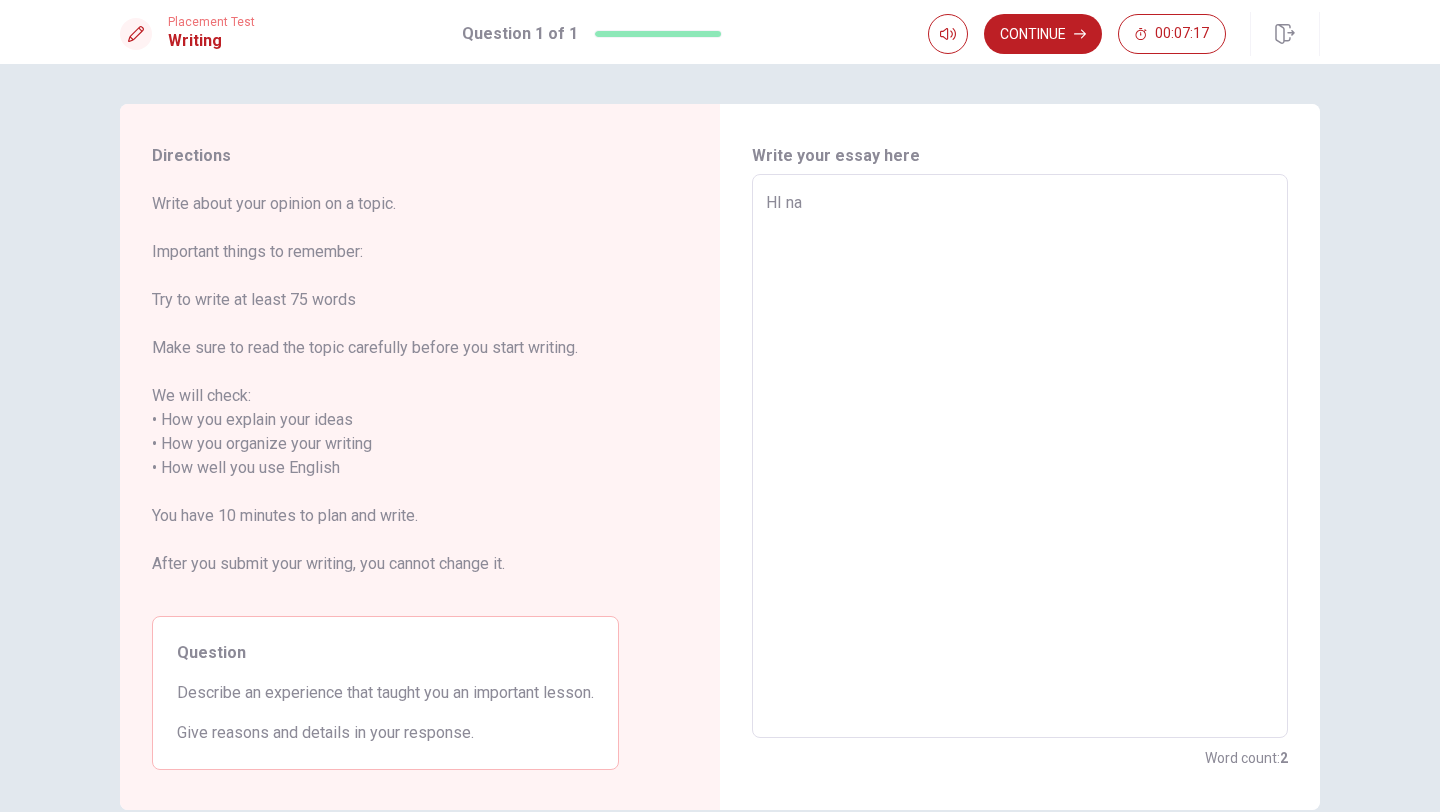 type on "x" 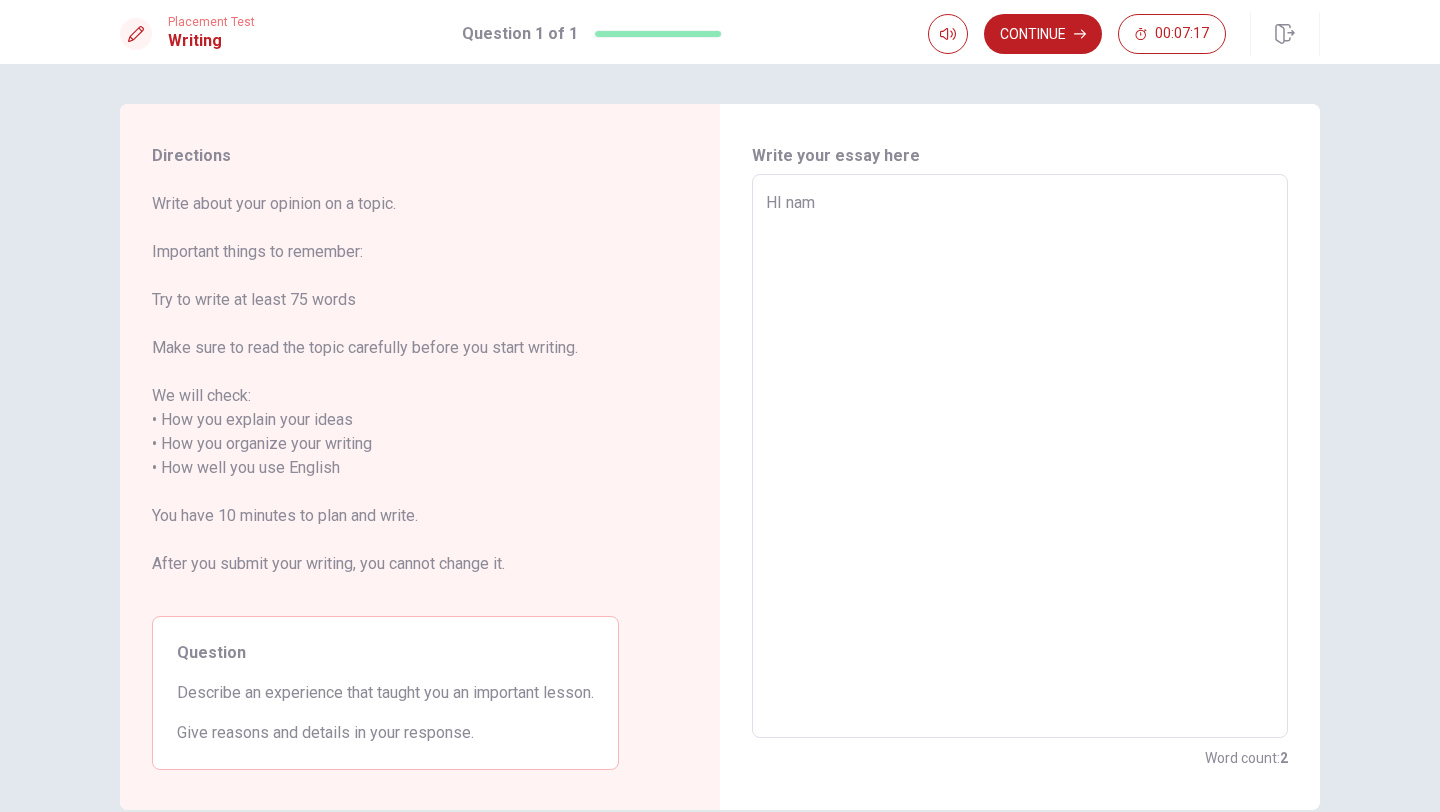 type on "x" 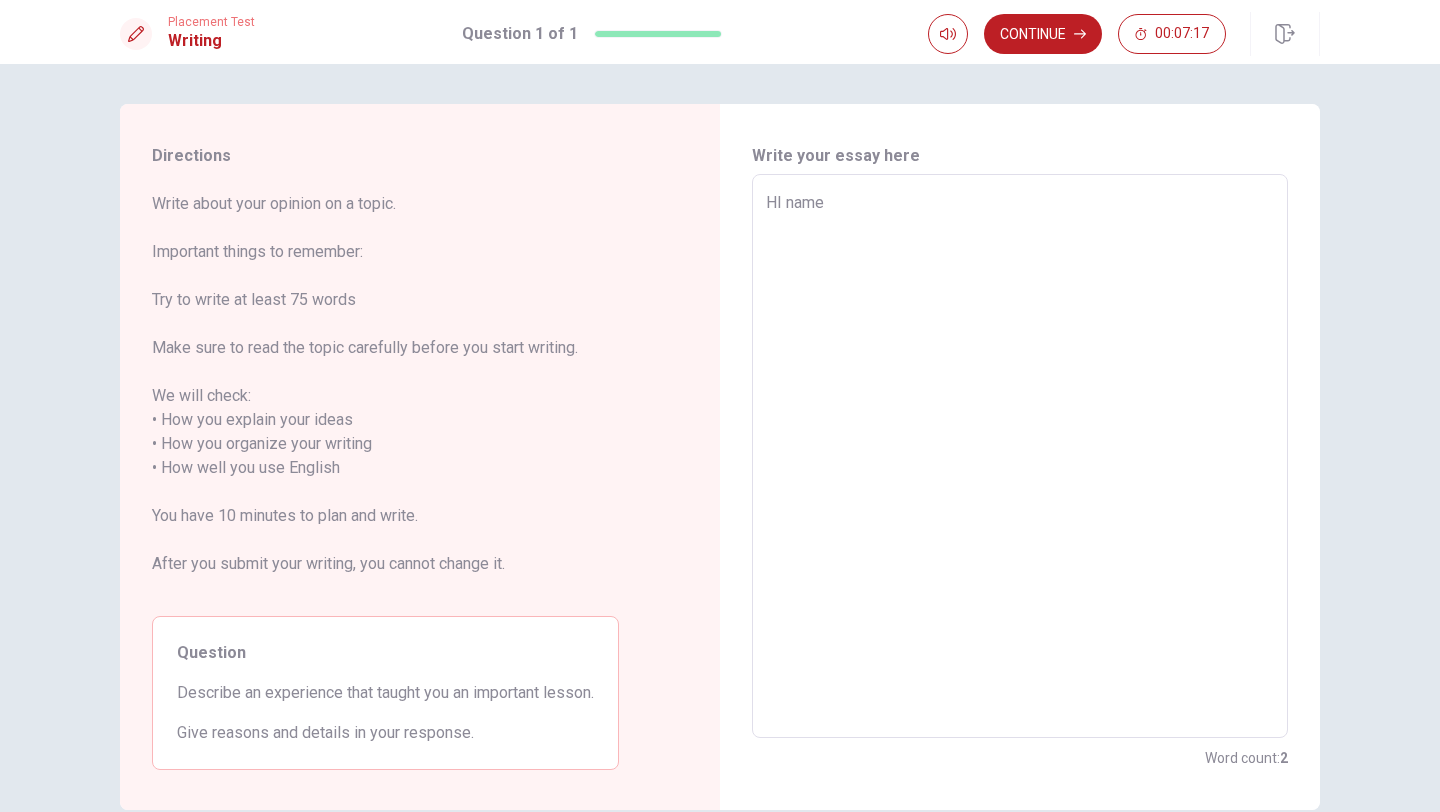 type on "x" 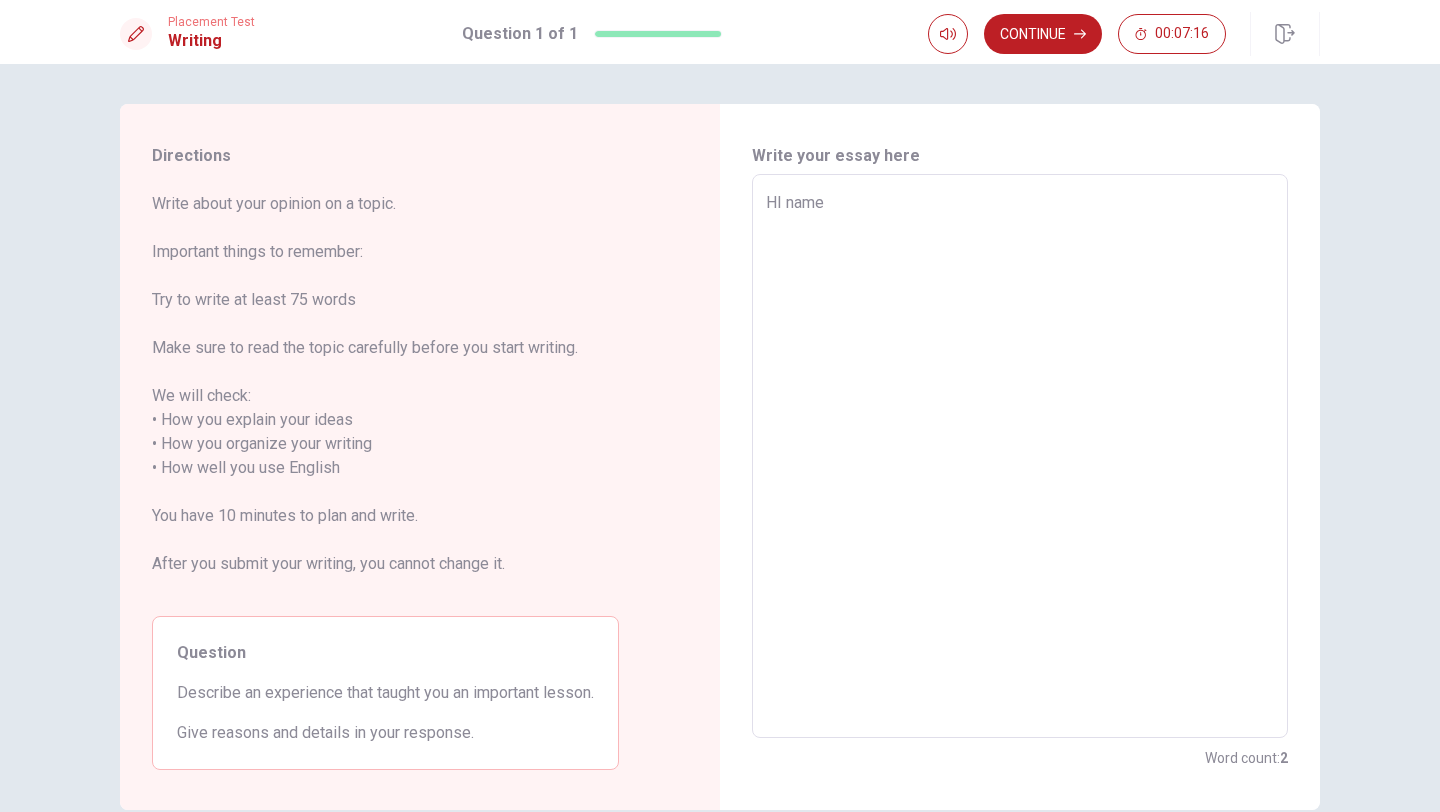 type on "HI name i" 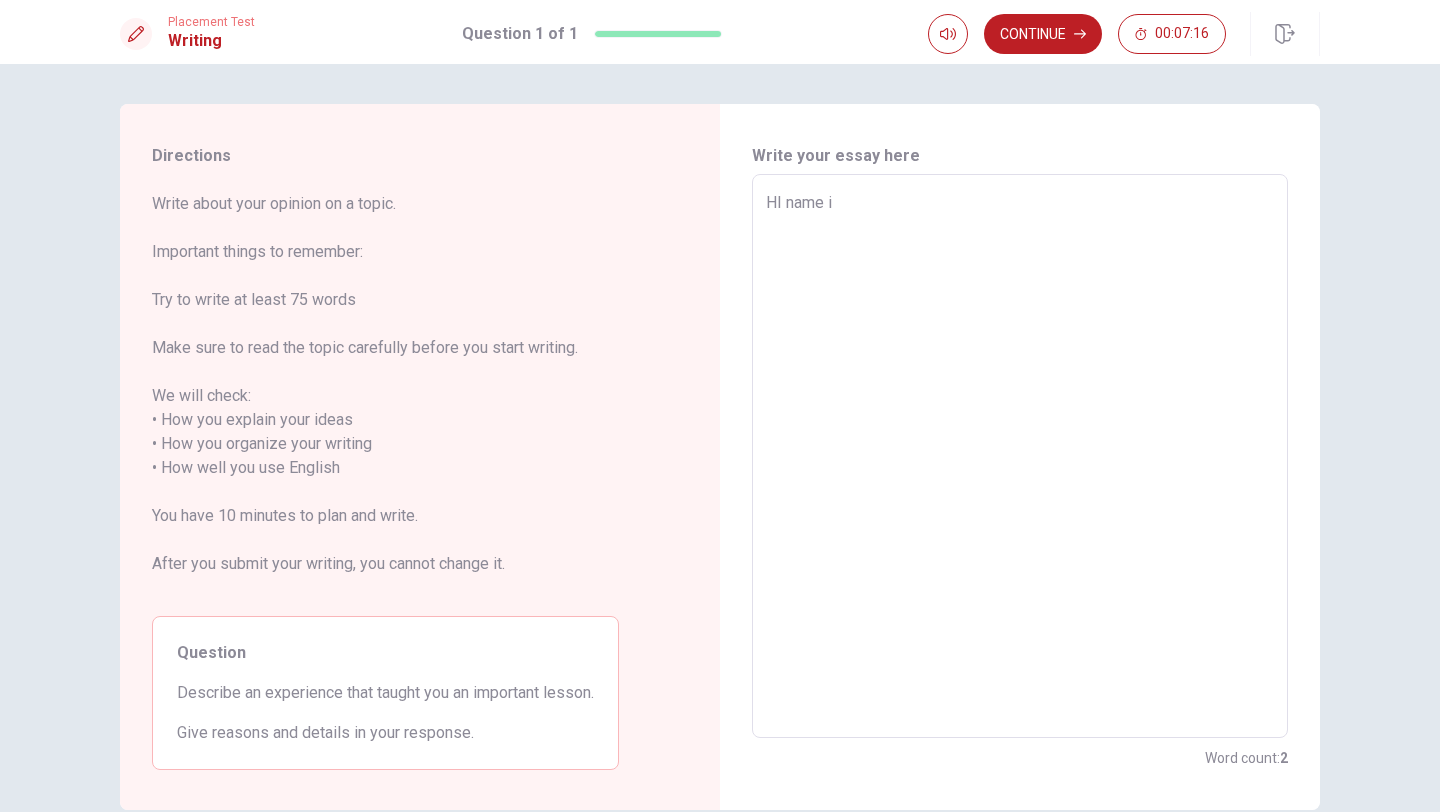 type on "x" 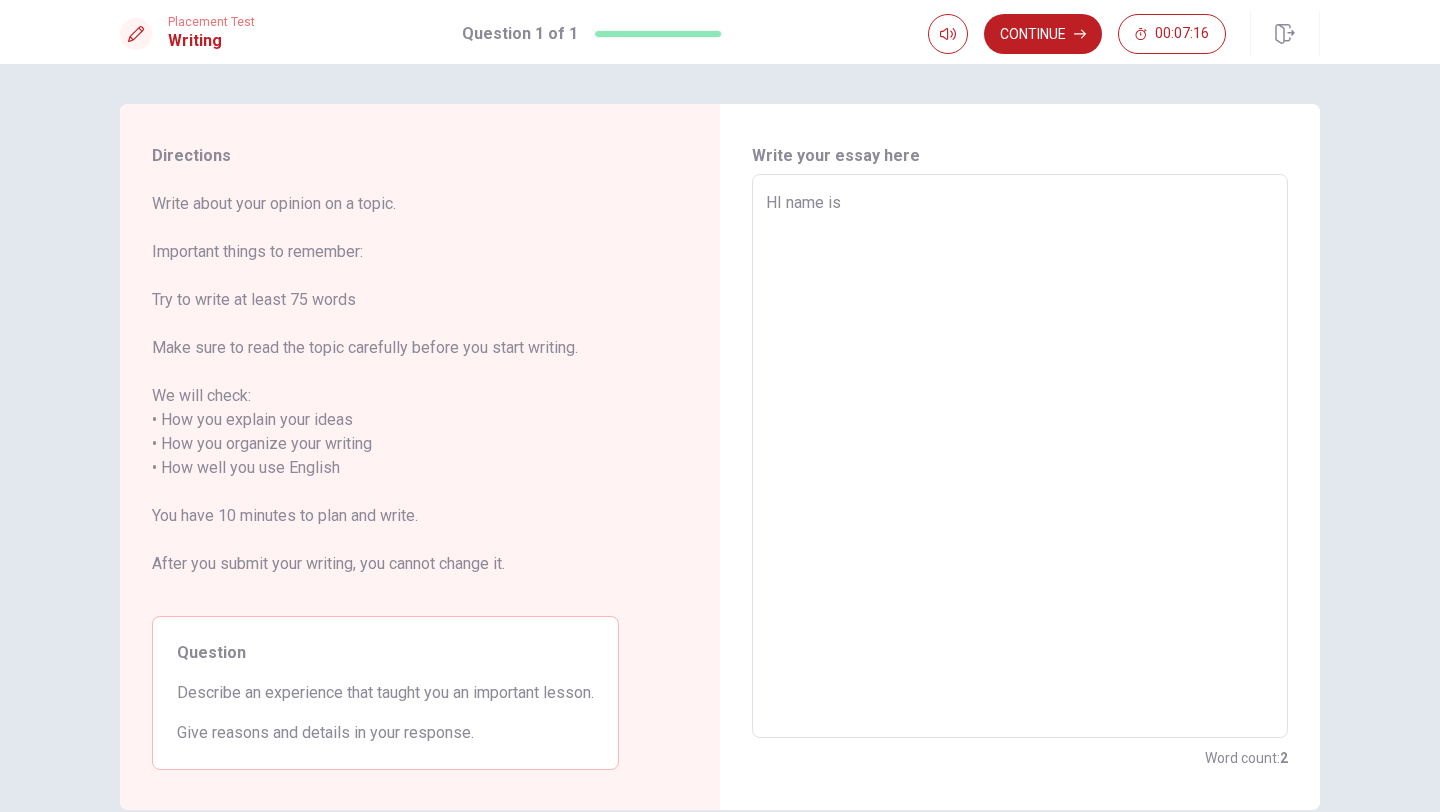 type on "x" 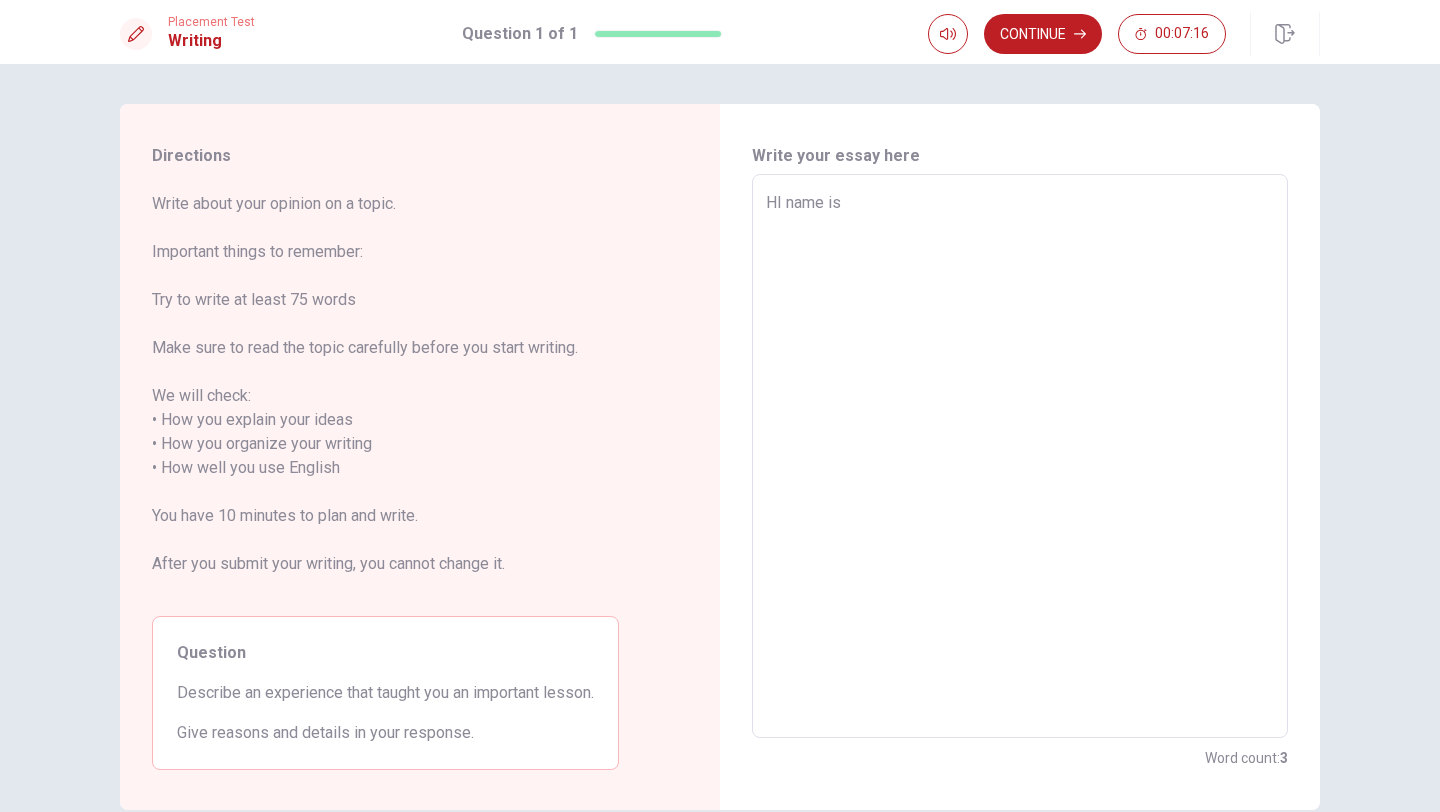 type on "HI name is" 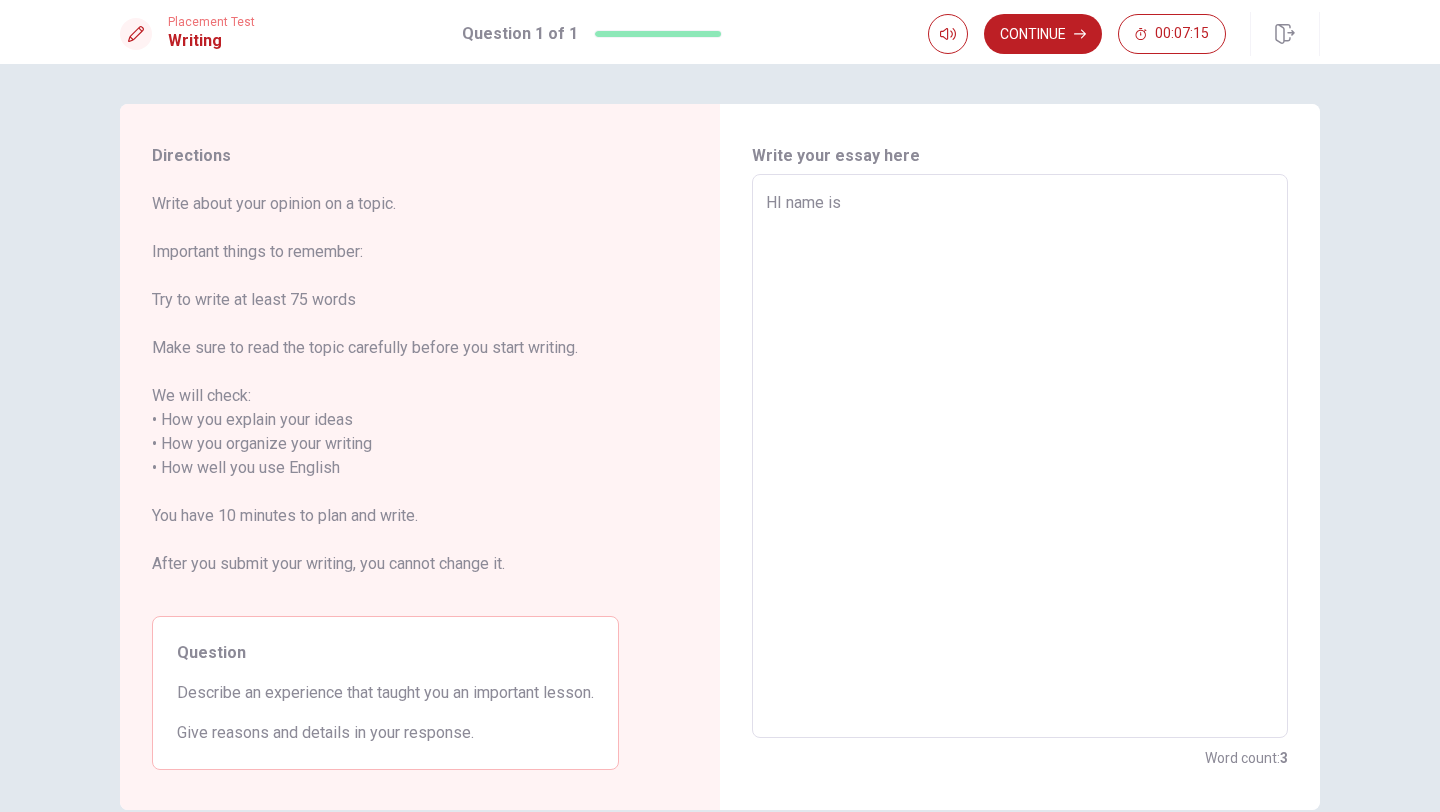 type on "HI name is A" 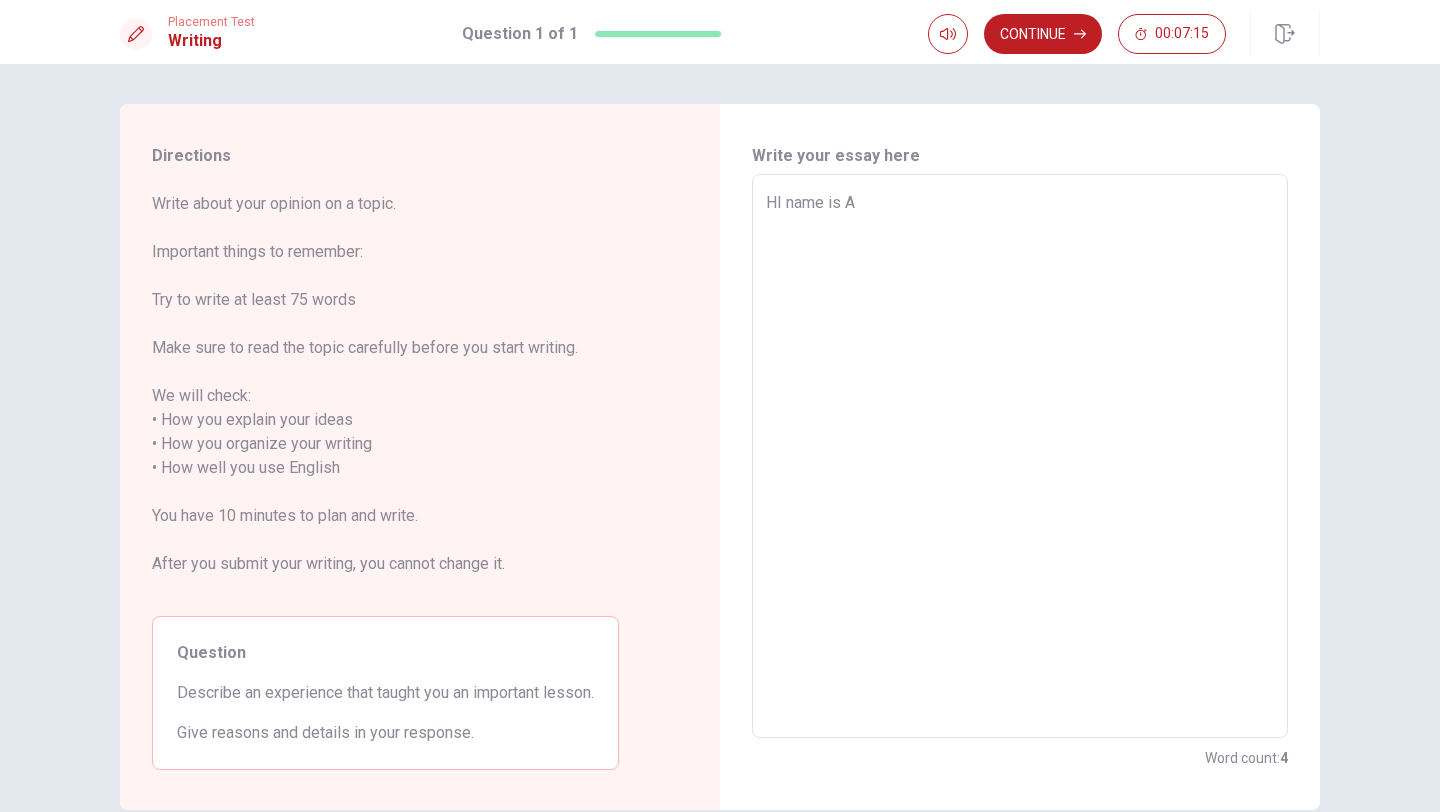 type on "x" 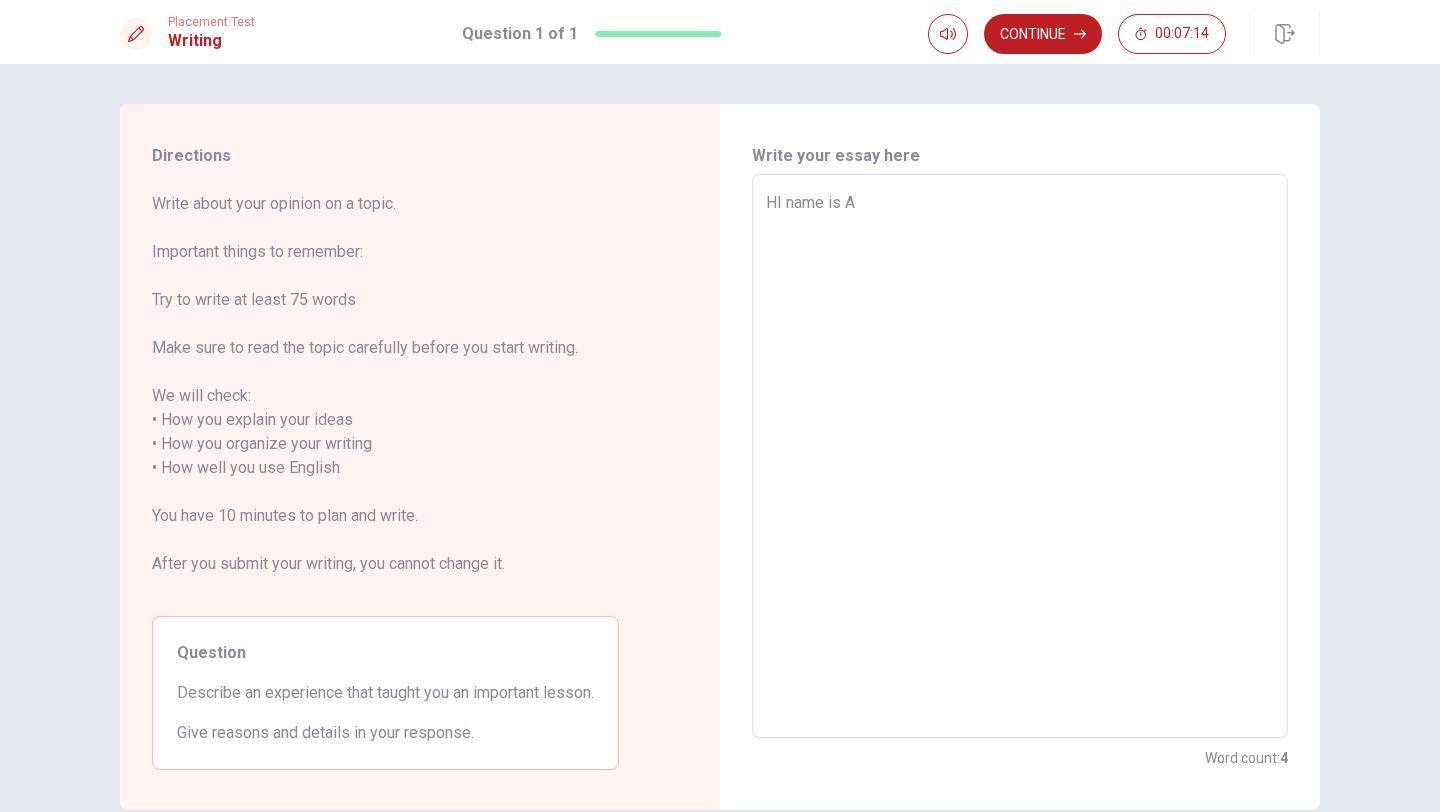 type on "HI name is [PERSON_NAME]" 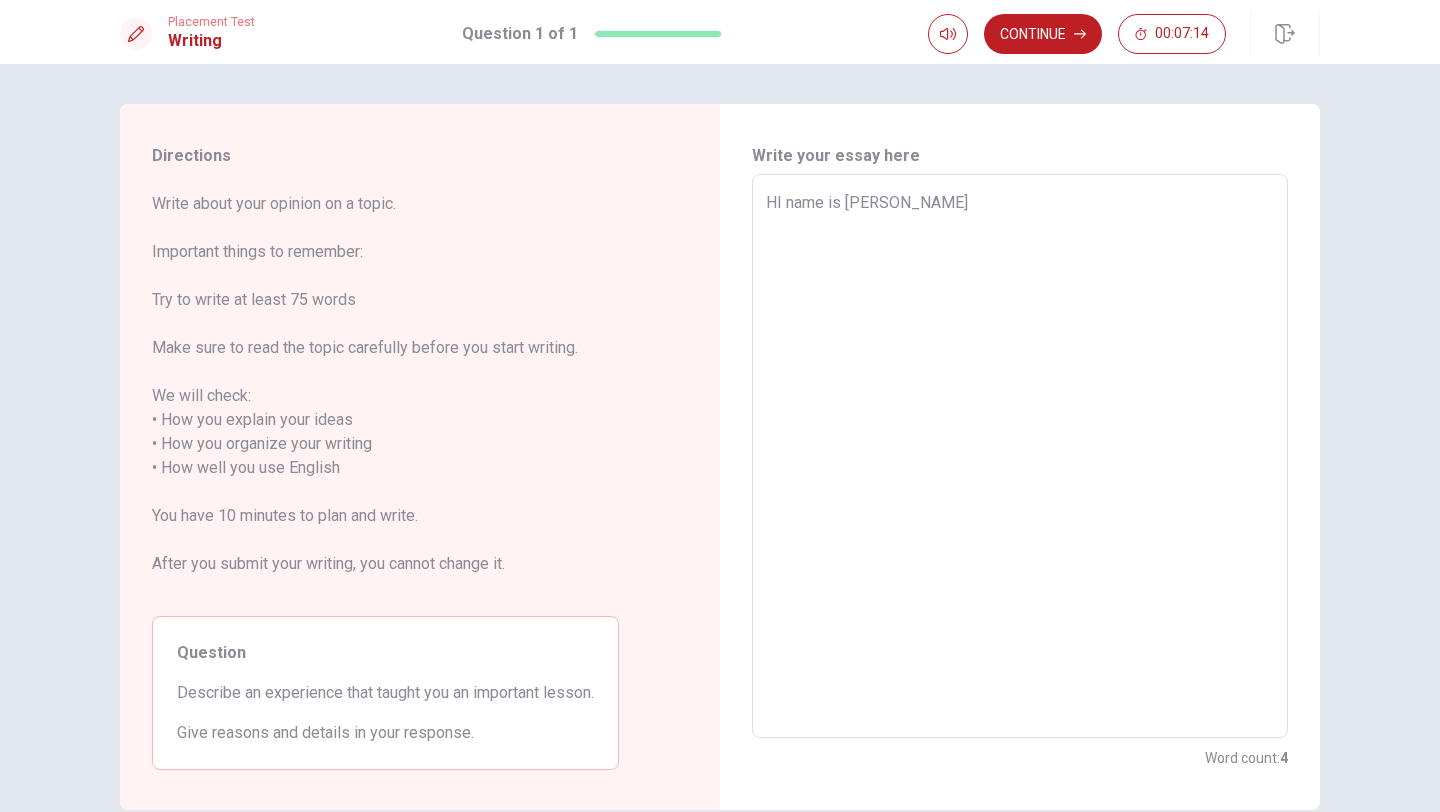 type on "x" 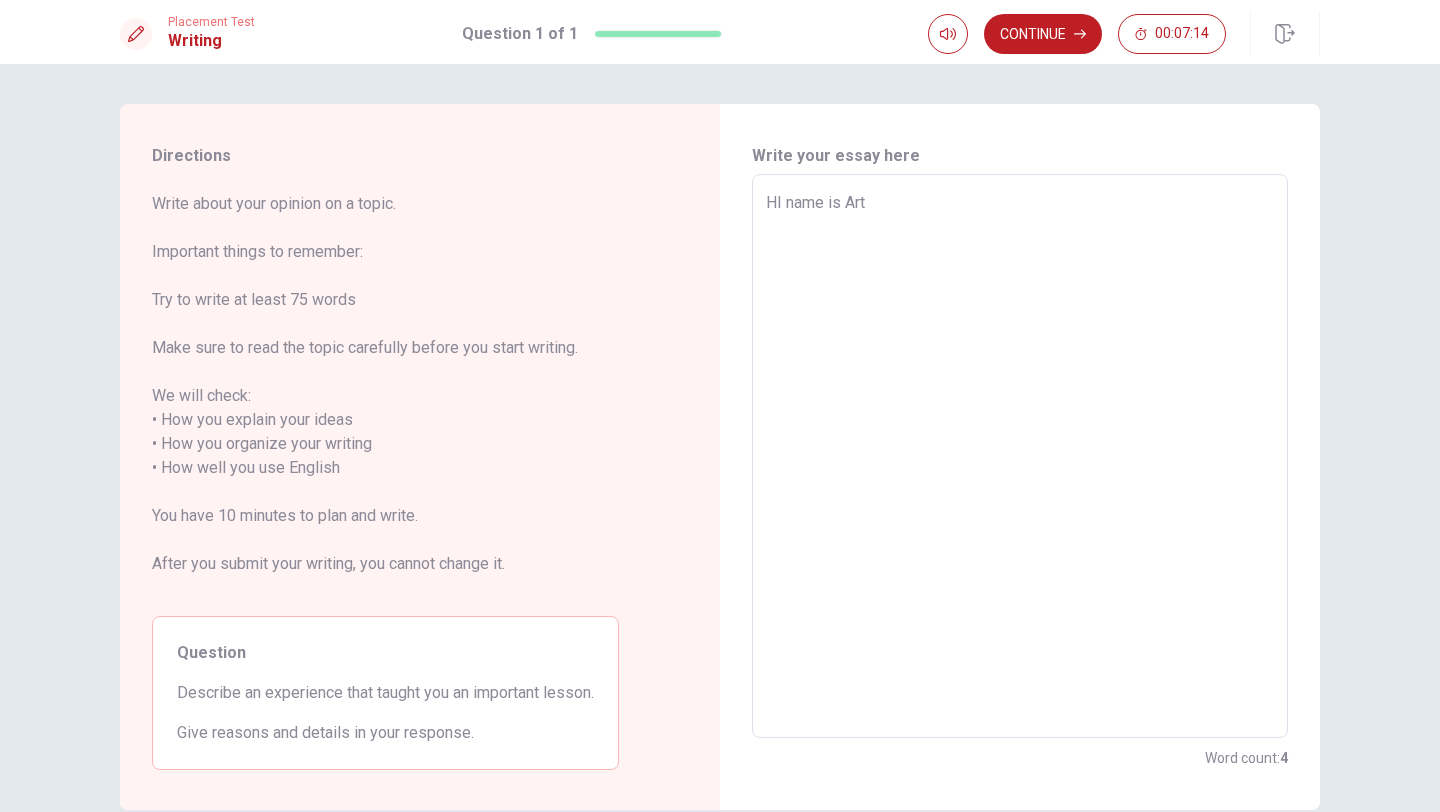 type on "x" 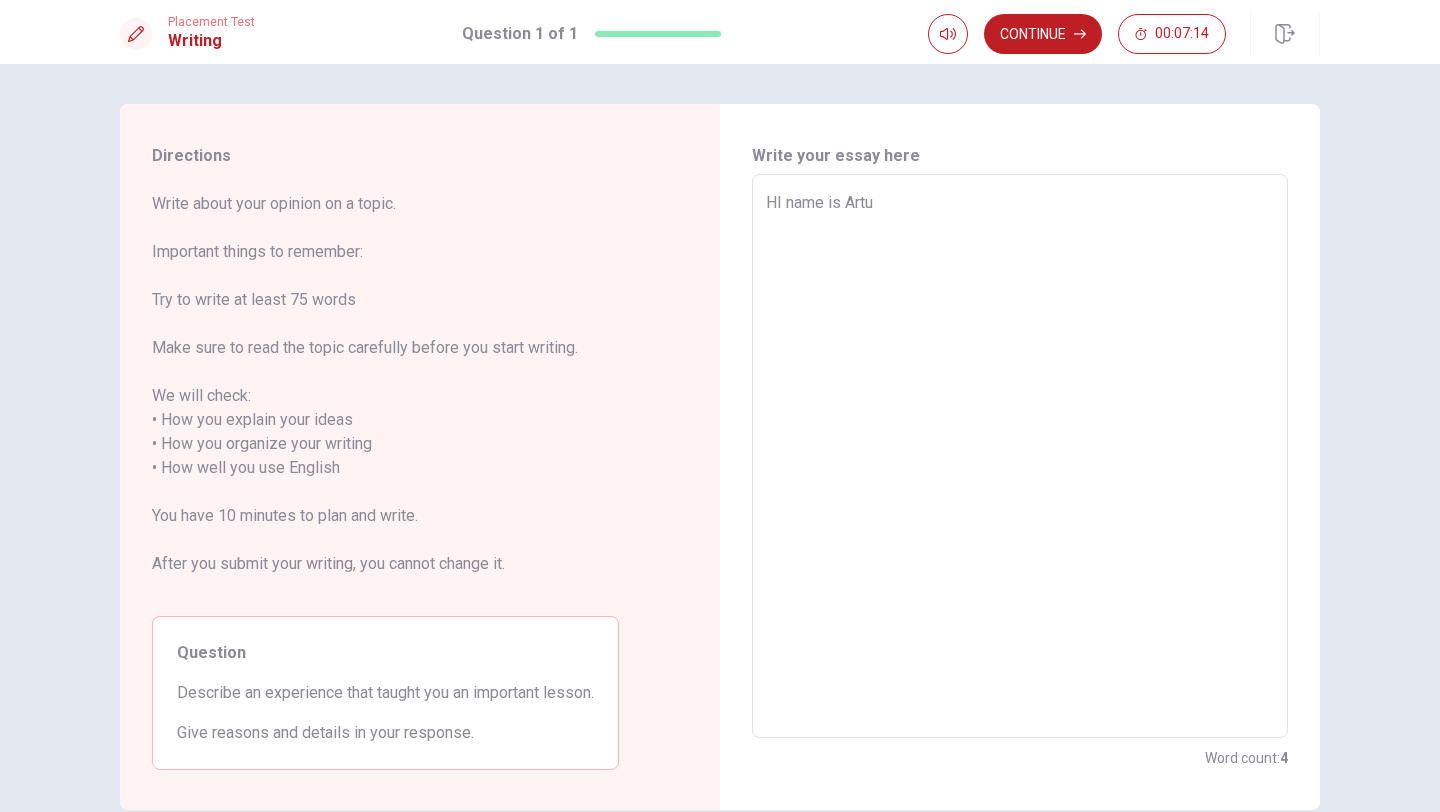 type on "x" 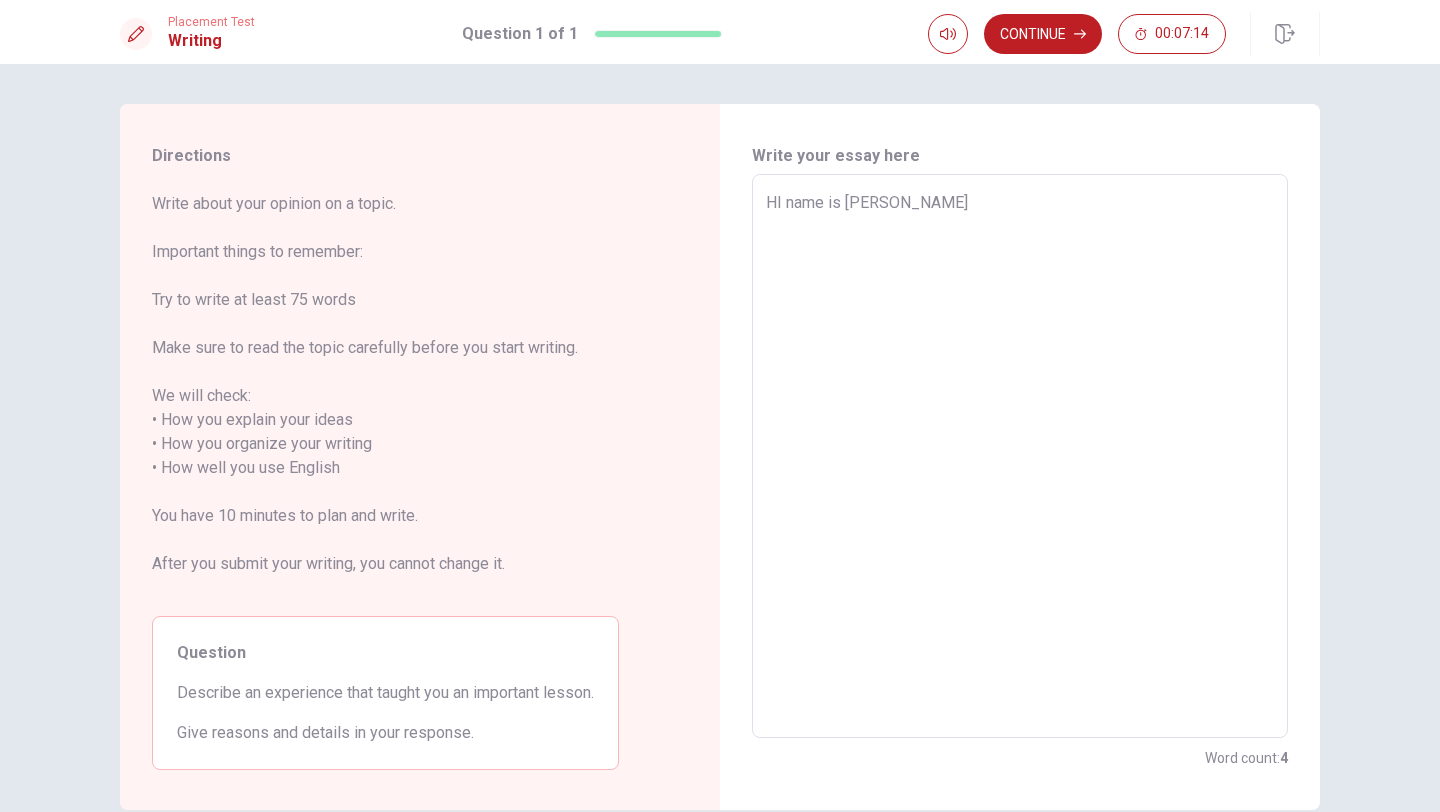 type on "x" 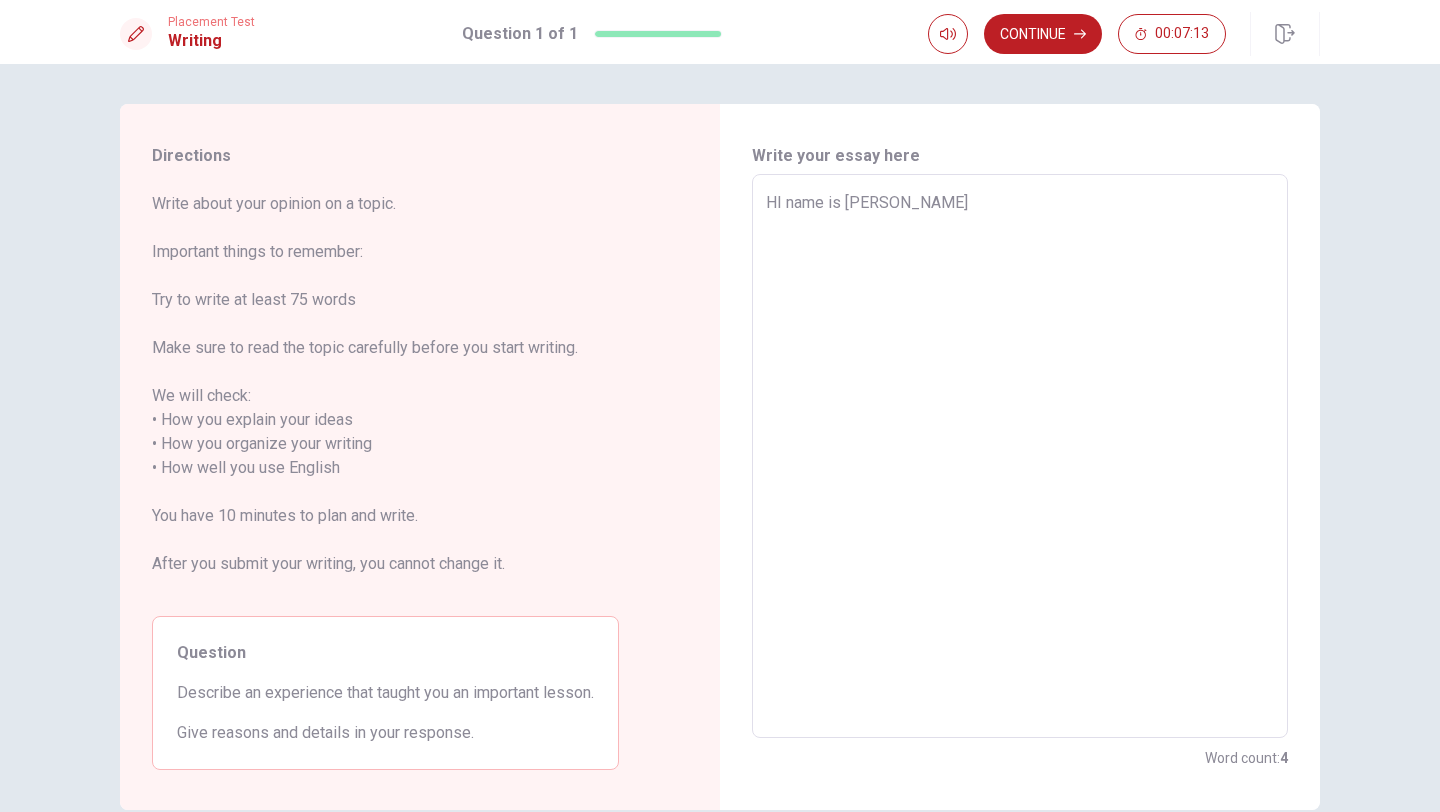 type on "HI name is [PERSON_NAME]" 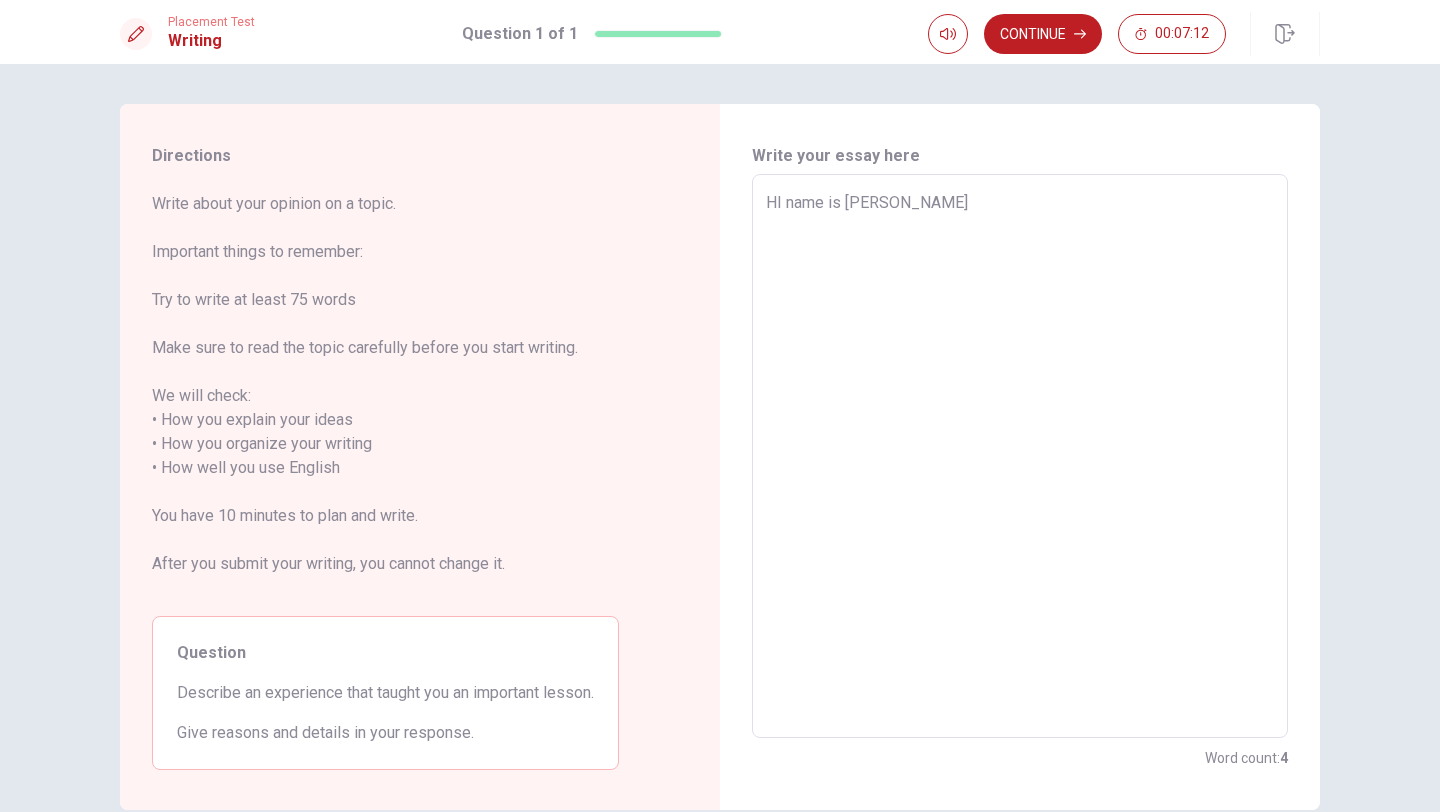 type on "HI name is [PERSON_NAME]" 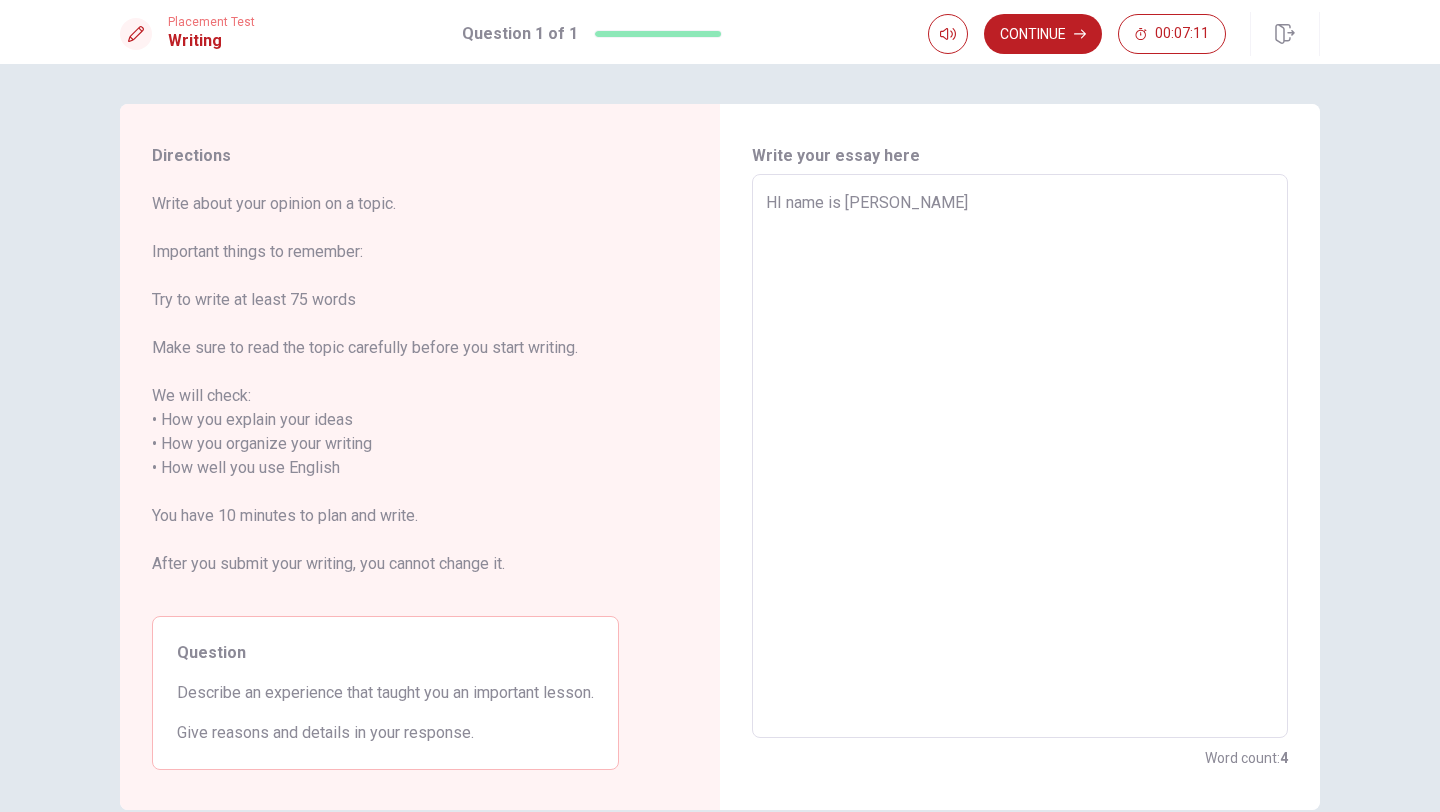 type on "HI name is [PERSON_NAME]." 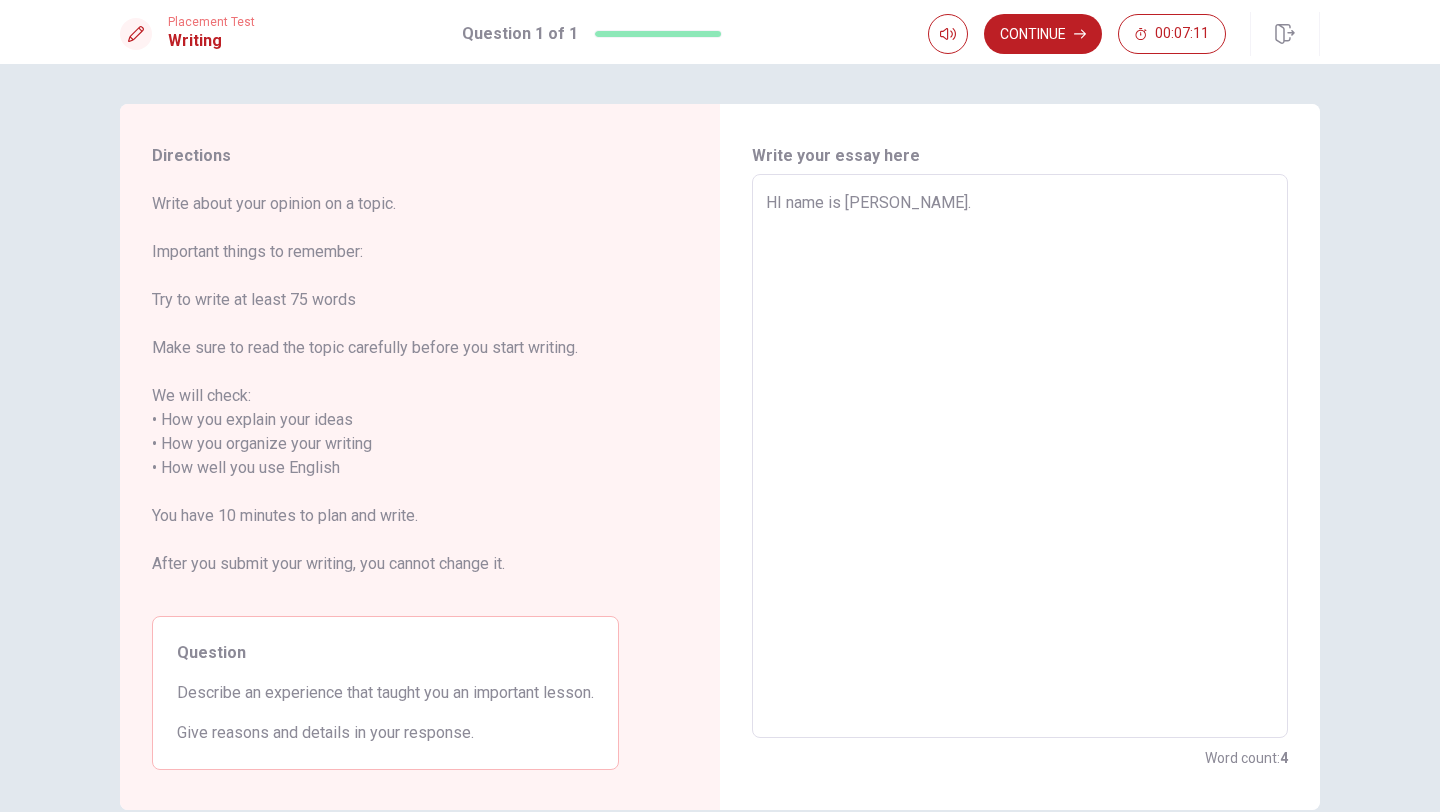 type on "x" 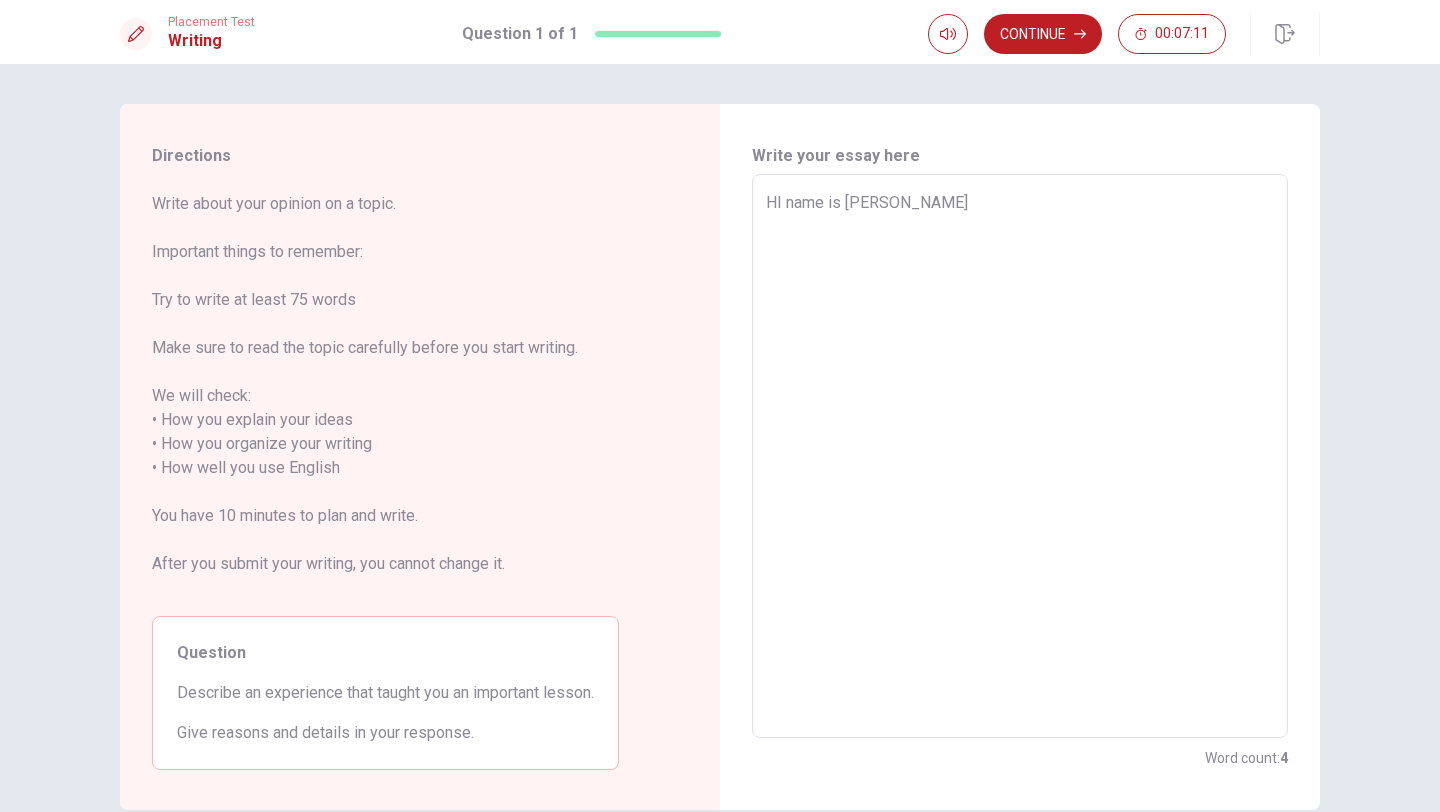 type on "x" 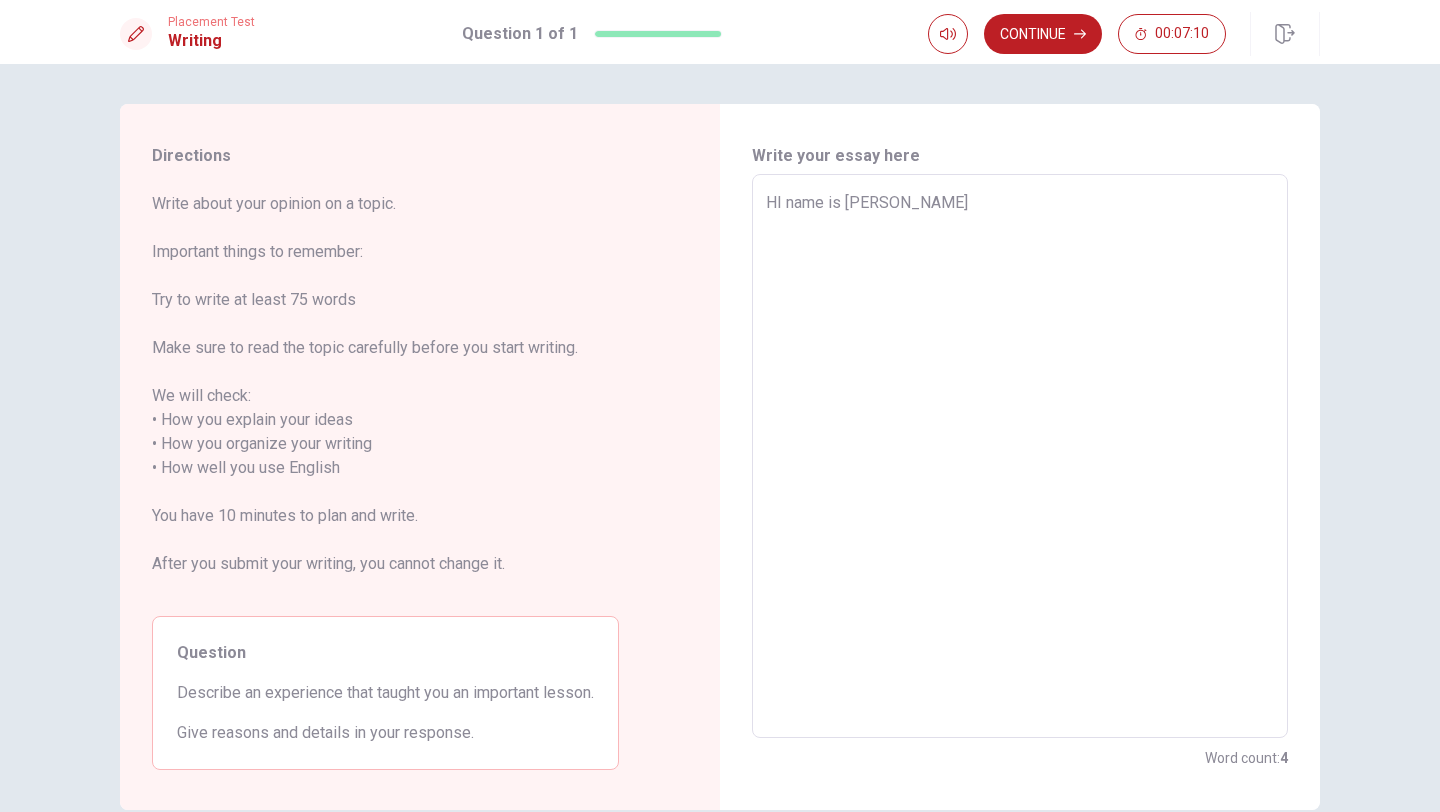 type on "HI name is [PERSON_NAME]," 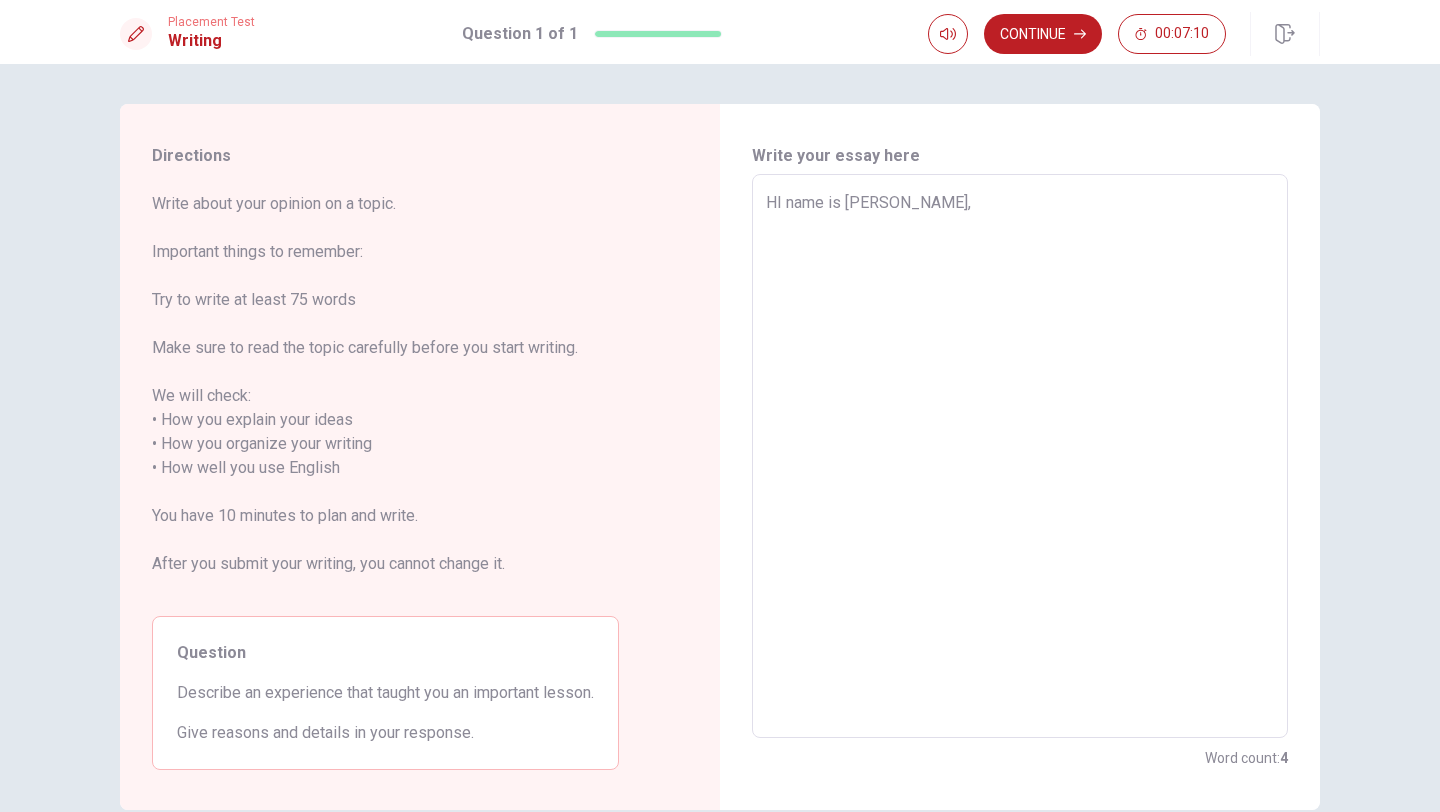 type on "x" 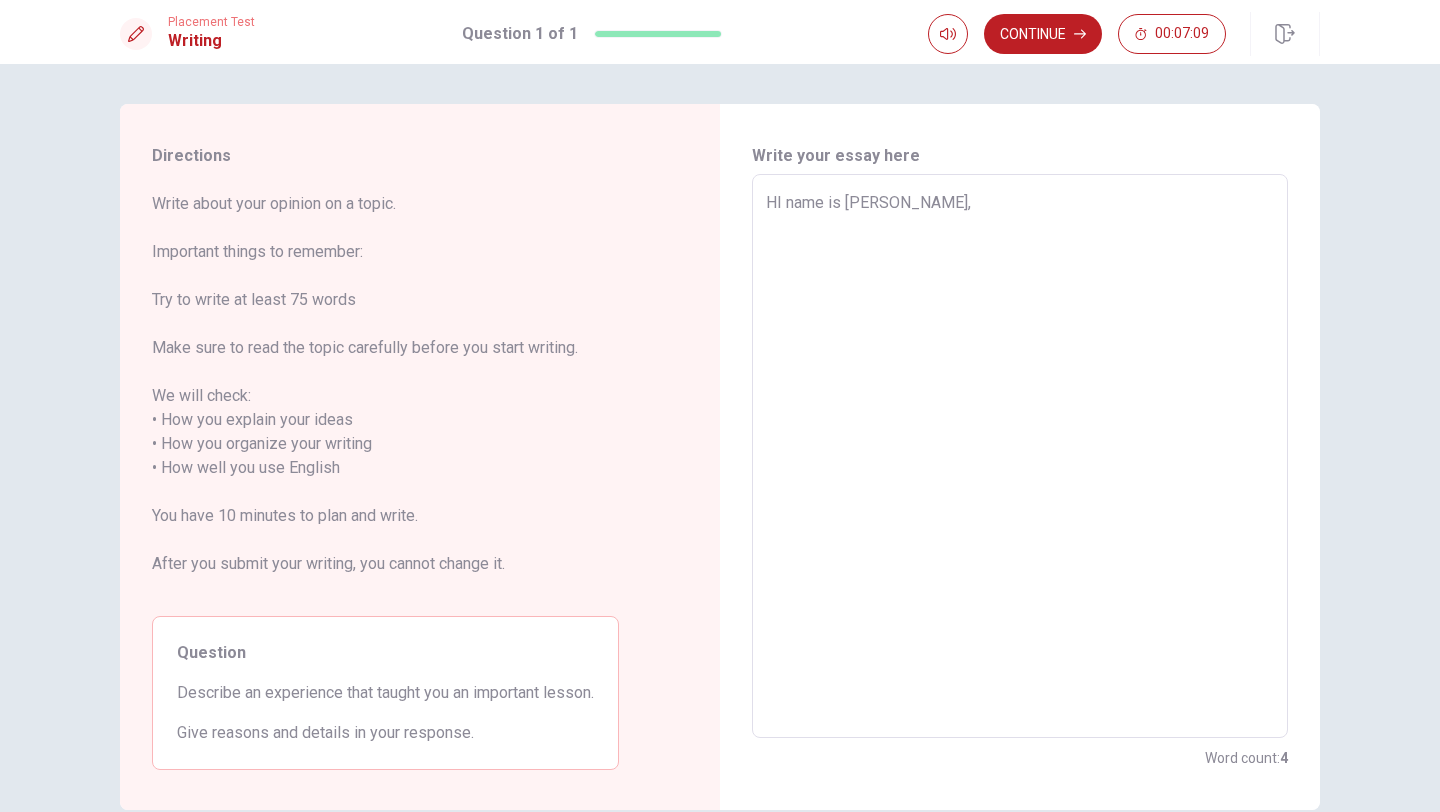type on "HI name is [PERSON_NAME]," 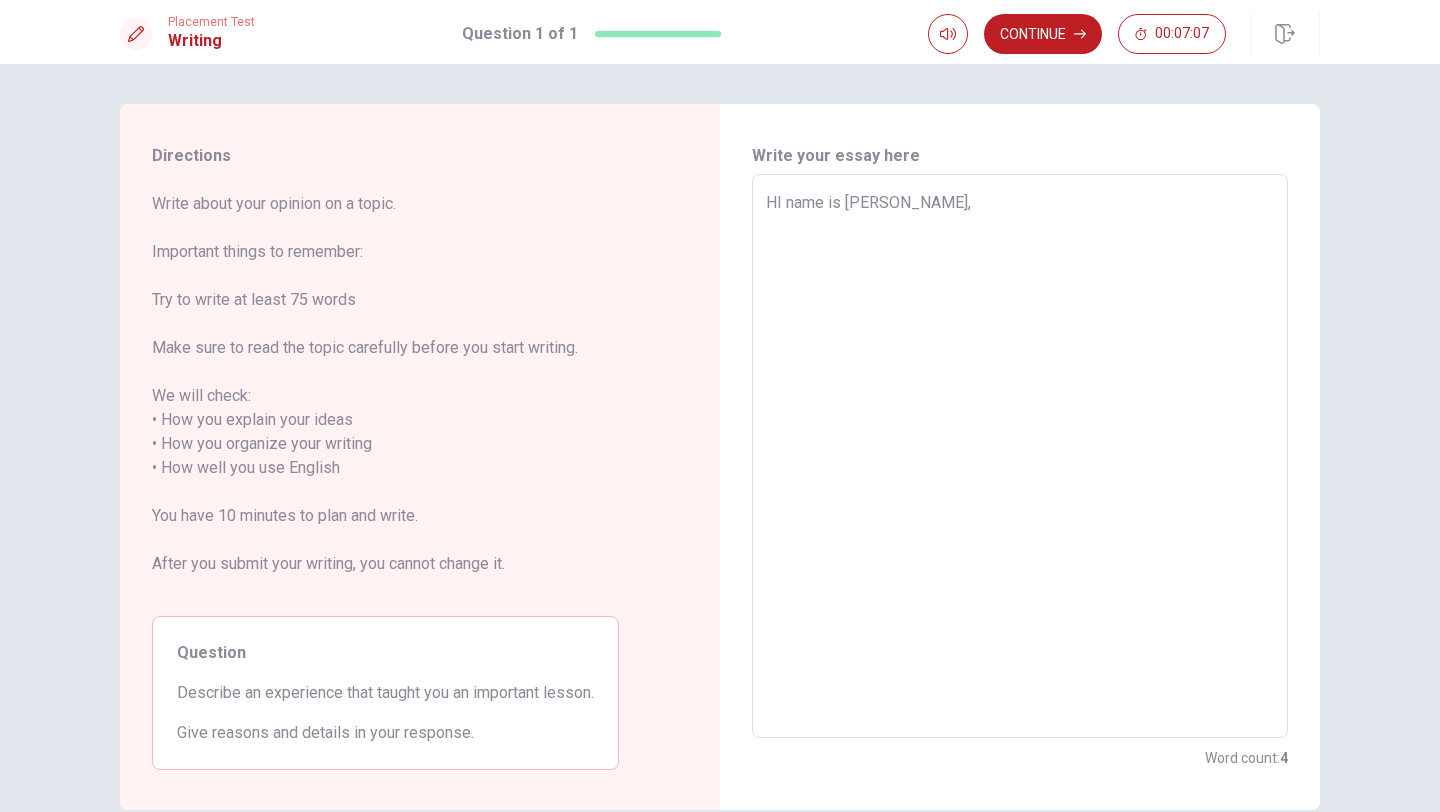 type on "x" 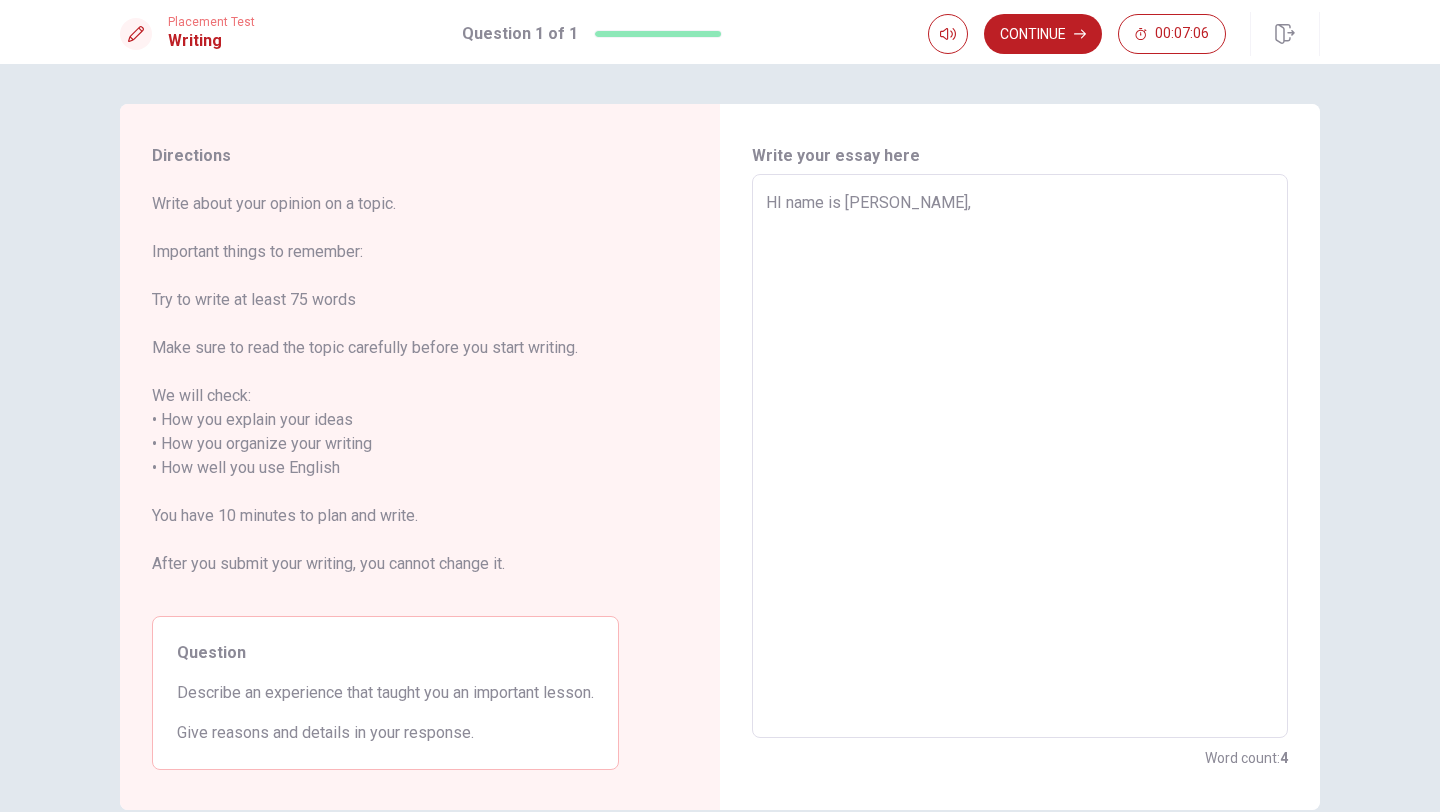 type on "HI name is [PERSON_NAME]" 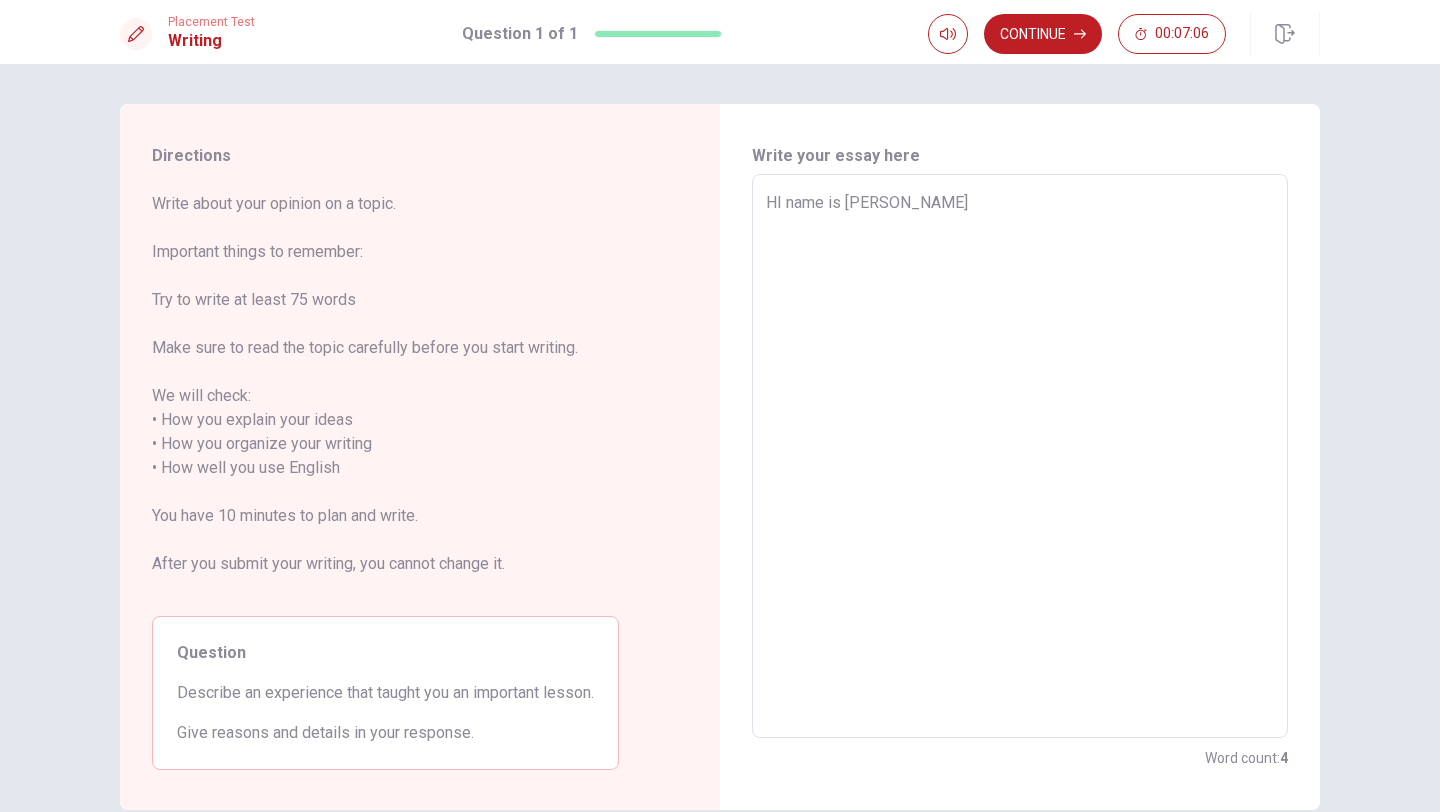 type on "x" 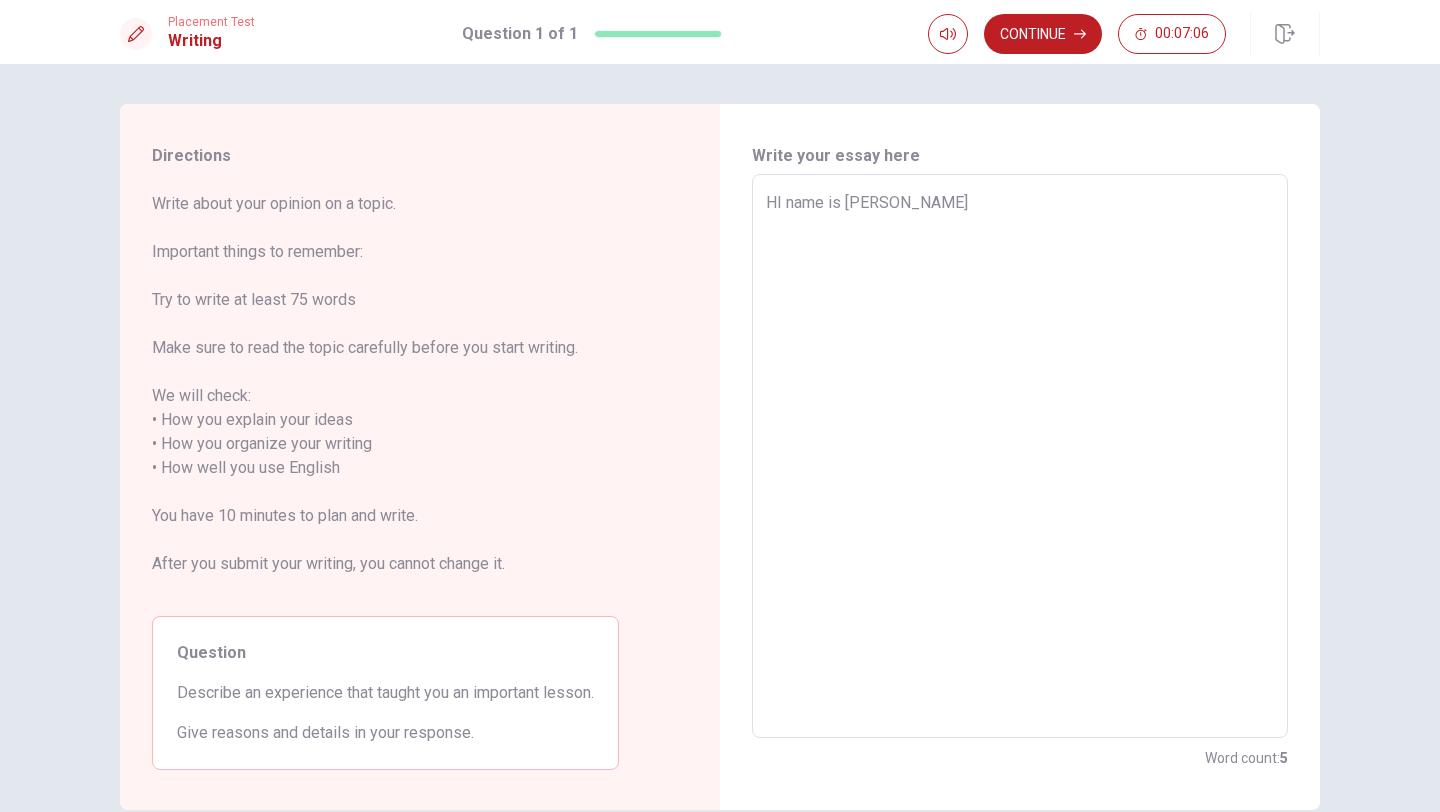 type on "HI name is [PERSON_NAME], im" 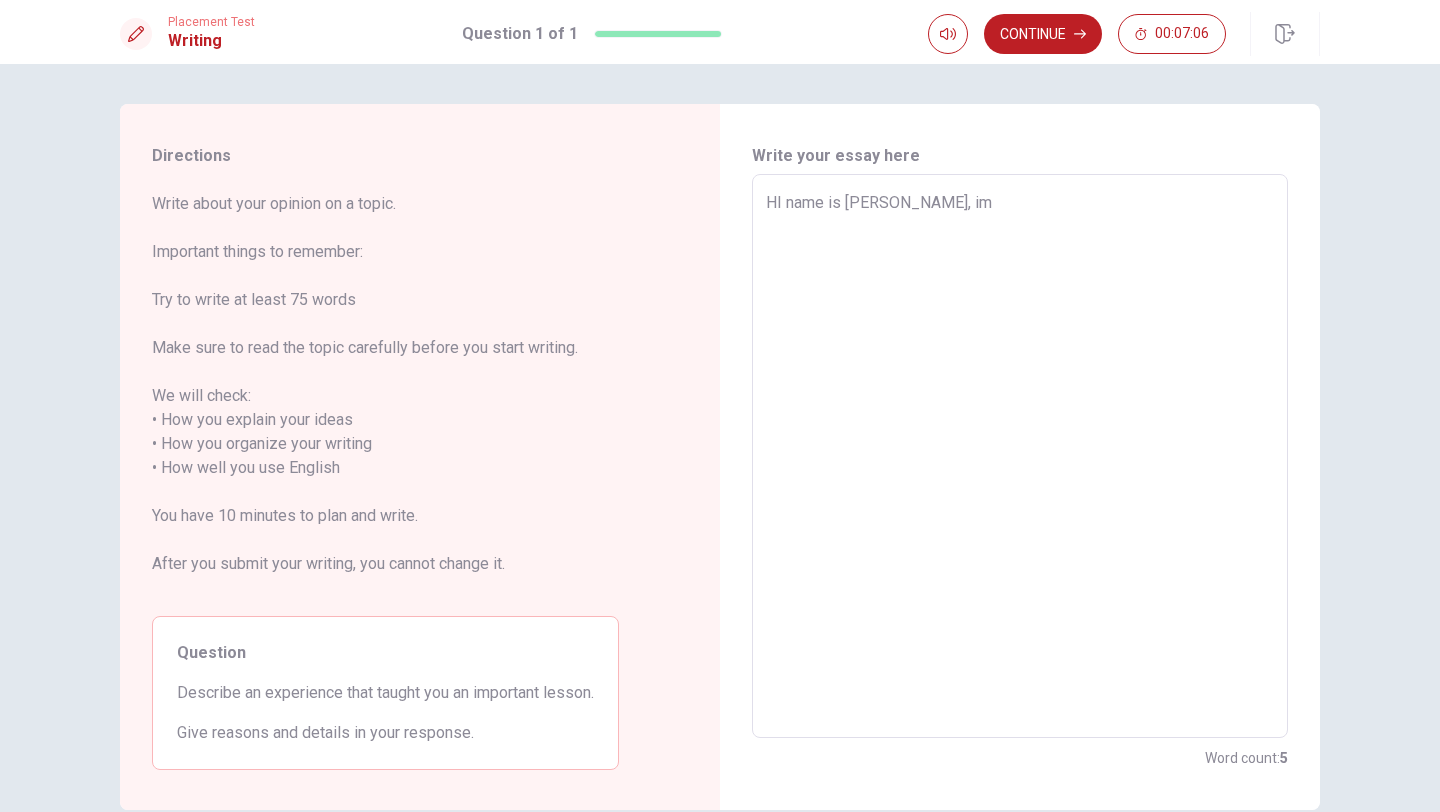 type on "x" 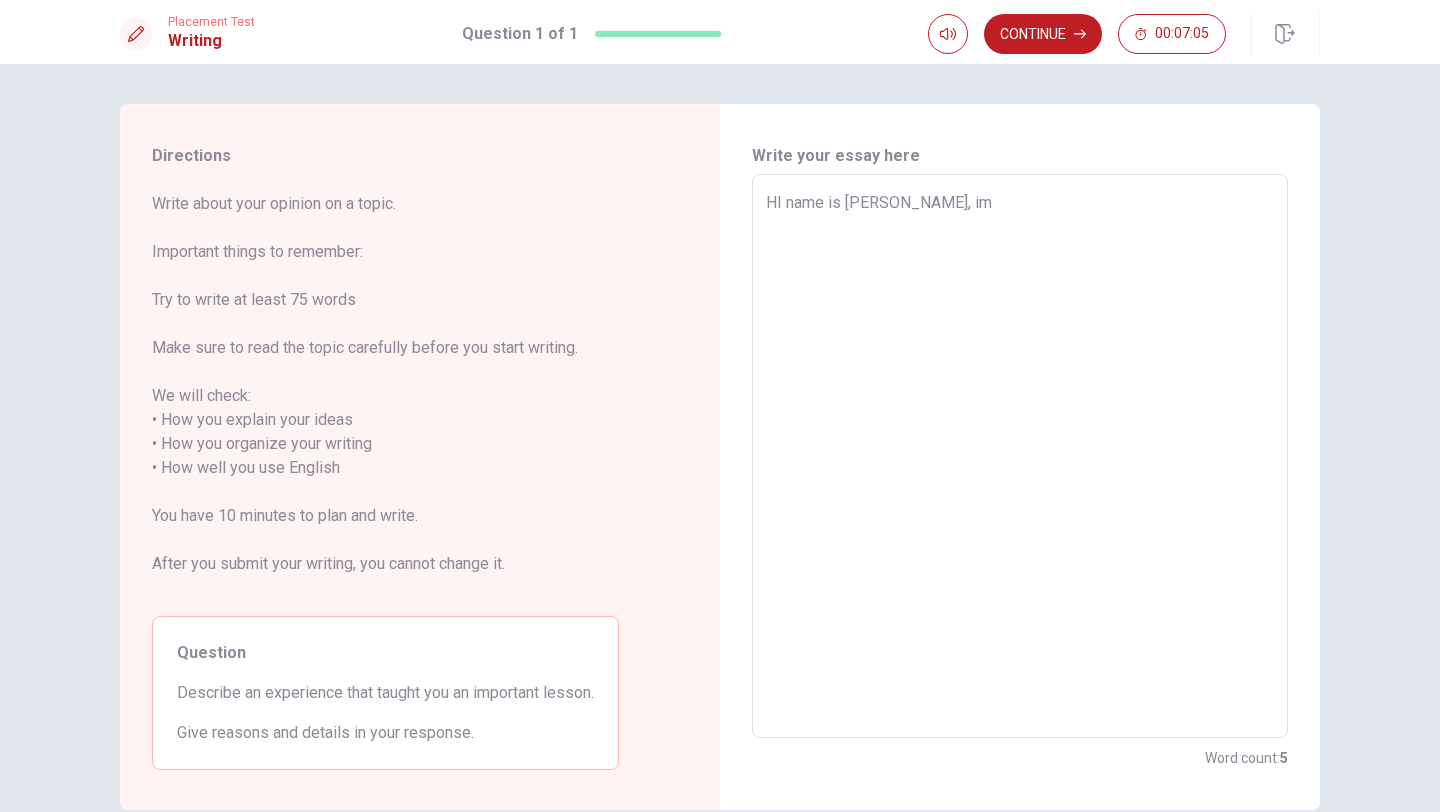 type on "HI name is [PERSON_NAME], im 2" 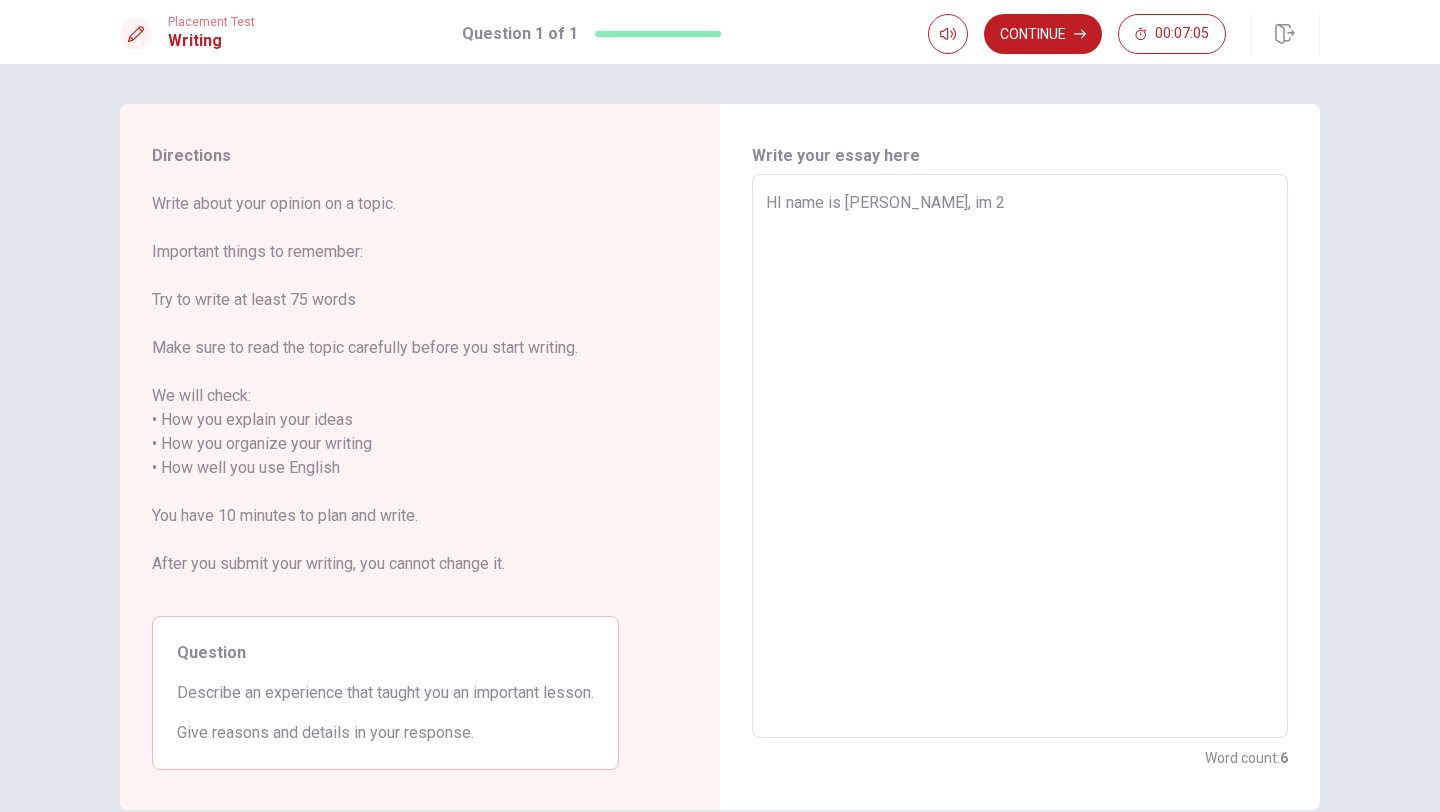 type on "x" 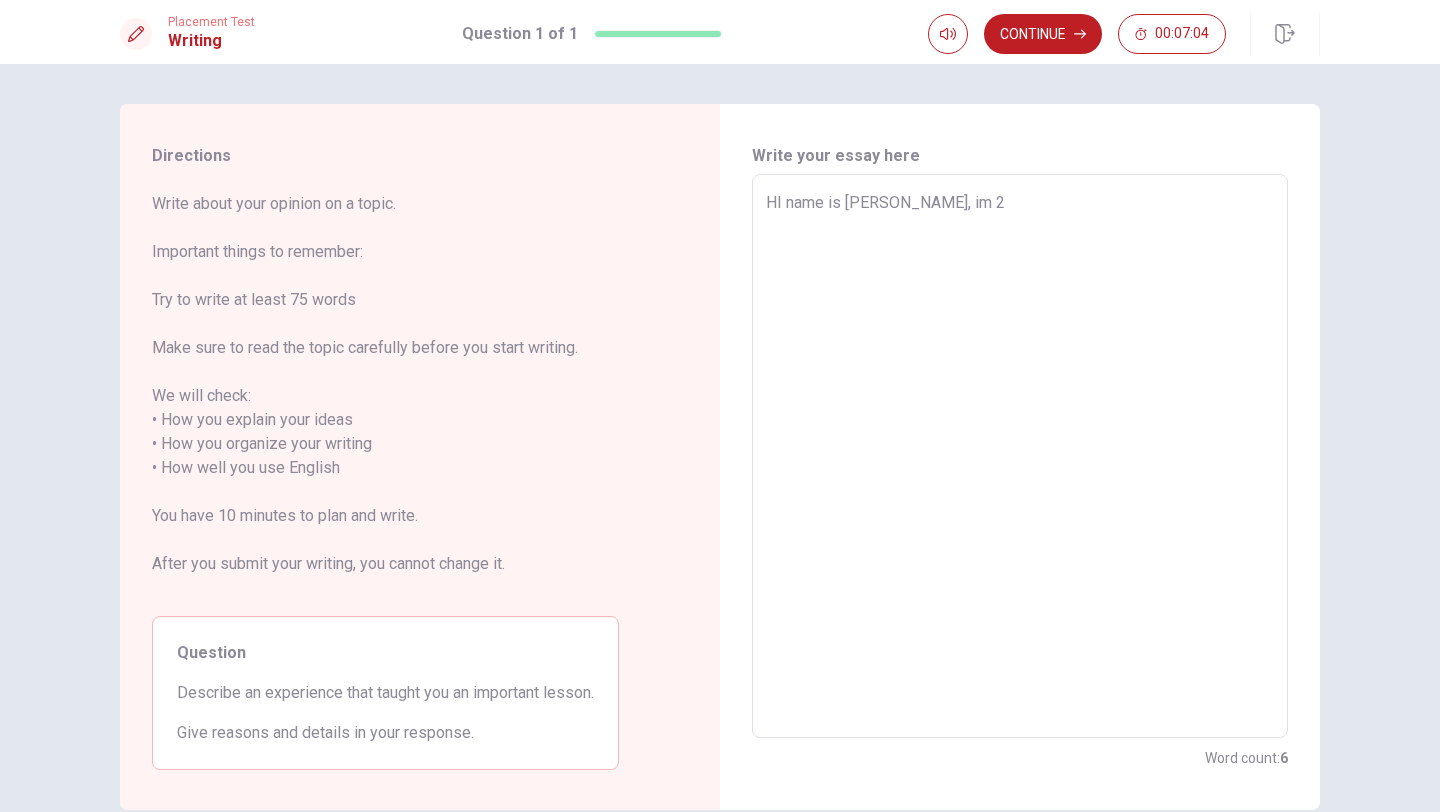 type on "HI name is [PERSON_NAME], im 25" 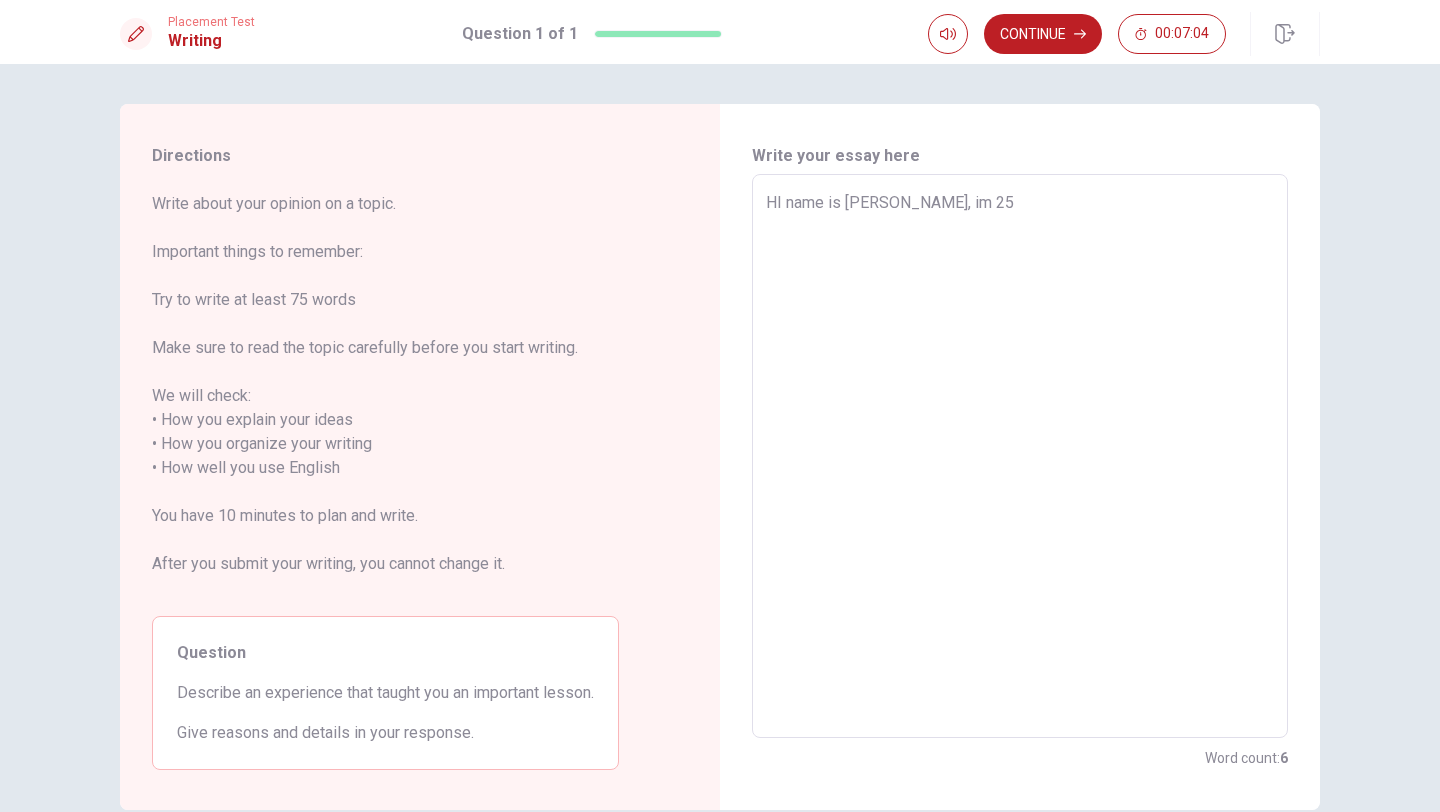 type on "x" 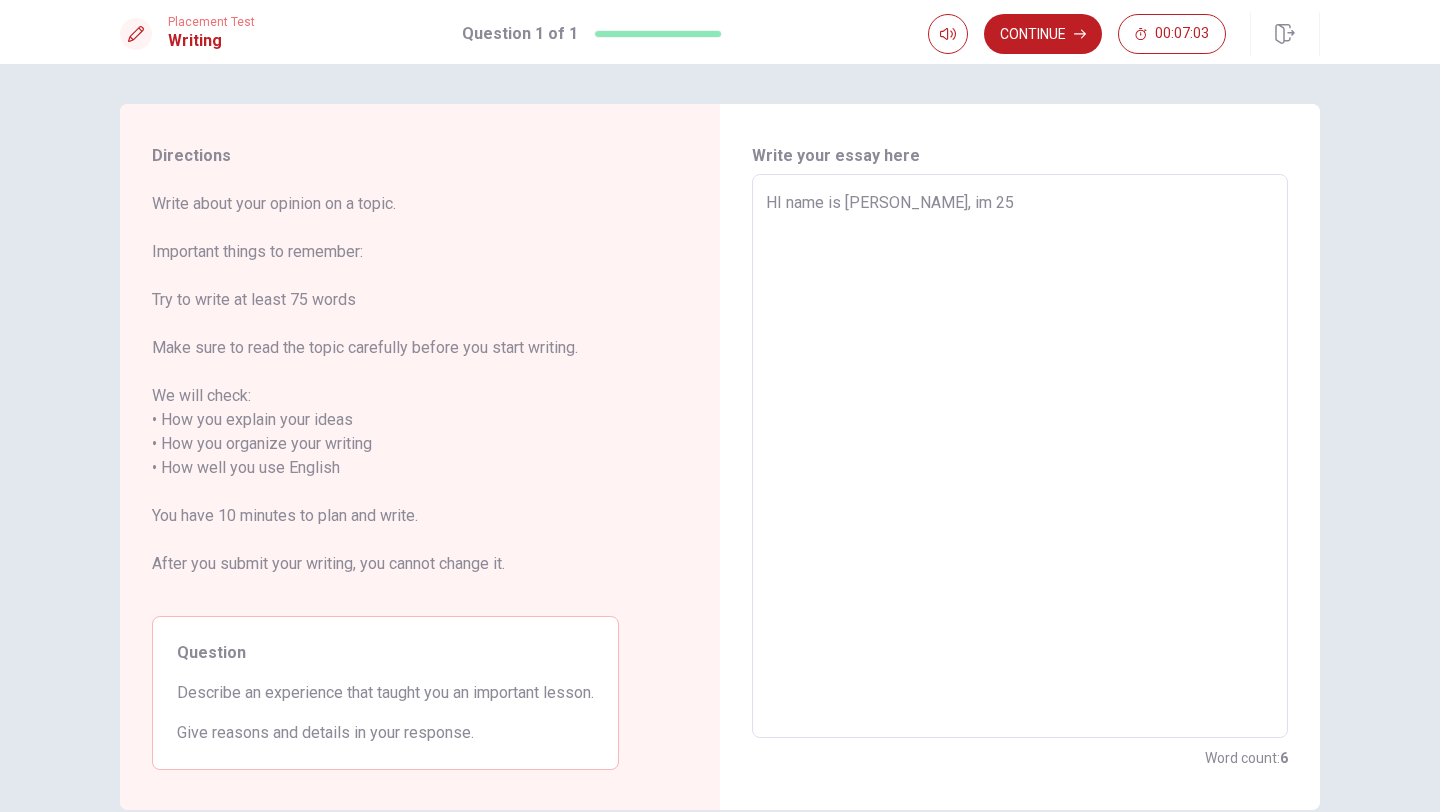 type on "HI name is [PERSON_NAME], im 25" 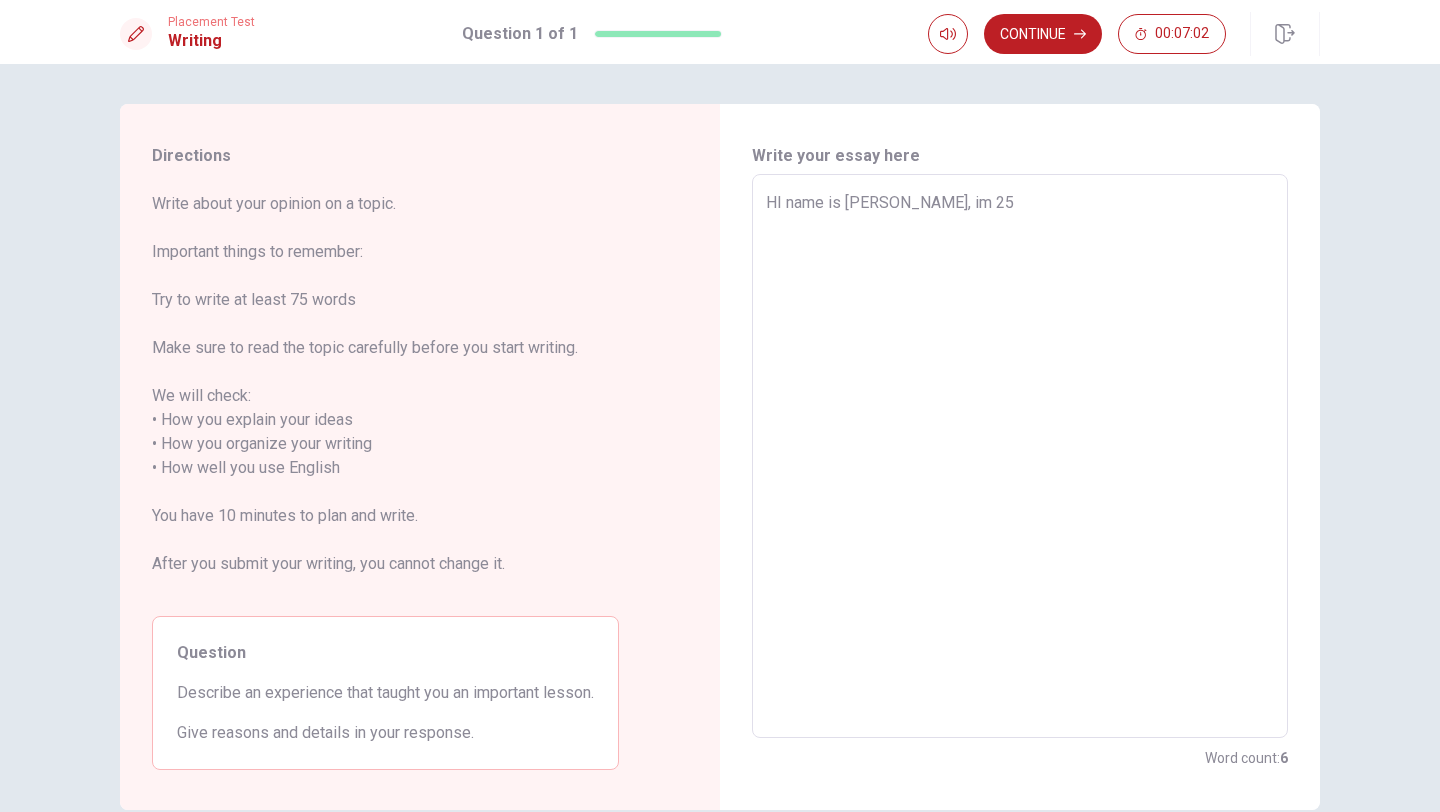 type on "HI name is [PERSON_NAME], im 25 y" 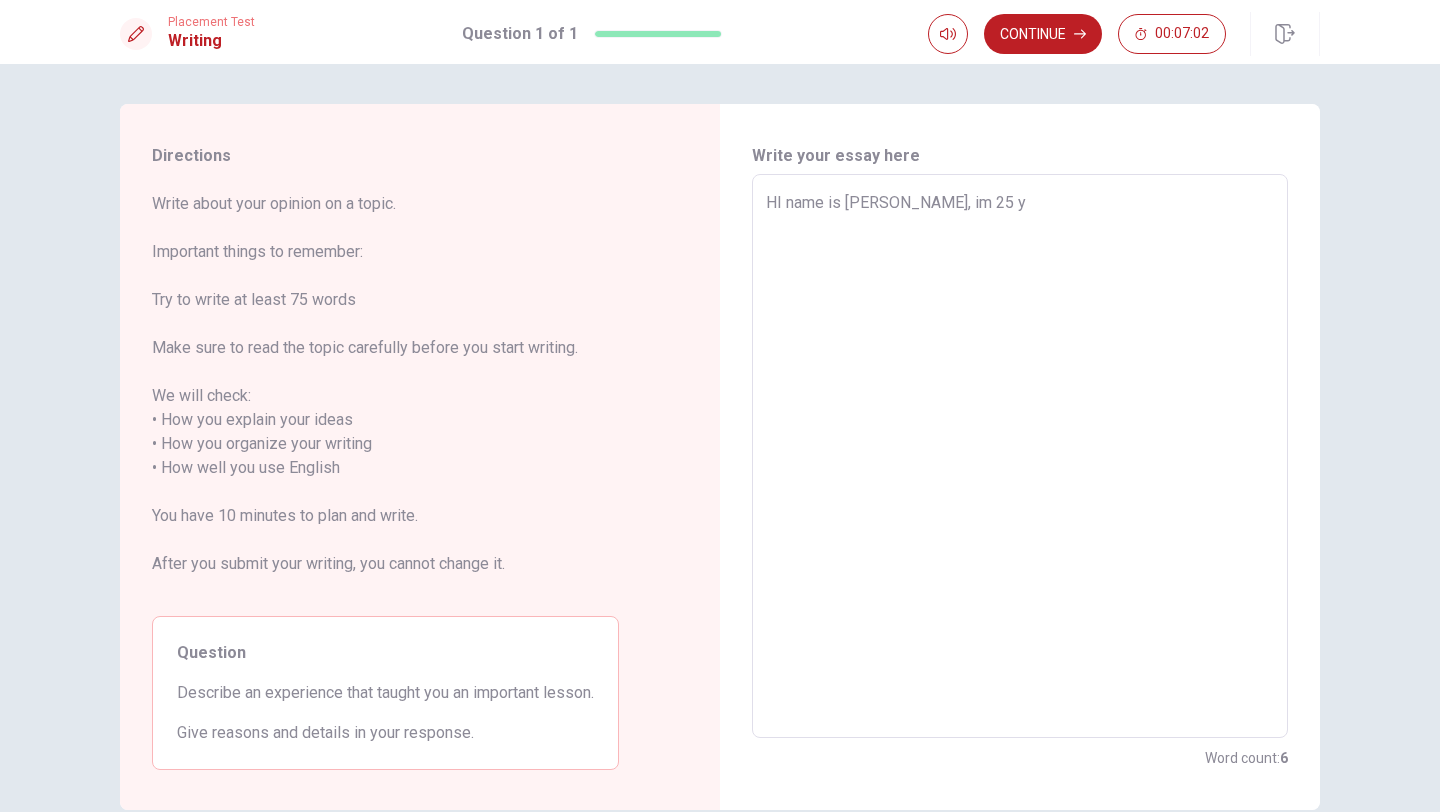 type on "x" 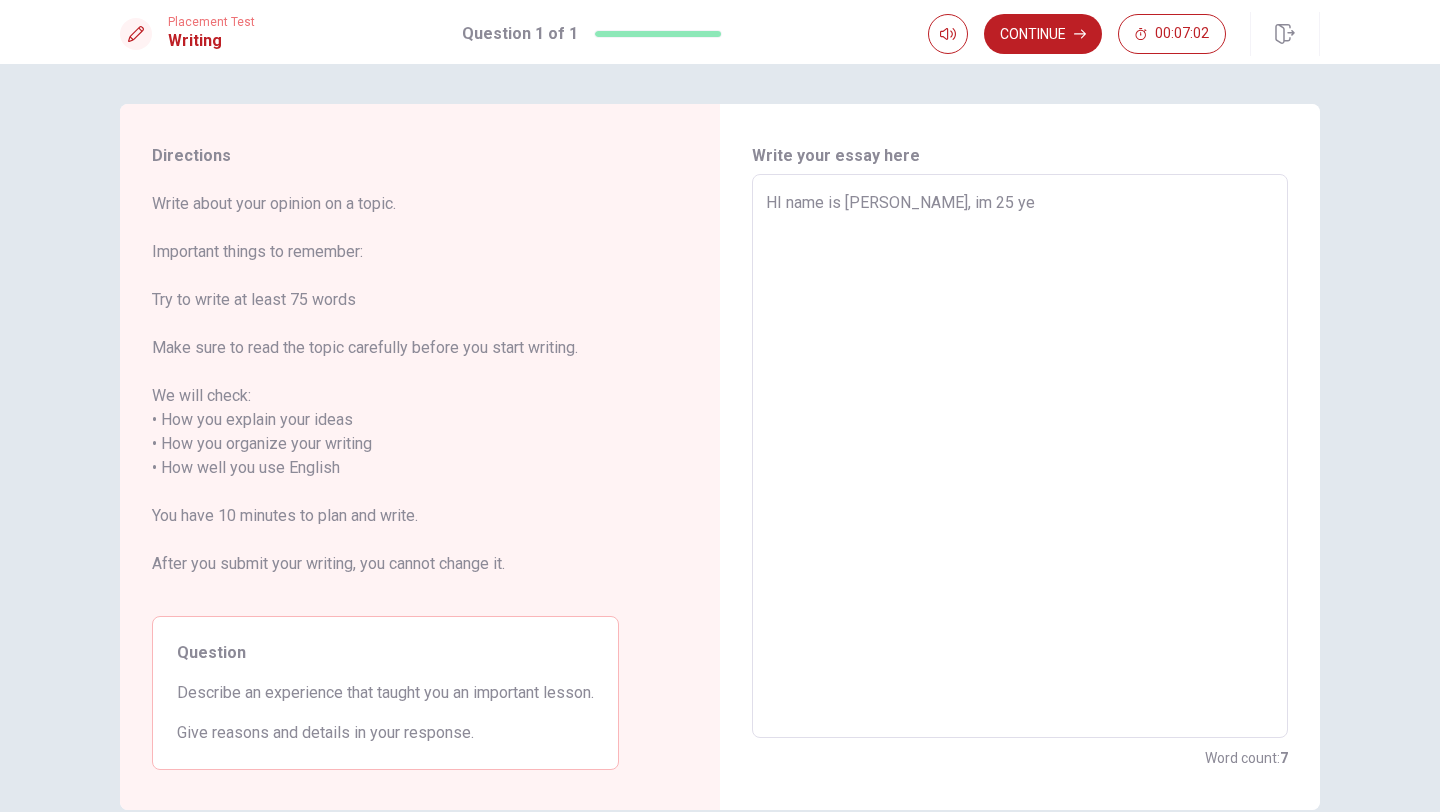 type on "x" 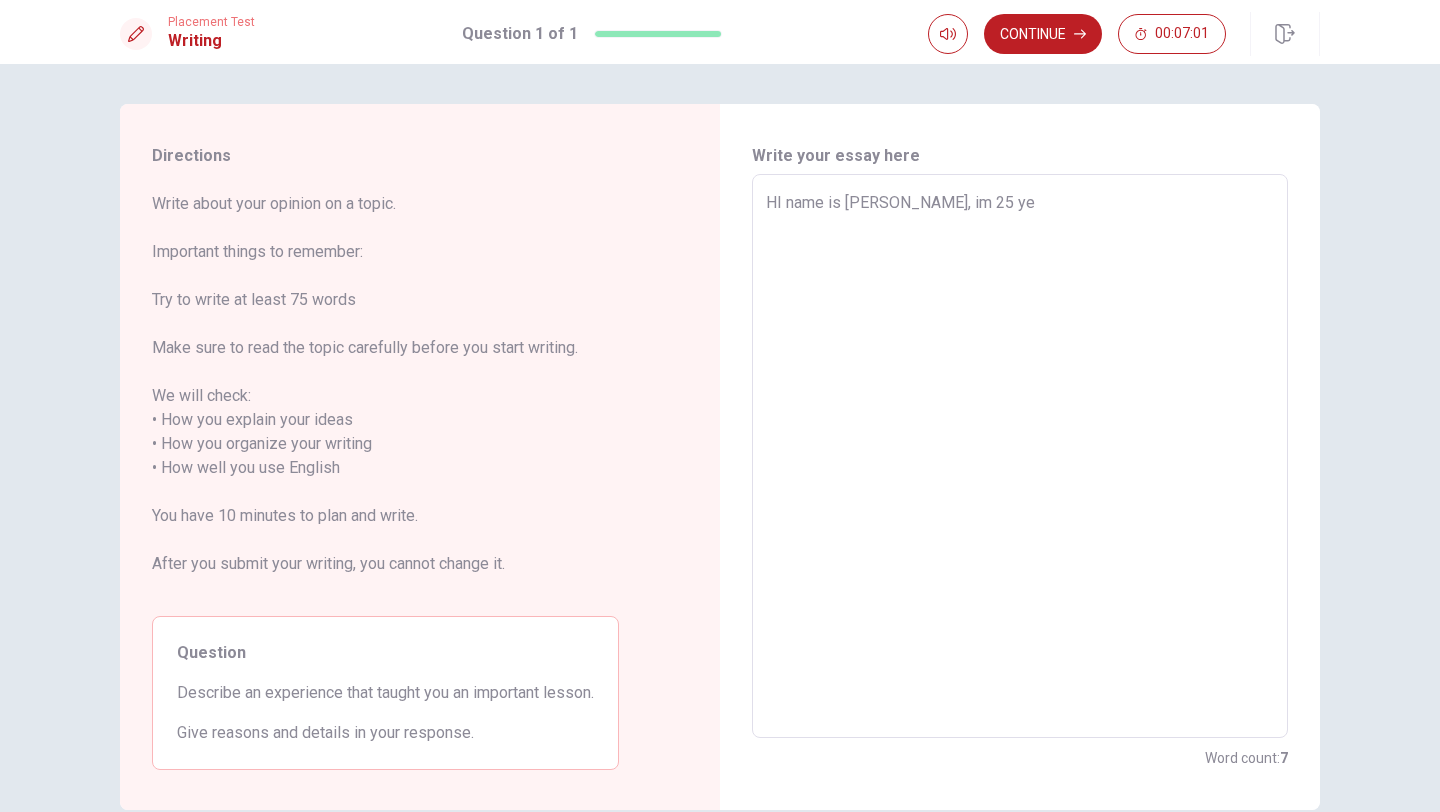 type on "HI name is [PERSON_NAME], im 25 yea" 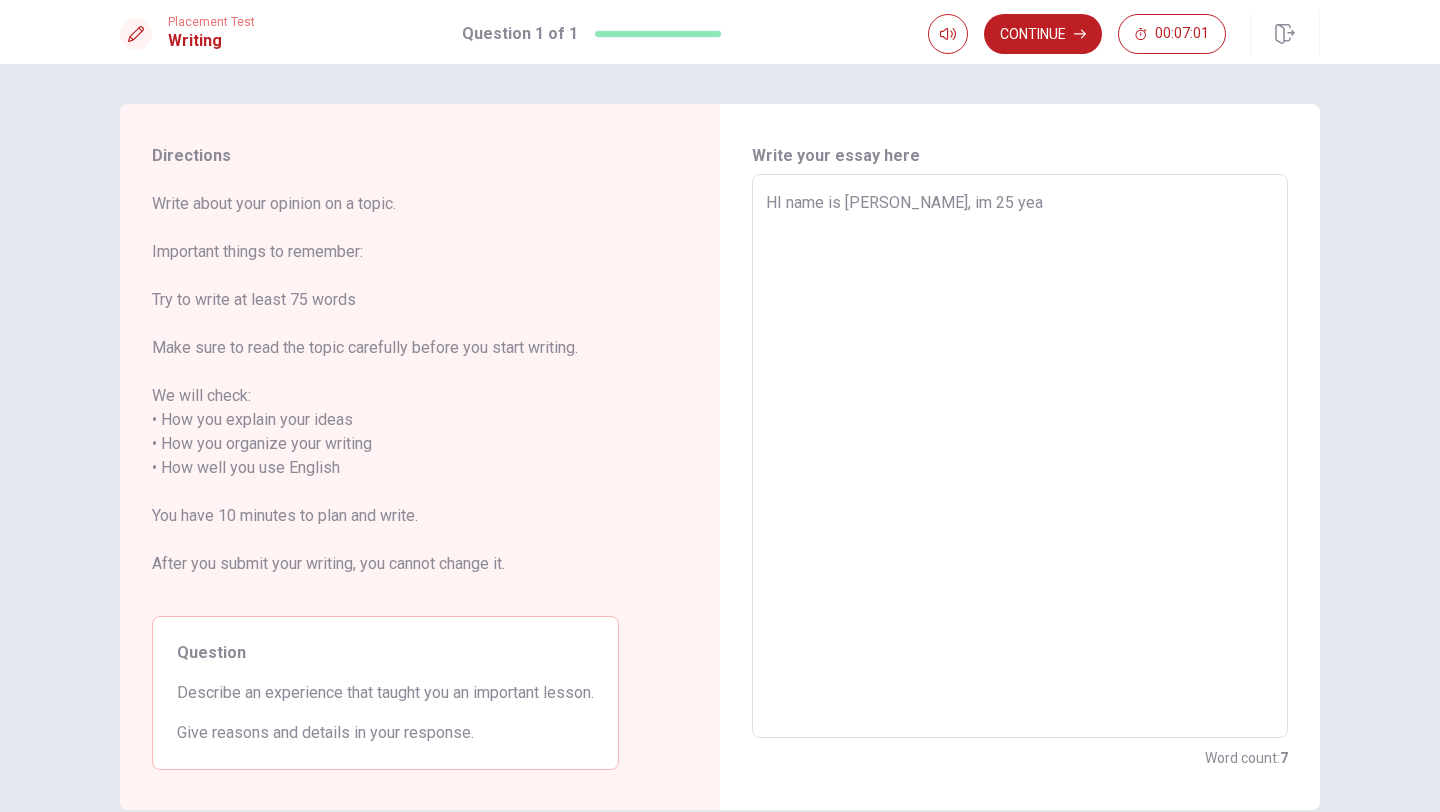 type on "x" 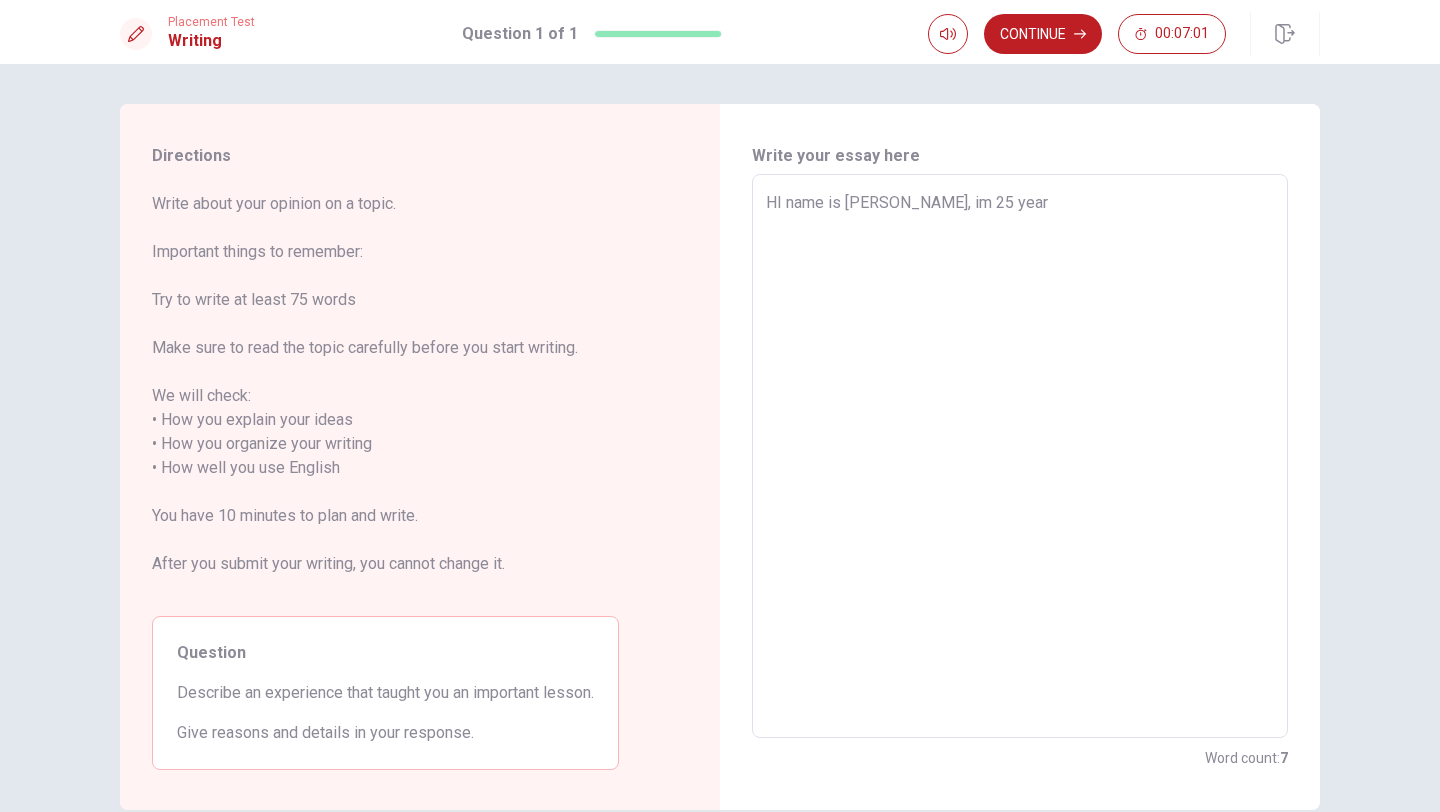 type on "x" 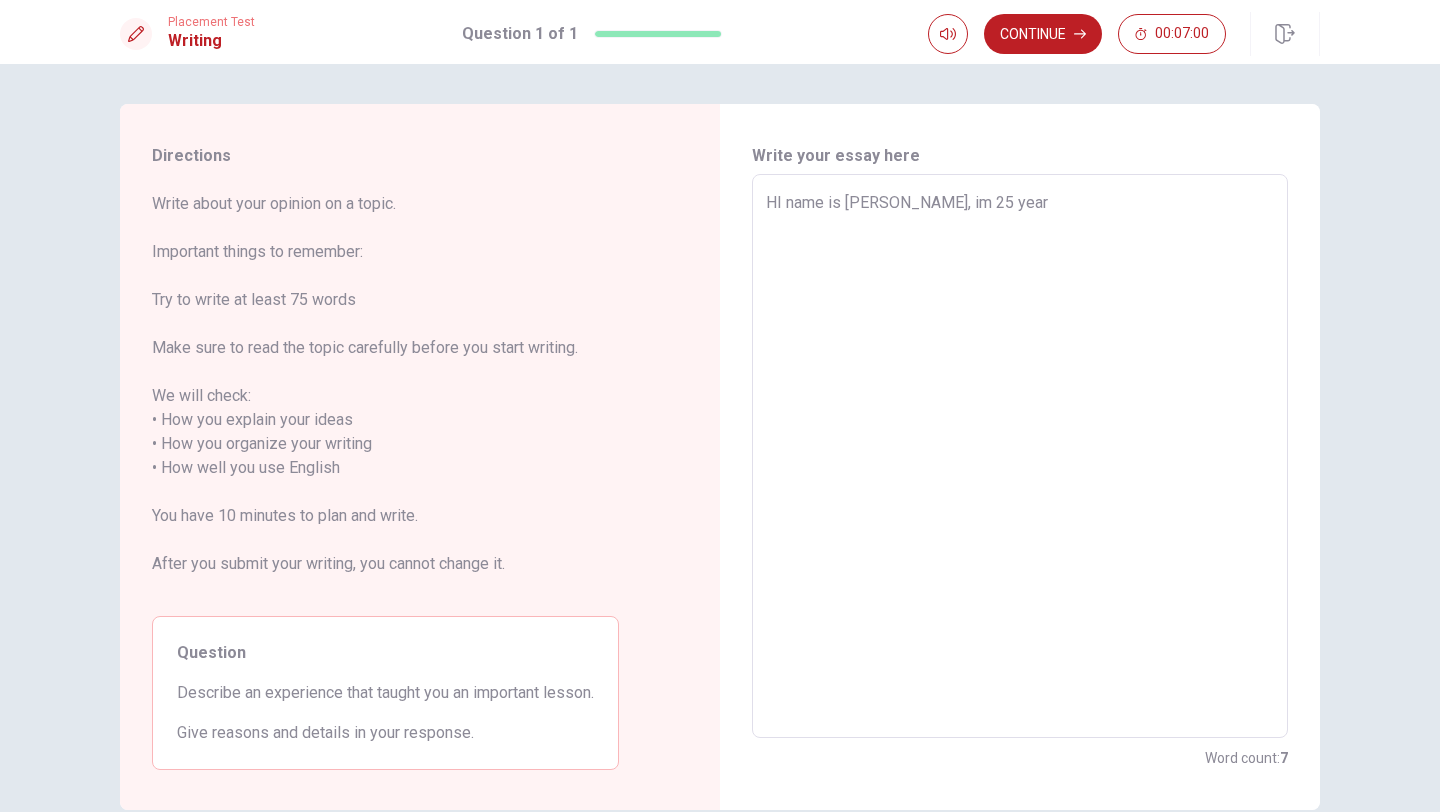 type on "HI name is [PERSON_NAME], im 25 years" 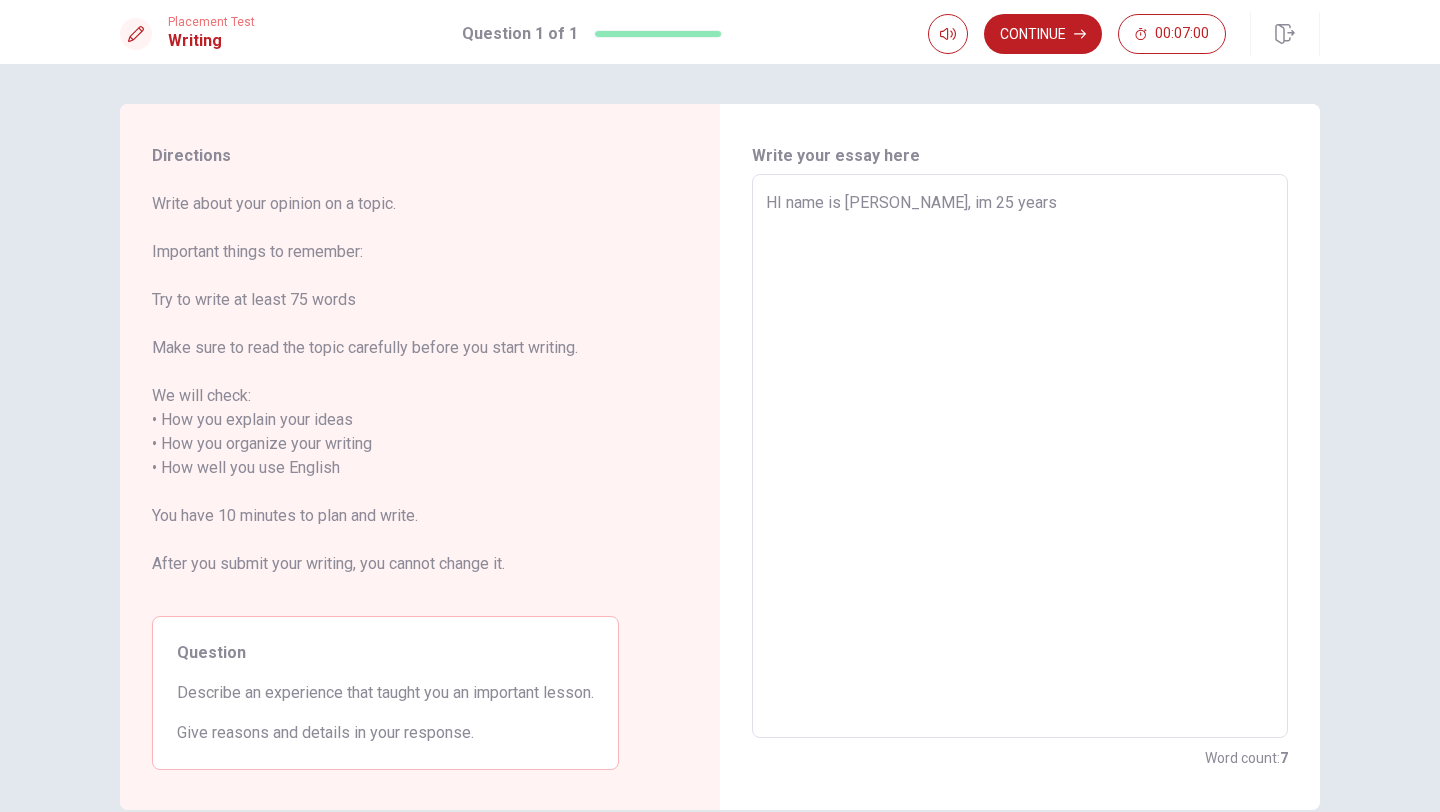 type on "x" 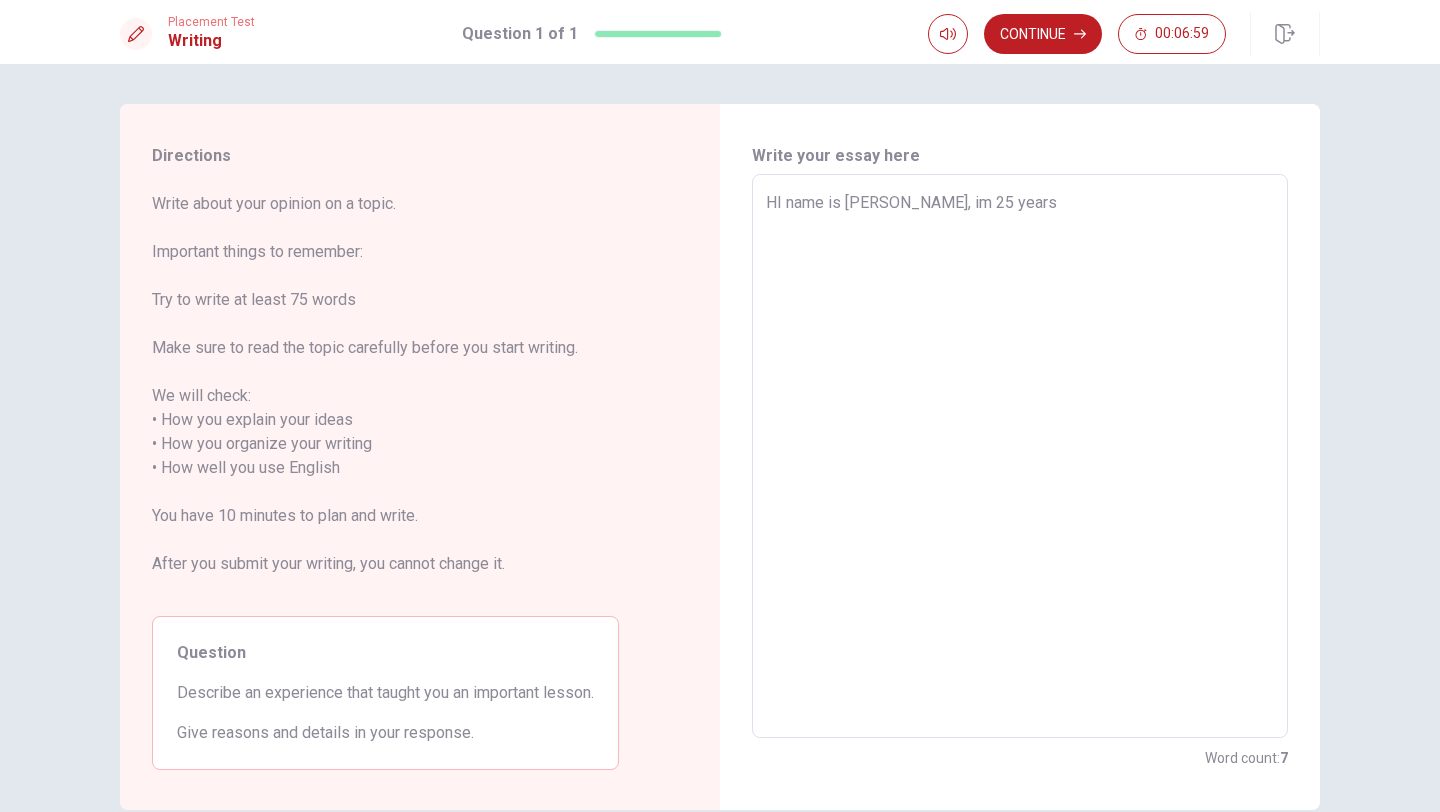 type on "HI name is [PERSON_NAME], im [DEMOGRAPHIC_DATA]" 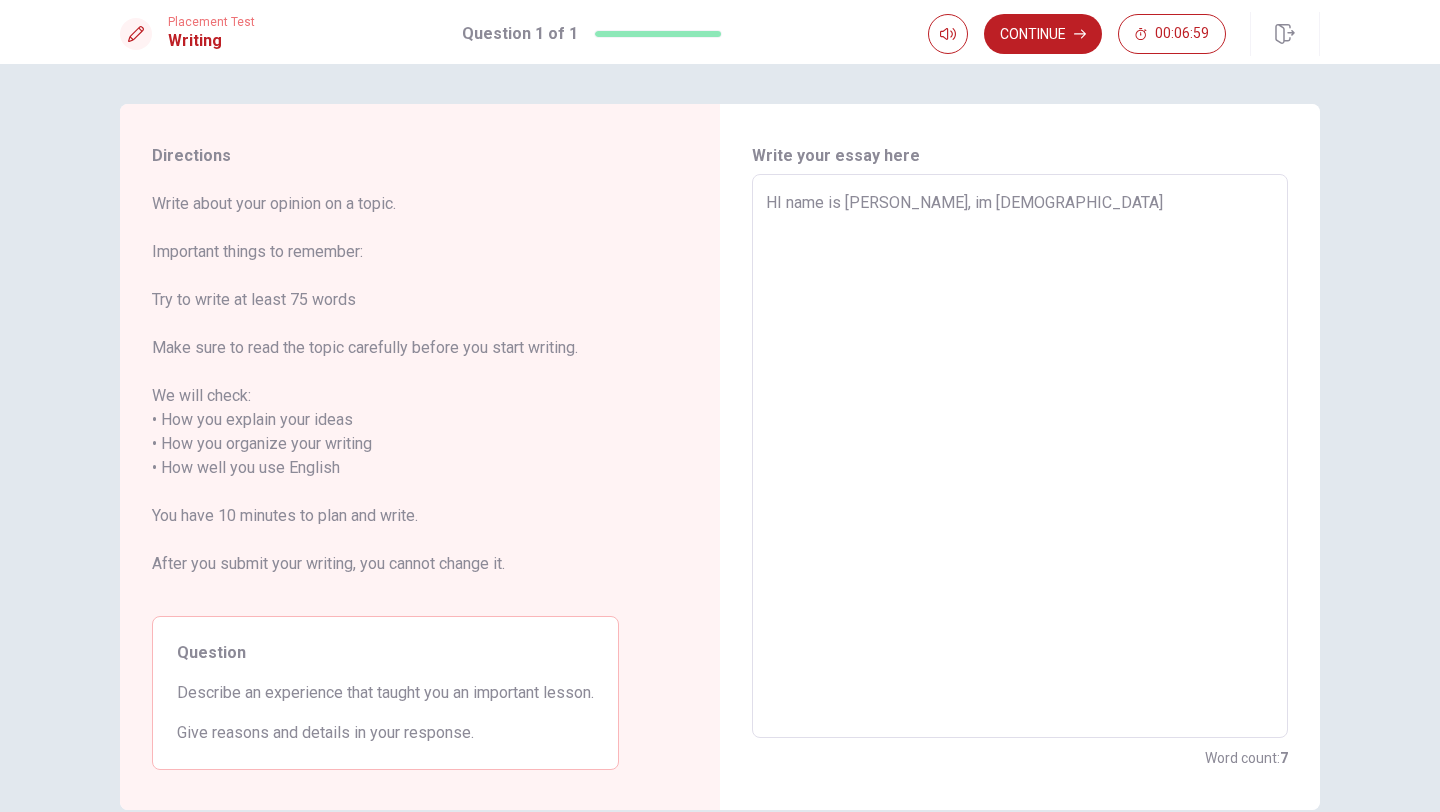 type on "x" 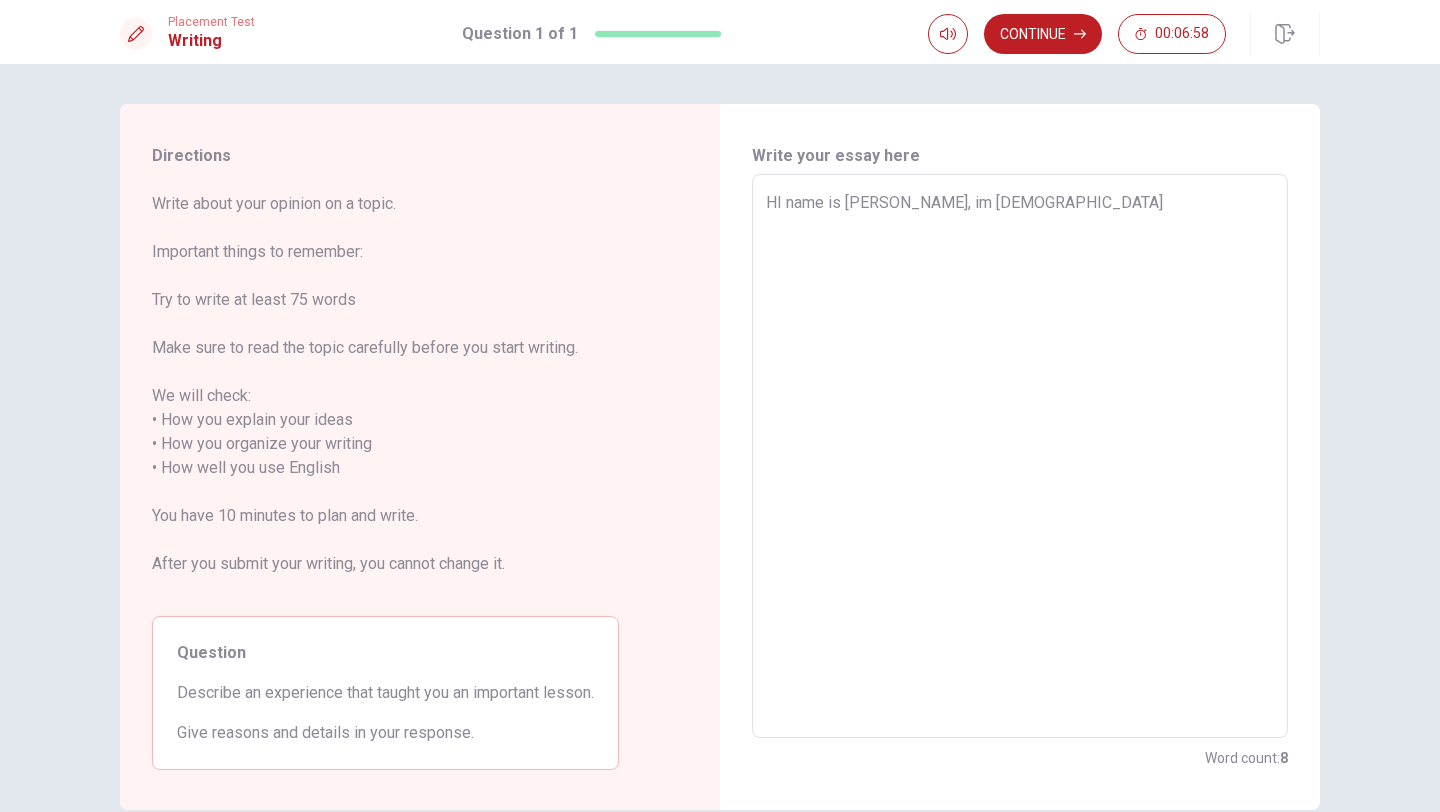 type on "HI name is [PERSON_NAME], im 25 years od" 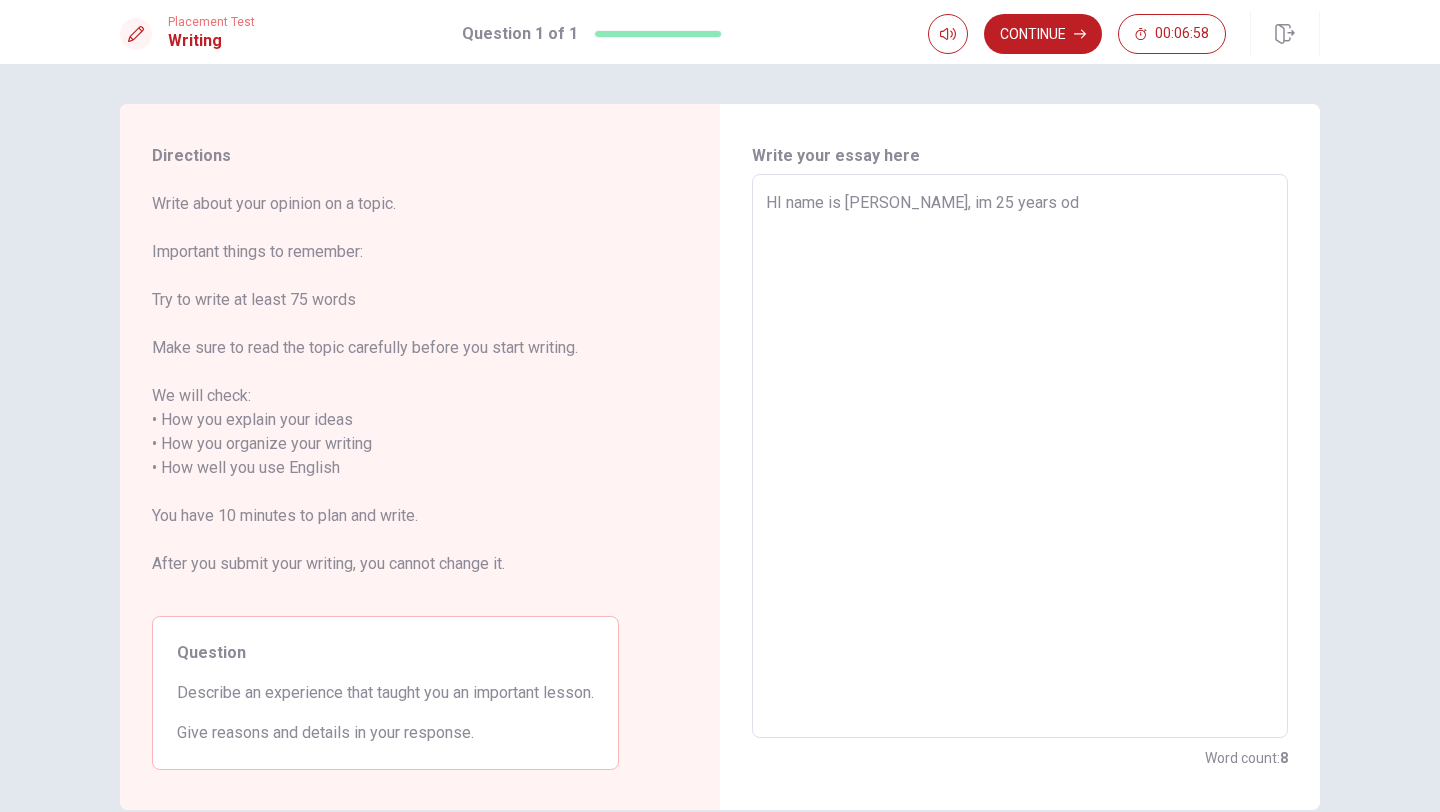 type on "x" 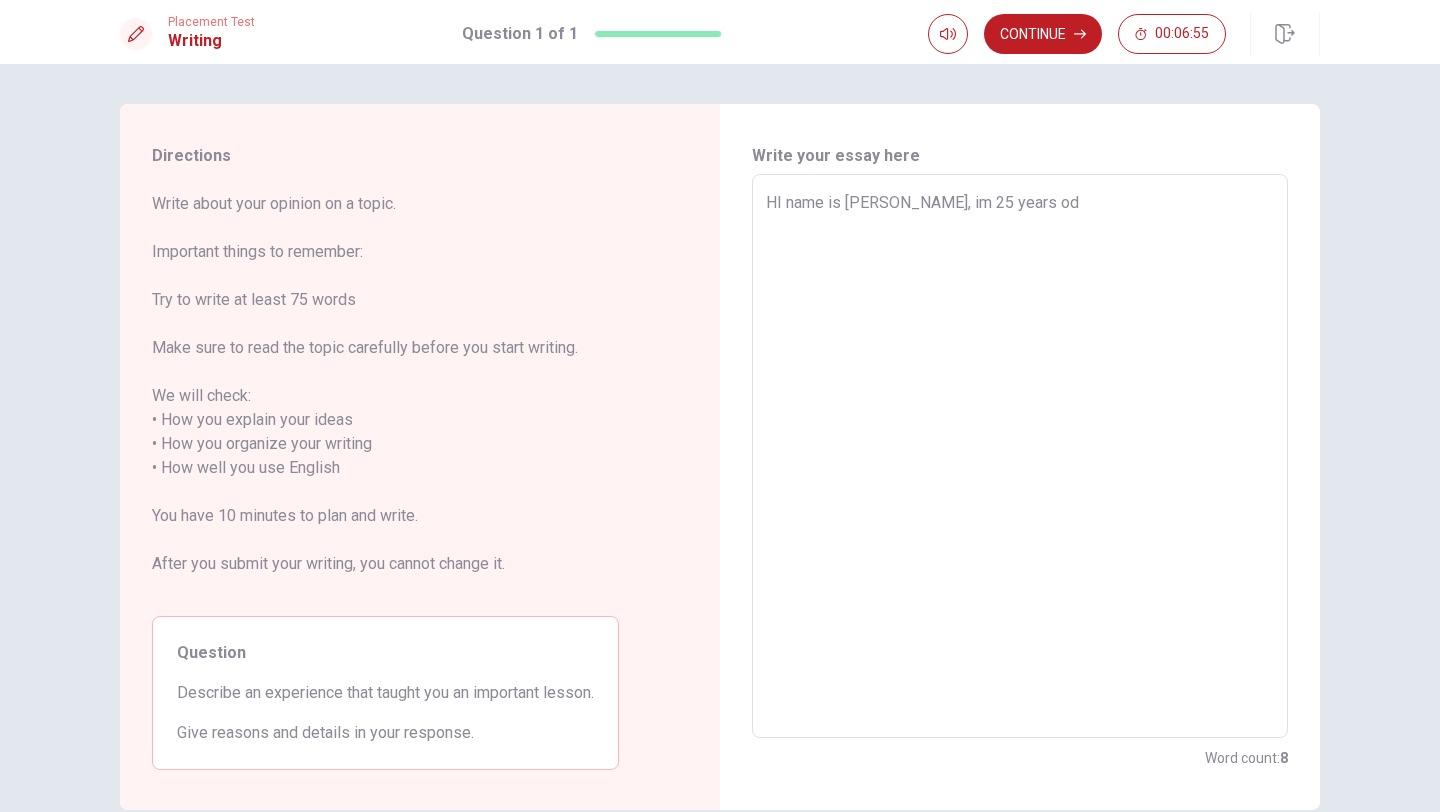 type on "x" 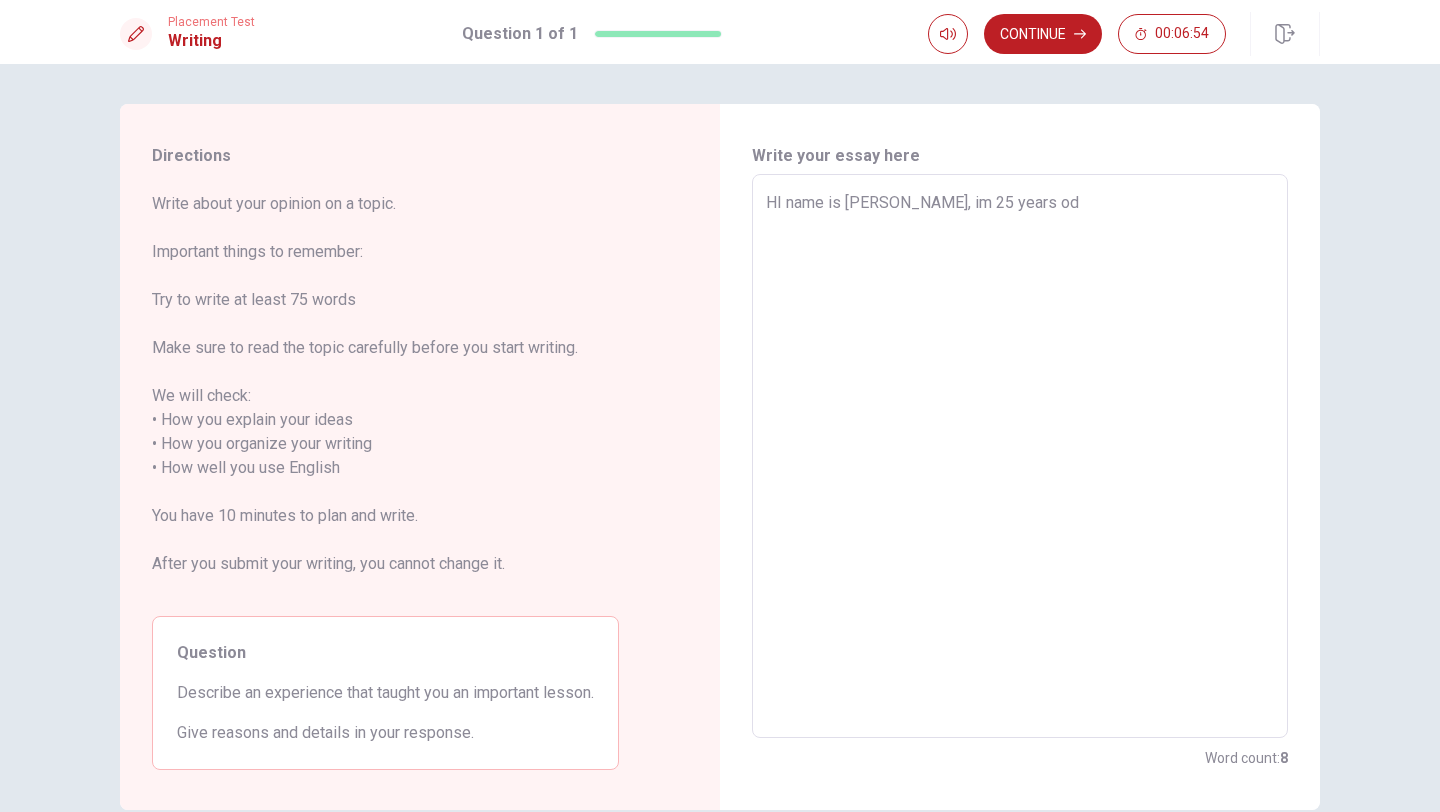 type on "HI name is [PERSON_NAME], im 25 years od" 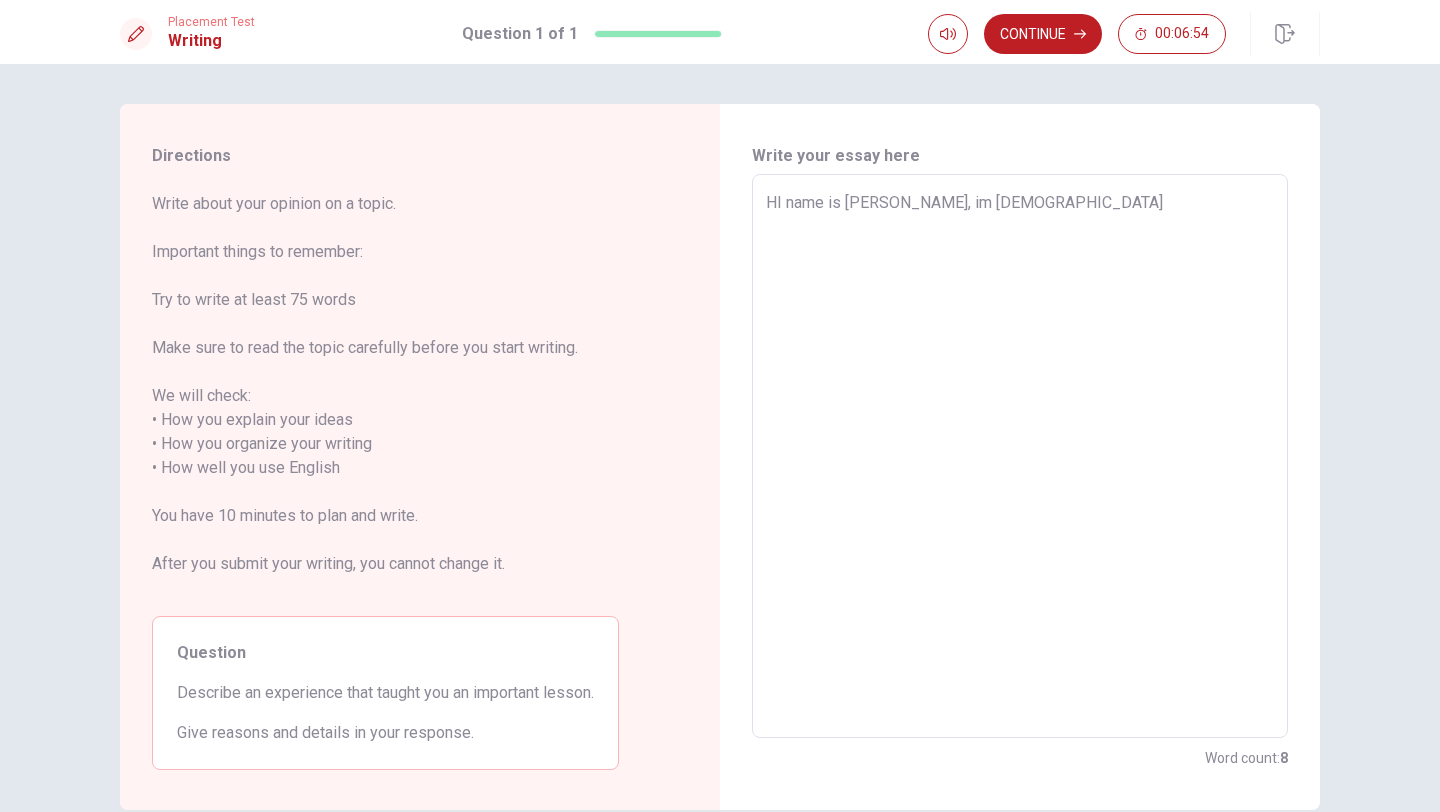 type on "x" 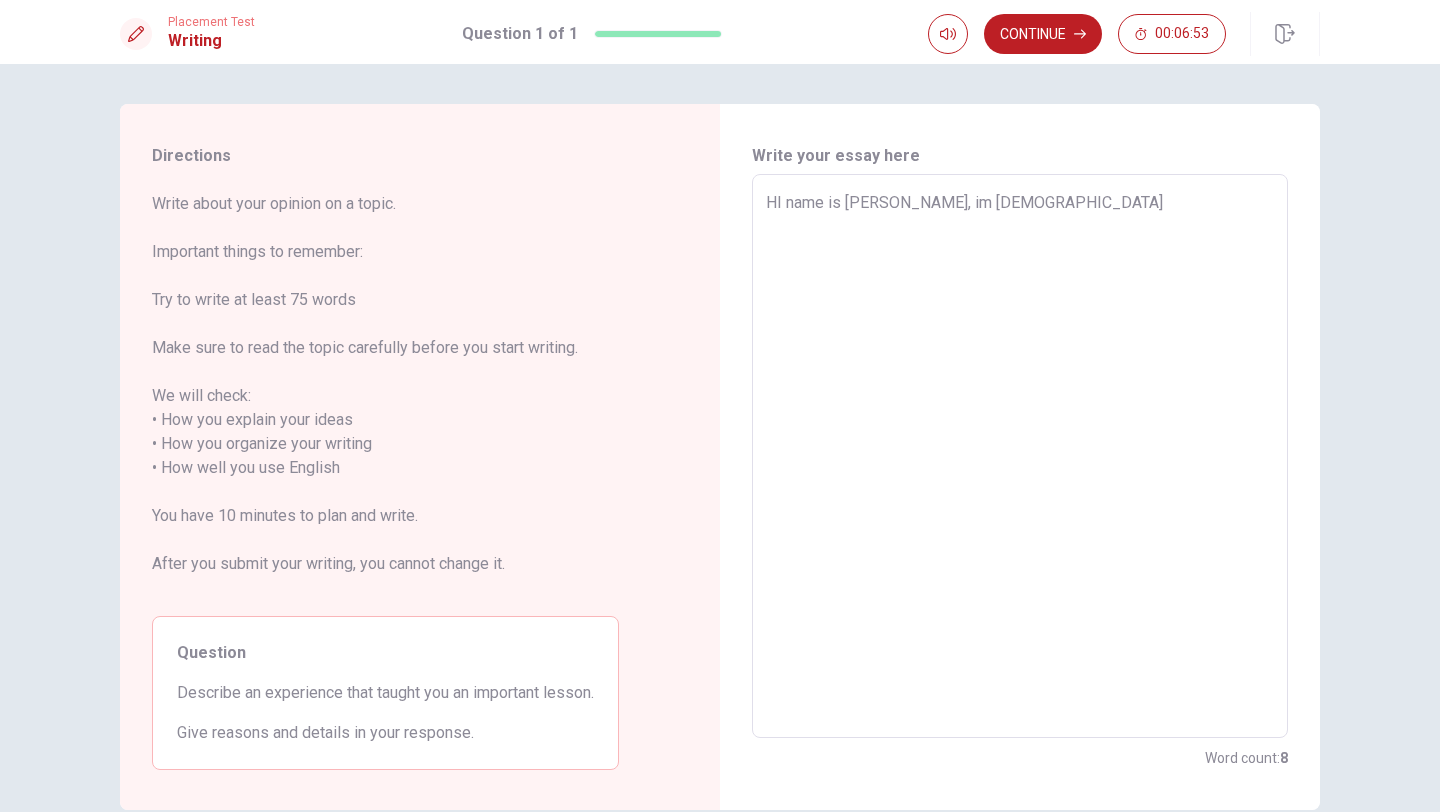 type on "HI name is [PERSON_NAME], im 25 years ol" 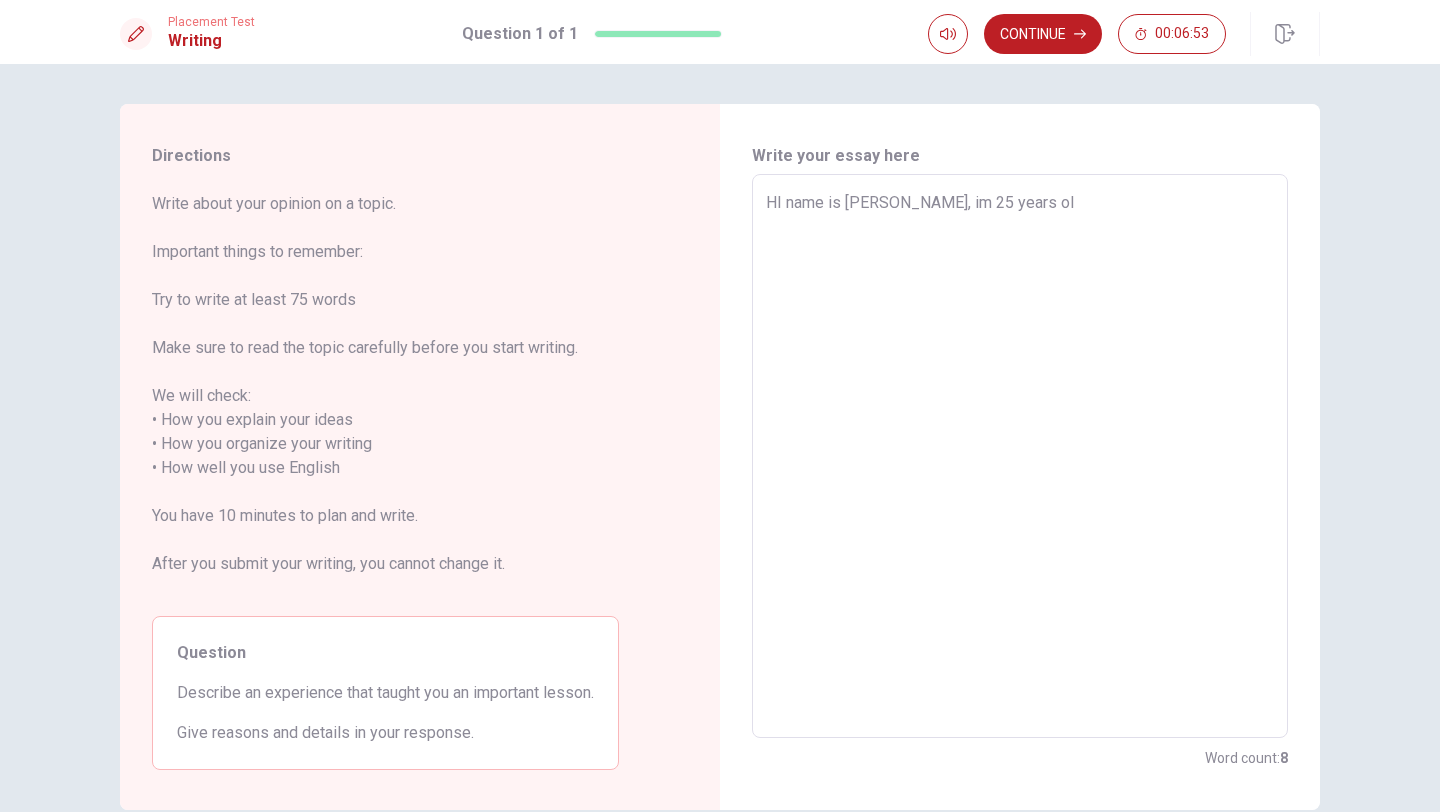 type on "x" 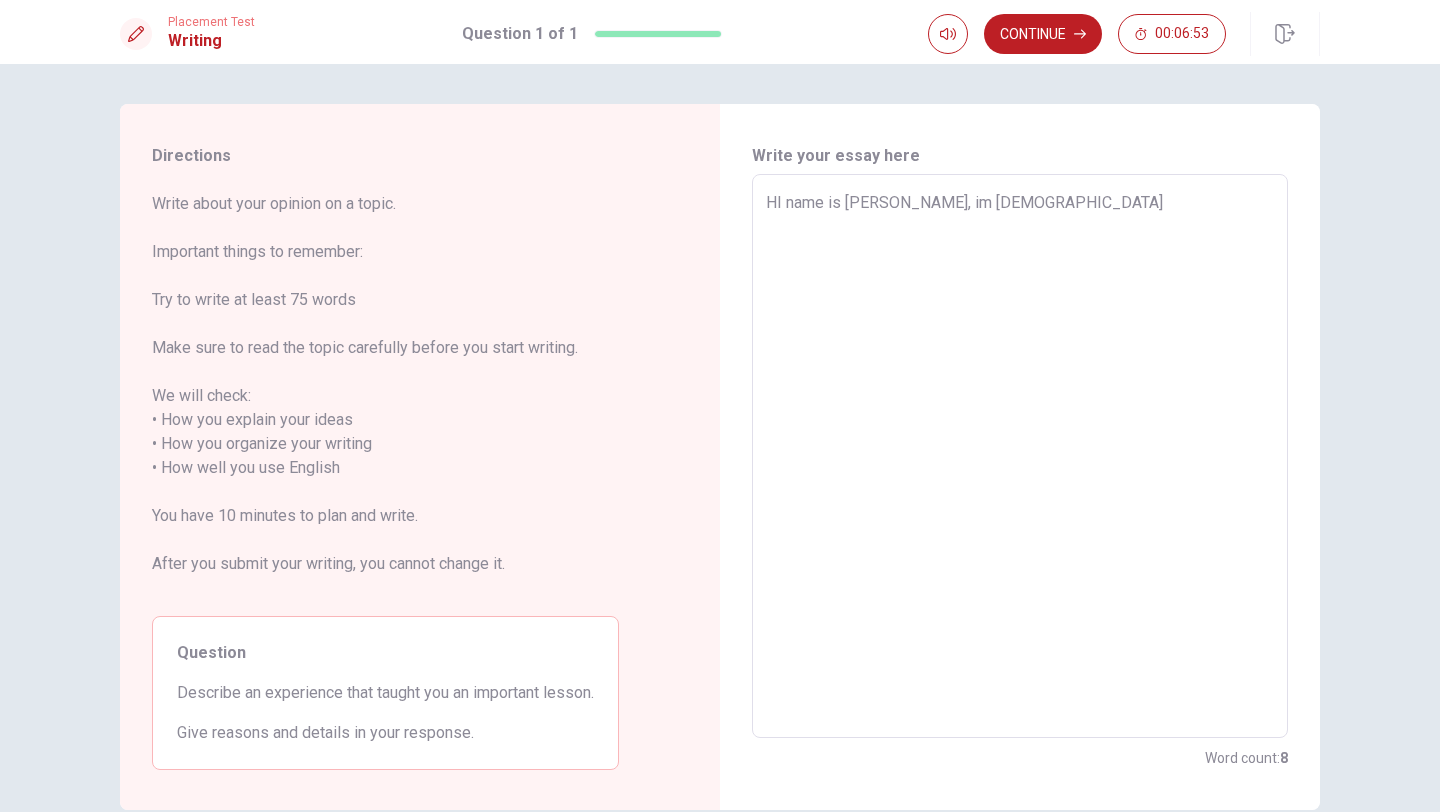 type on "x" 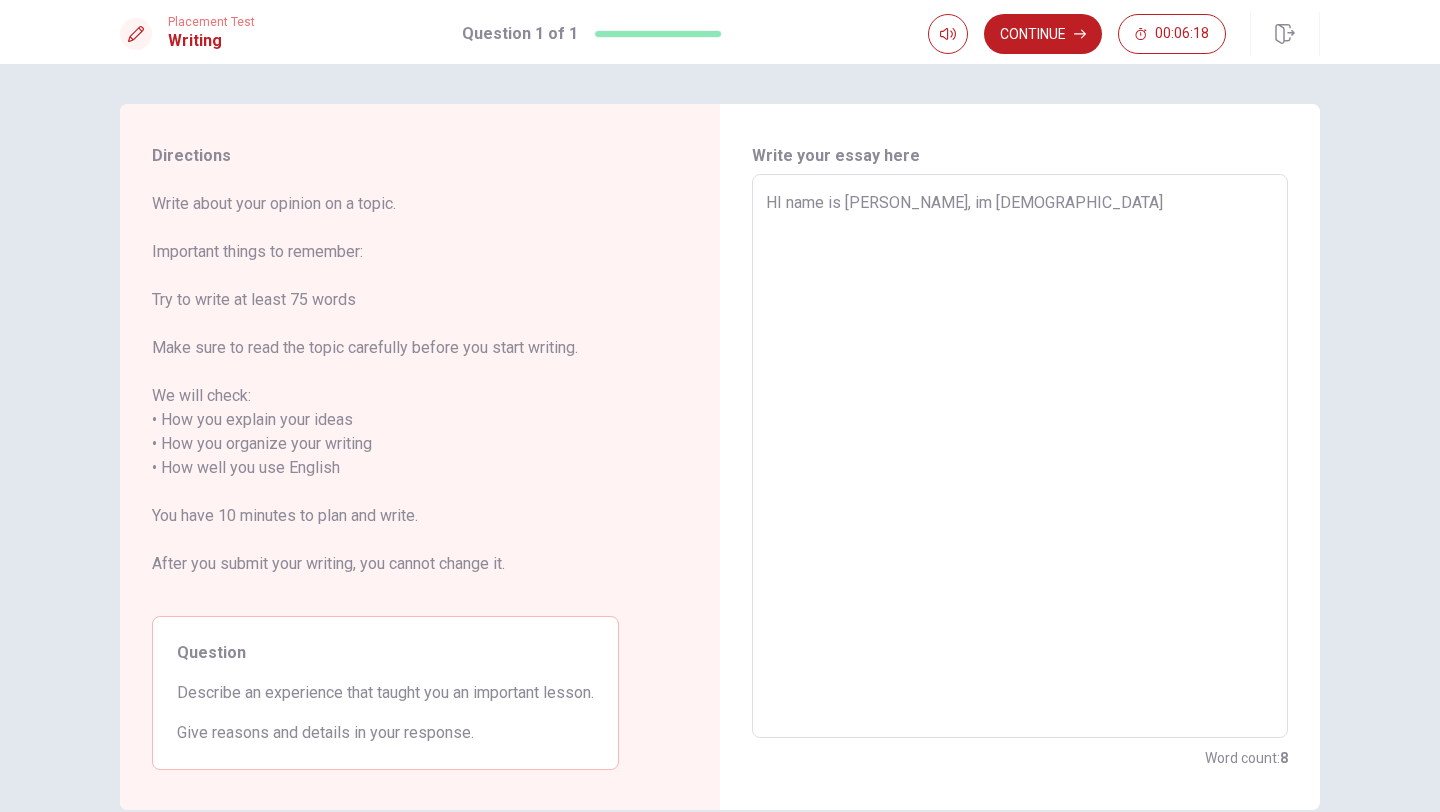 type on "x" 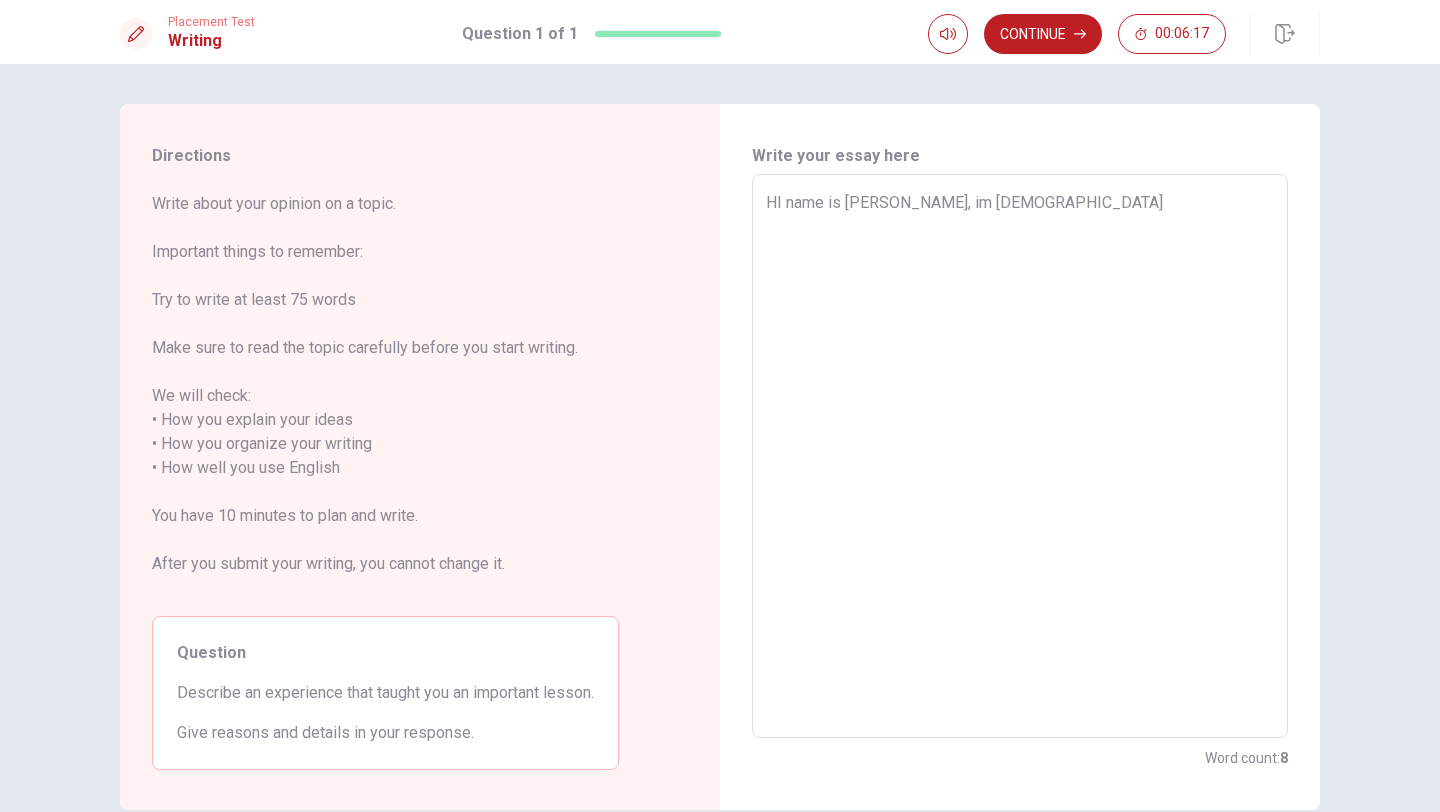 type on "HI name is [PERSON_NAME], im [DEMOGRAPHIC_DATA]" 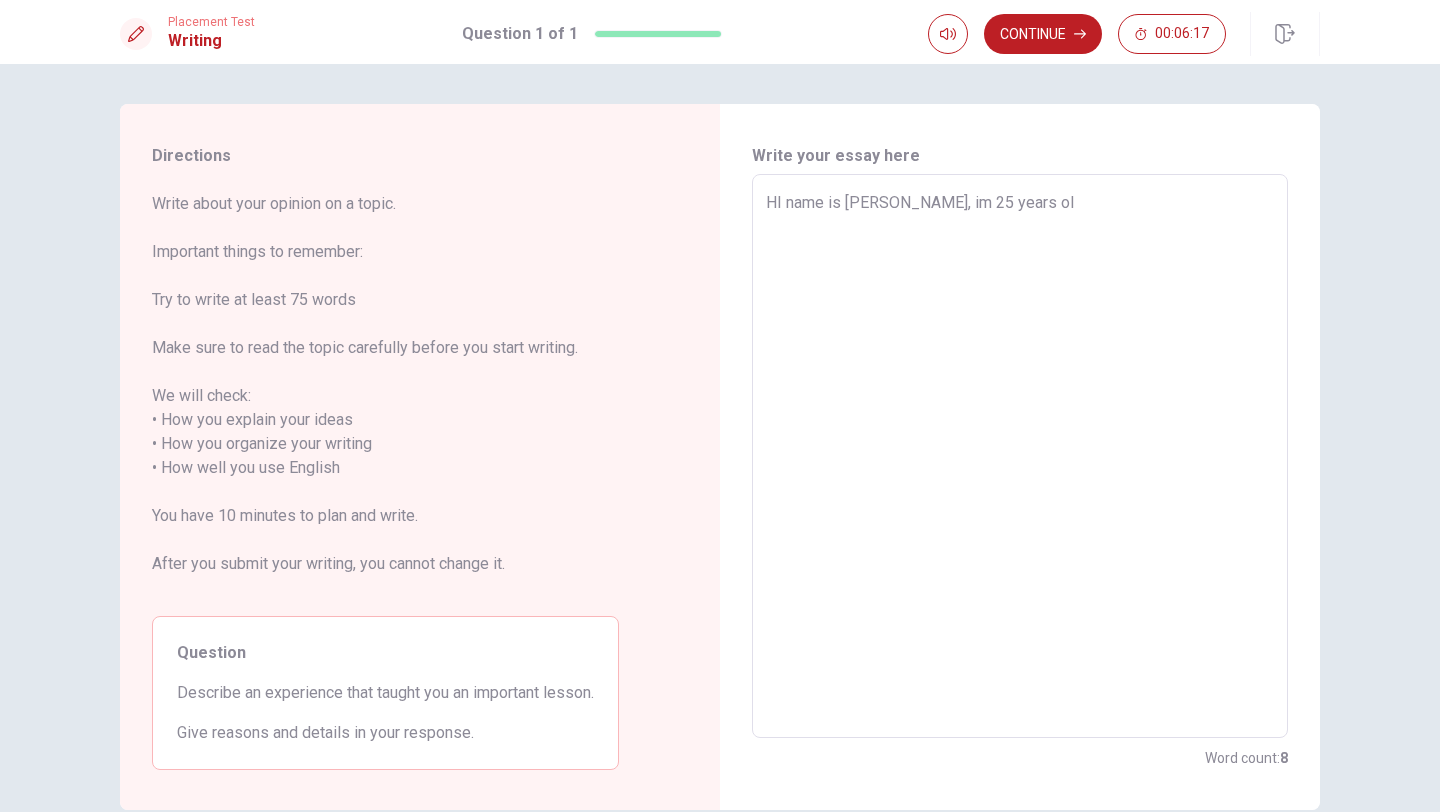 type on "x" 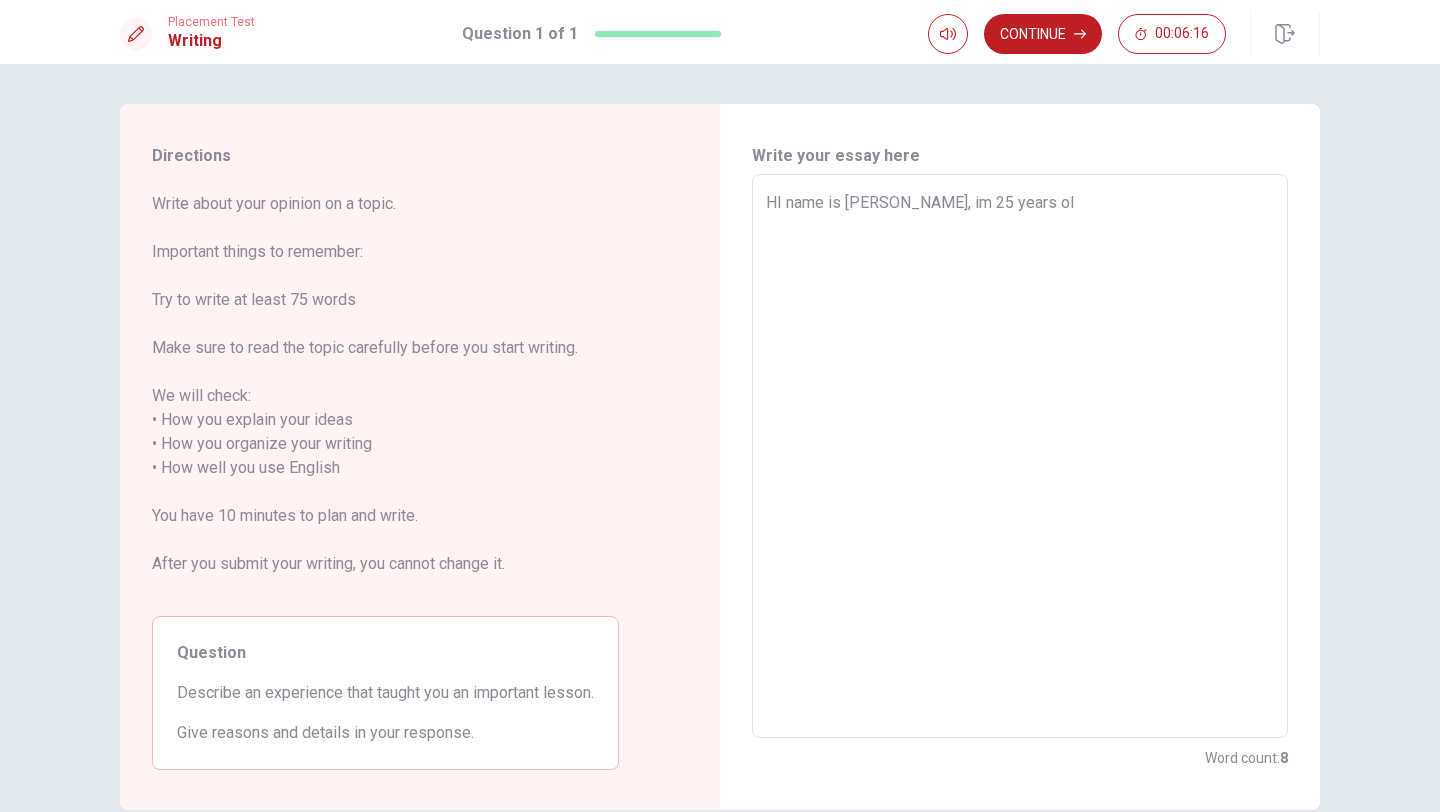 type on "HI name is [PERSON_NAME], im [DEMOGRAPHIC_DATA]" 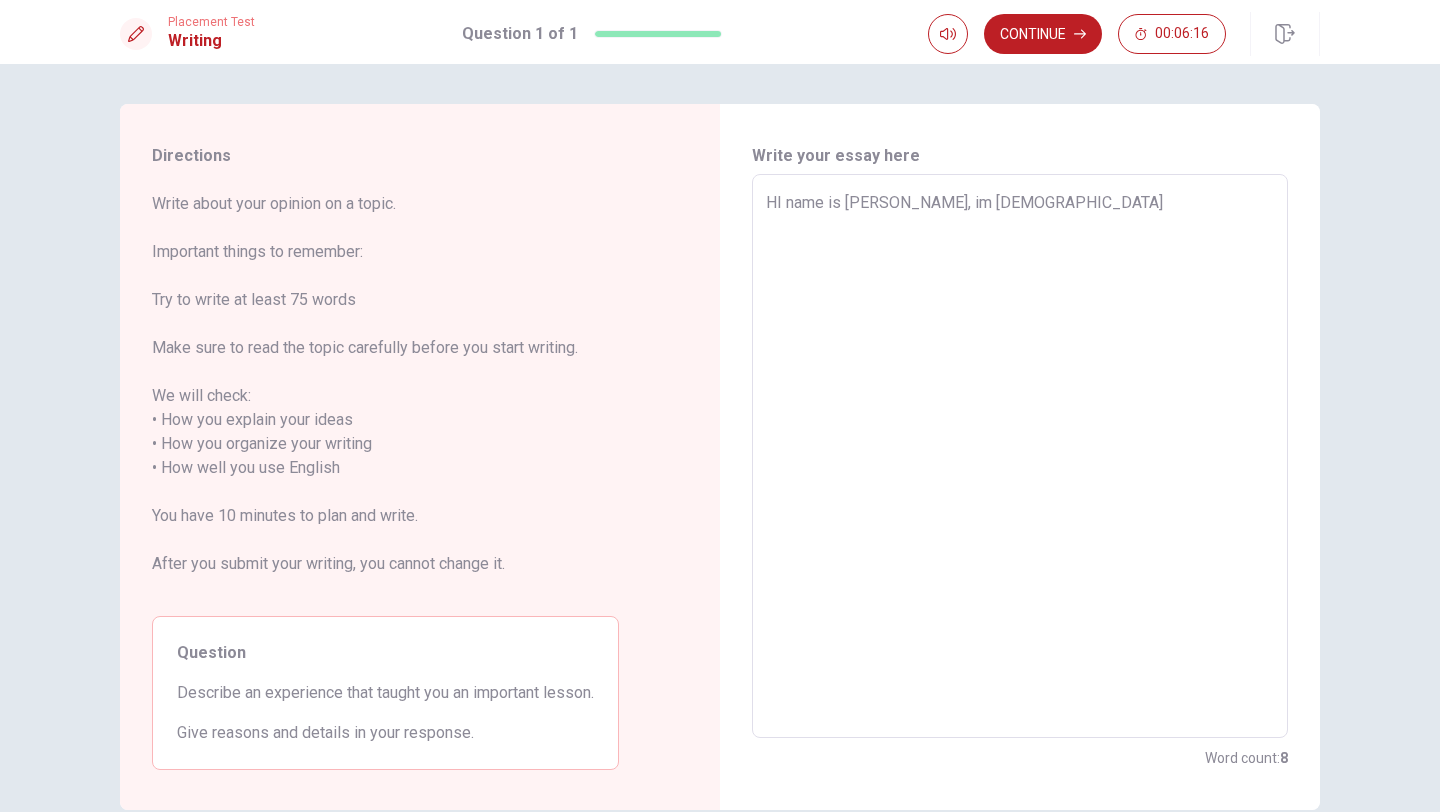 type on "x" 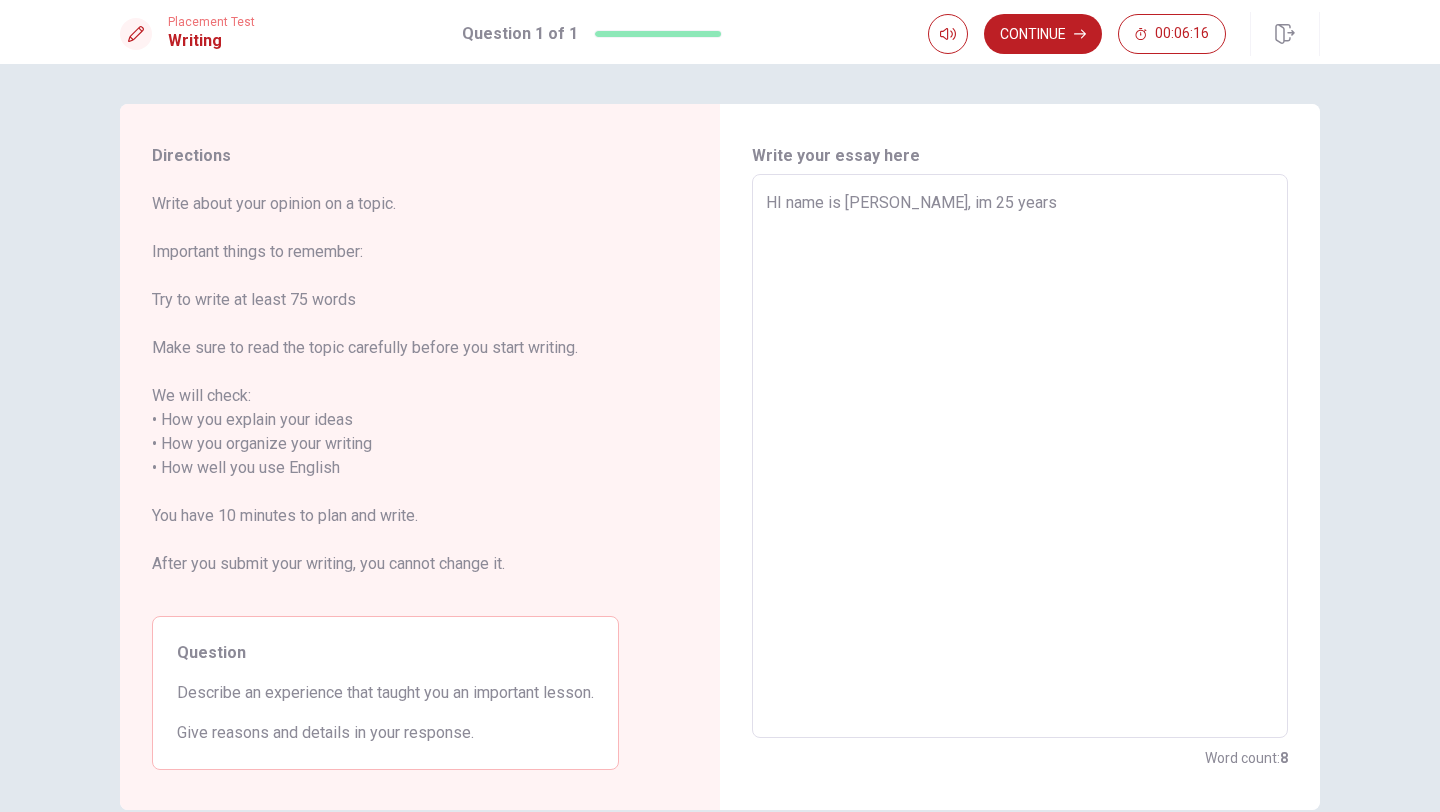 type on "x" 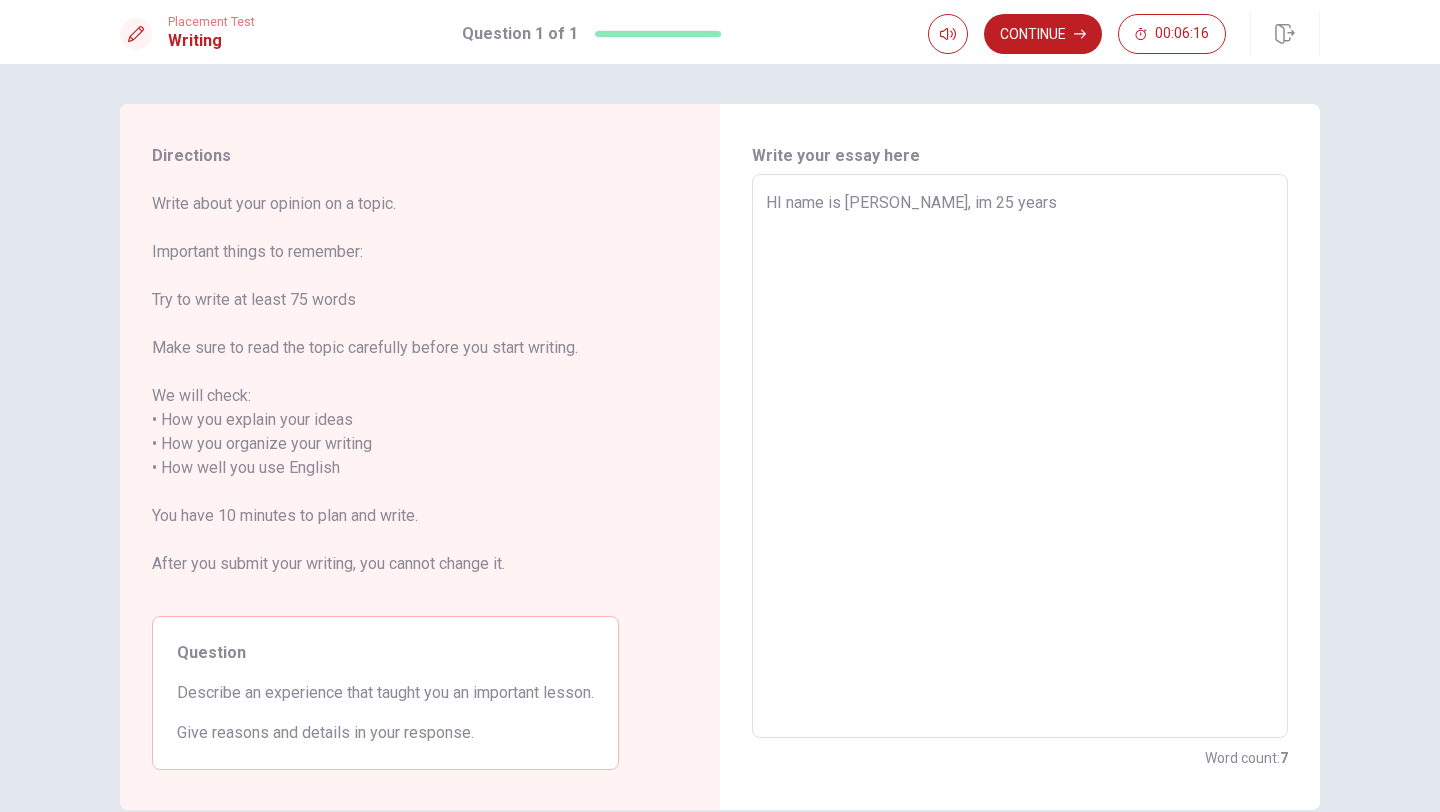 type on "HI name is [PERSON_NAME], im 25 years" 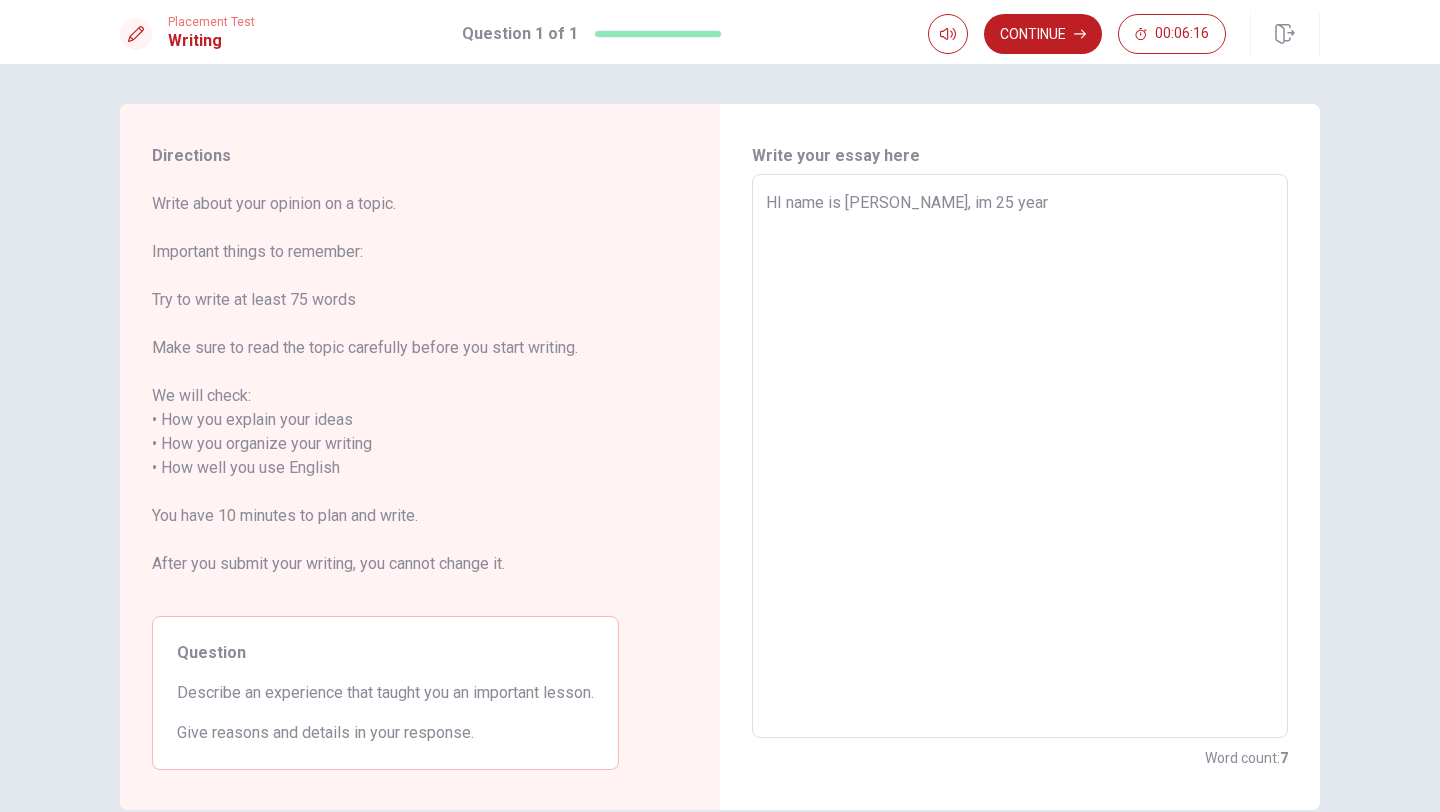 type on "x" 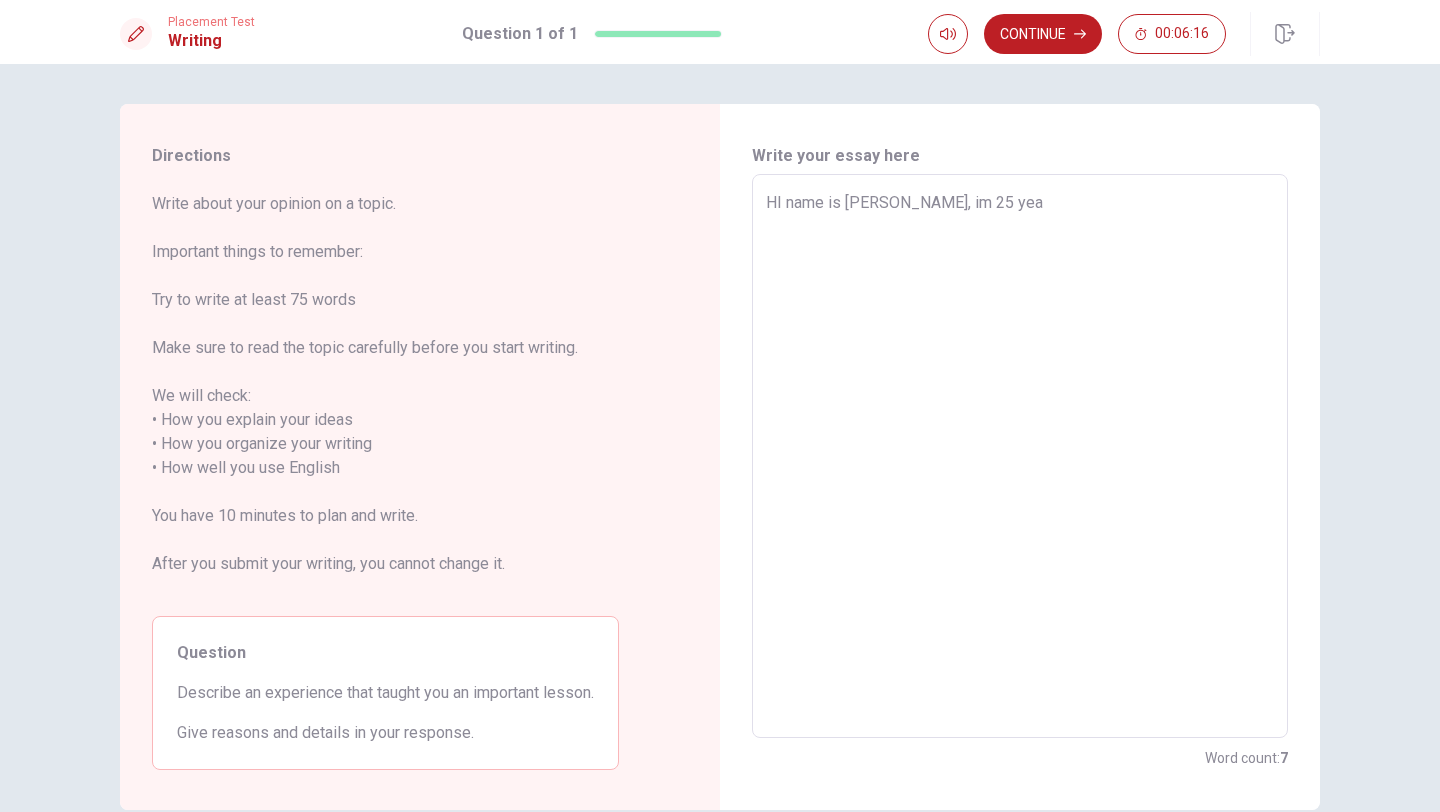 type on "x" 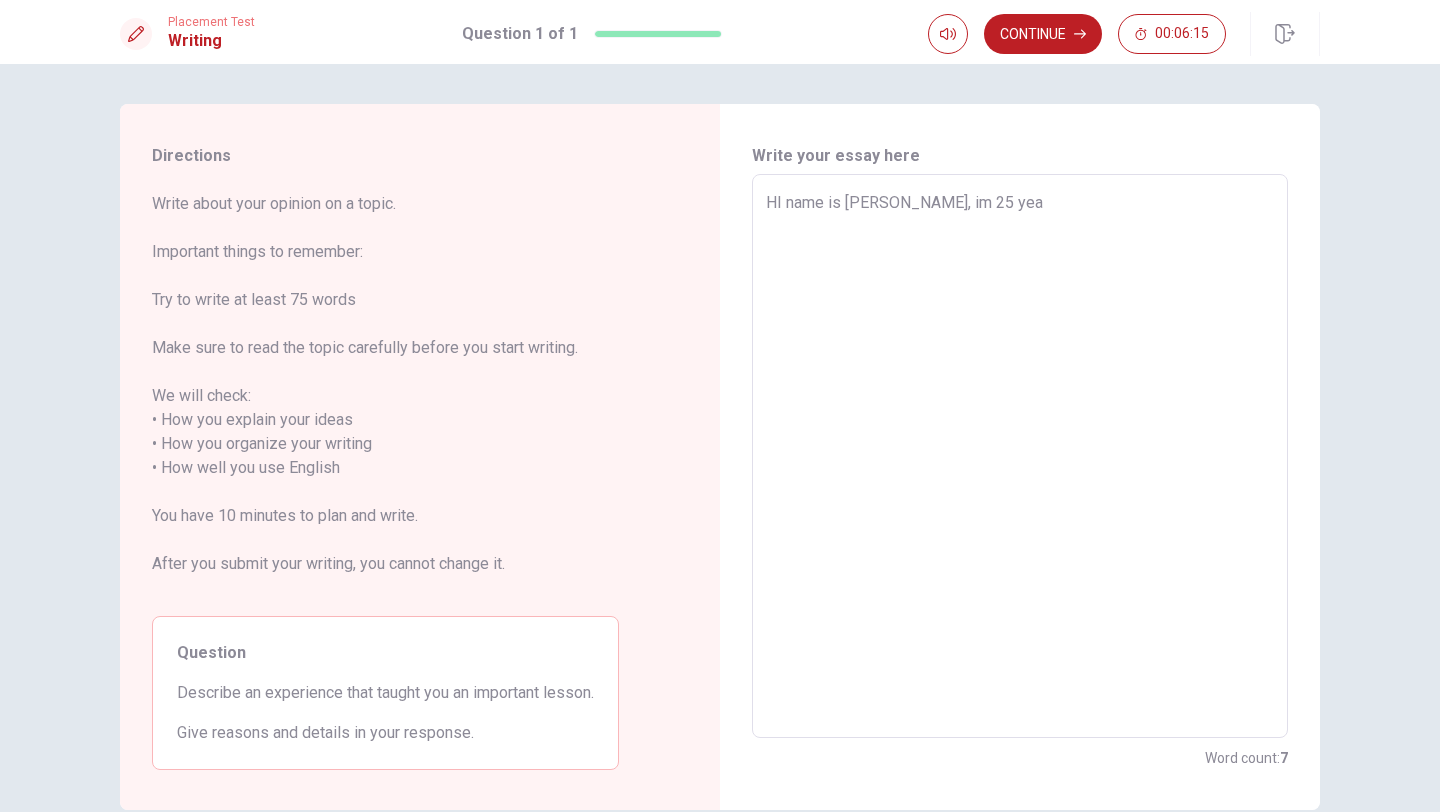 type on "HI name is [PERSON_NAME], im 25 ye" 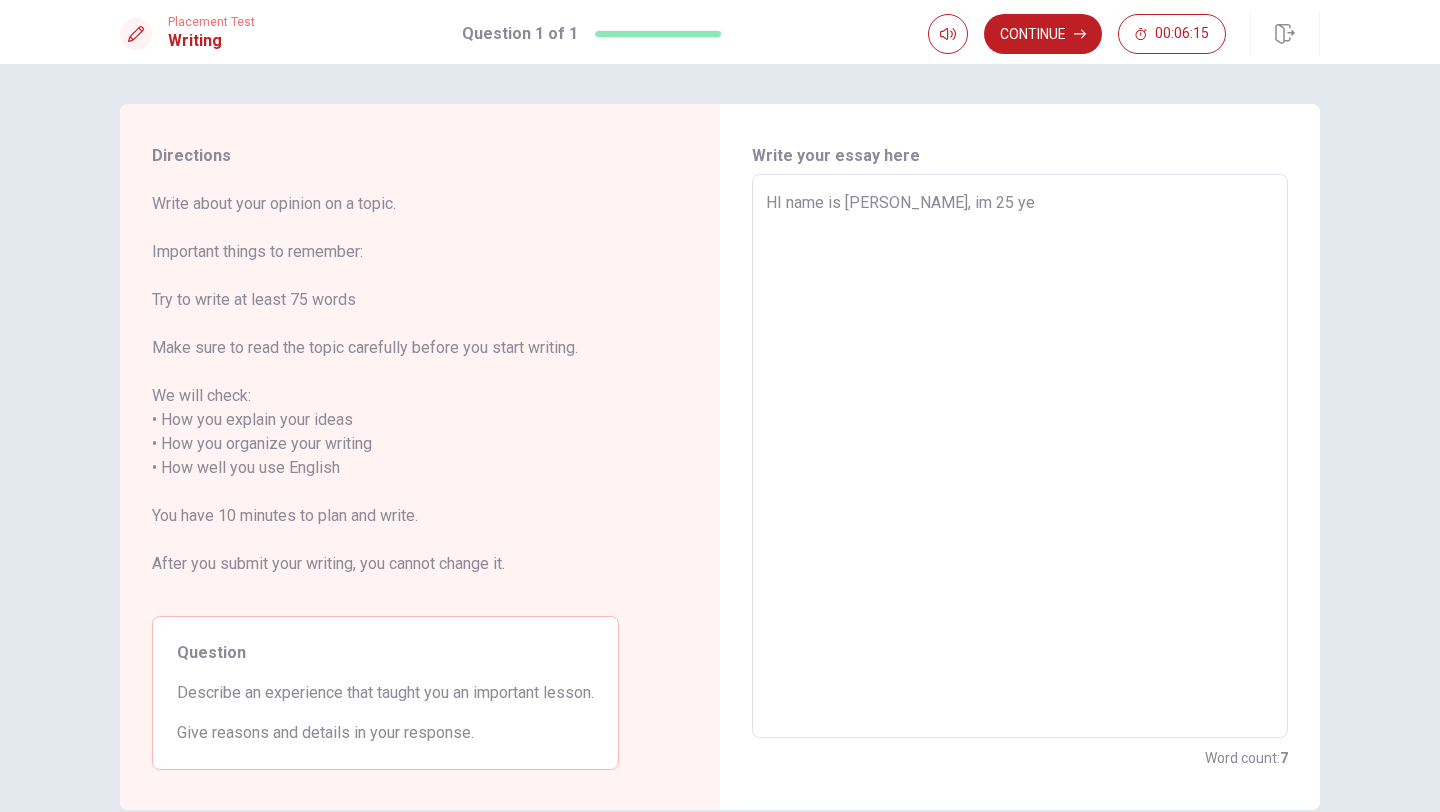 type on "x" 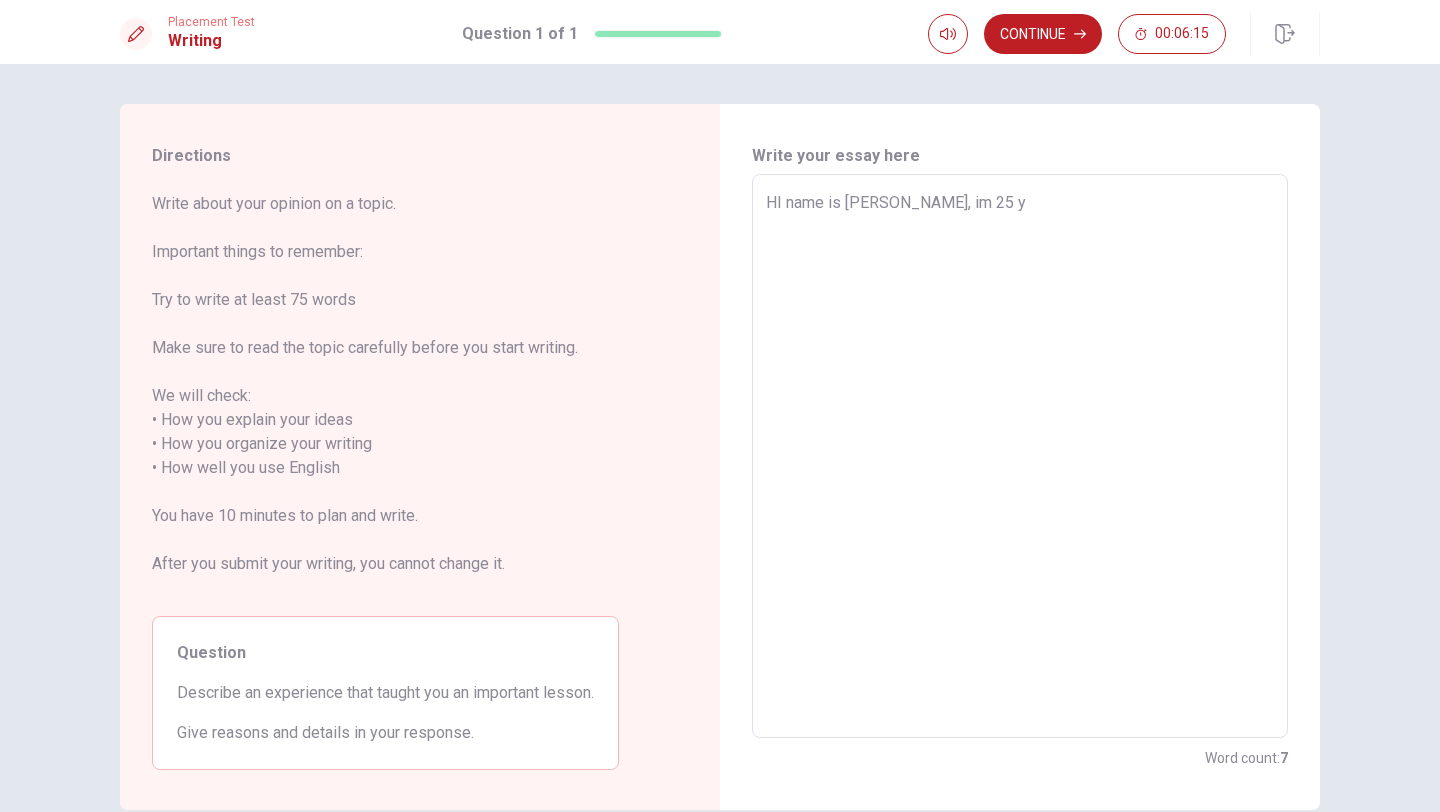 type on "x" 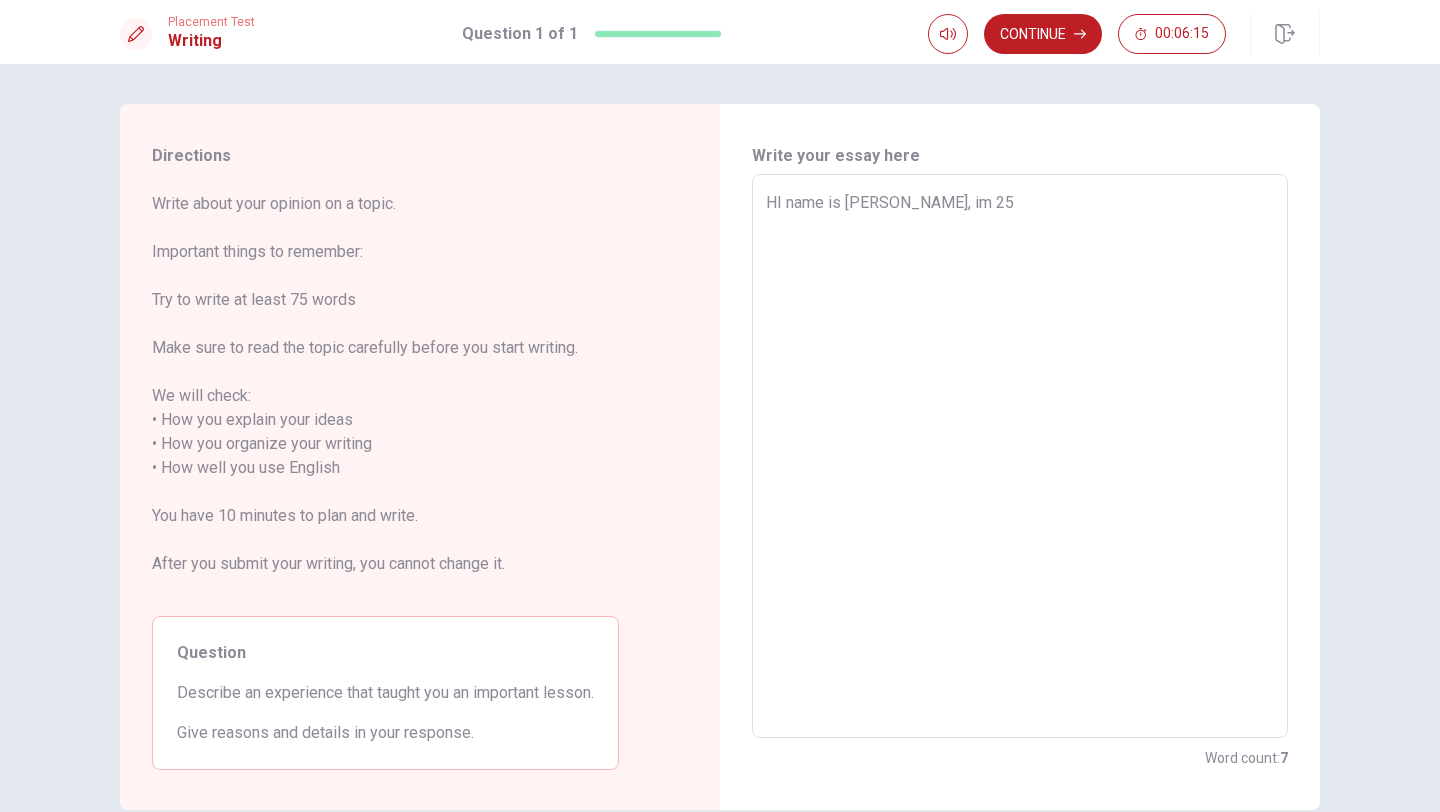 type on "x" 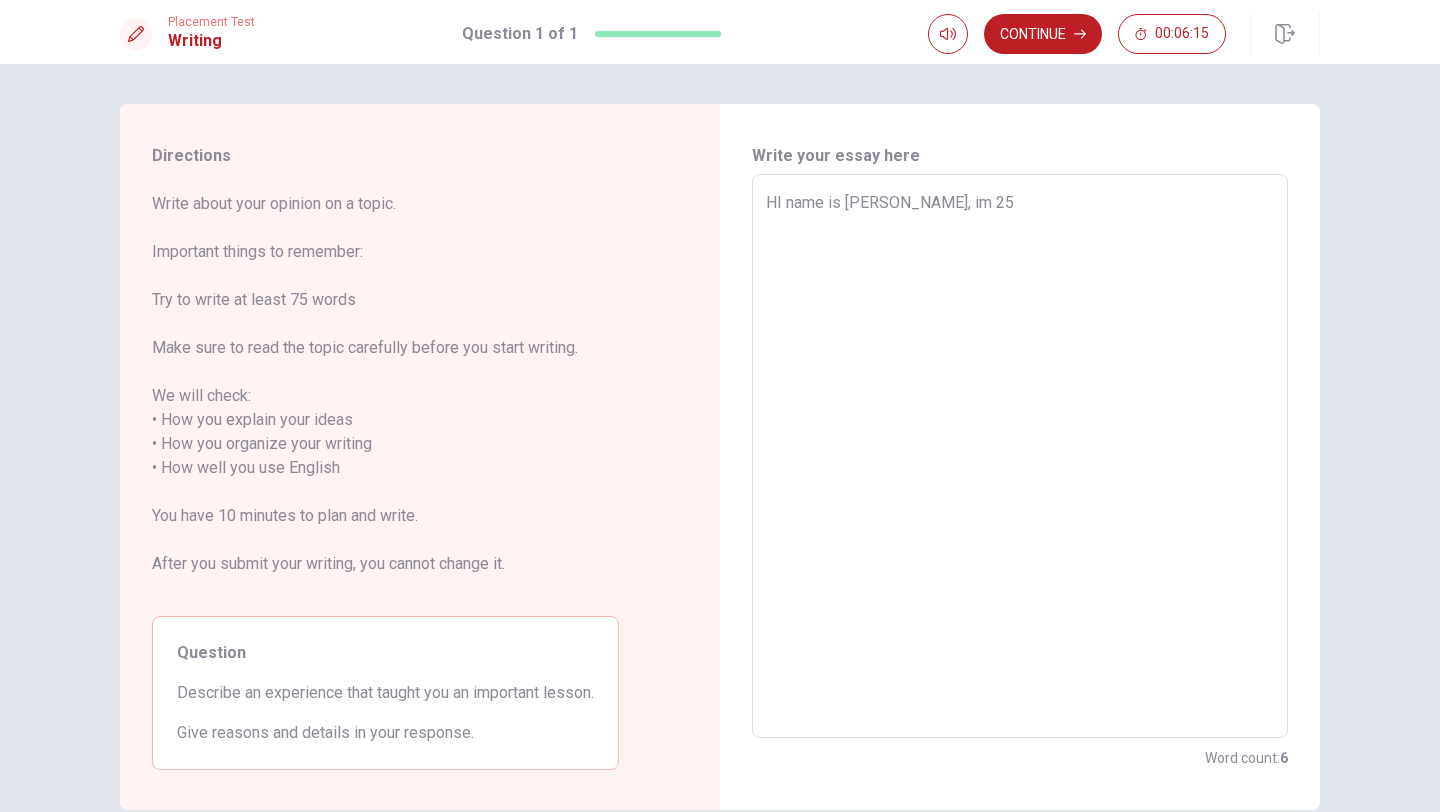 type on "HI name is [PERSON_NAME], im 25" 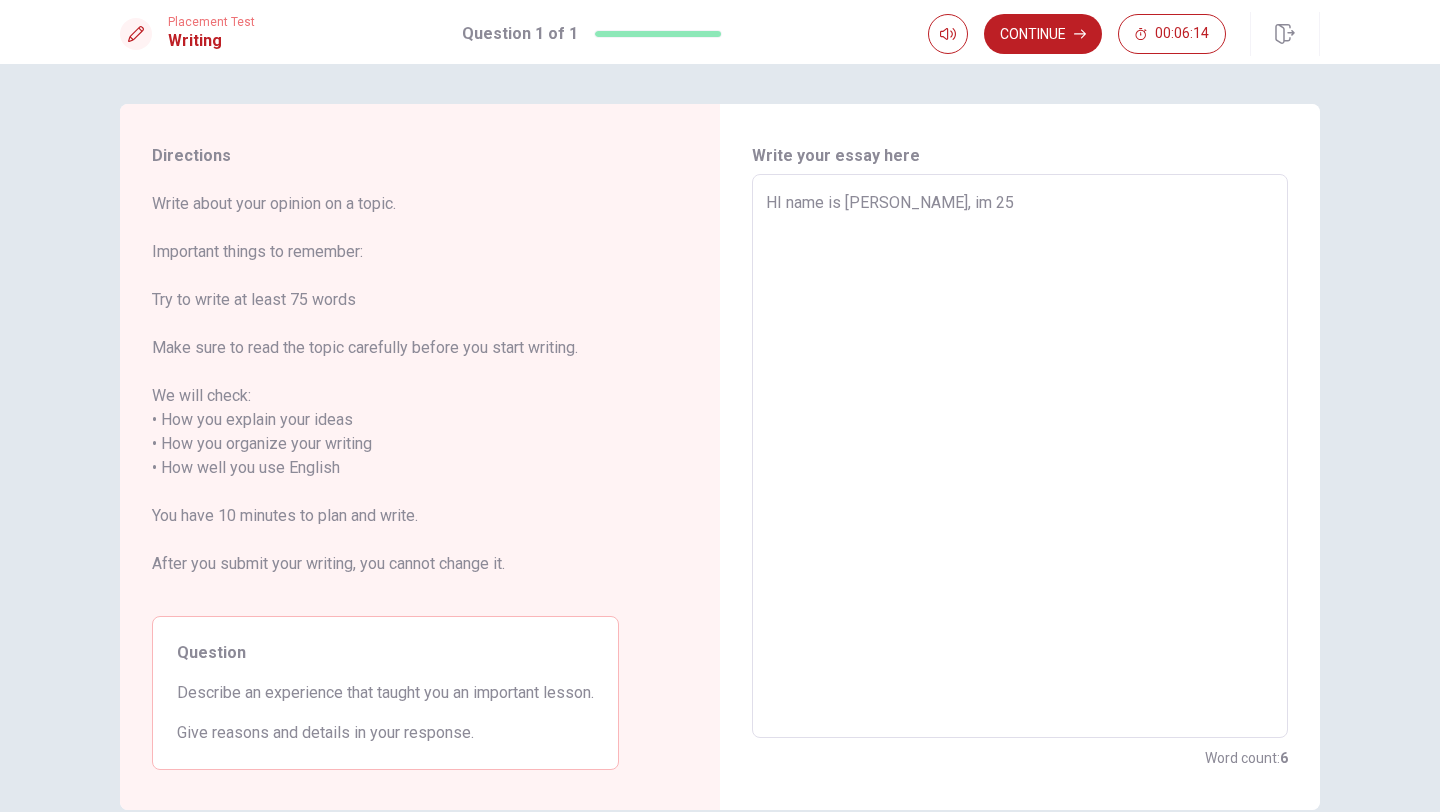 type on "HI name is [PERSON_NAME], im 2" 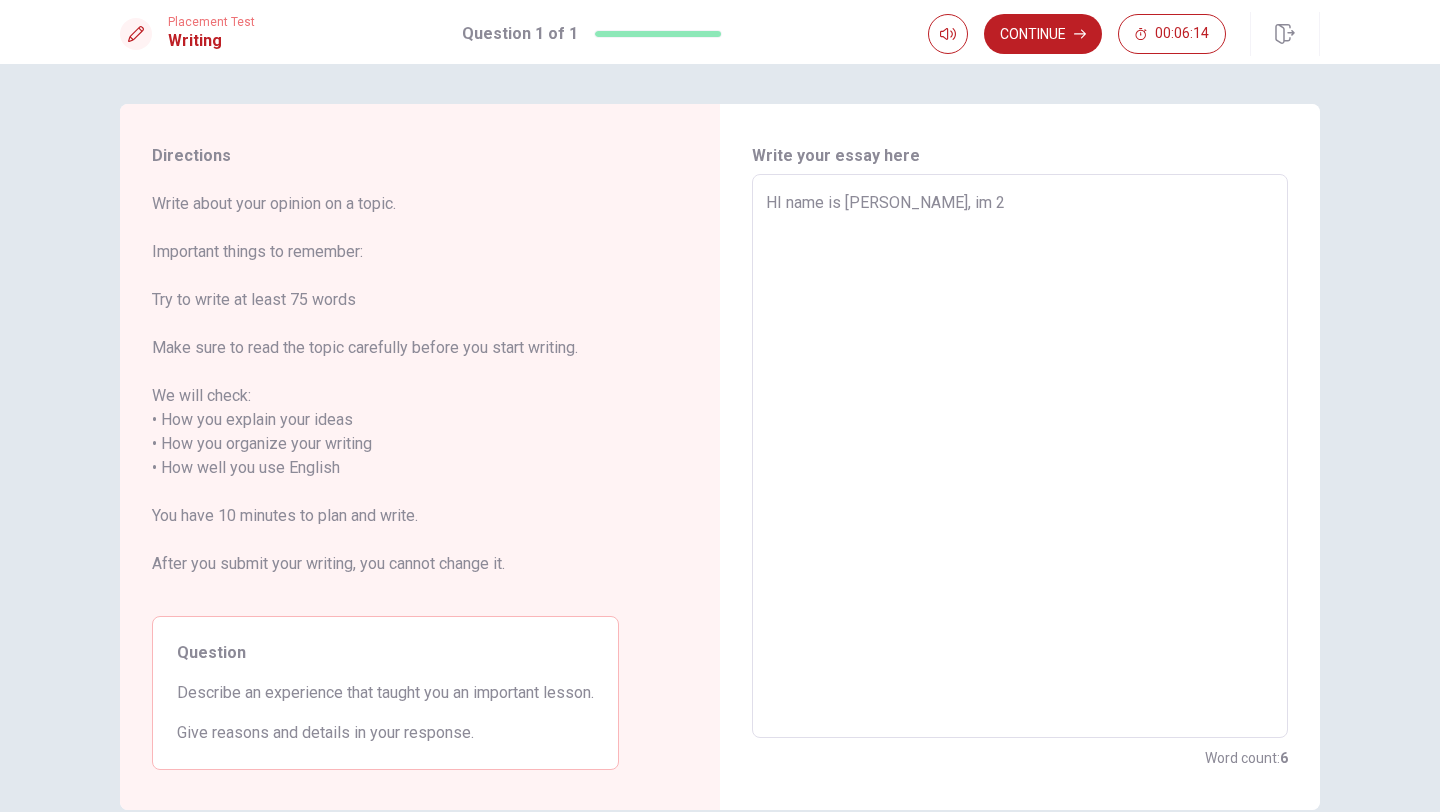 type on "x" 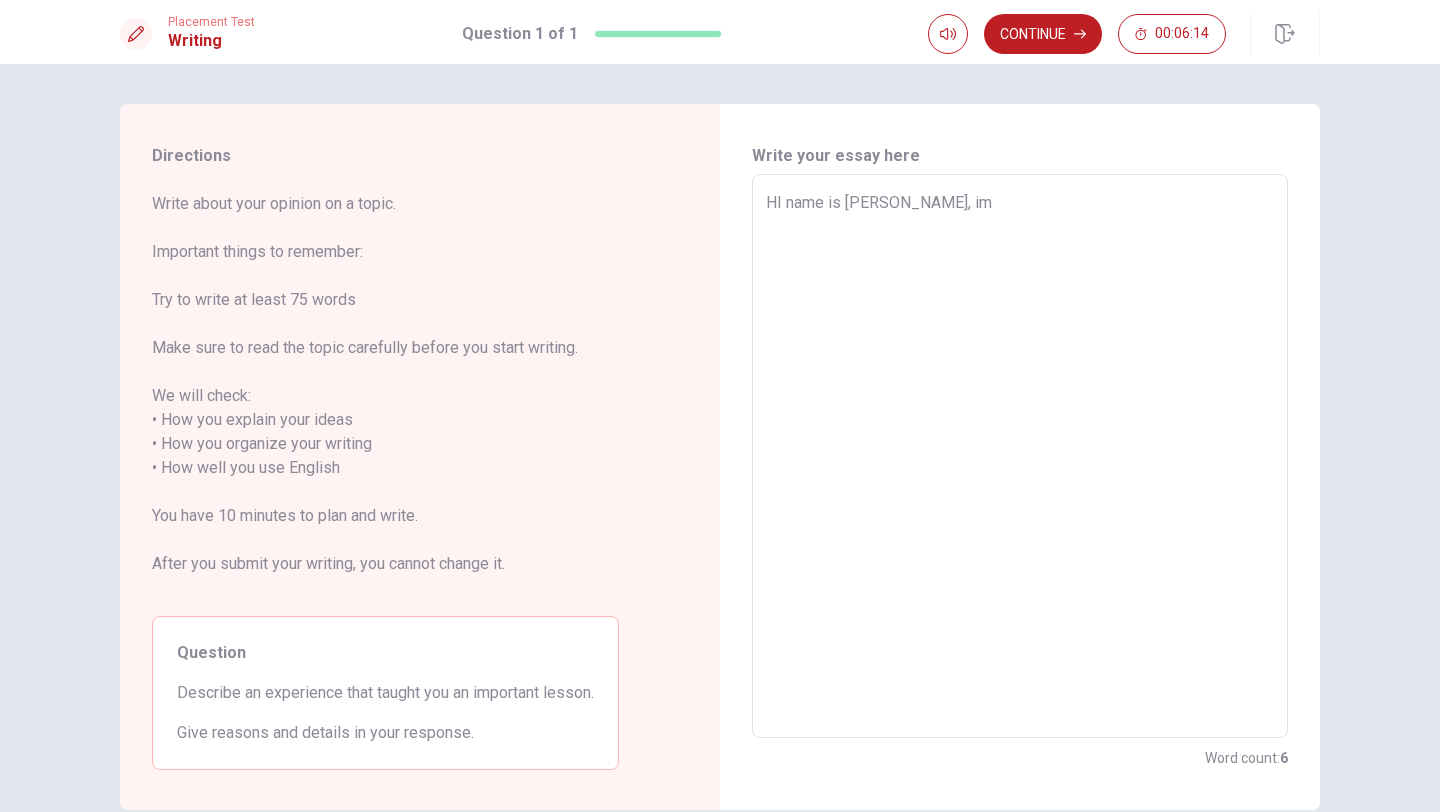 type on "x" 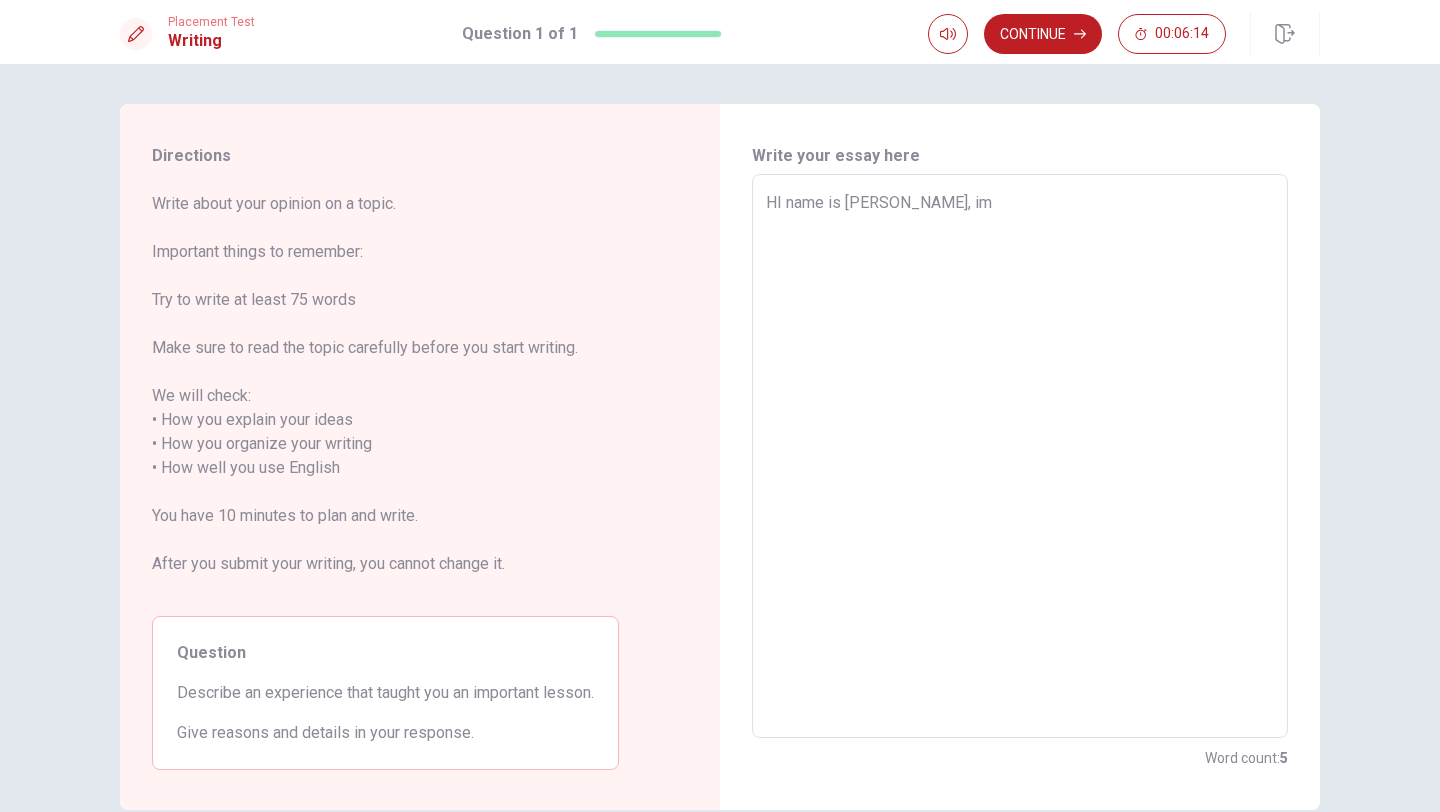 type on "HI name is [PERSON_NAME], im" 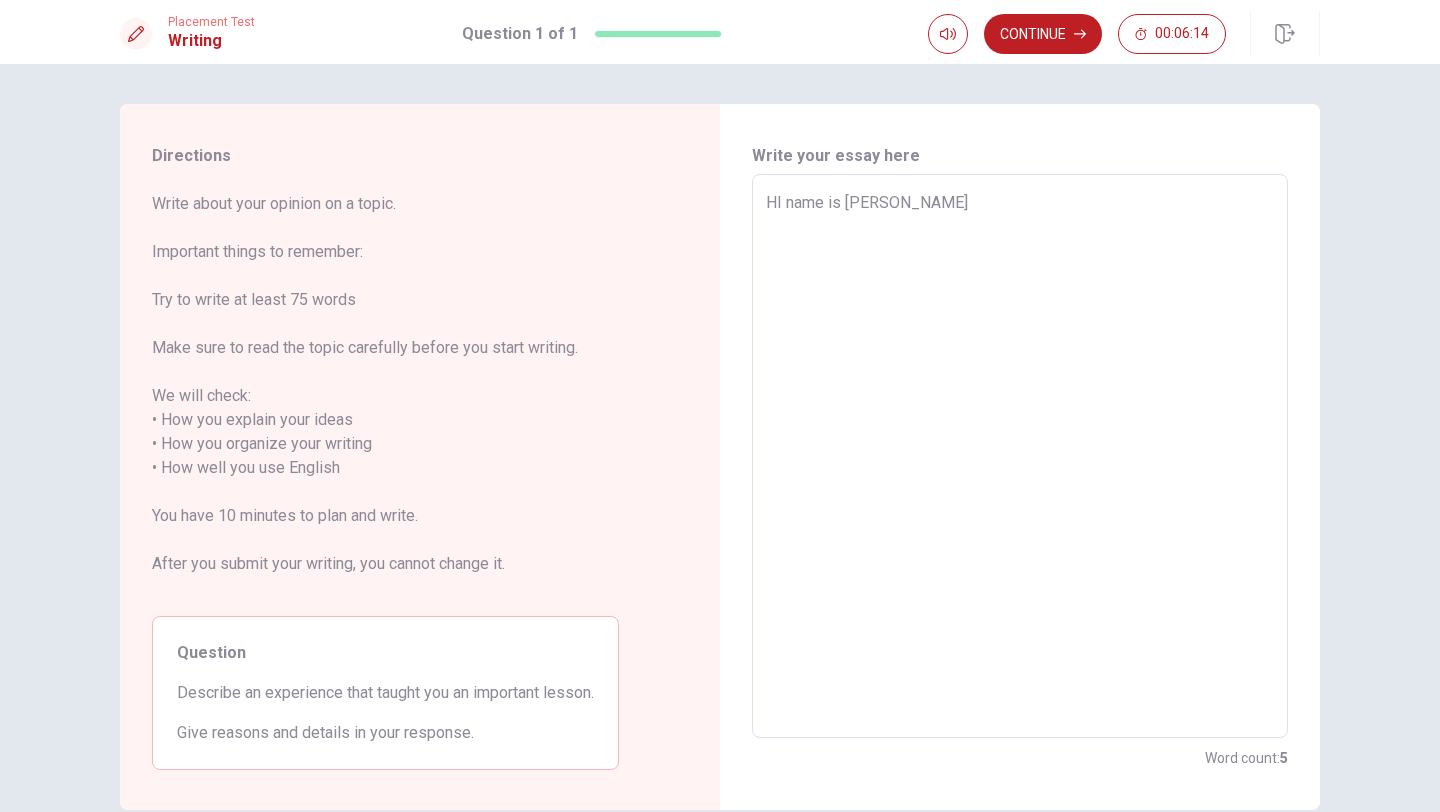 type on "x" 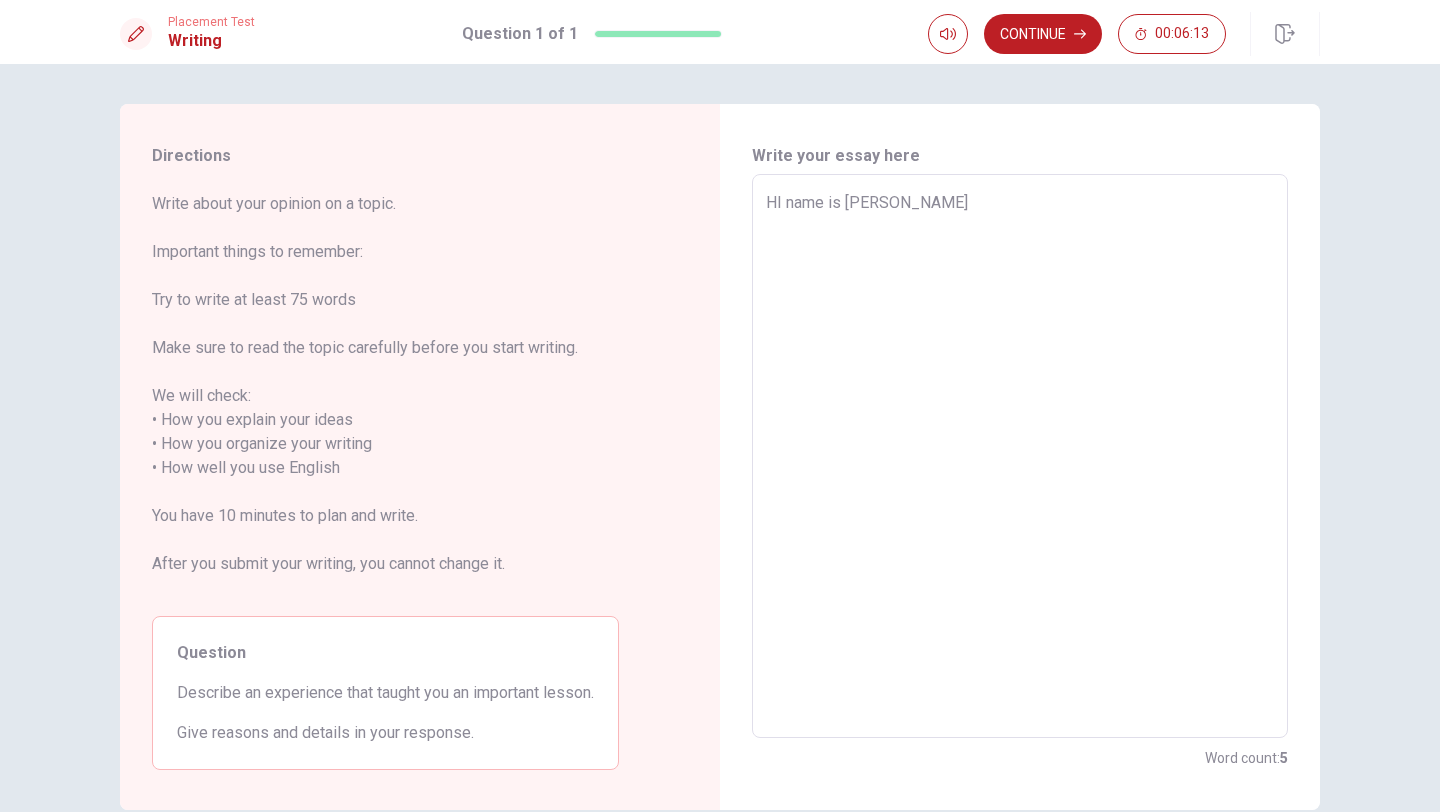 type on "HI name is [PERSON_NAME]," 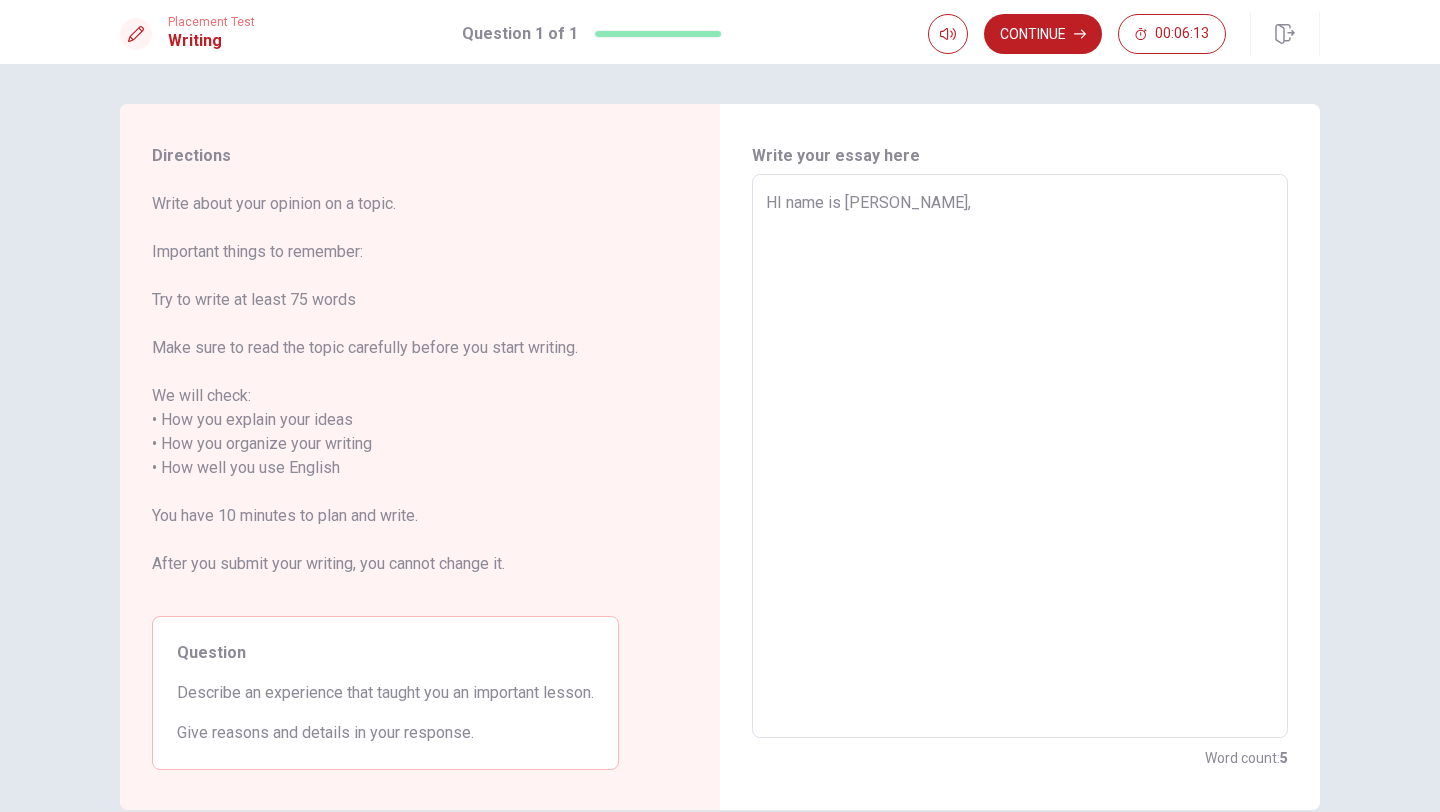 type on "x" 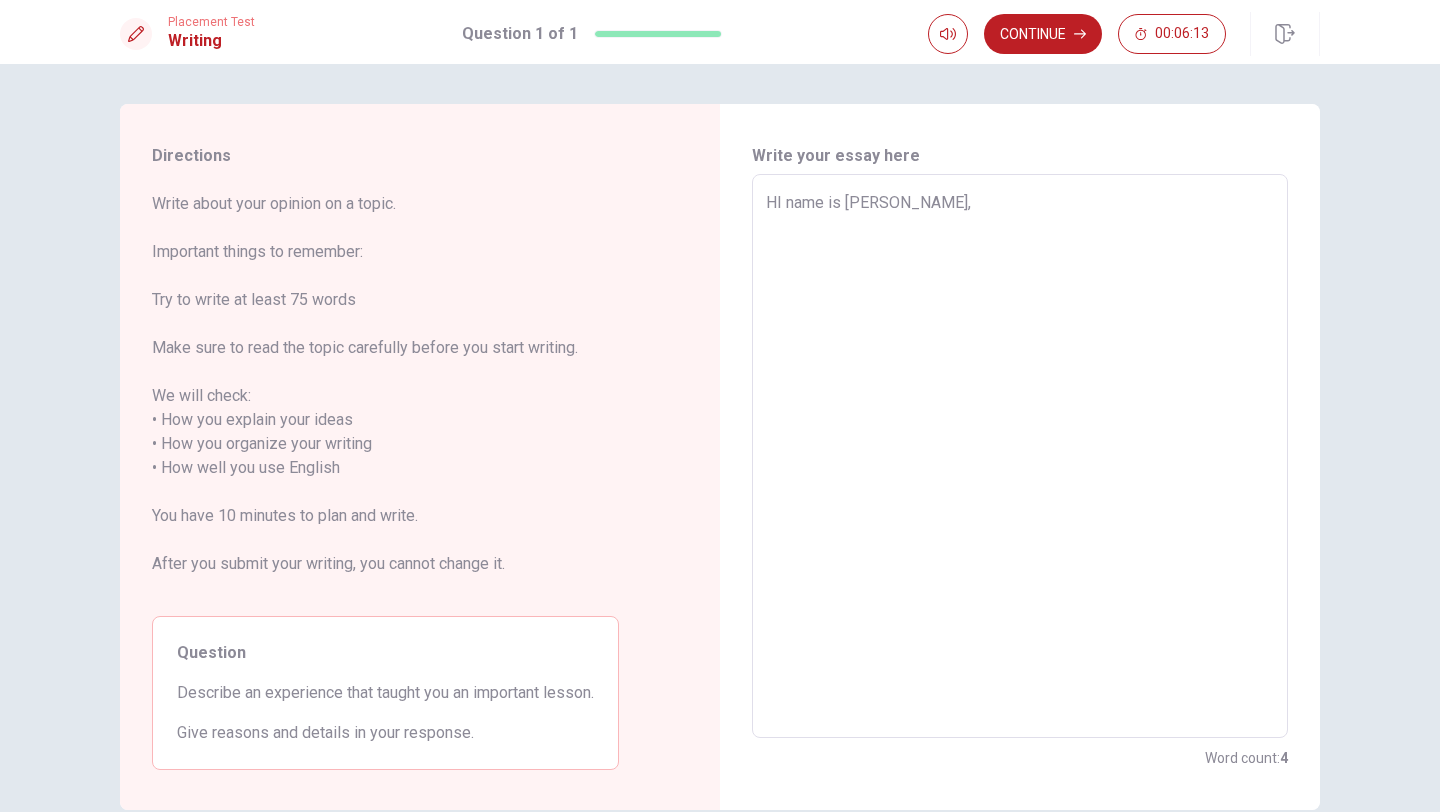 type on "HI name is [PERSON_NAME]," 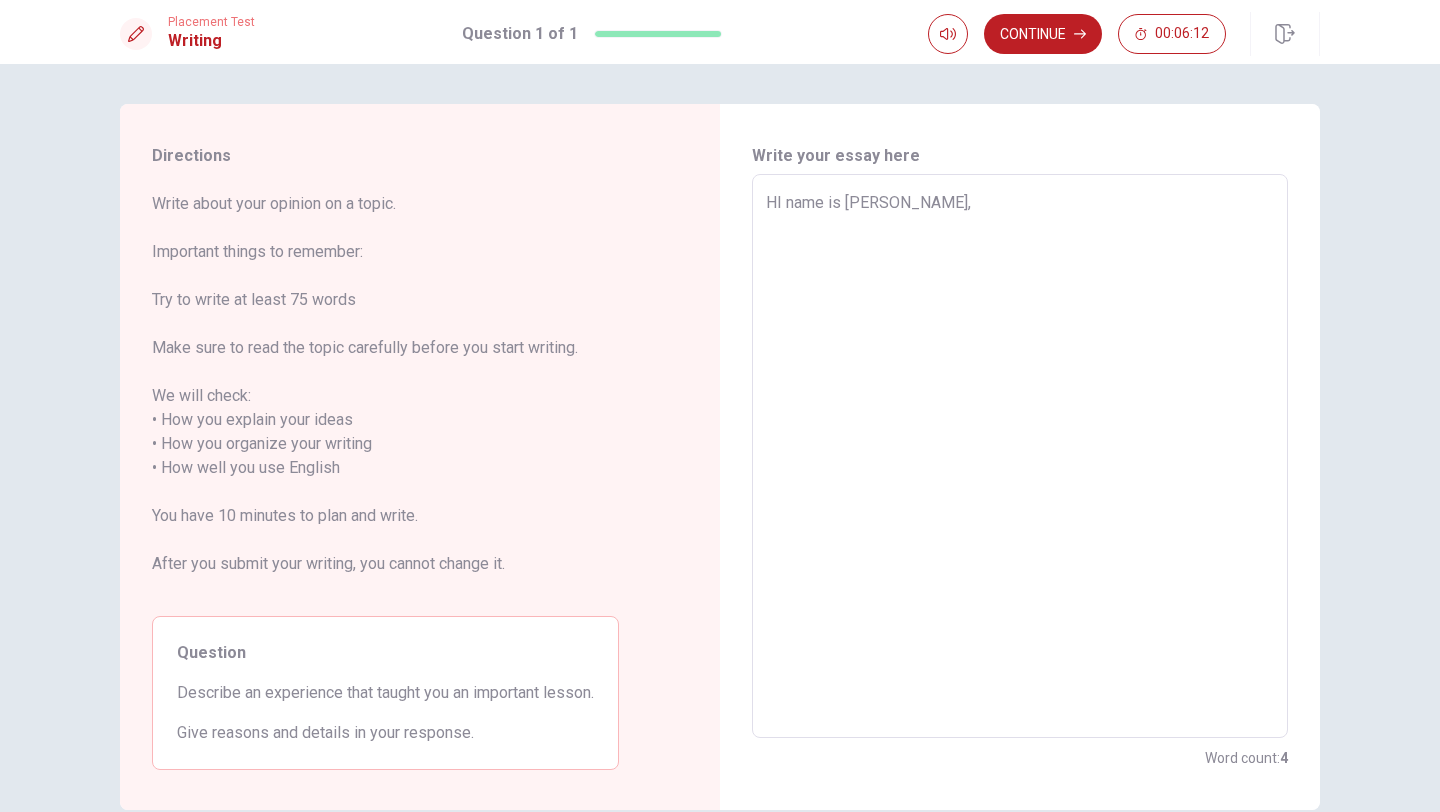 type on "HI name is [PERSON_NAME]" 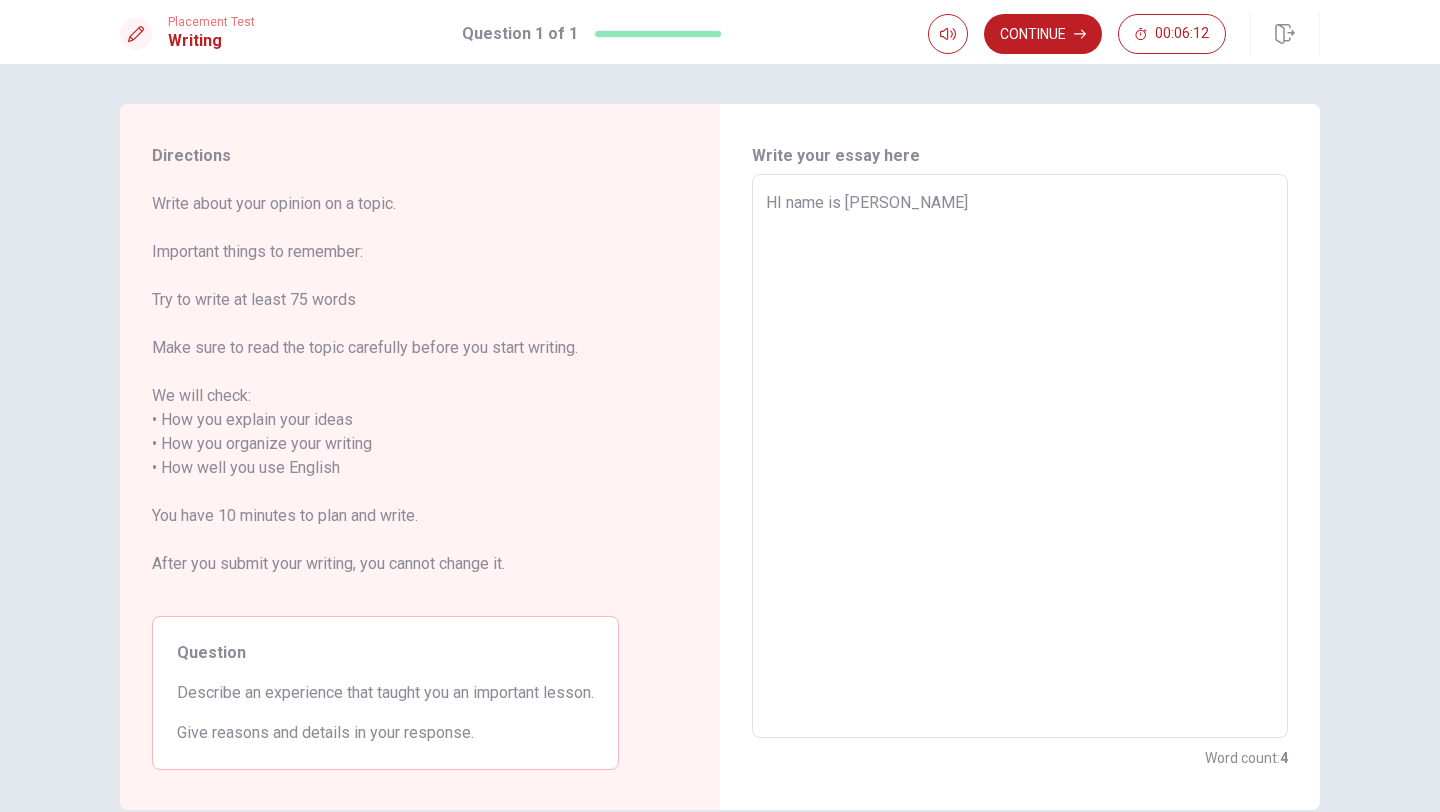 type on "x" 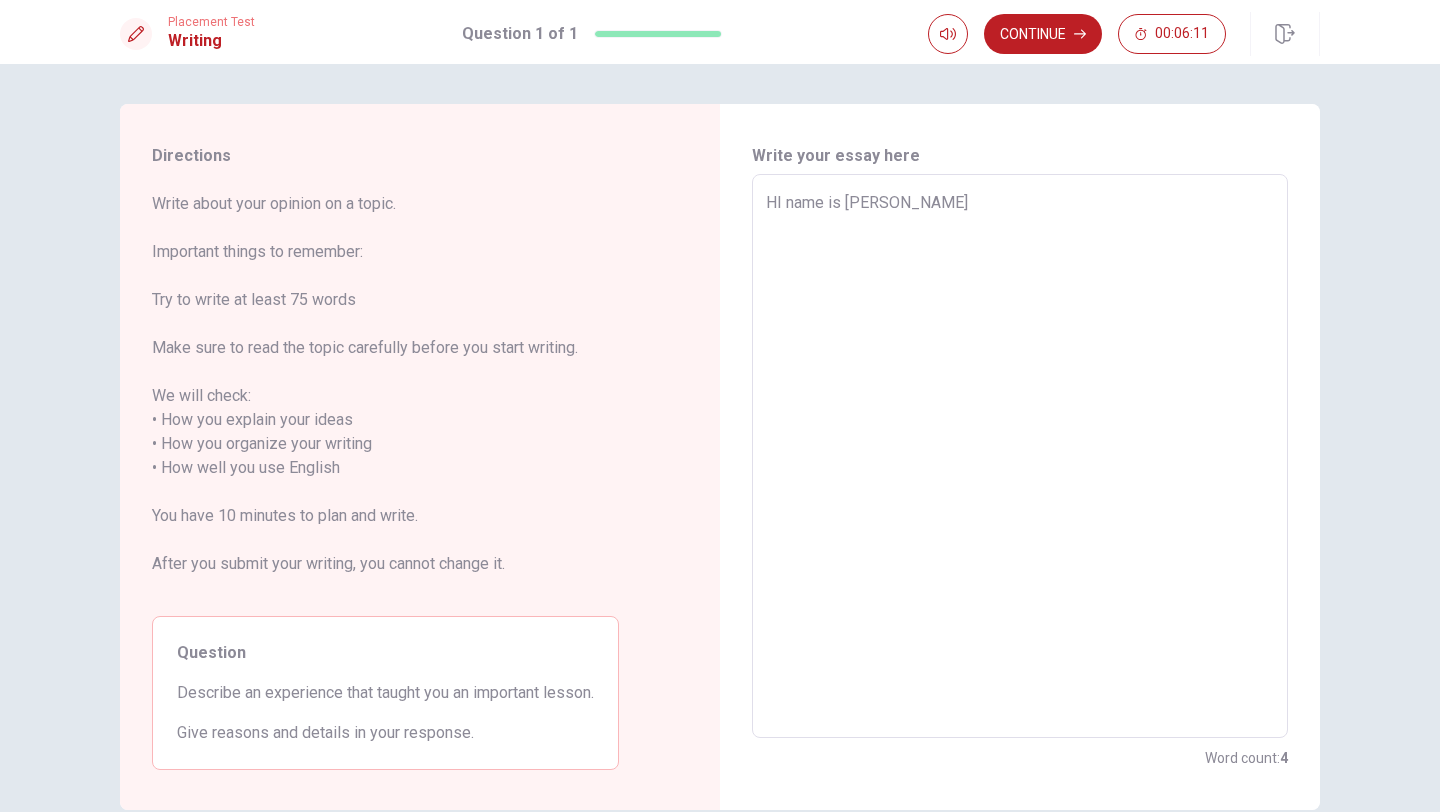 type on "HI name is [PERSON_NAME]" 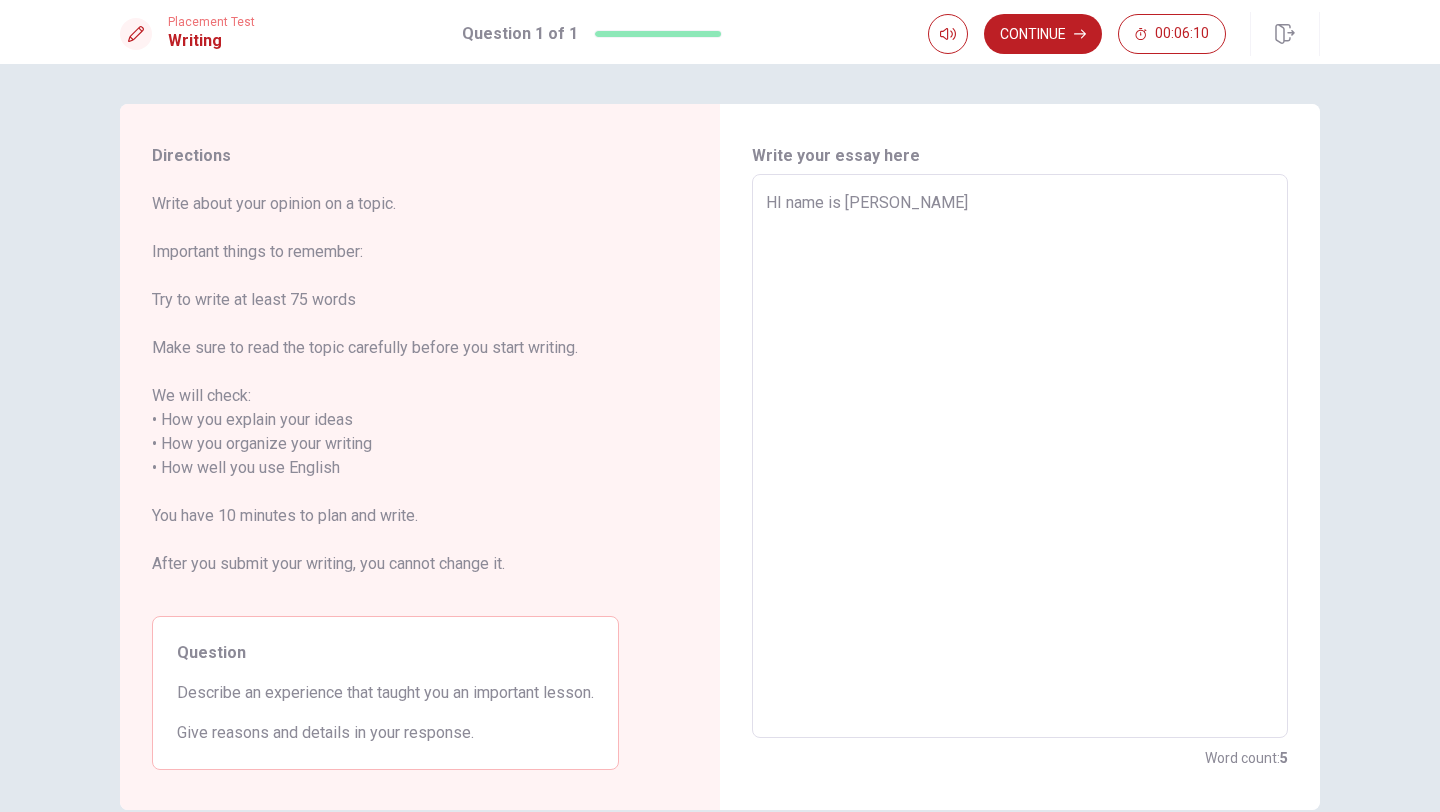 type on "HI name is [PERSON_NAME] in" 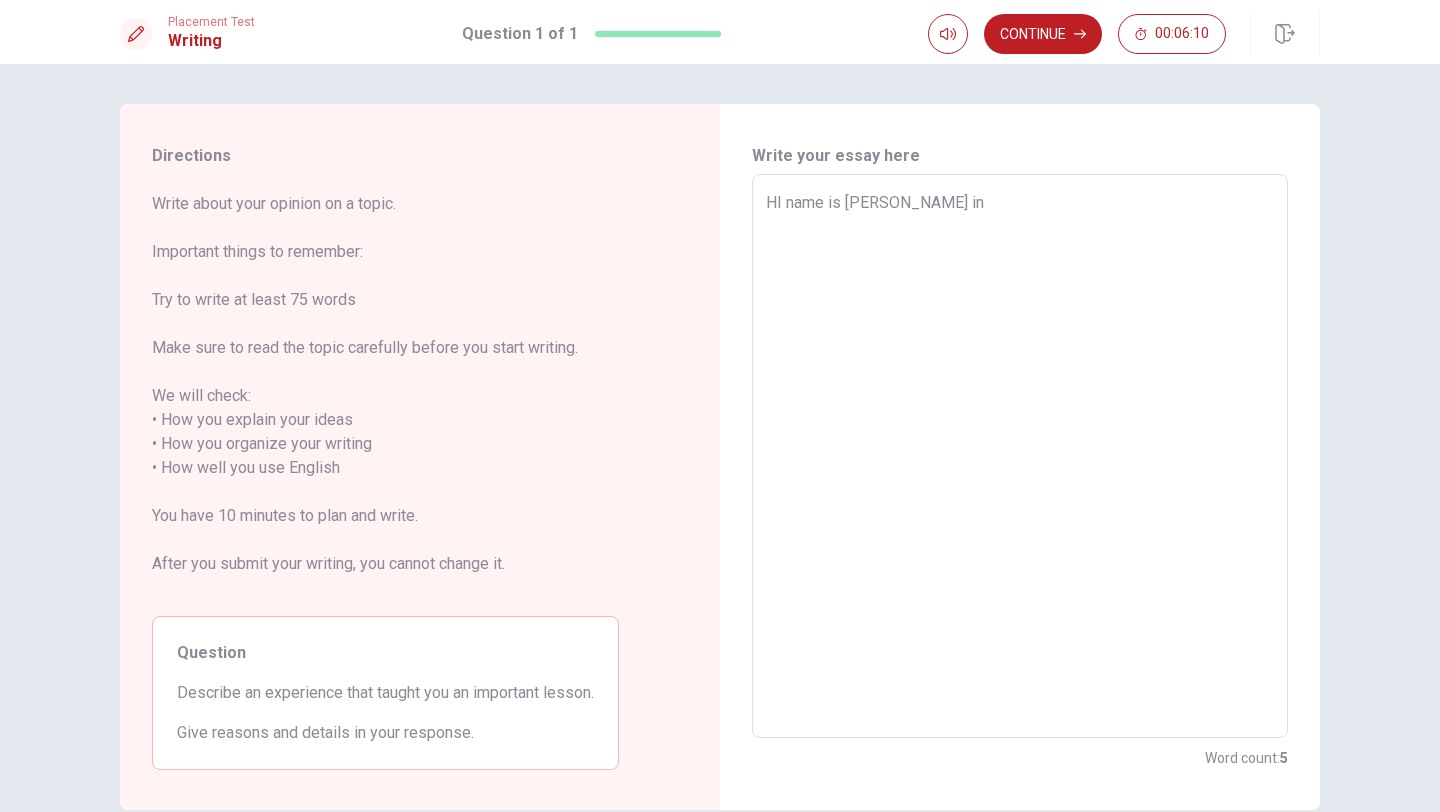 type on "x" 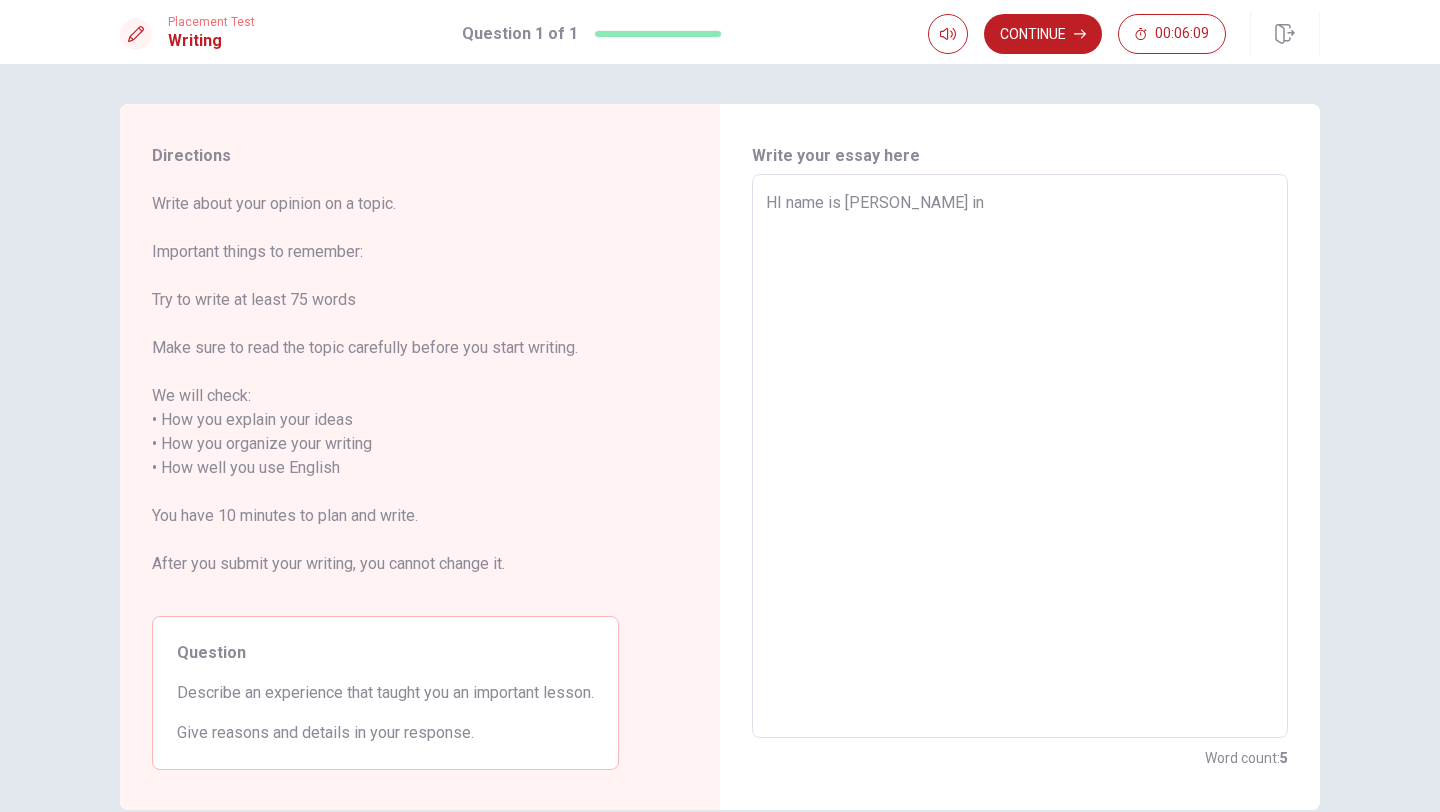 type on "HI name is [PERSON_NAME]" 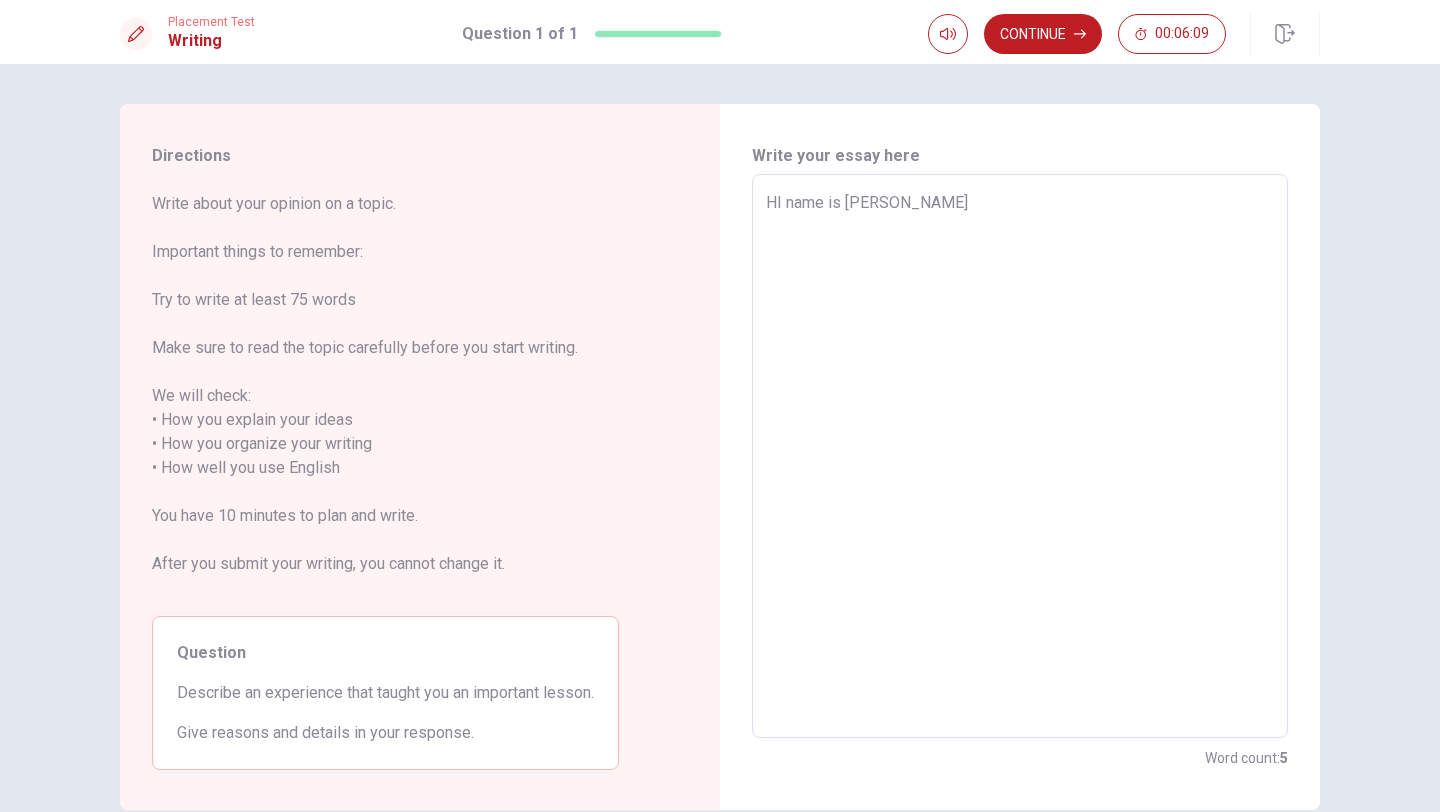 type on "x" 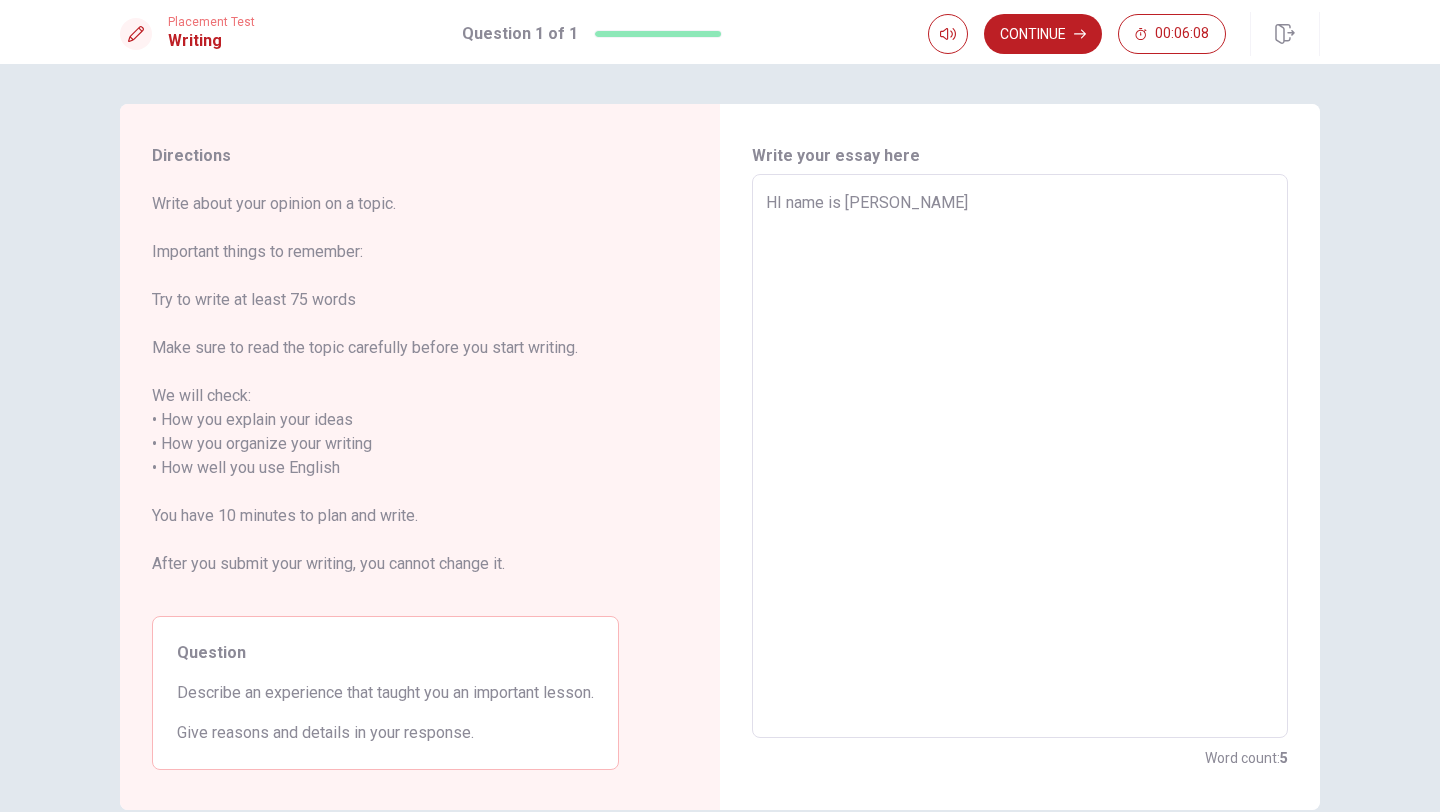 type on "HI name is [PERSON_NAME]" 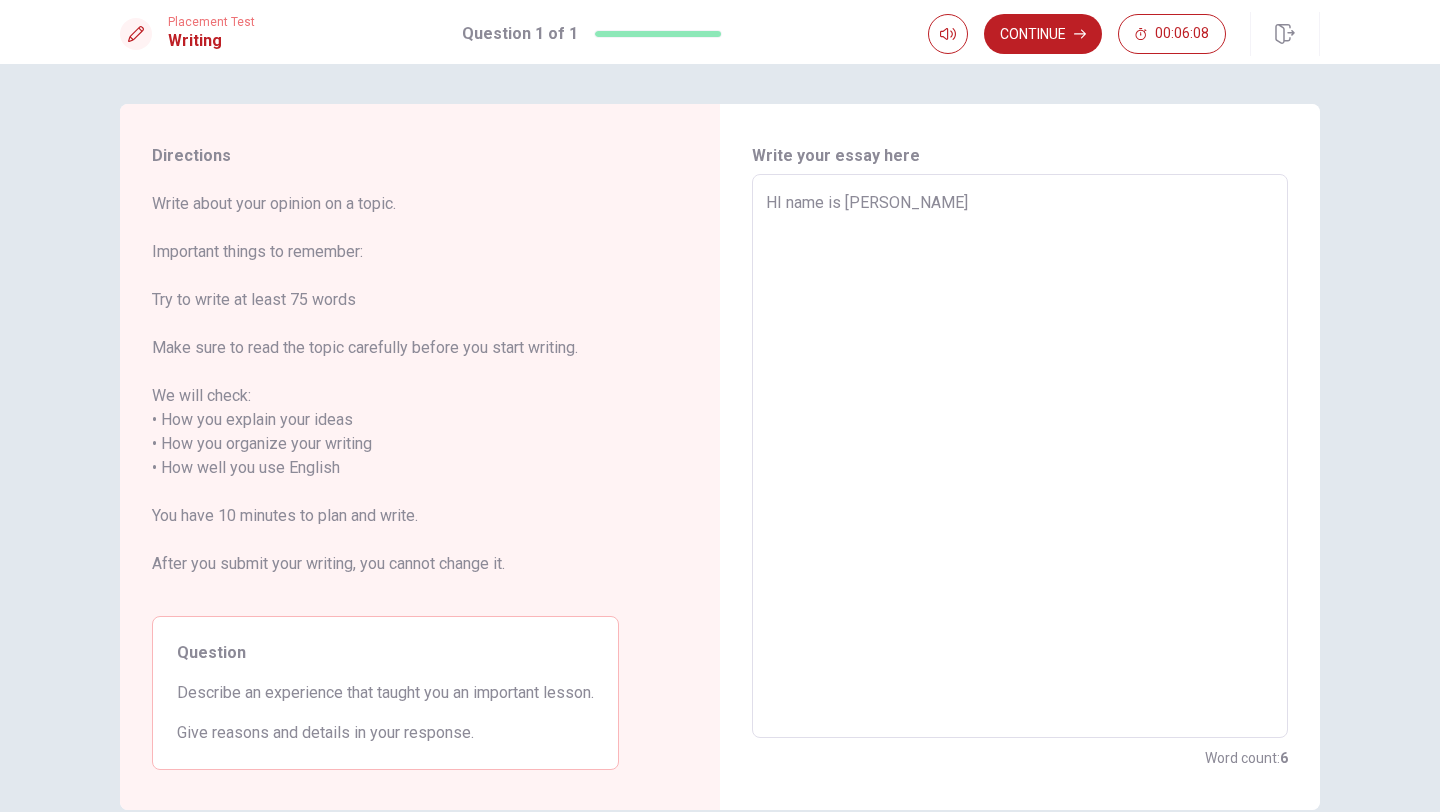 type on "x" 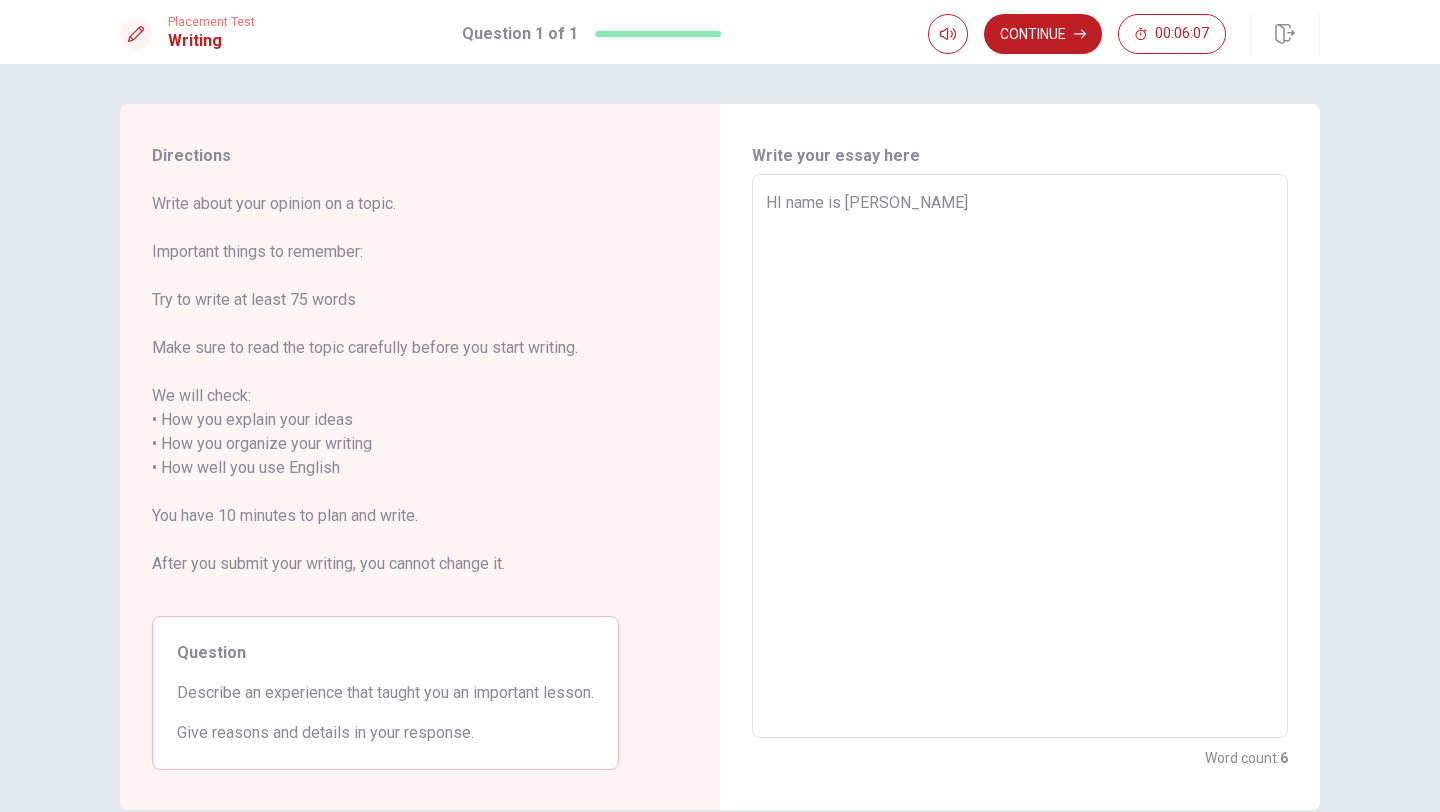 type on "HI name is [PERSON_NAME] im go" 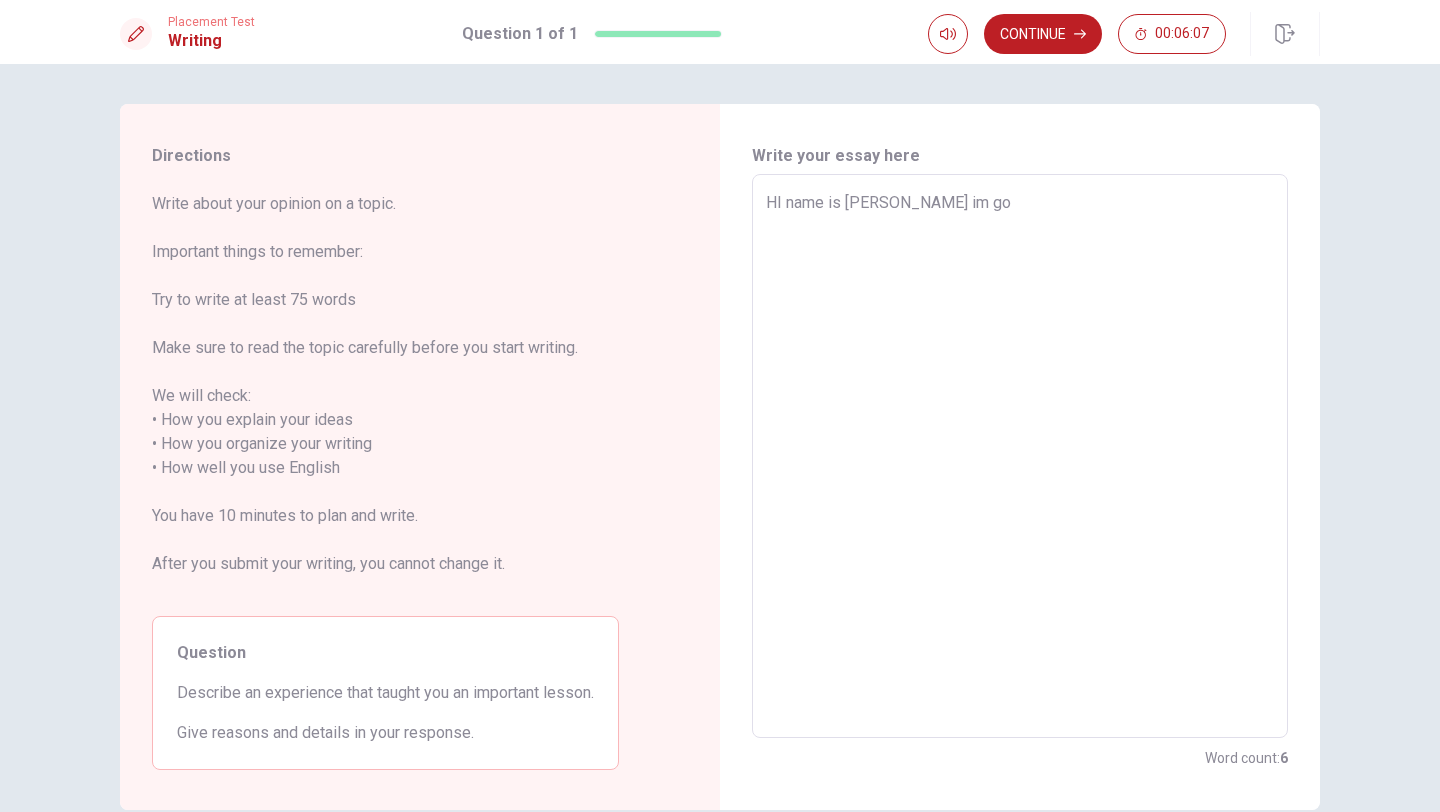 type on "x" 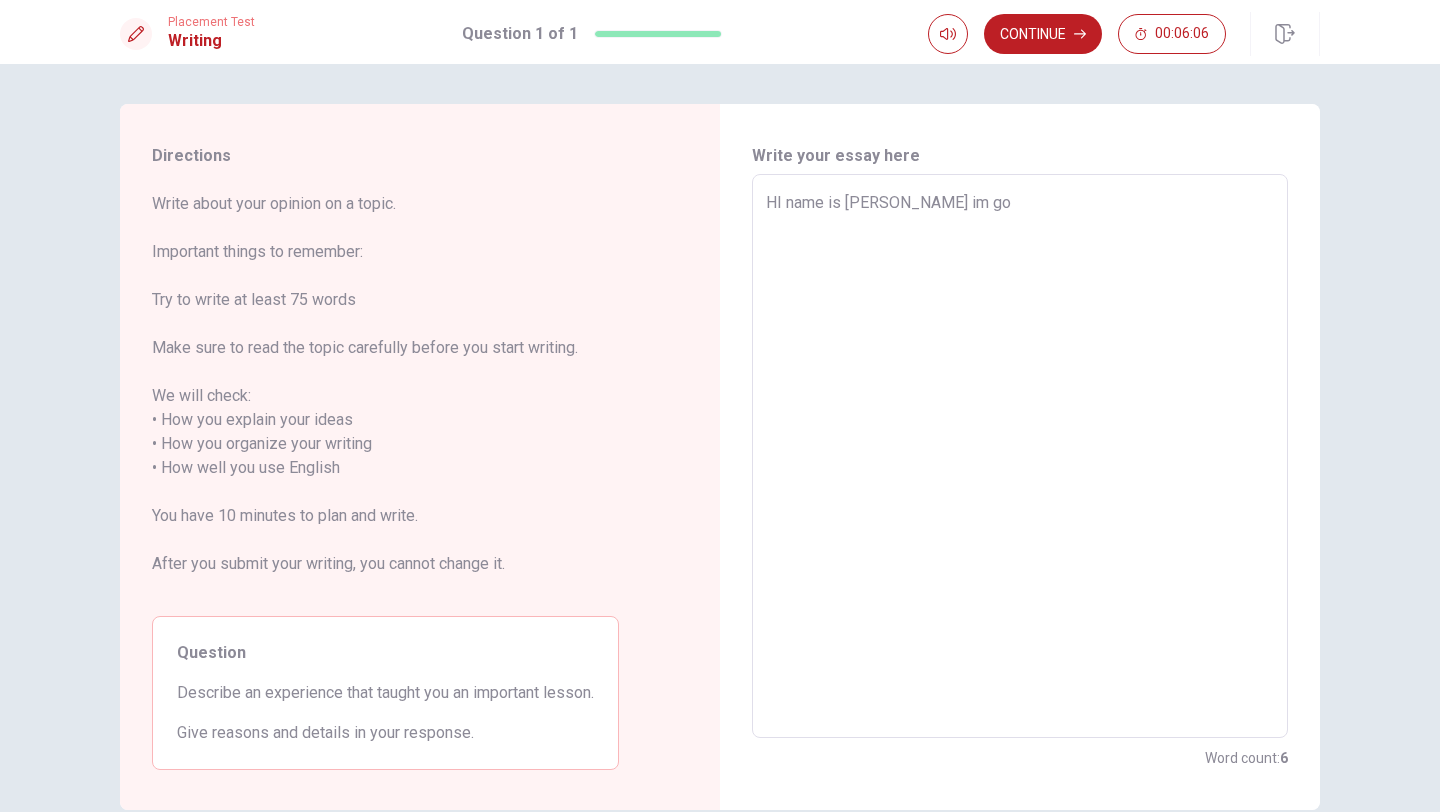 type on "HI name is [PERSON_NAME]" 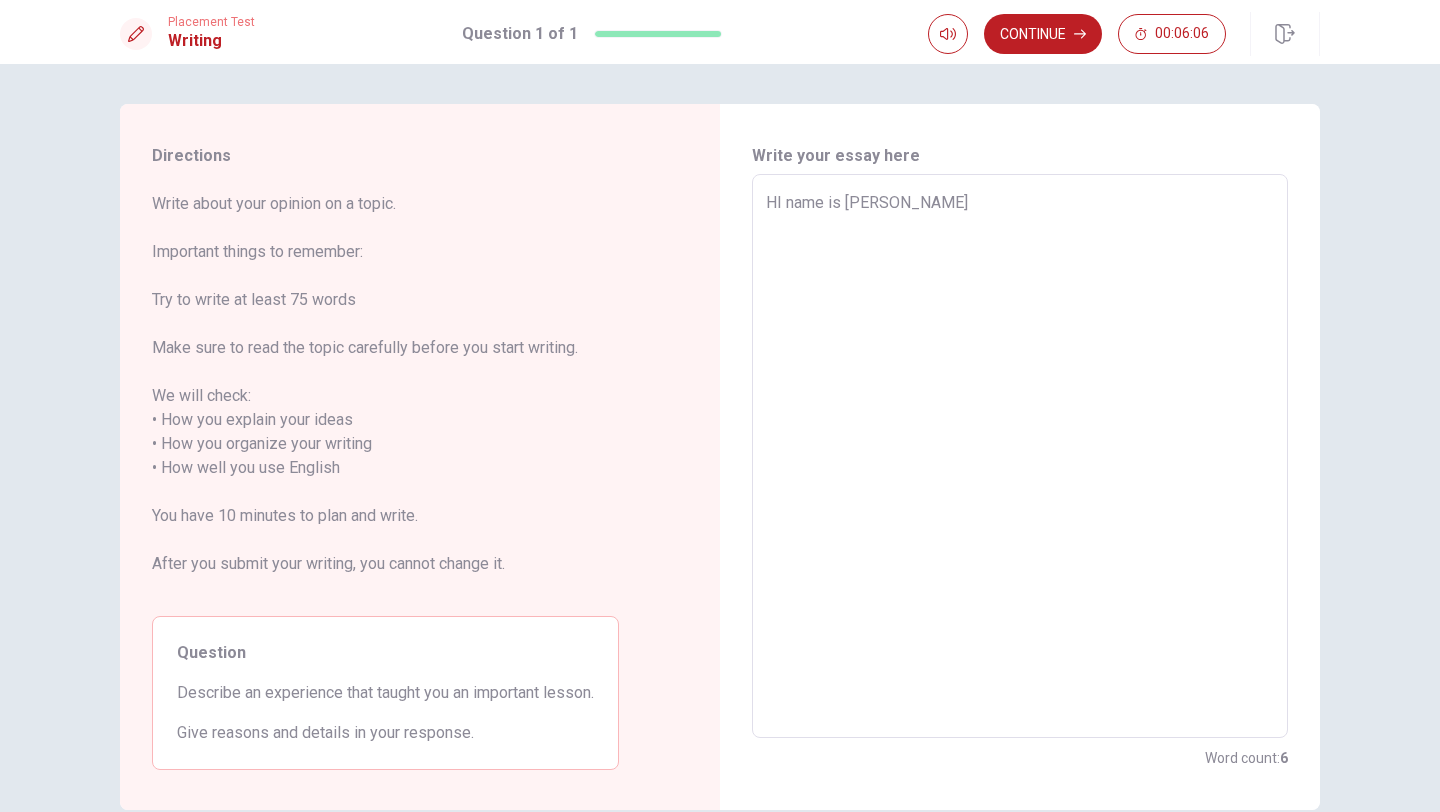 type on "x" 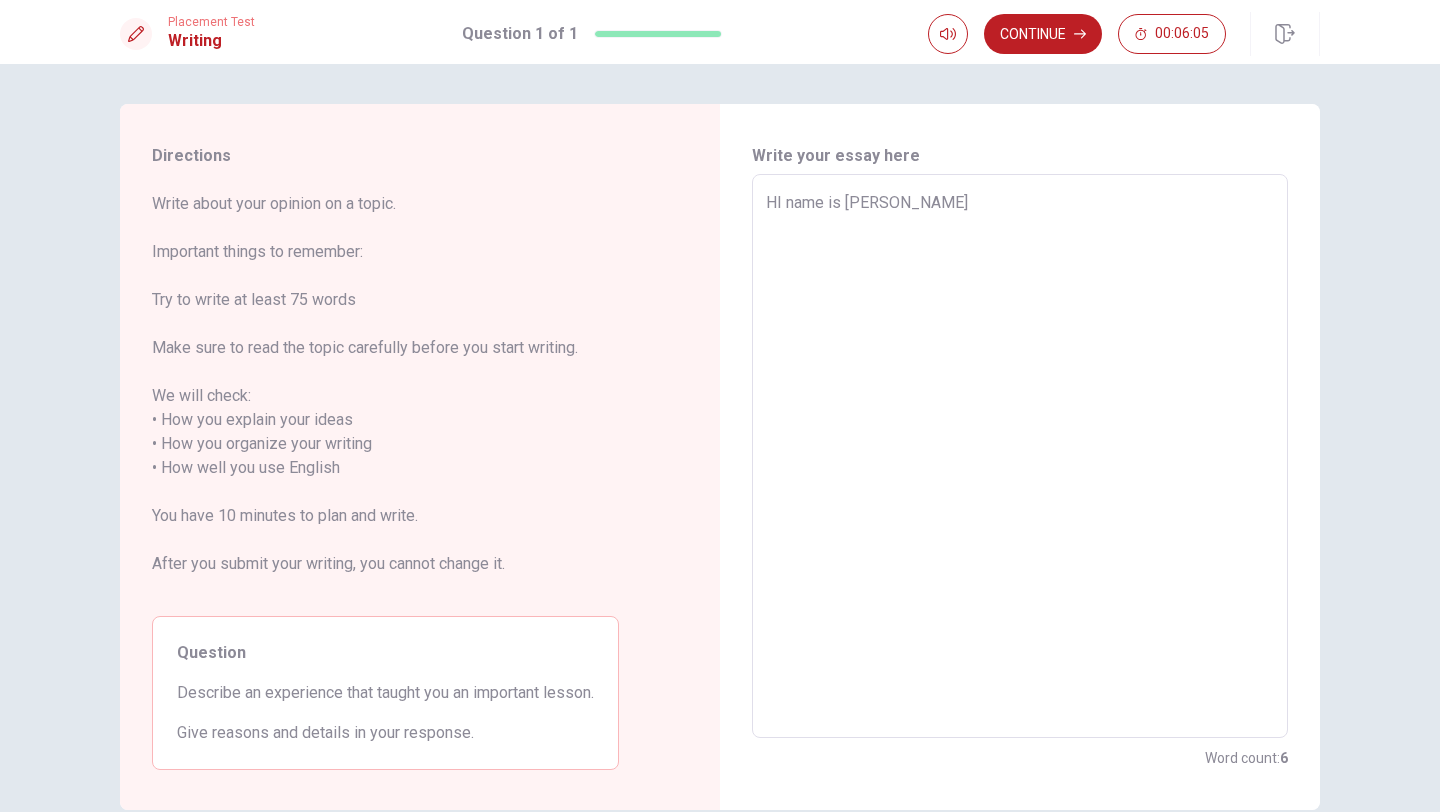 type on "HI name is [PERSON_NAME]" 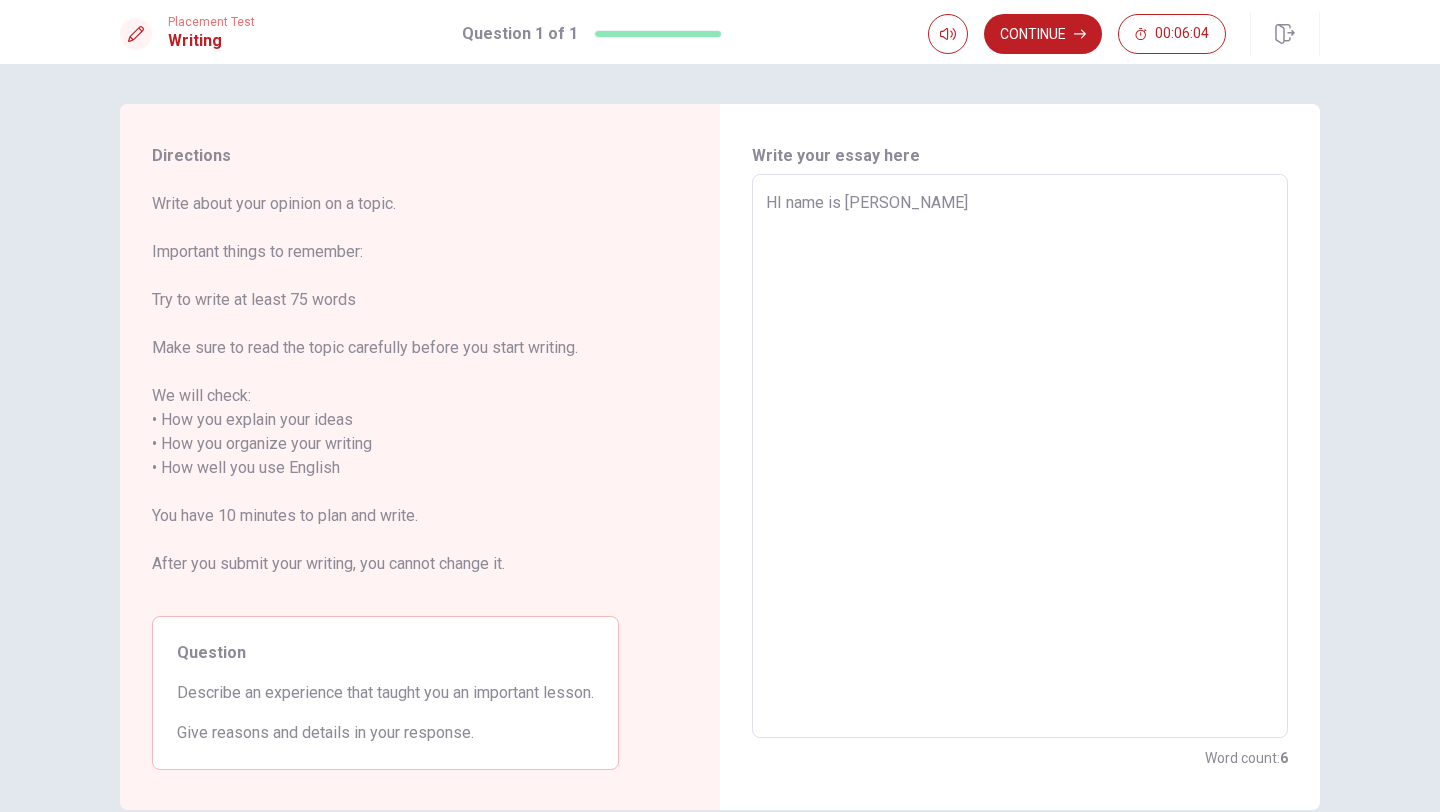 type on "HI name is [PERSON_NAME] going" 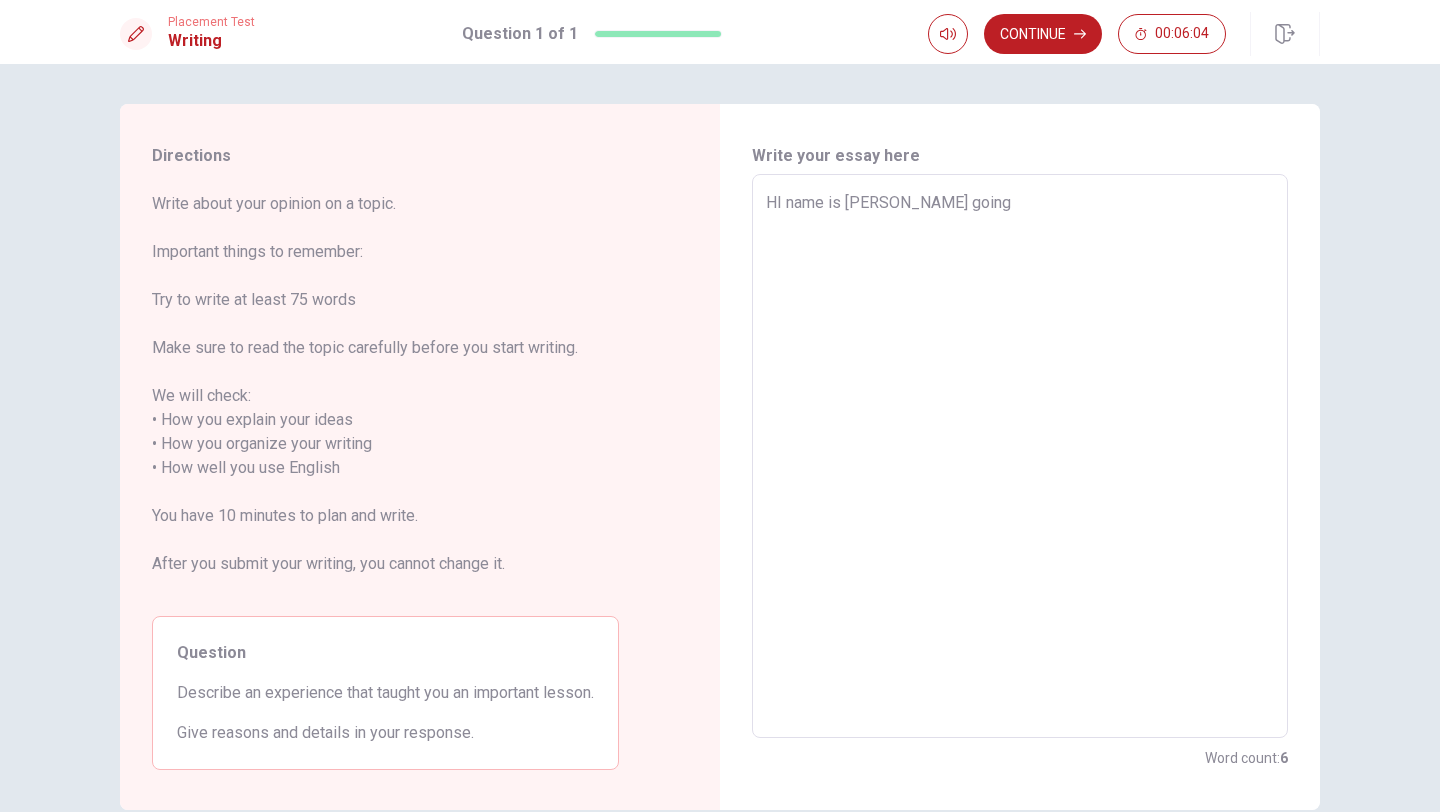 type on "x" 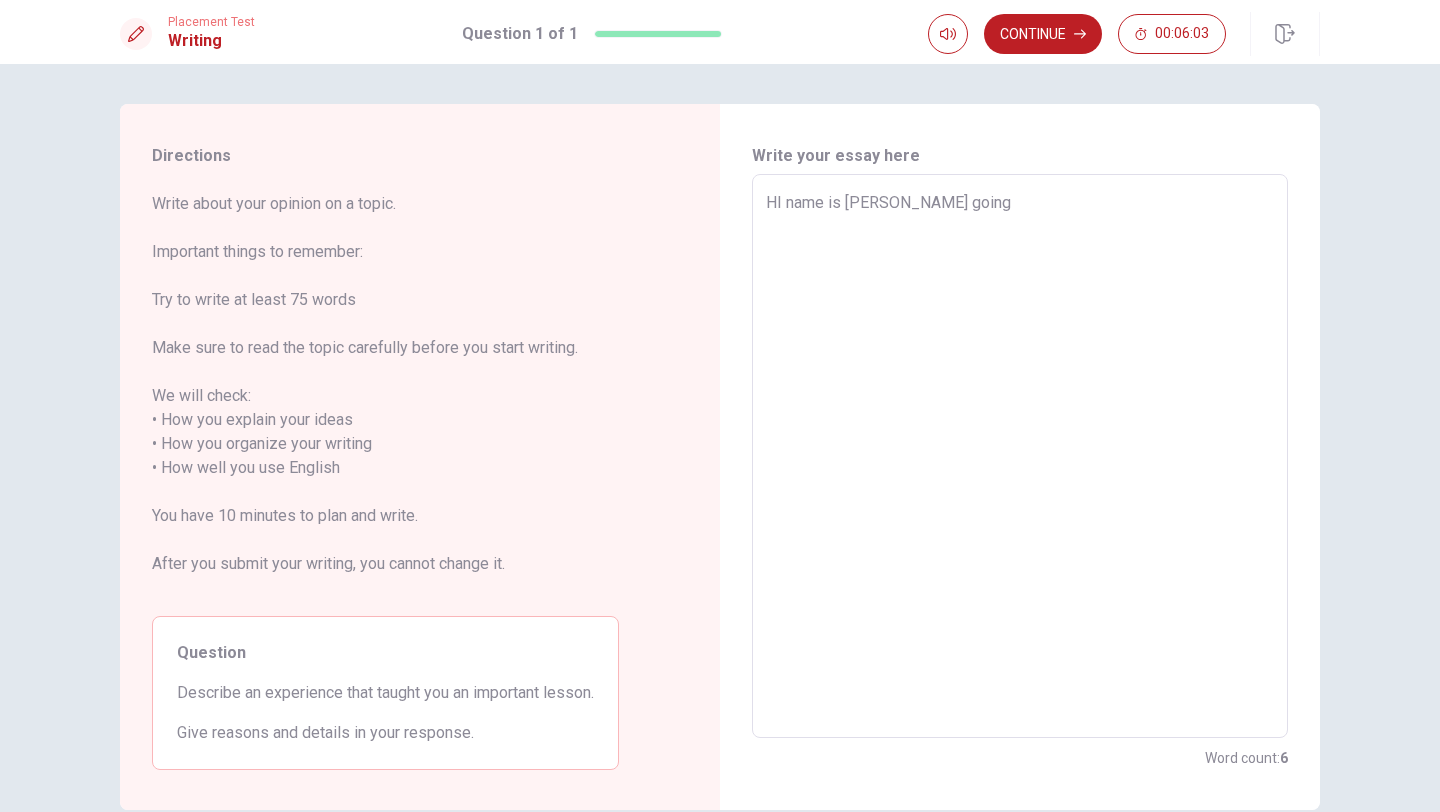 type on "HI name is [PERSON_NAME] im going t" 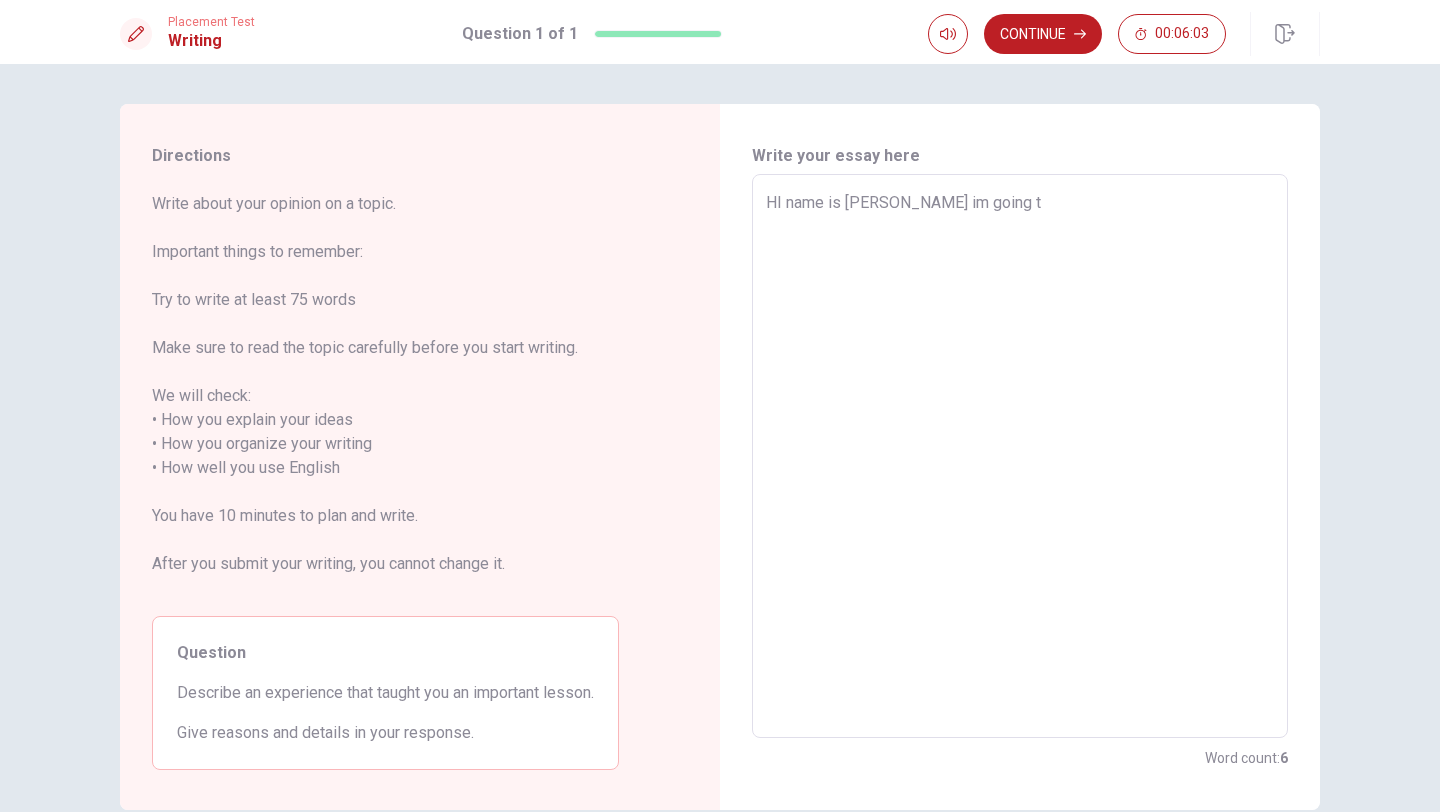 type on "x" 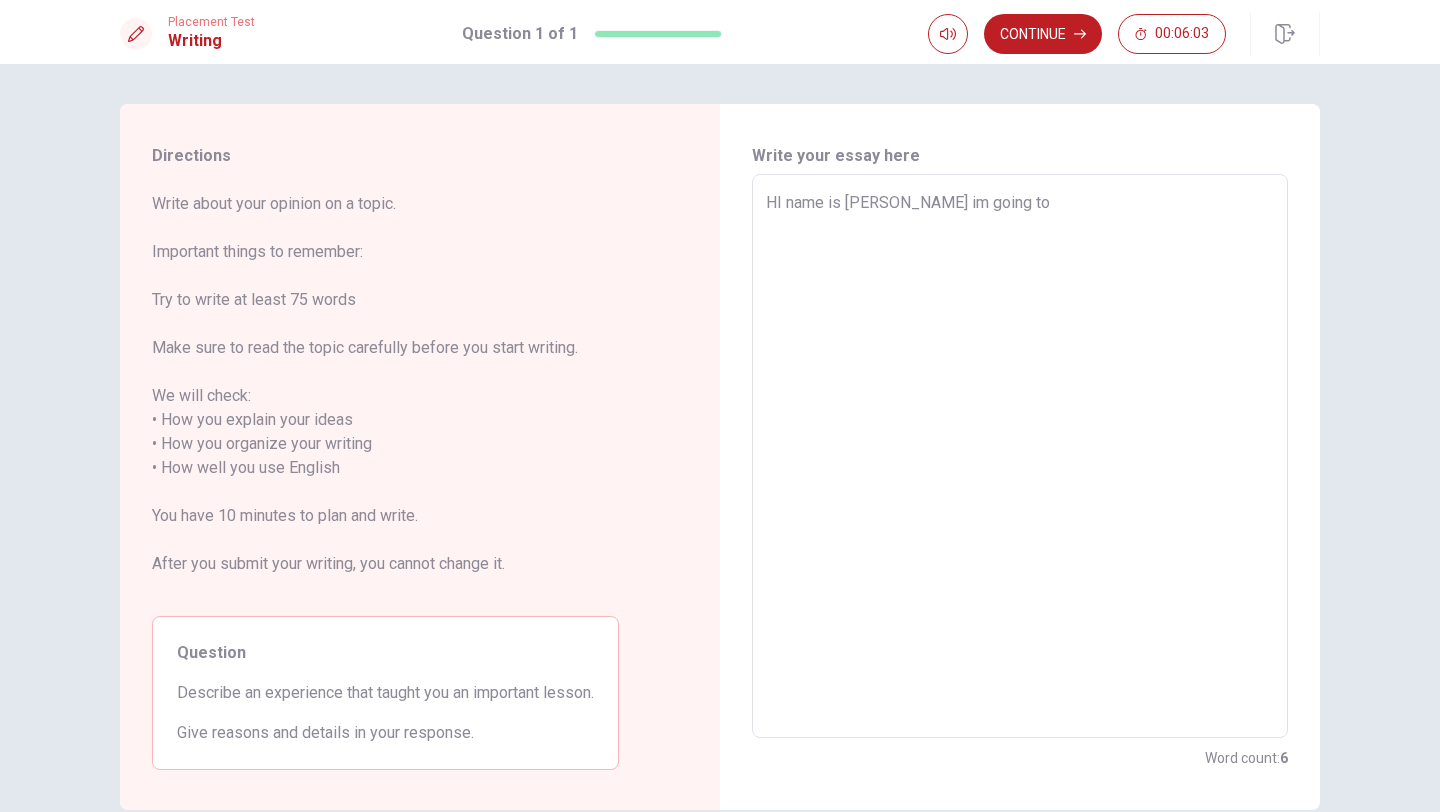 type 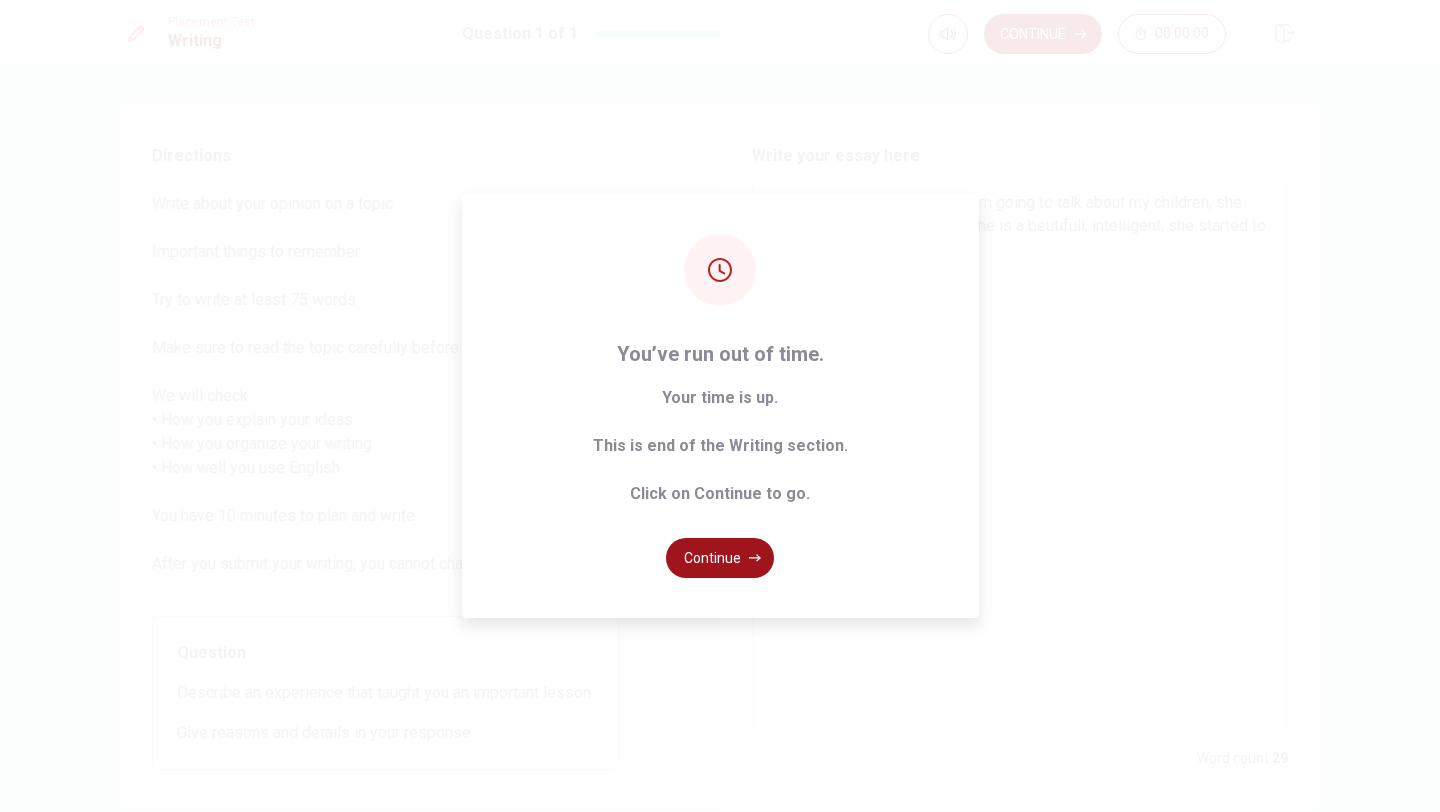 click on "Continue" at bounding box center (720, 558) 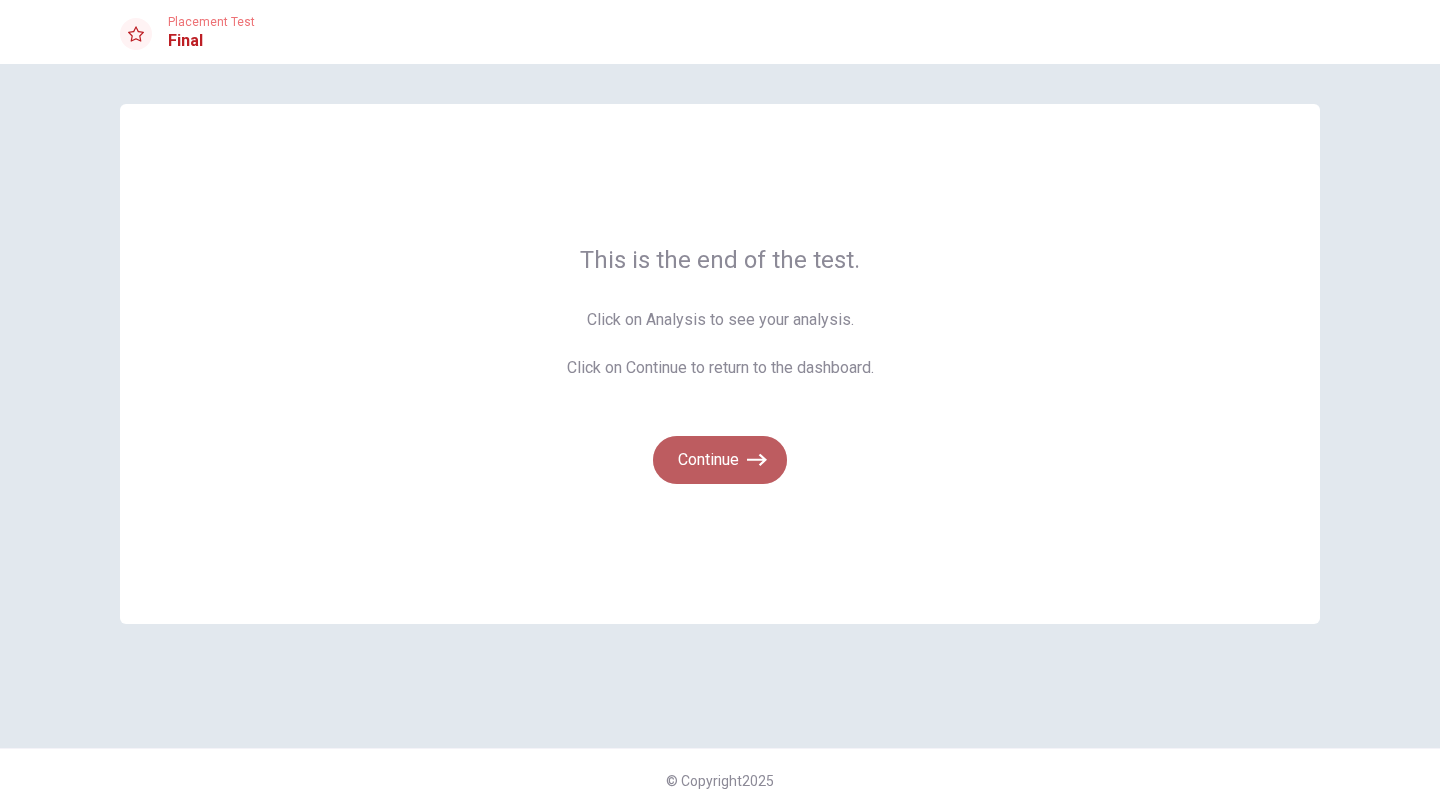 click on "Continue" at bounding box center (720, 460) 